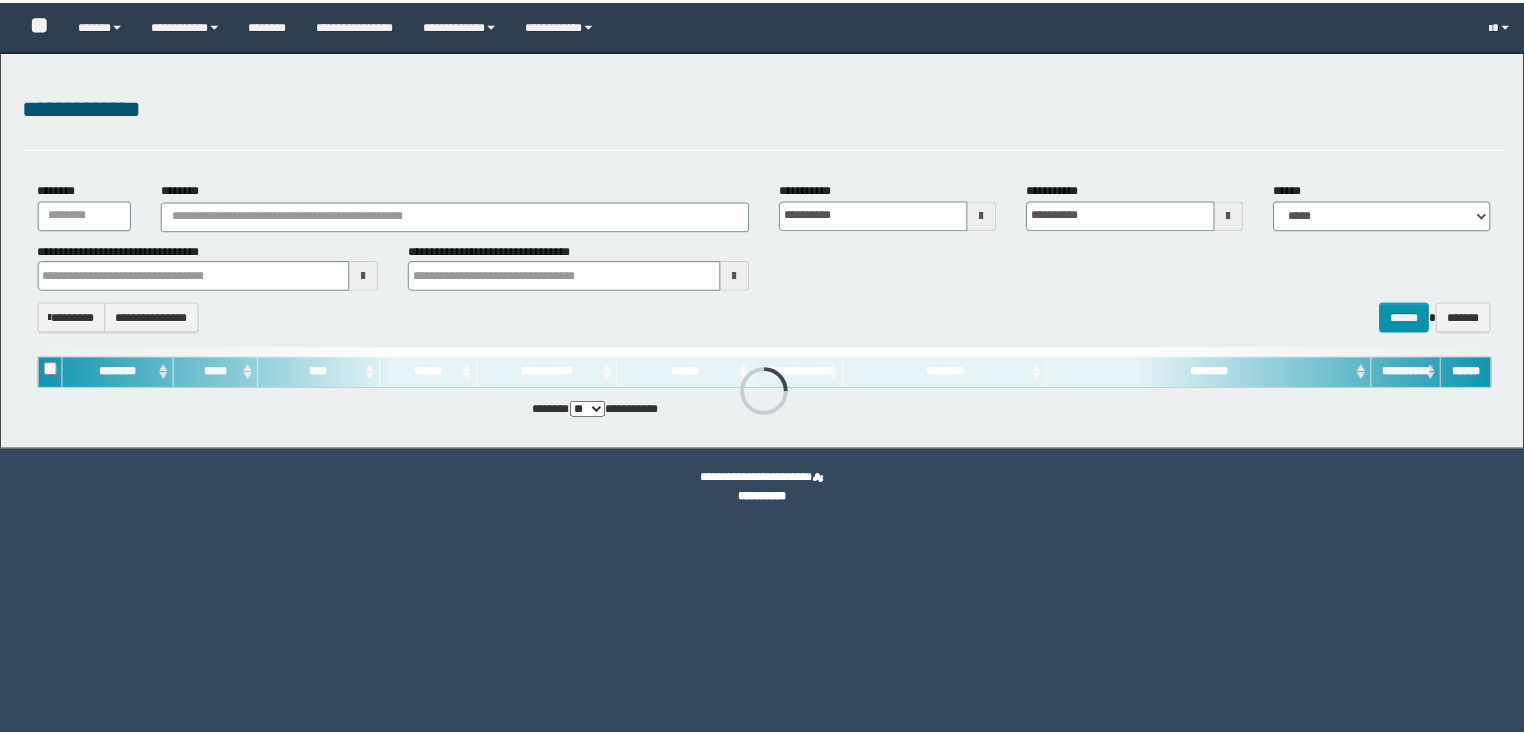 scroll, scrollTop: 0, scrollLeft: 0, axis: both 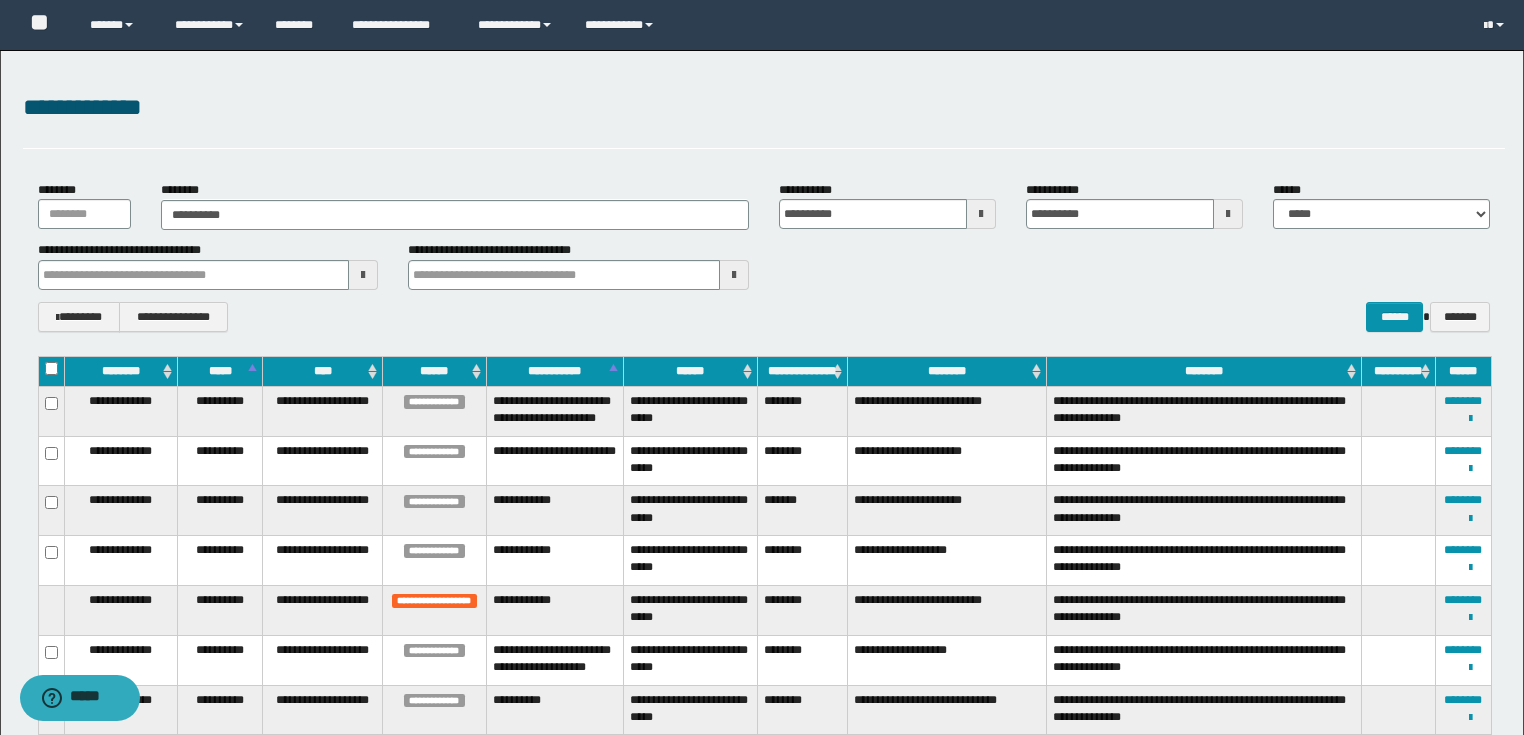 click on "**********" at bounding box center (455, 215) 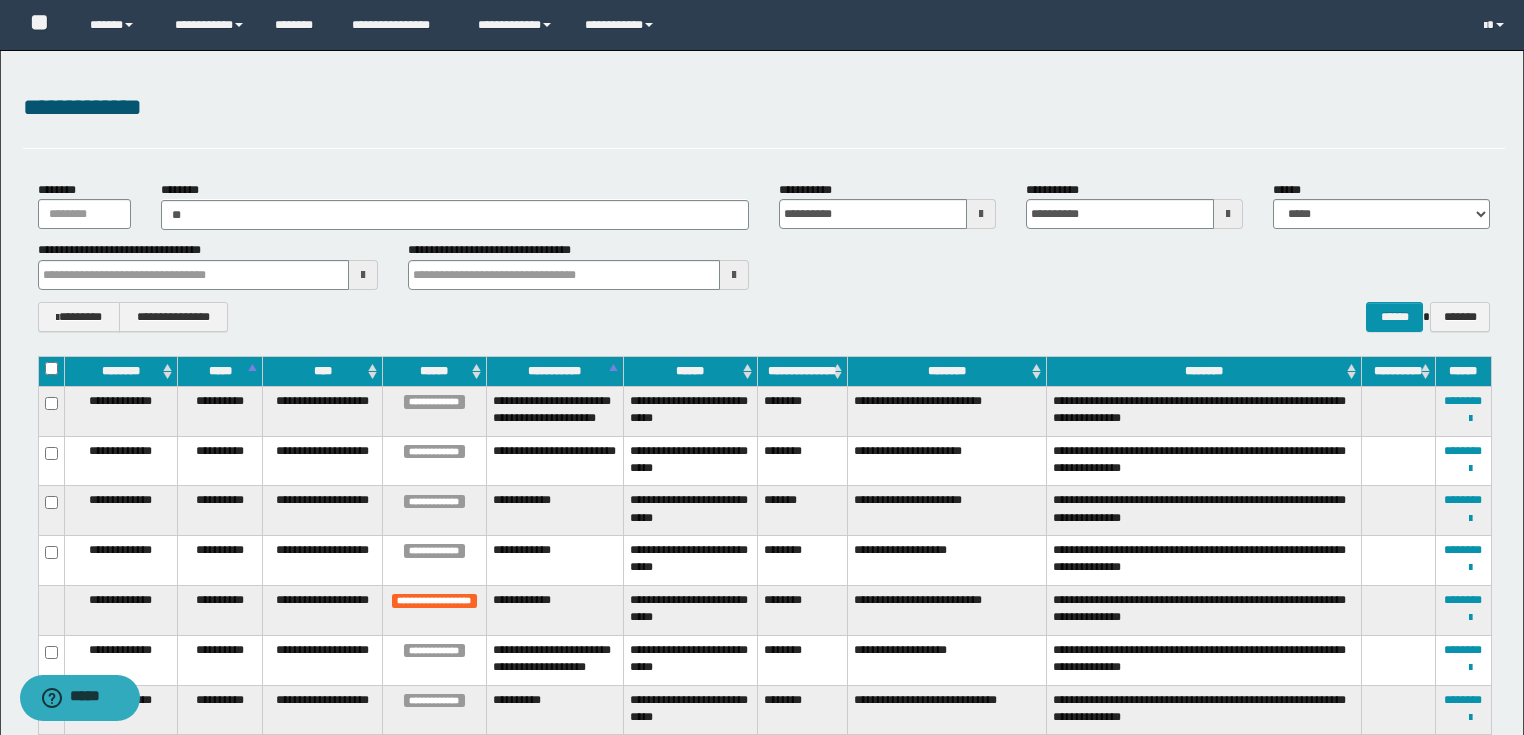 type on "*" 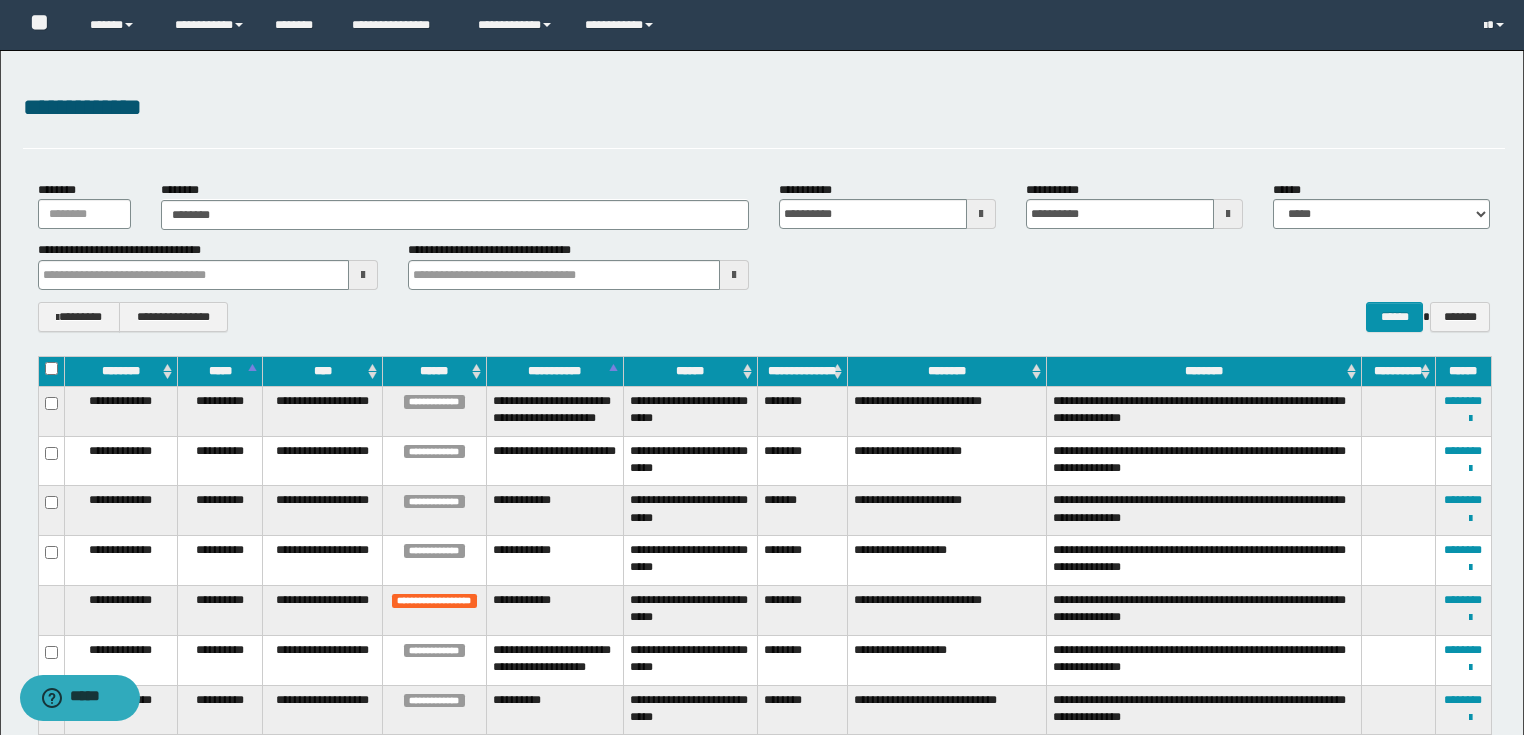type on "*********" 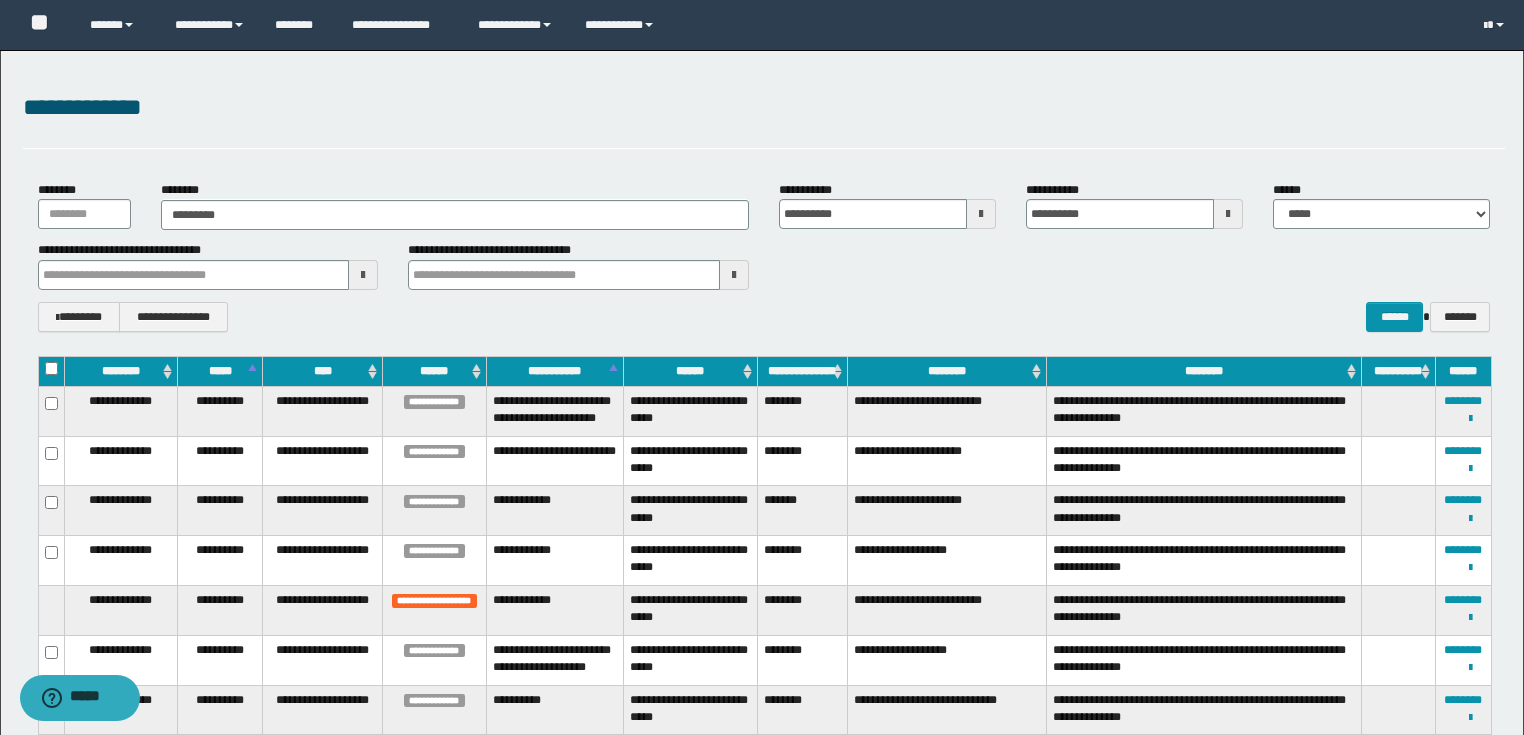 type on "*********" 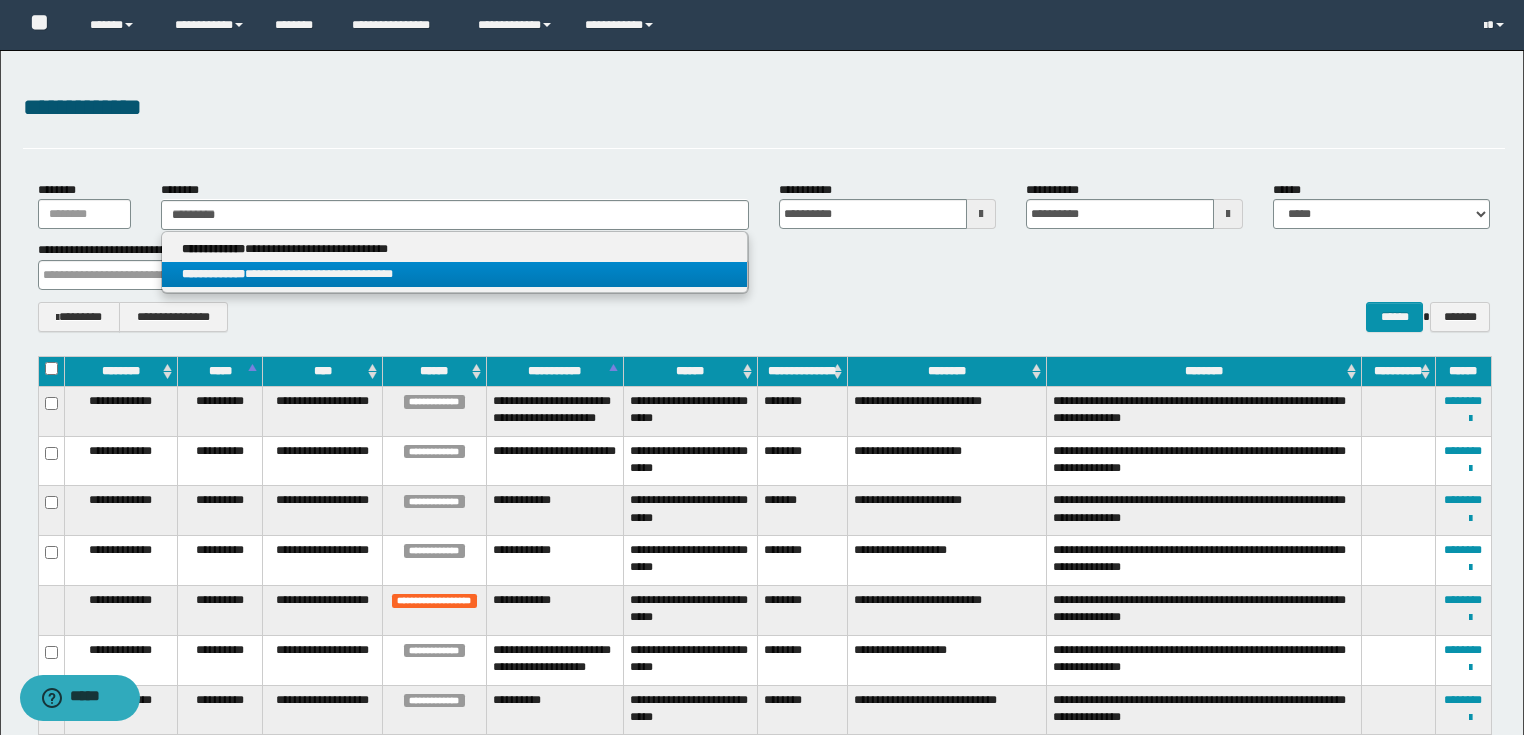 type on "*********" 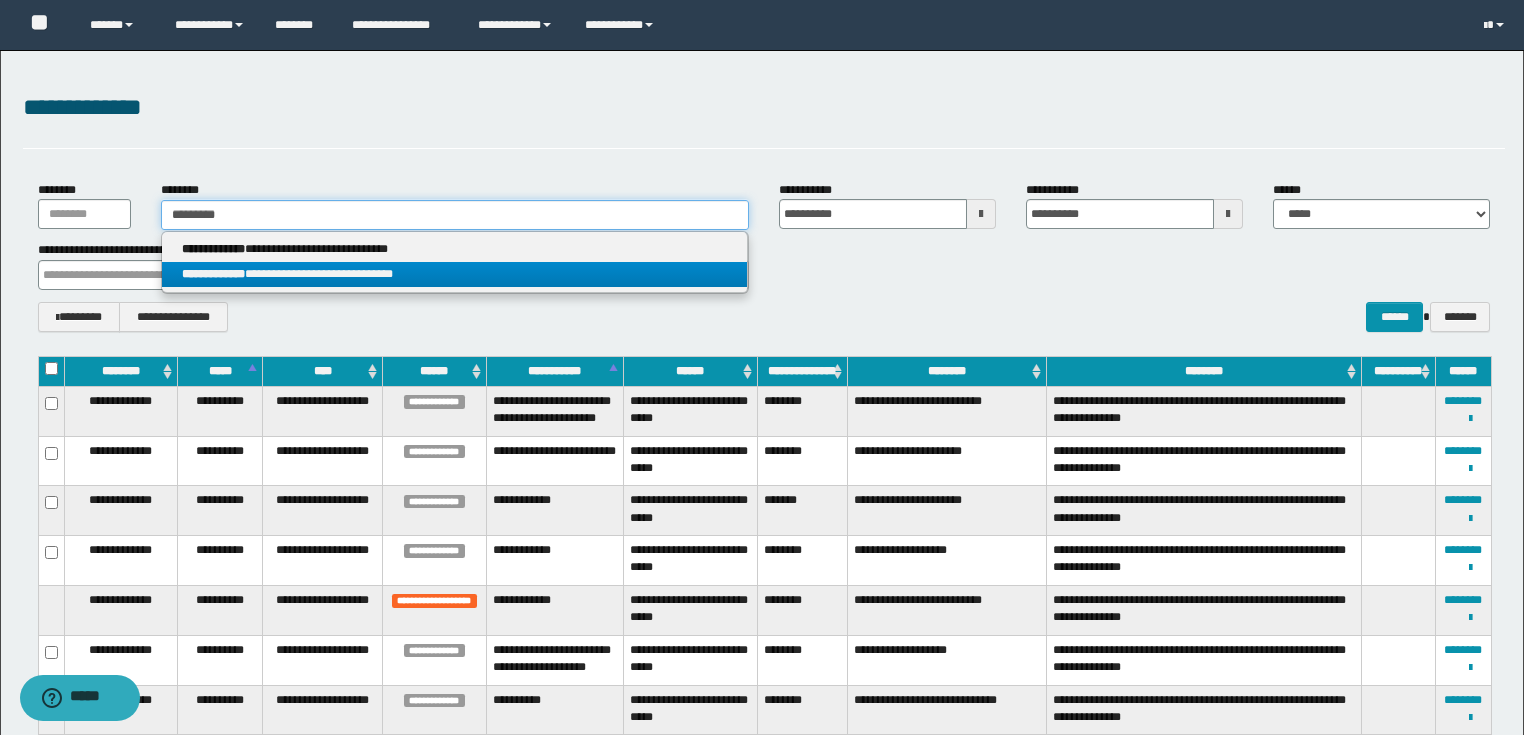 type 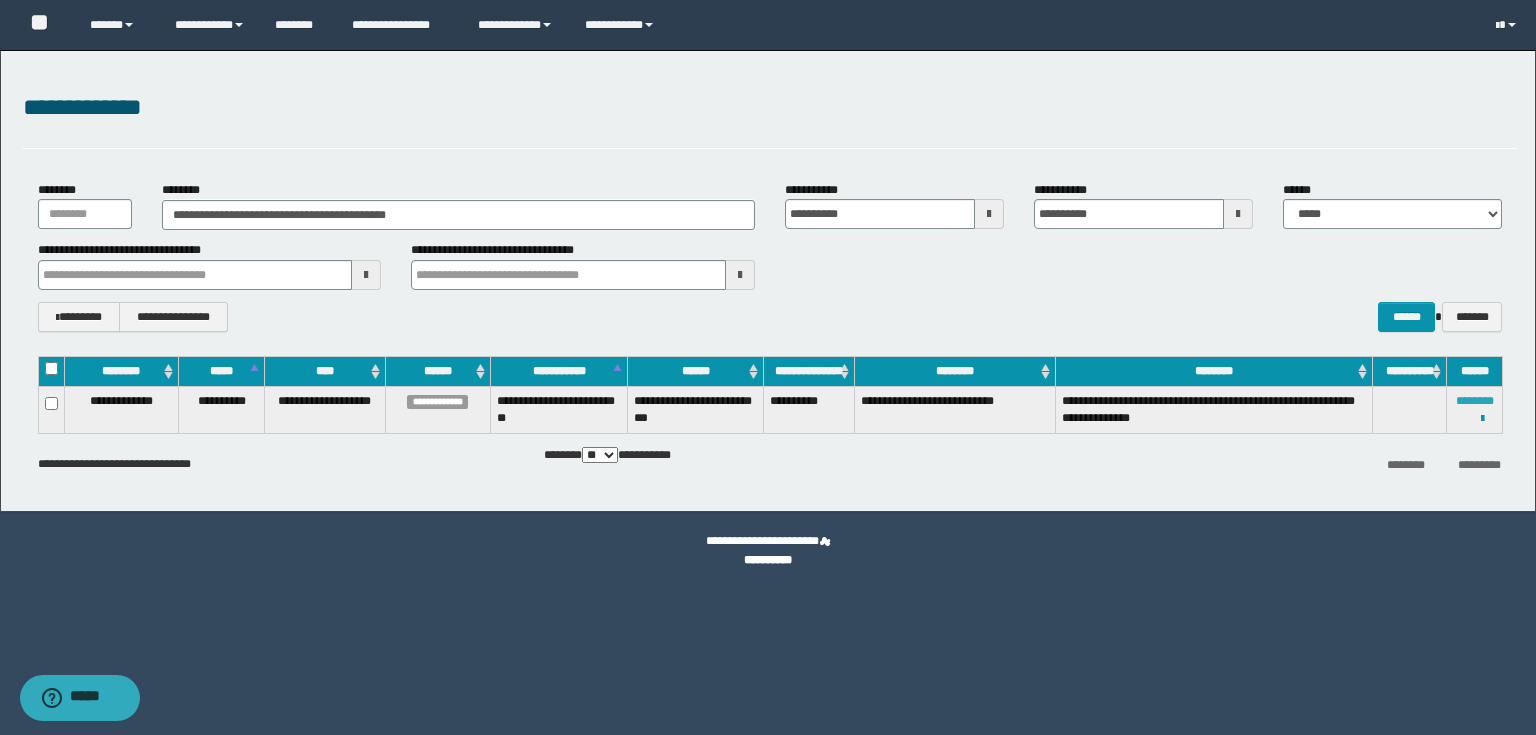 click on "********" at bounding box center (1475, 401) 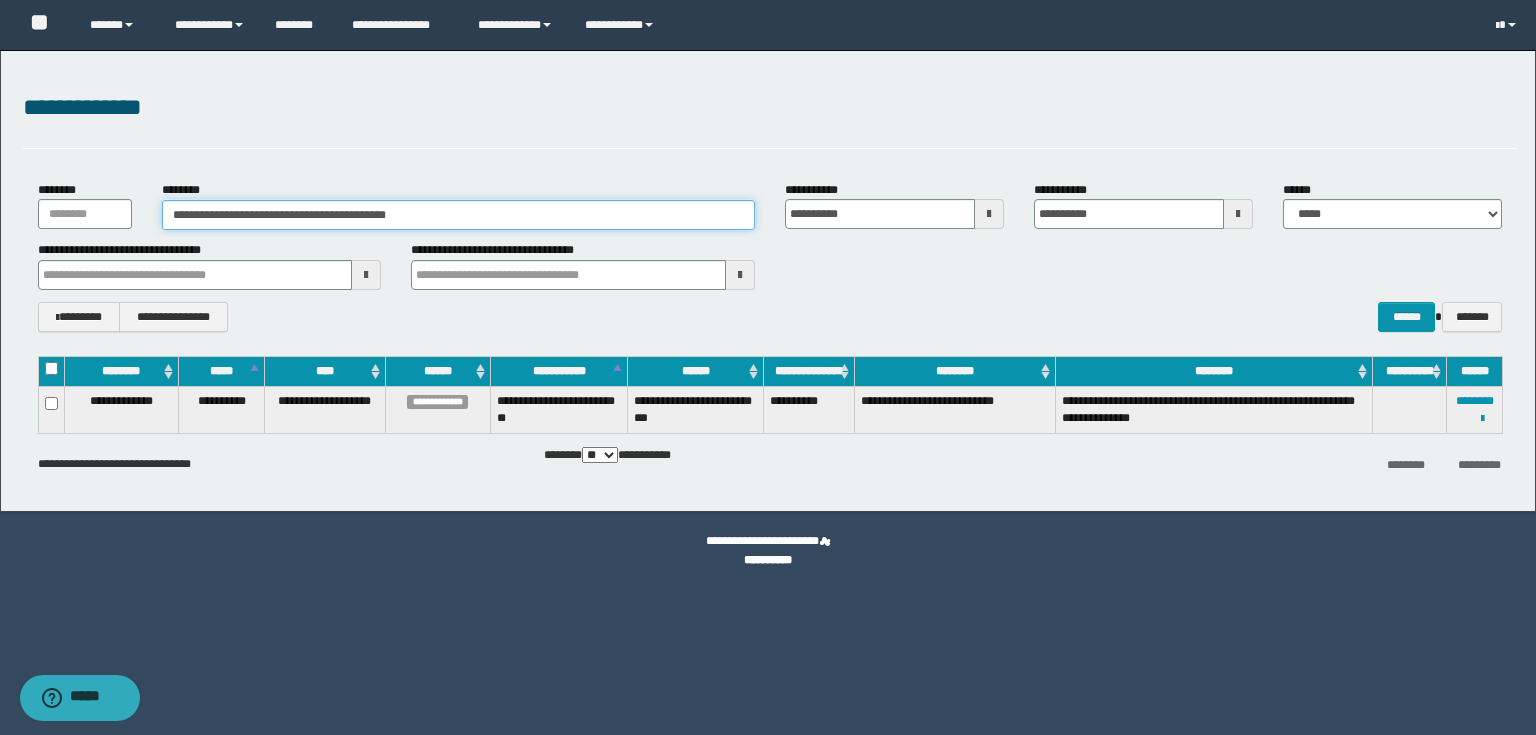 drag, startPoint x: 433, startPoint y: 220, endPoint x: 0, endPoint y: 183, distance: 434.57794 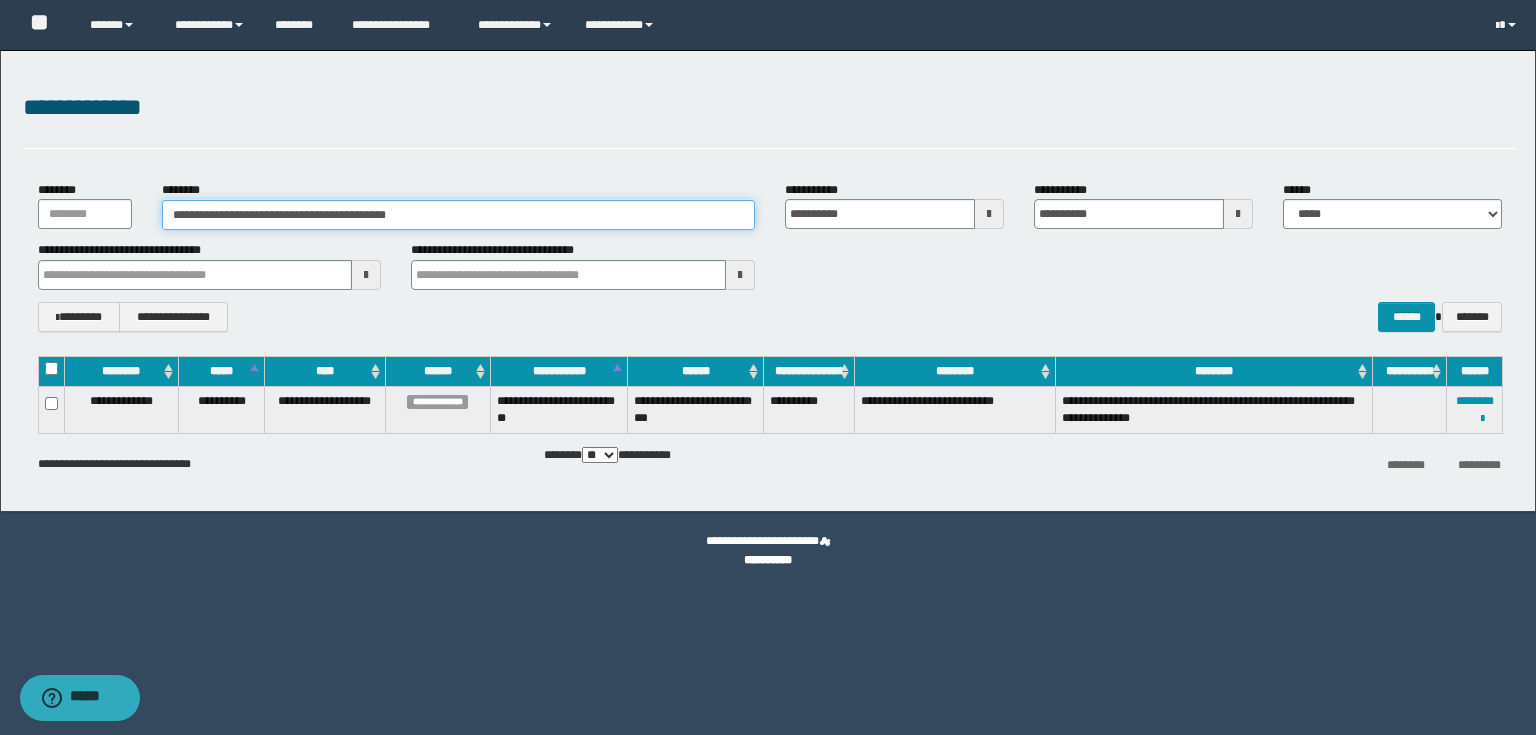 click on "**********" at bounding box center [768, 281] 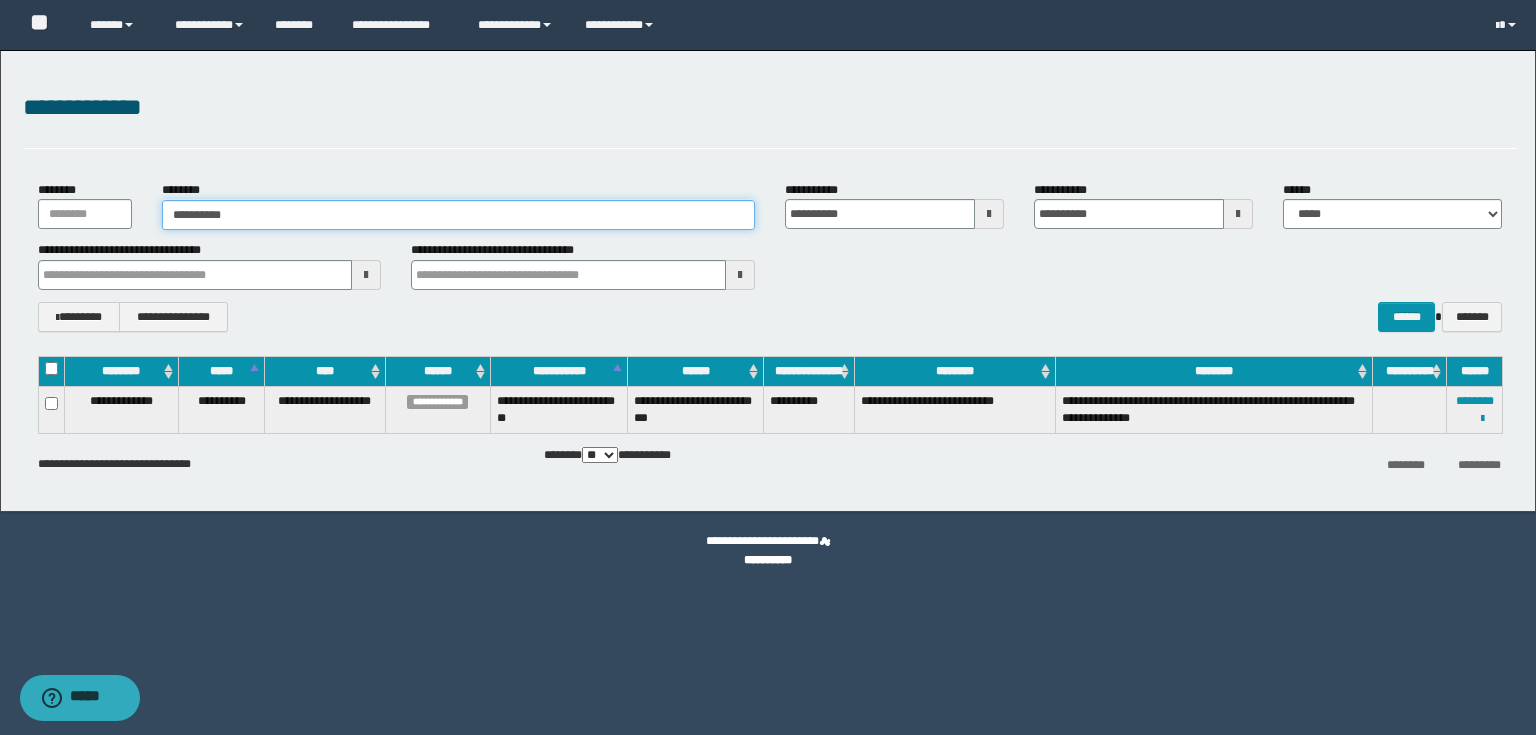 type on "**********" 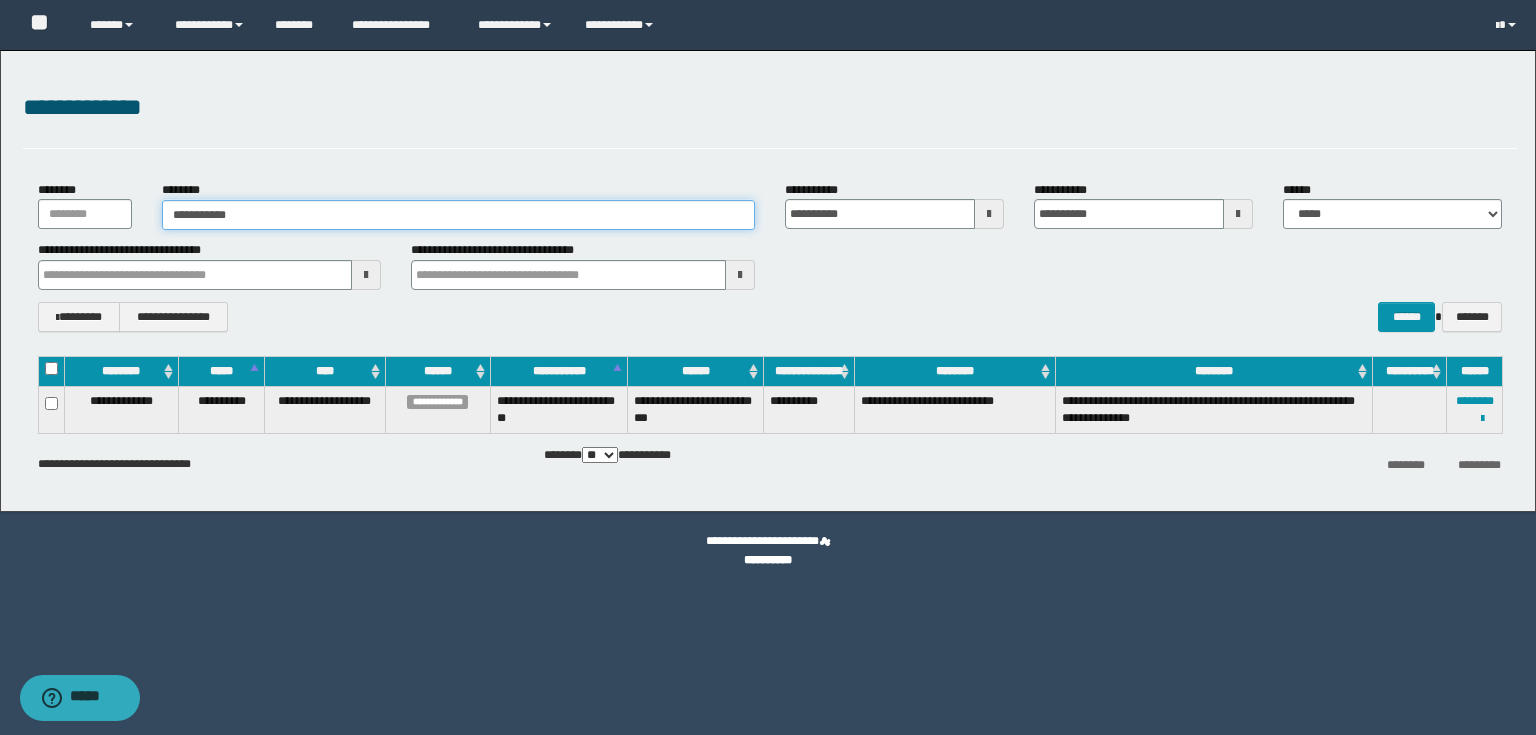 type on "**********" 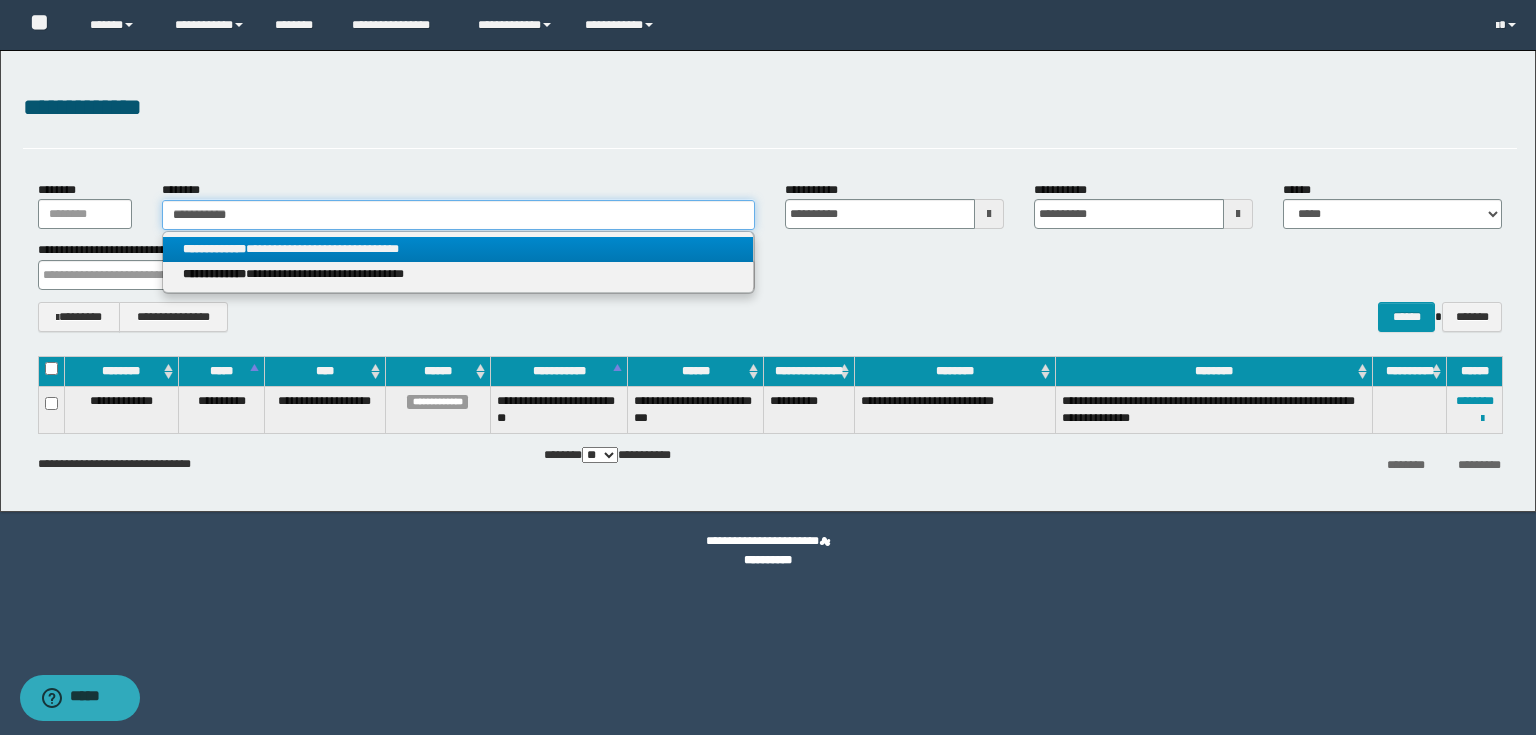 type on "**********" 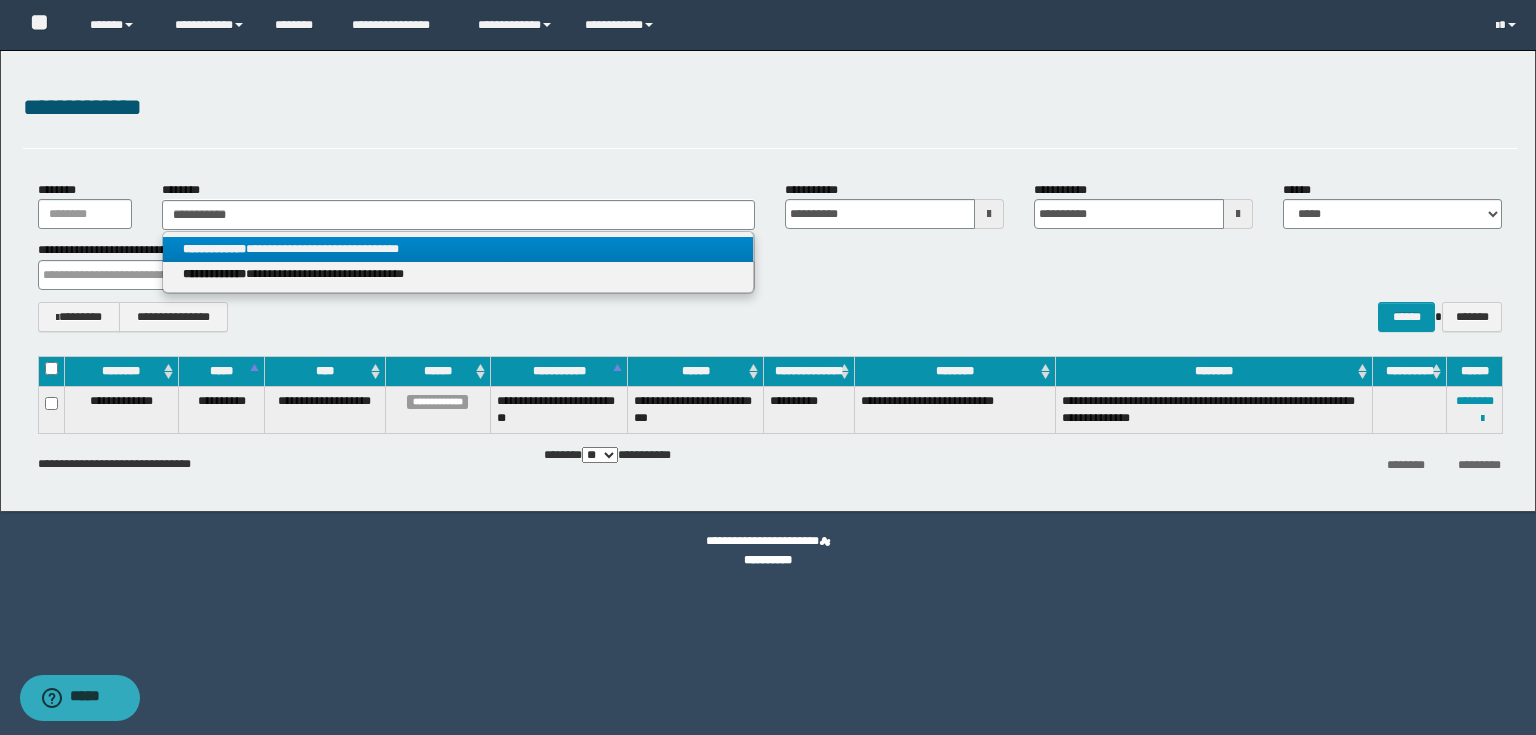 click on "**********" at bounding box center (458, 249) 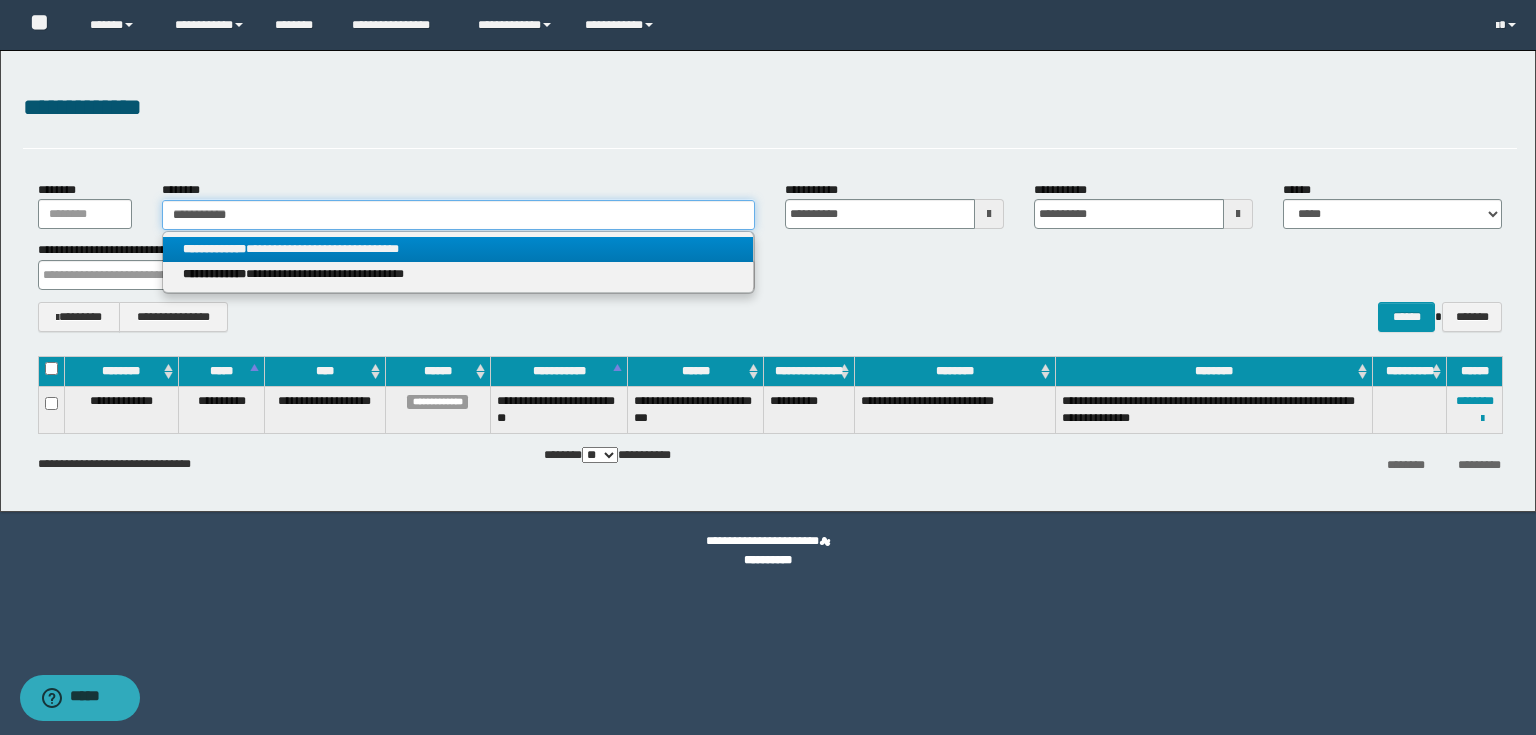 type 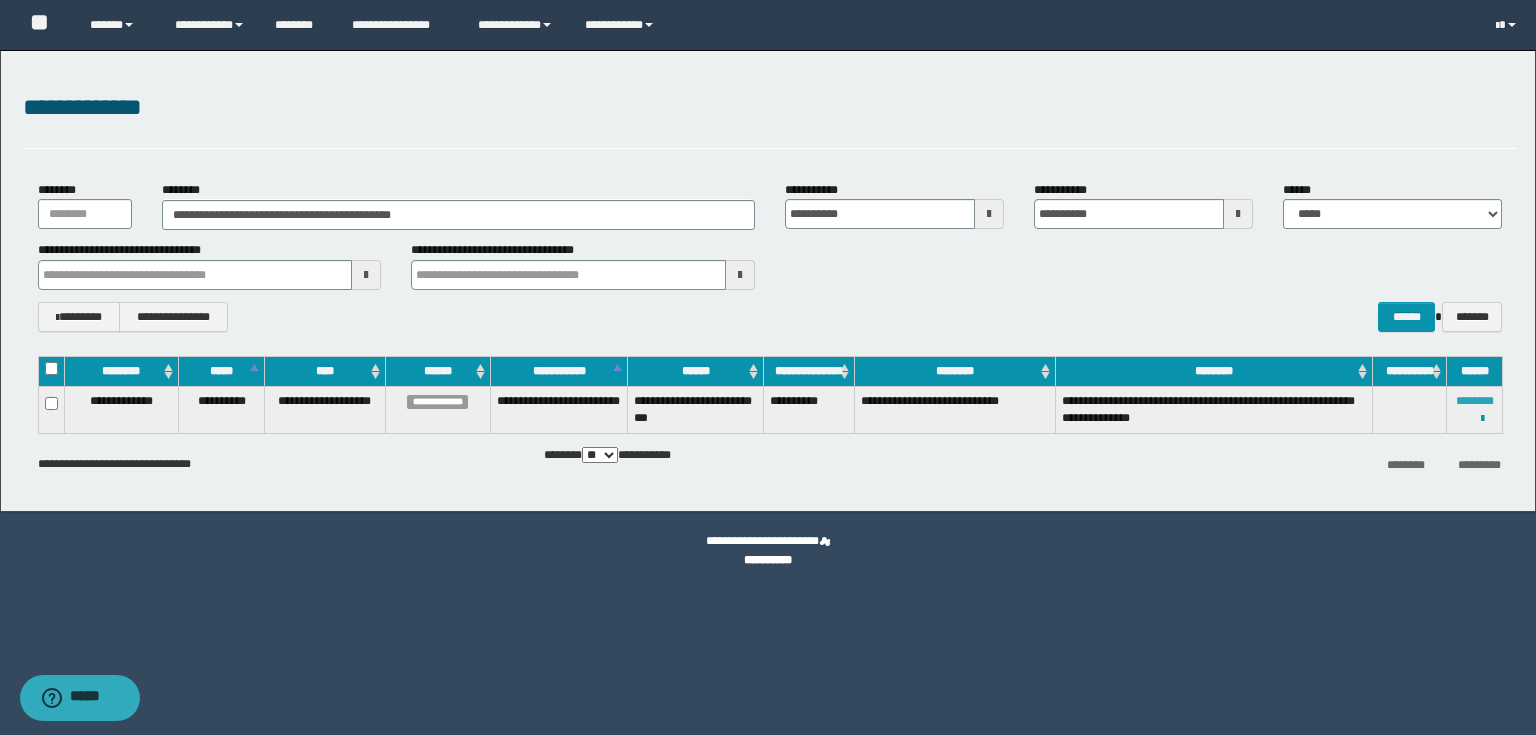 click on "********" at bounding box center (1475, 401) 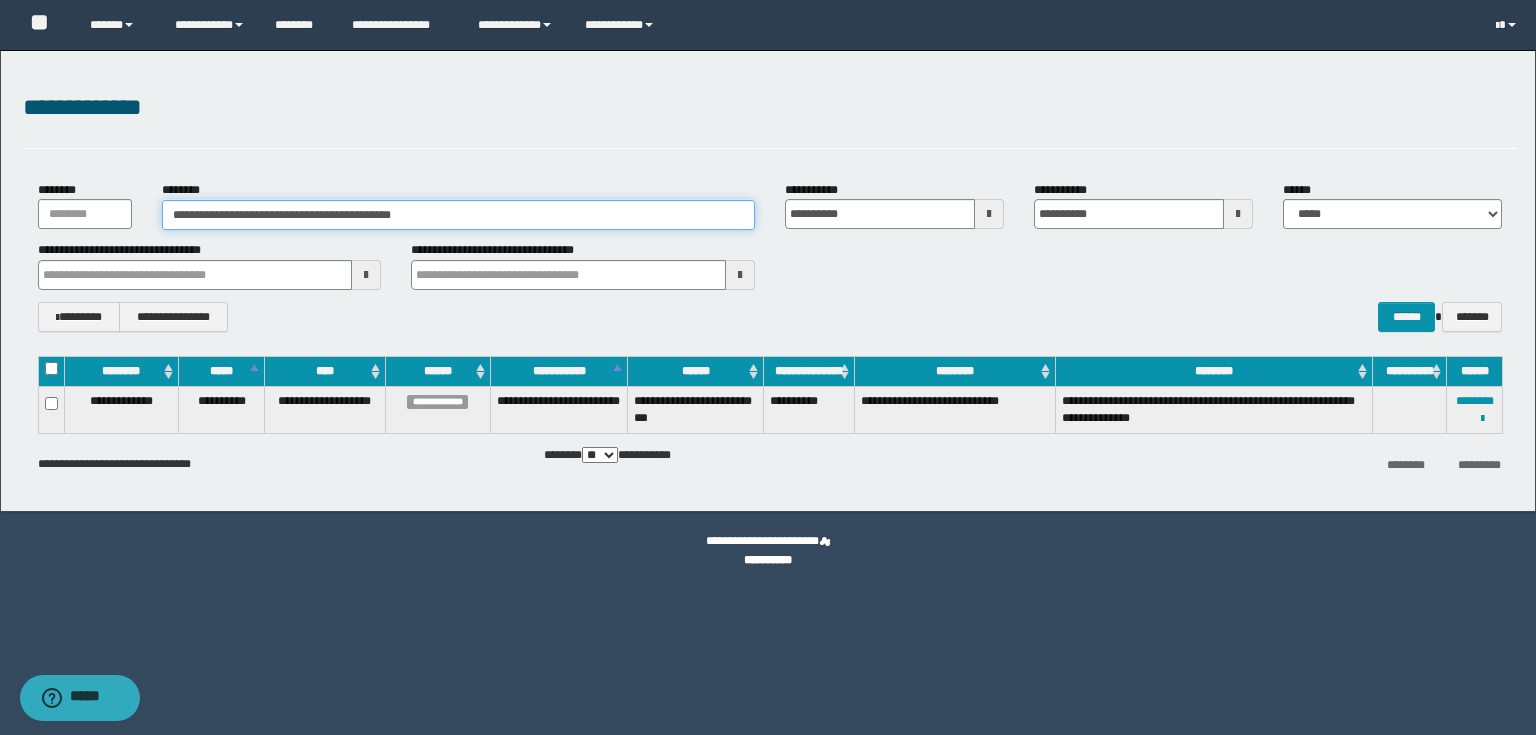 drag, startPoint x: 468, startPoint y: 220, endPoint x: 0, endPoint y: 213, distance: 468.05234 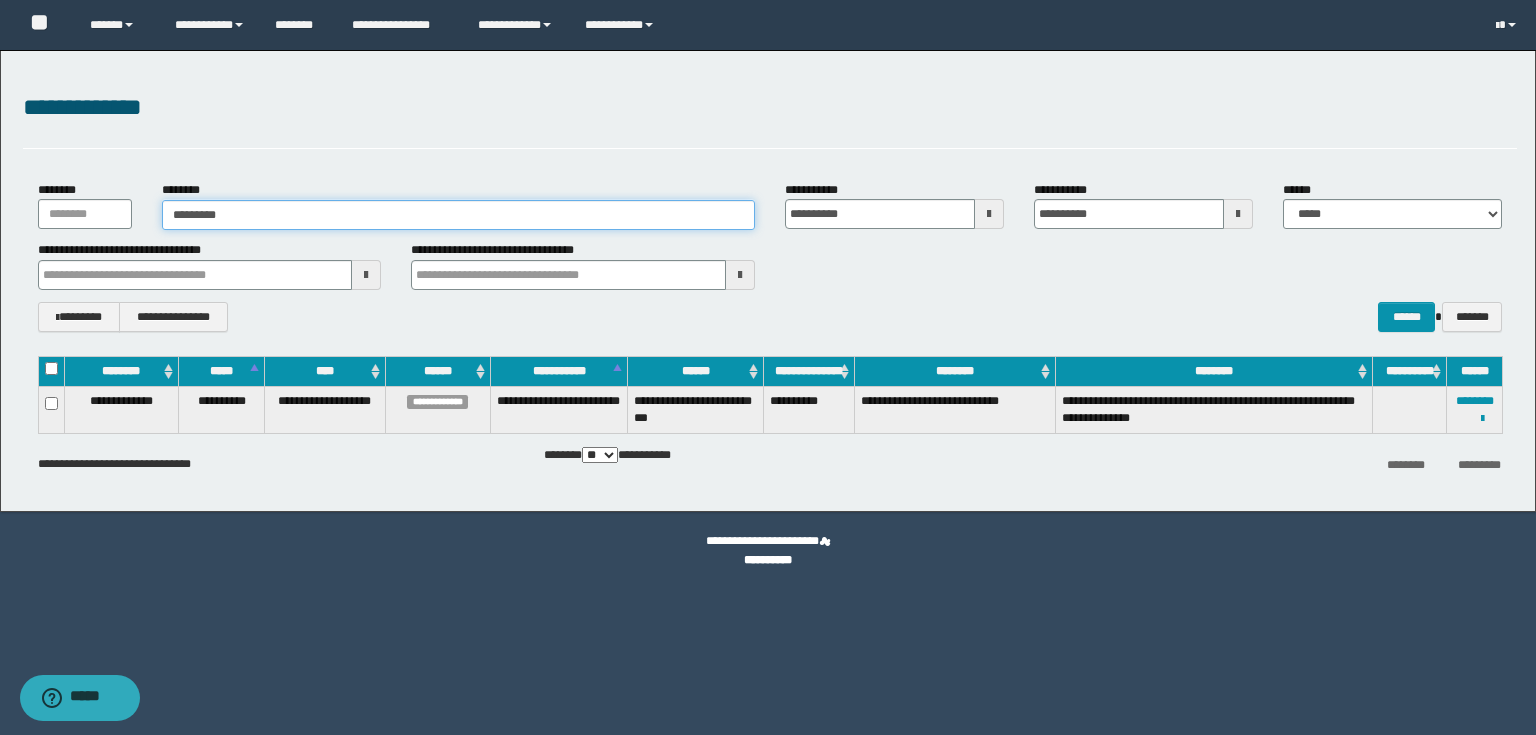 type on "*********" 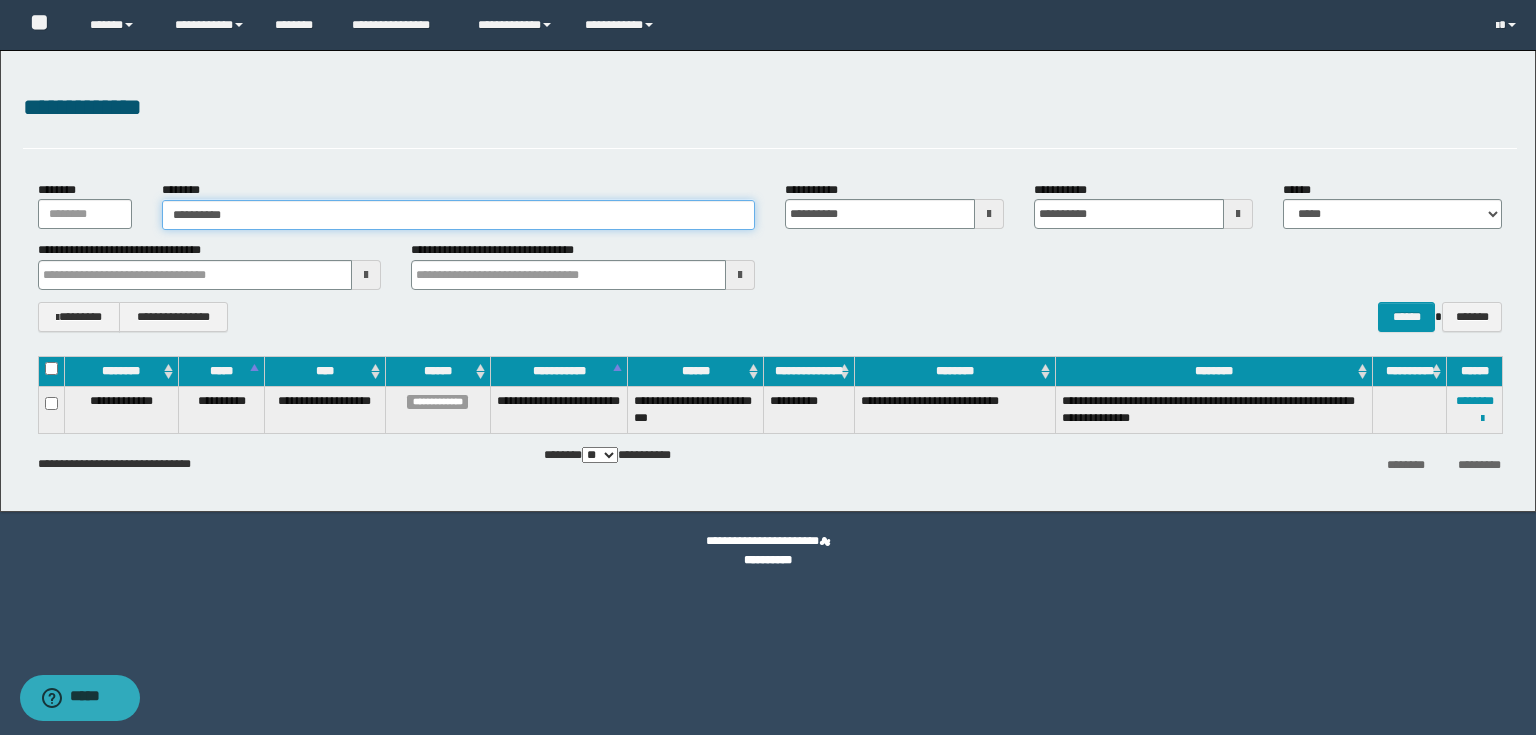 type on "*********" 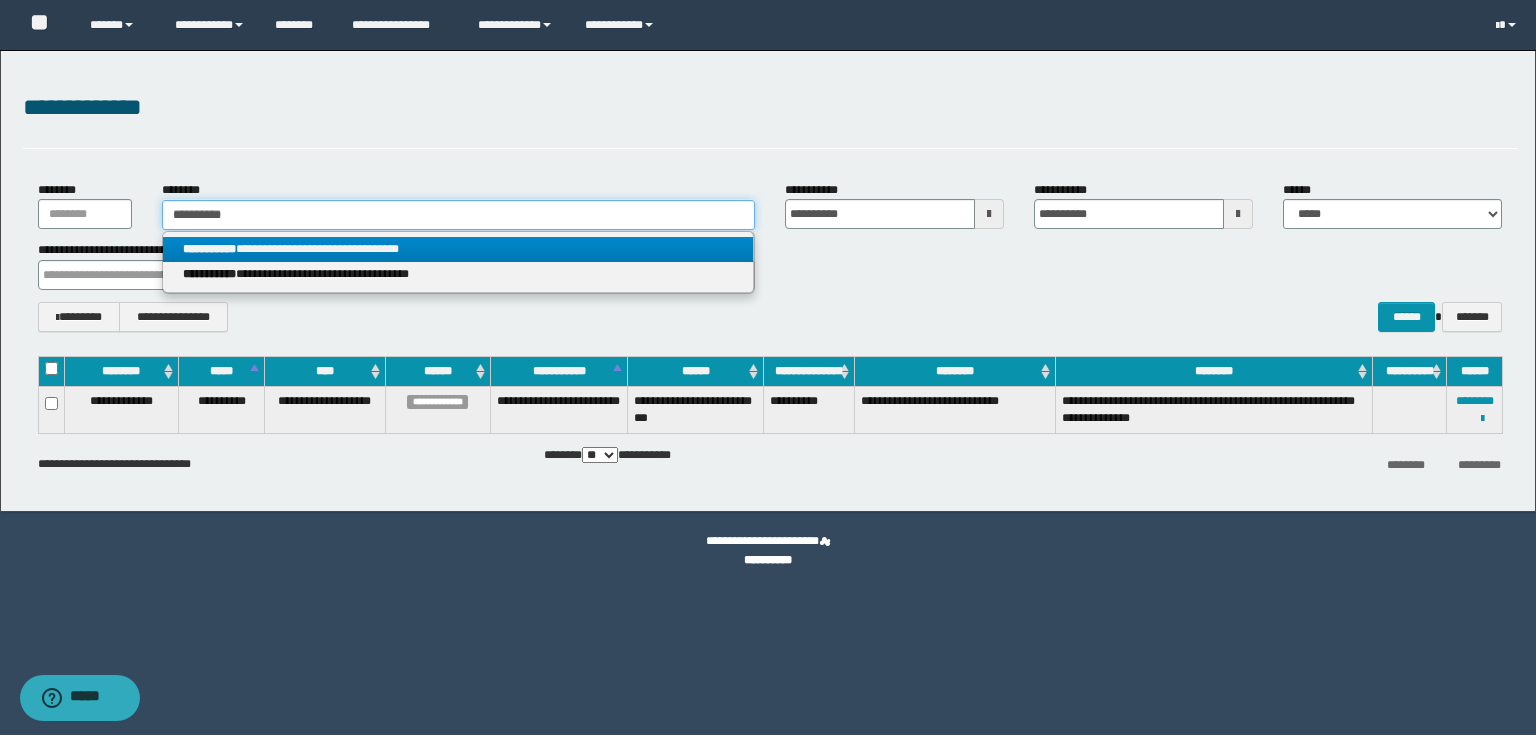 type on "*********" 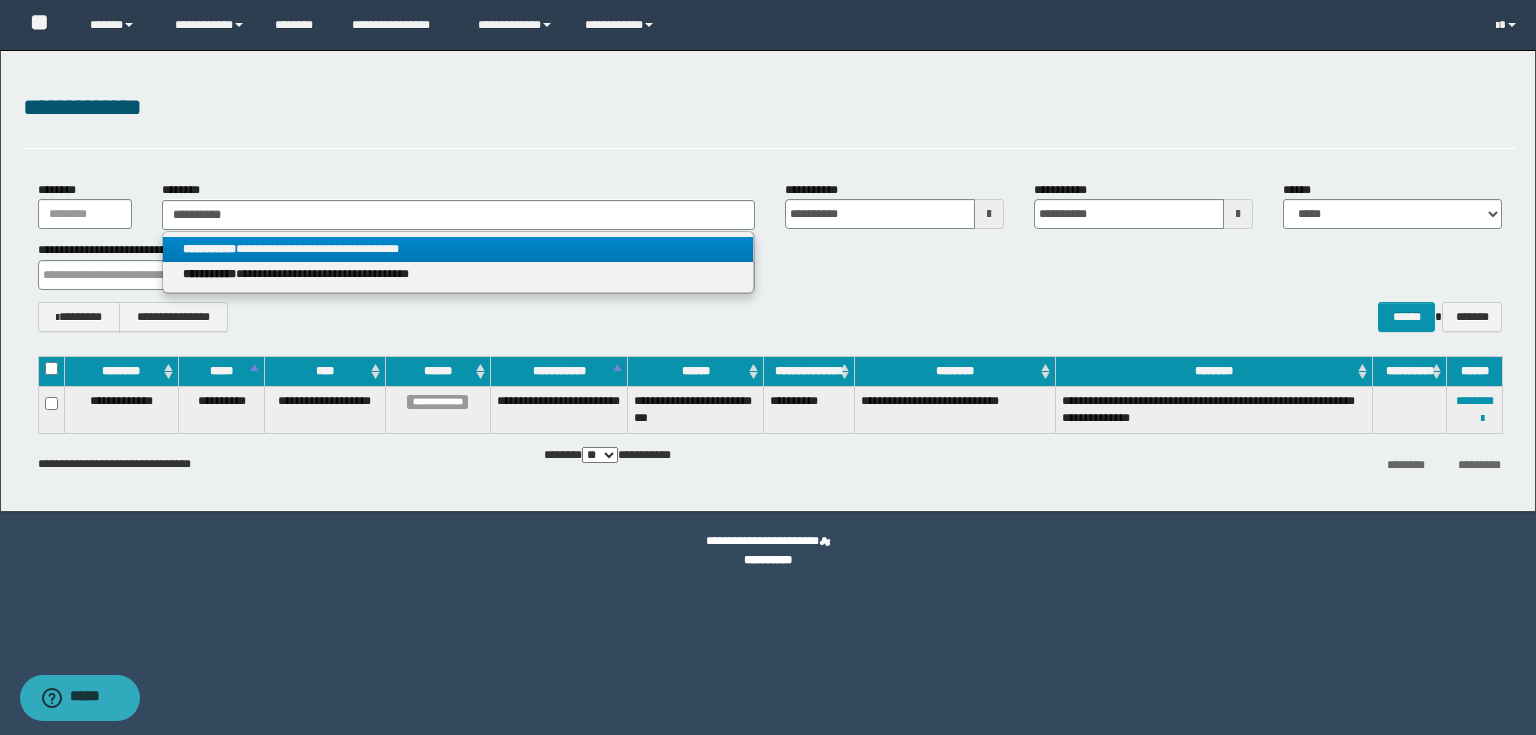click on "**********" at bounding box center [458, 249] 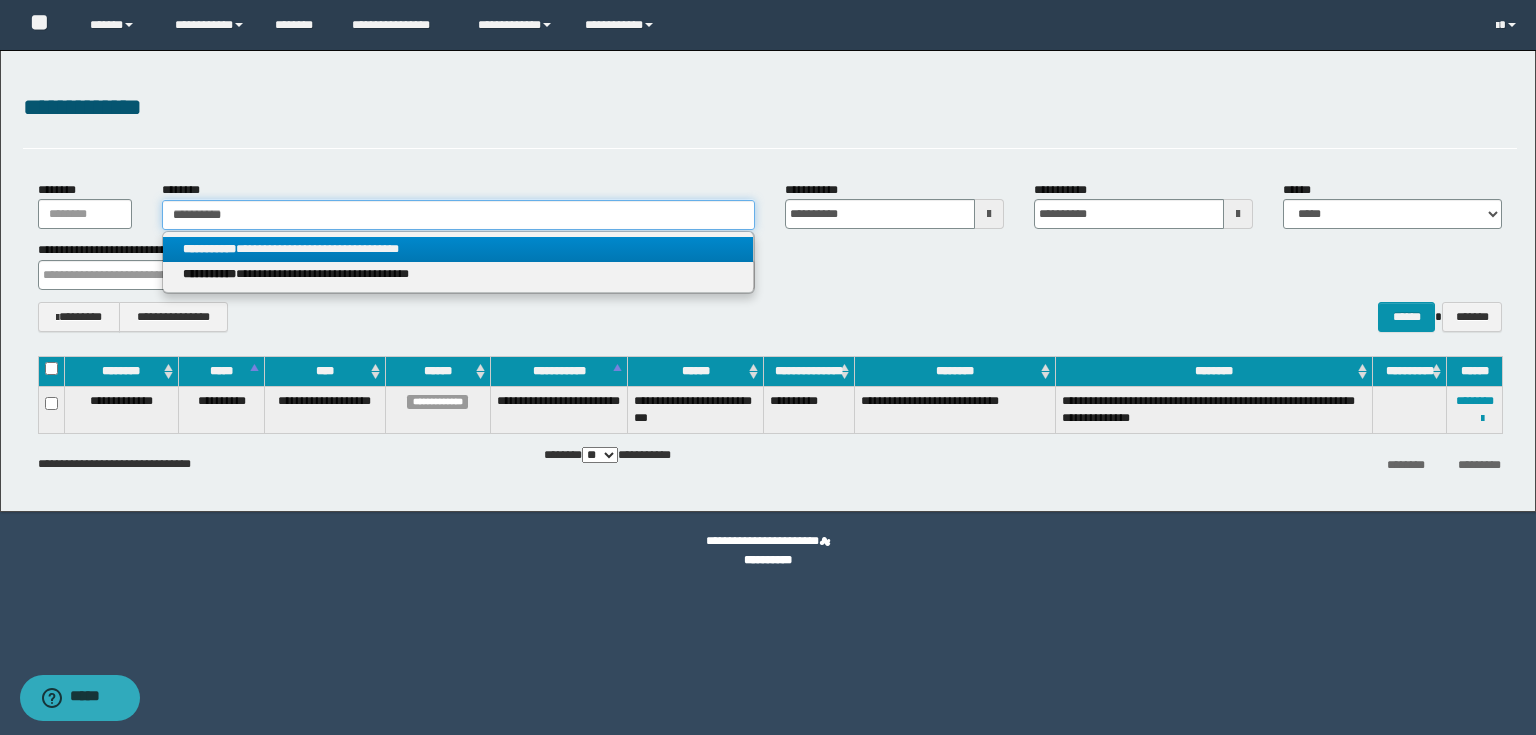 type 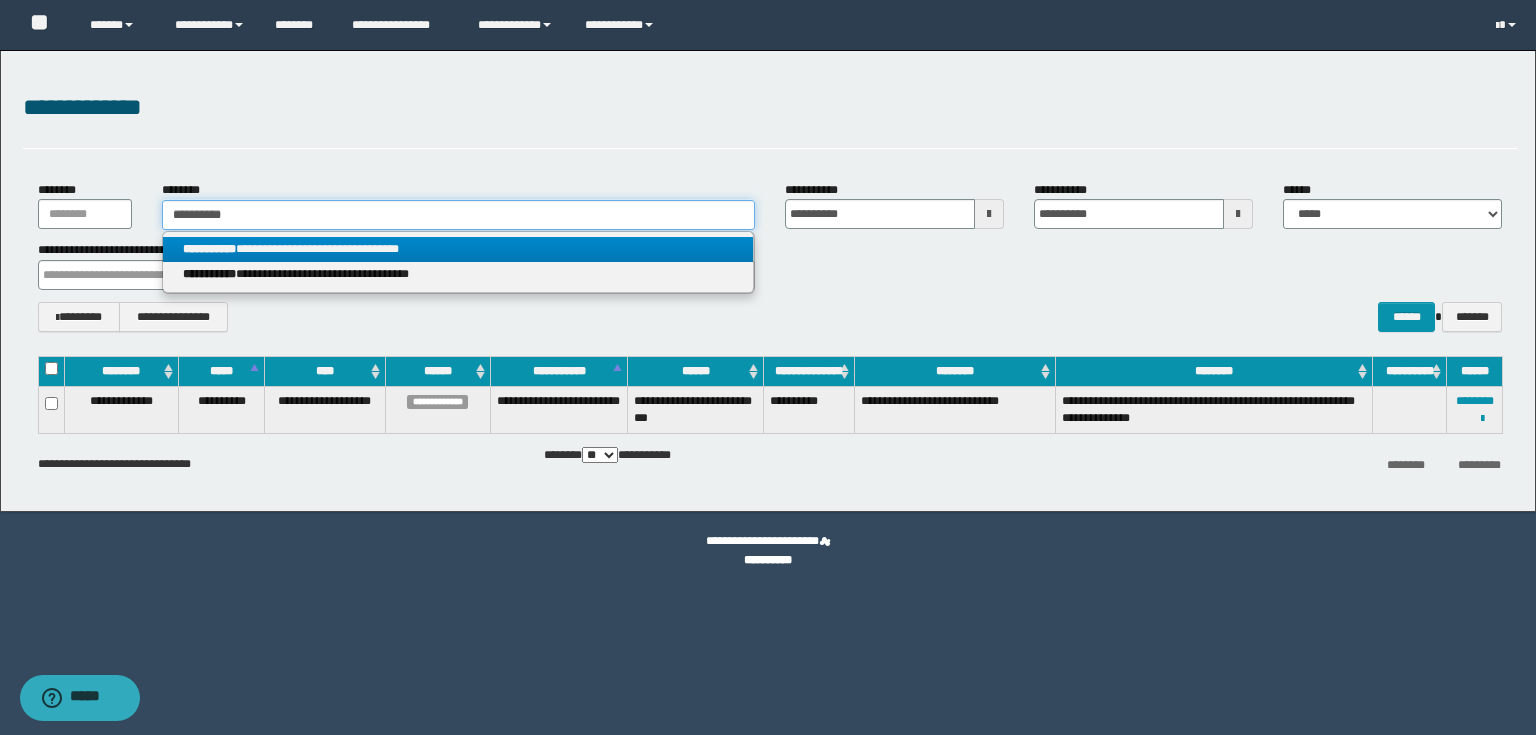 type on "**********" 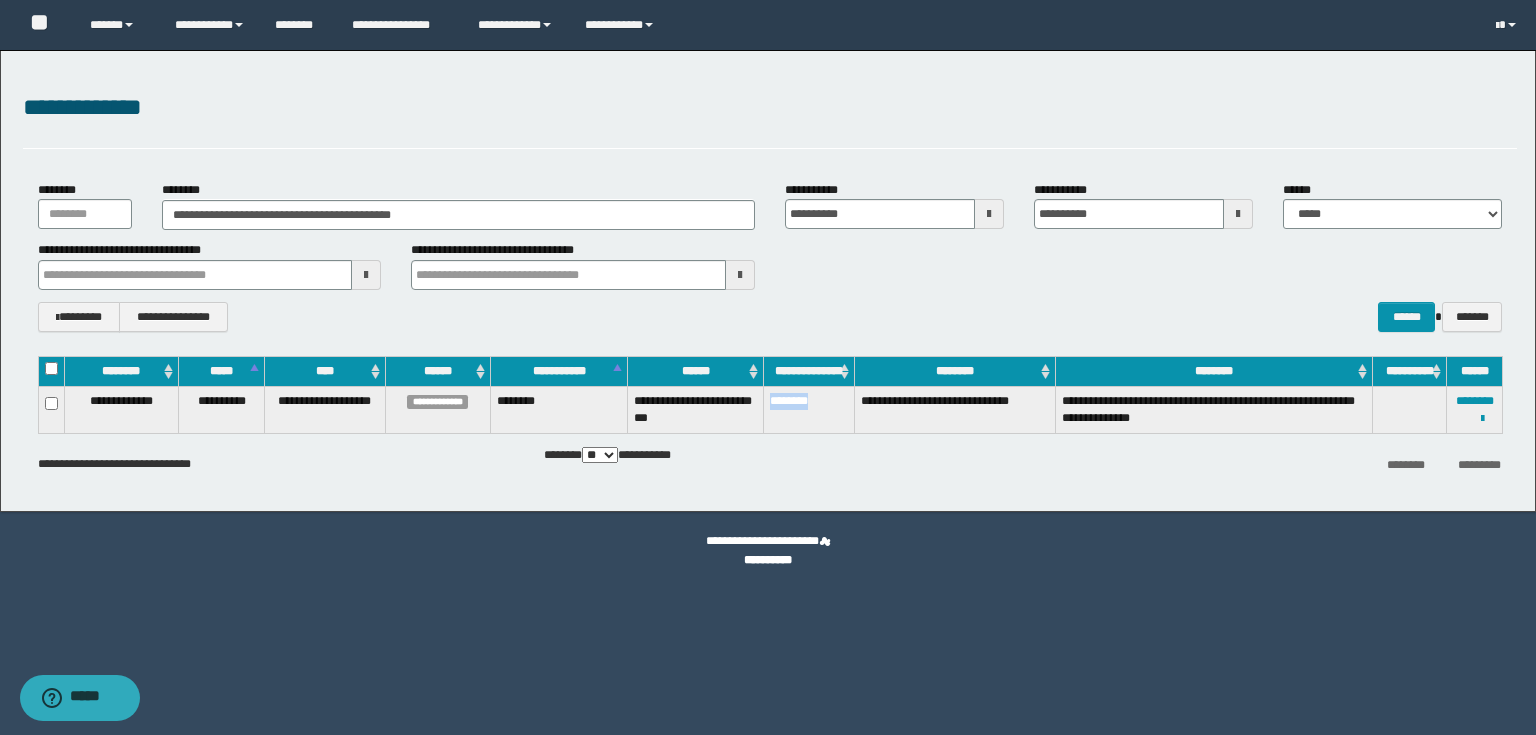 drag, startPoint x: 764, startPoint y: 399, endPoint x: 828, endPoint y: 415, distance: 65.96969 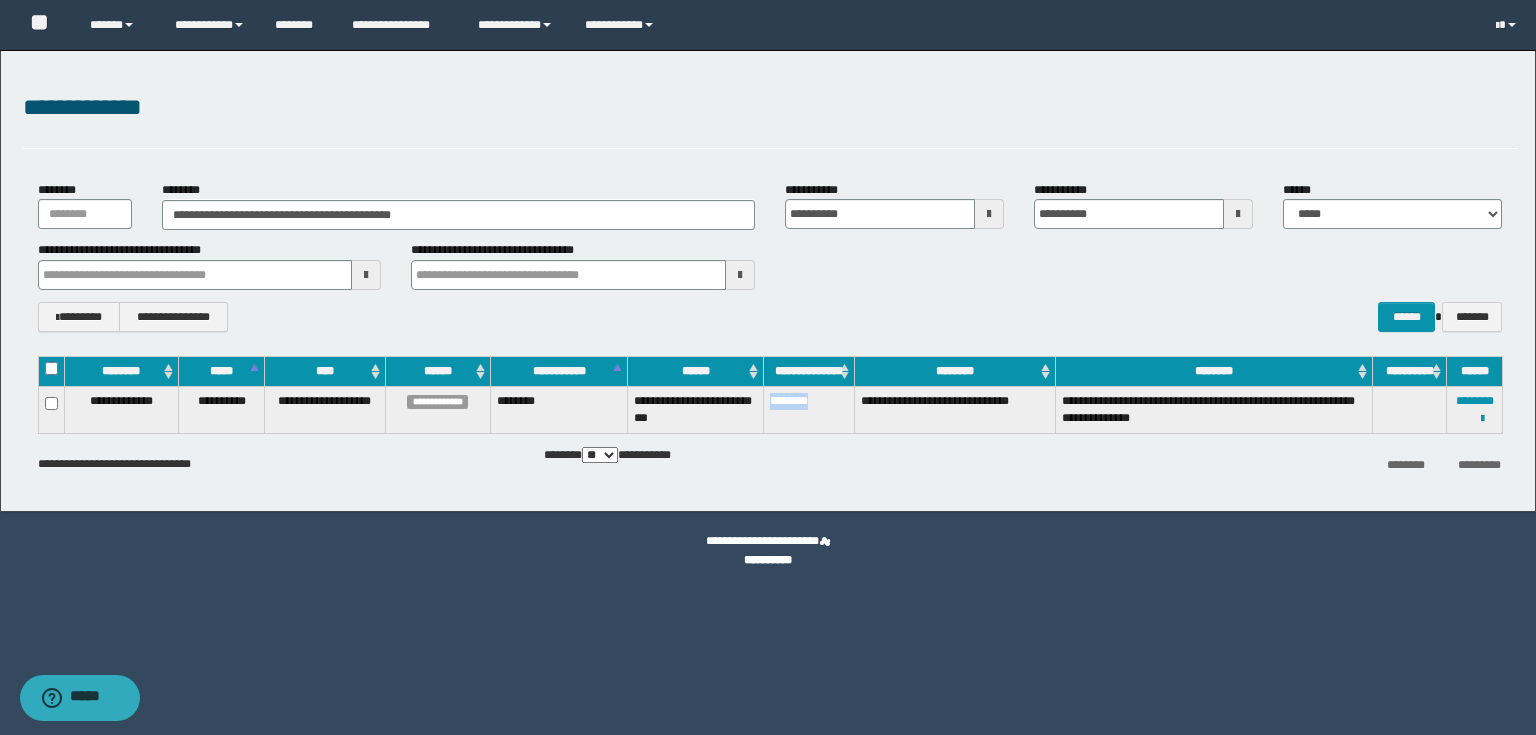 copy on "********" 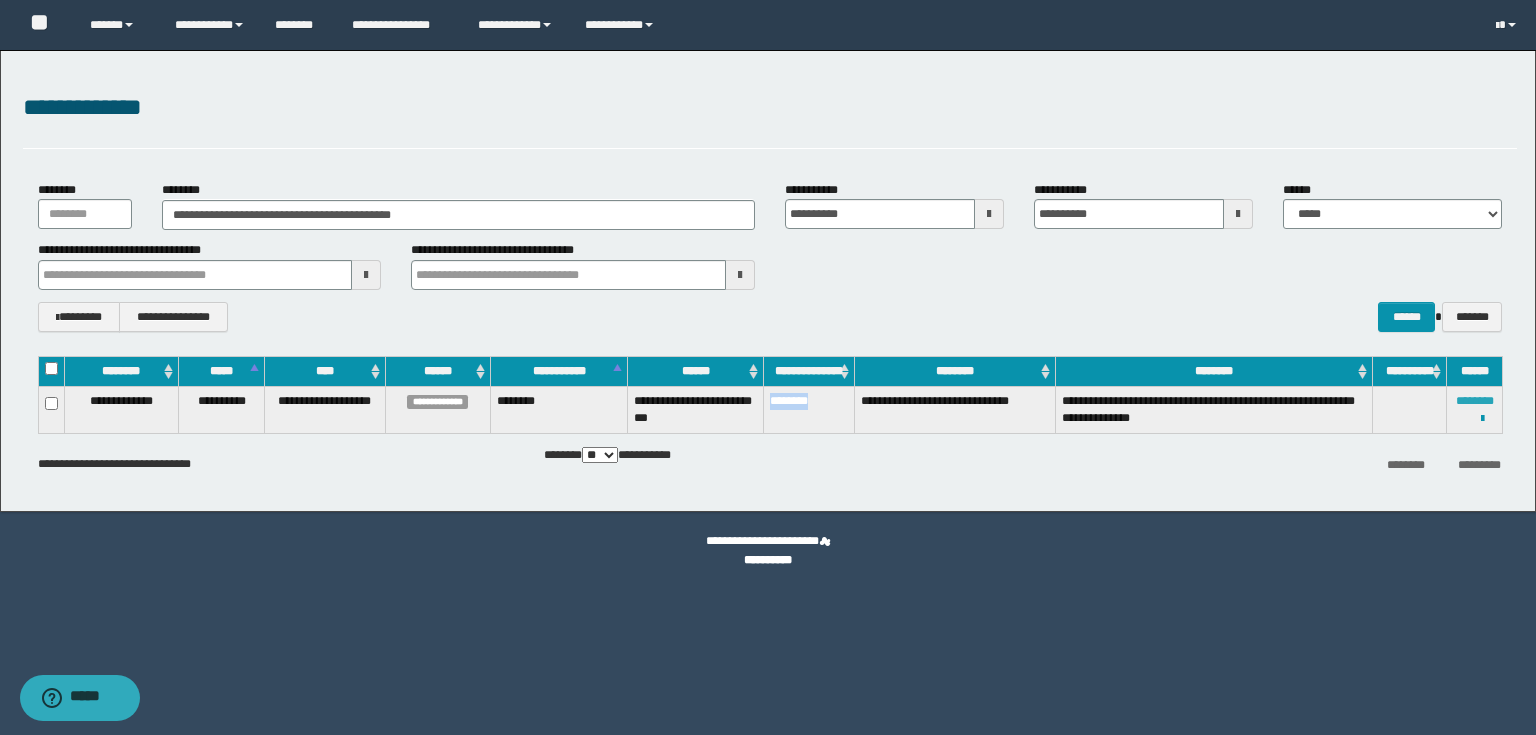 click on "********" at bounding box center [1475, 401] 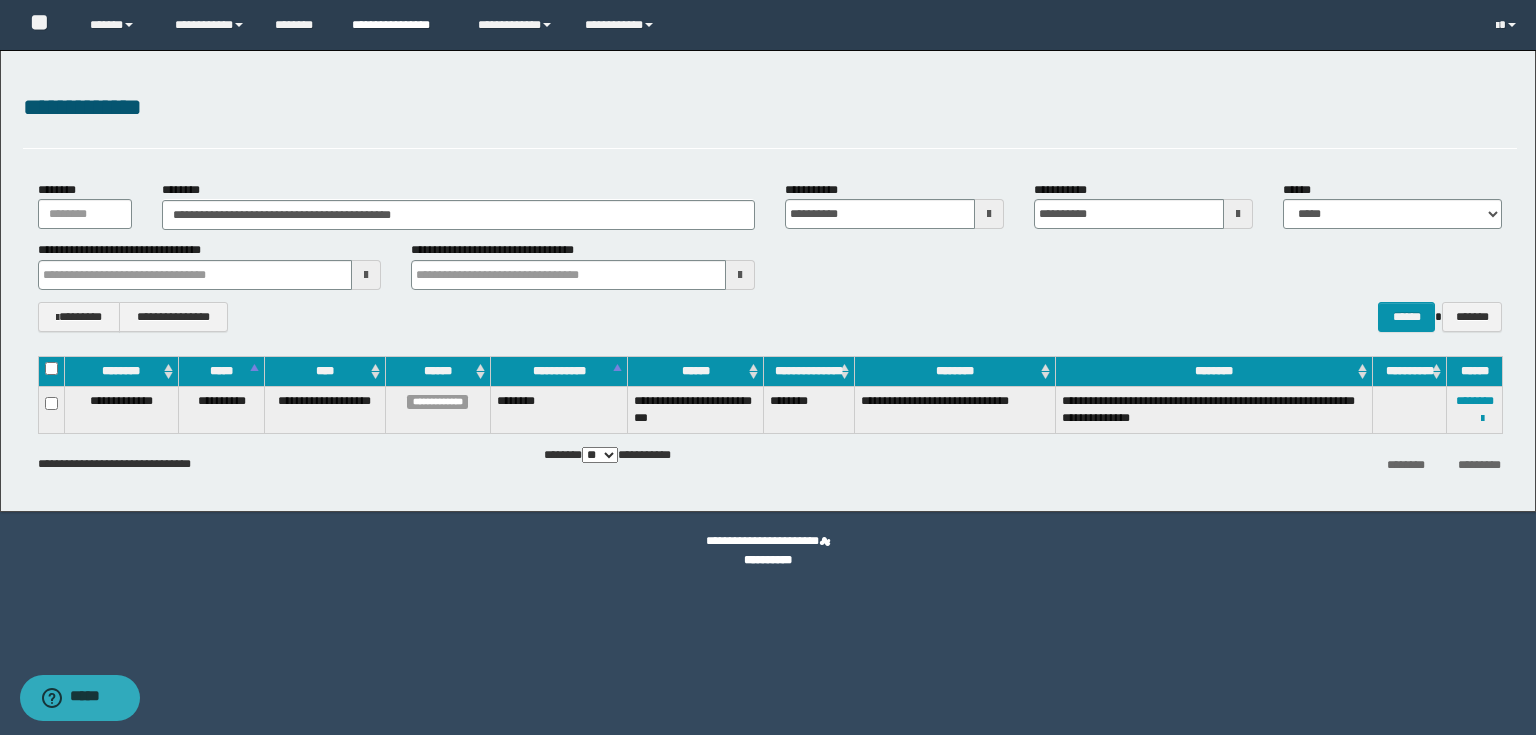 click on "**********" at bounding box center [400, 25] 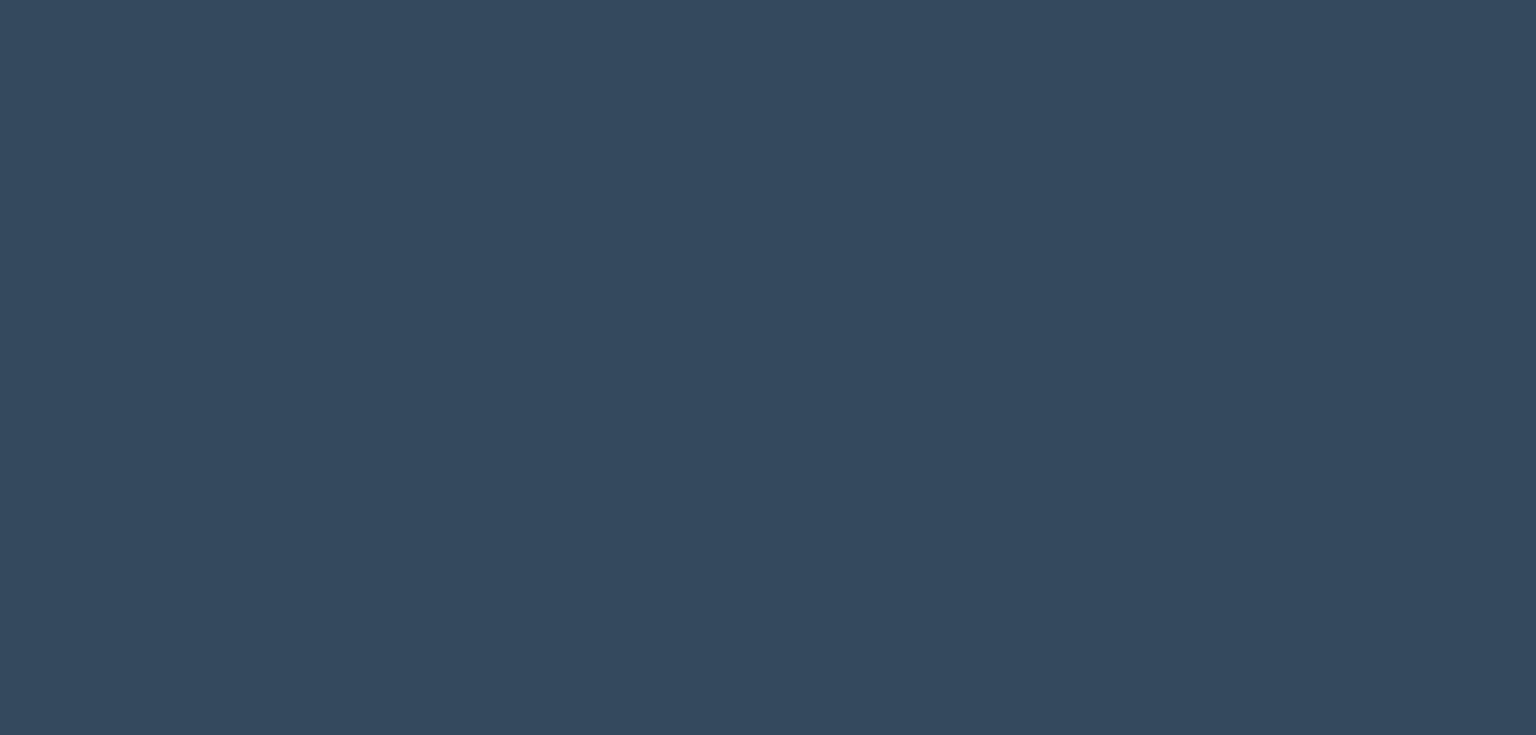 scroll, scrollTop: 0, scrollLeft: 0, axis: both 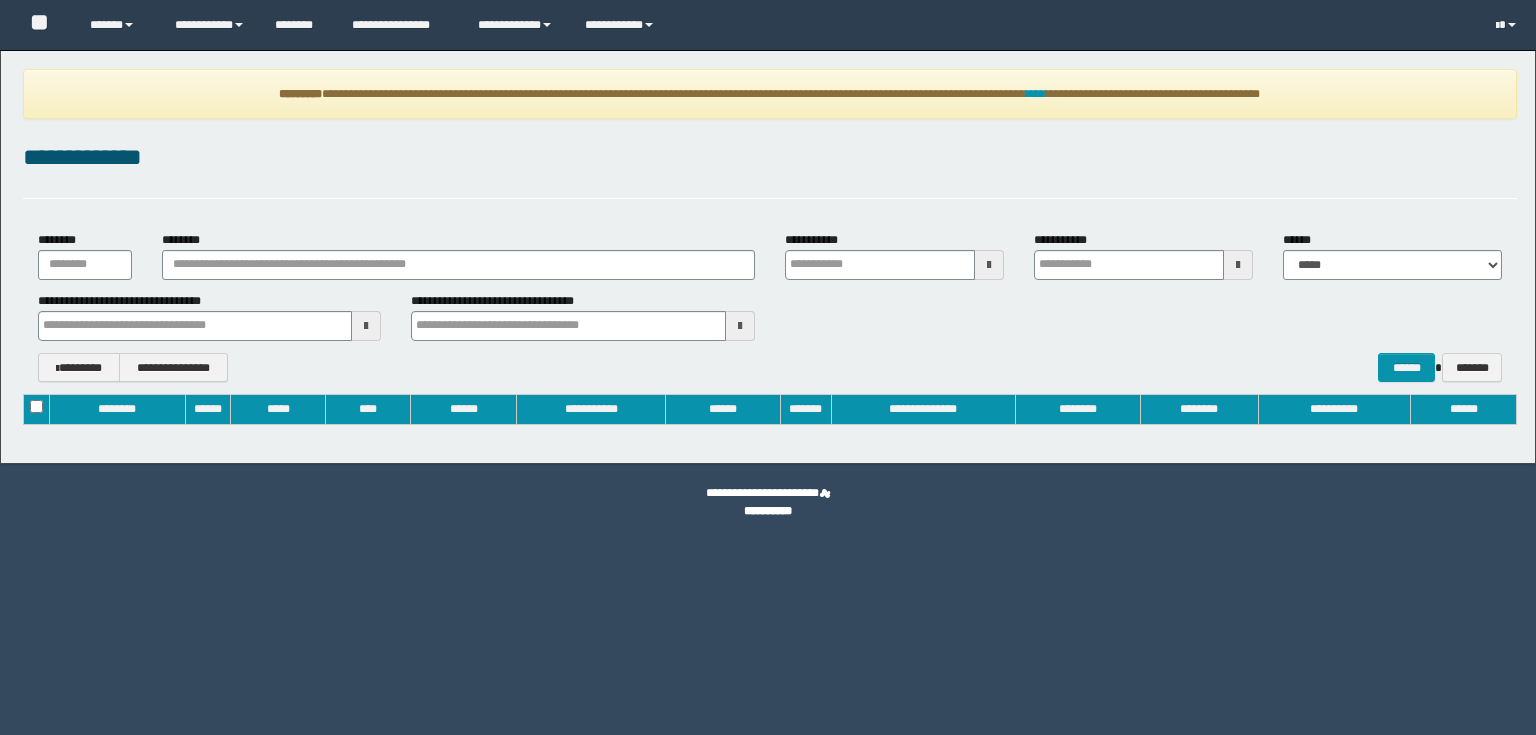 type on "**********" 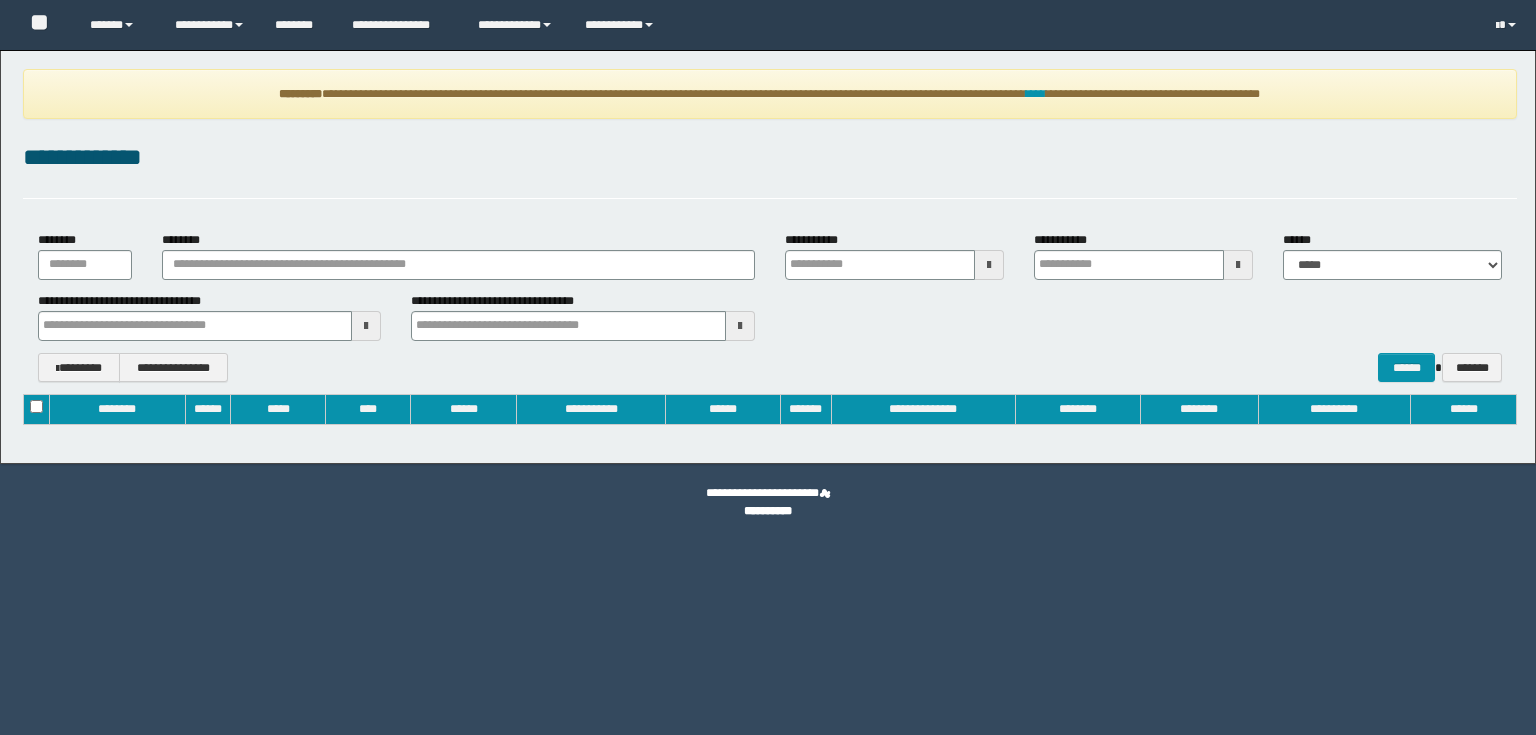 type on "**********" 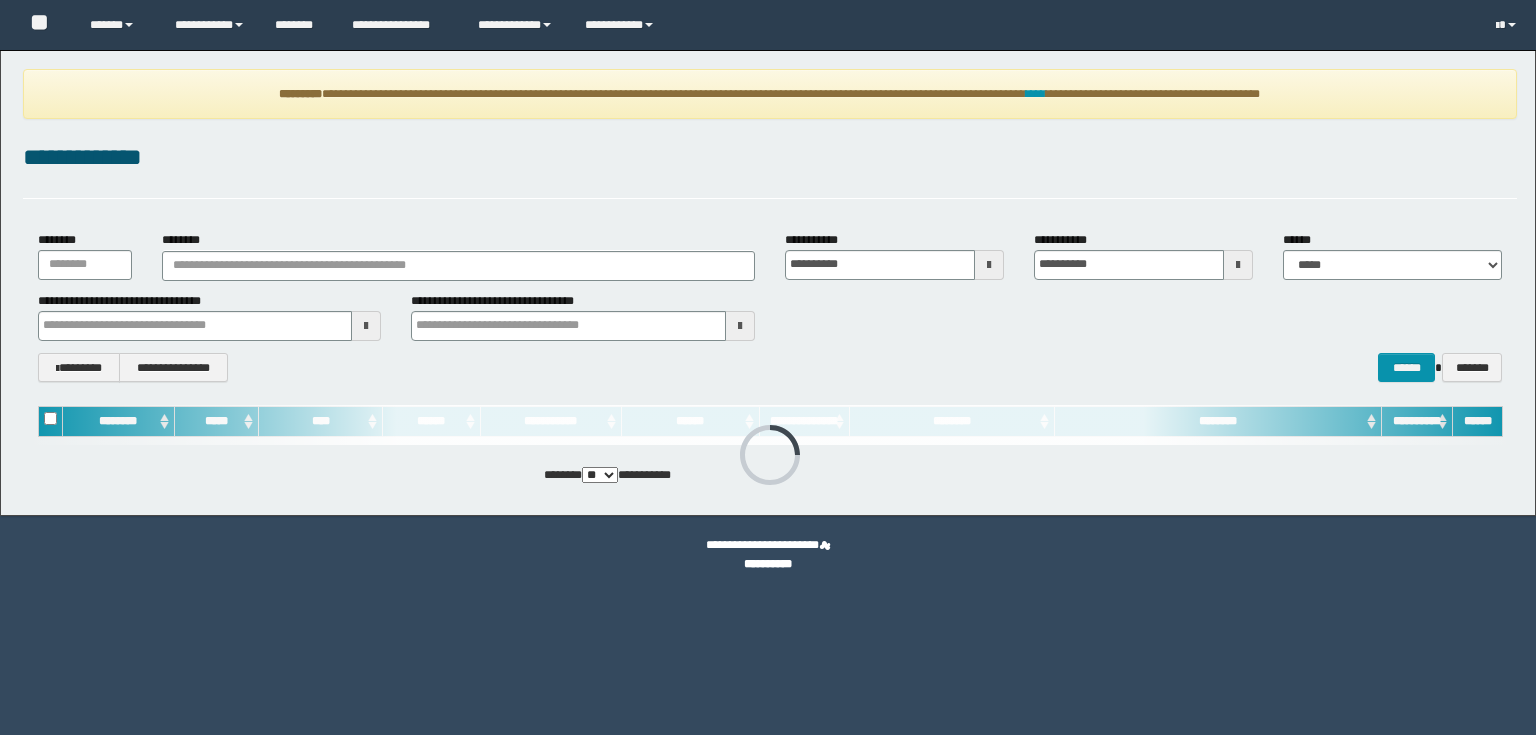 scroll, scrollTop: 0, scrollLeft: 0, axis: both 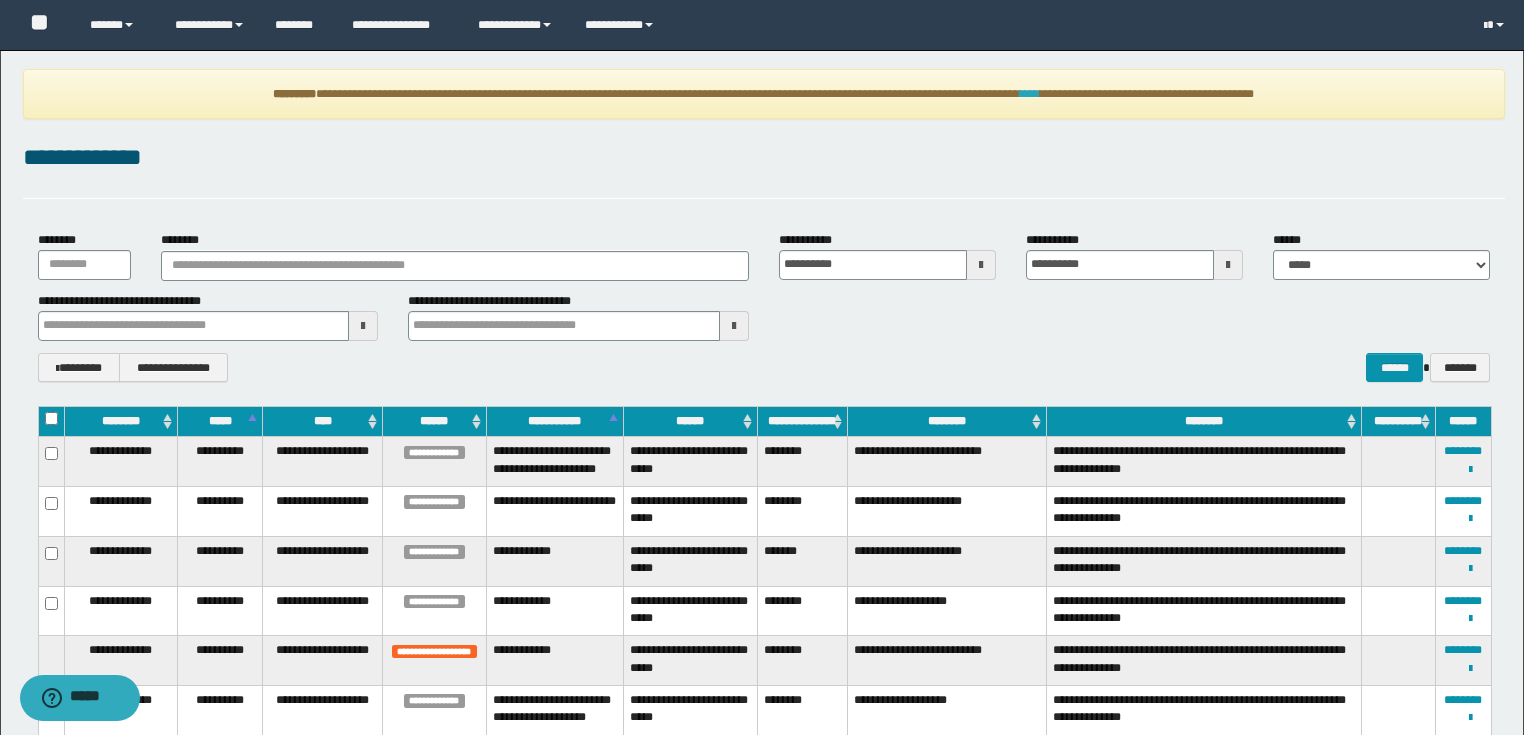 click on "****" at bounding box center [1030, 94] 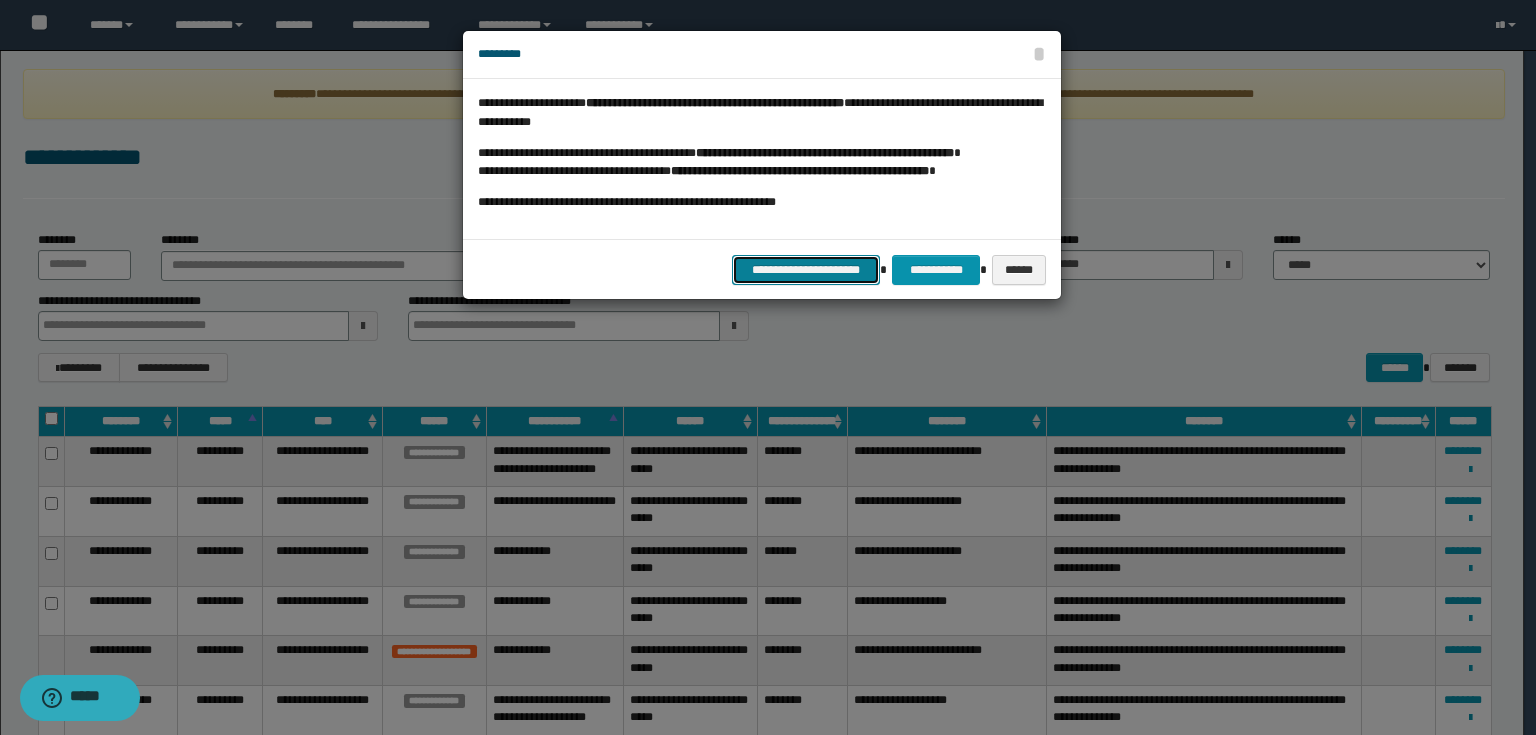 click on "**********" at bounding box center (806, 270) 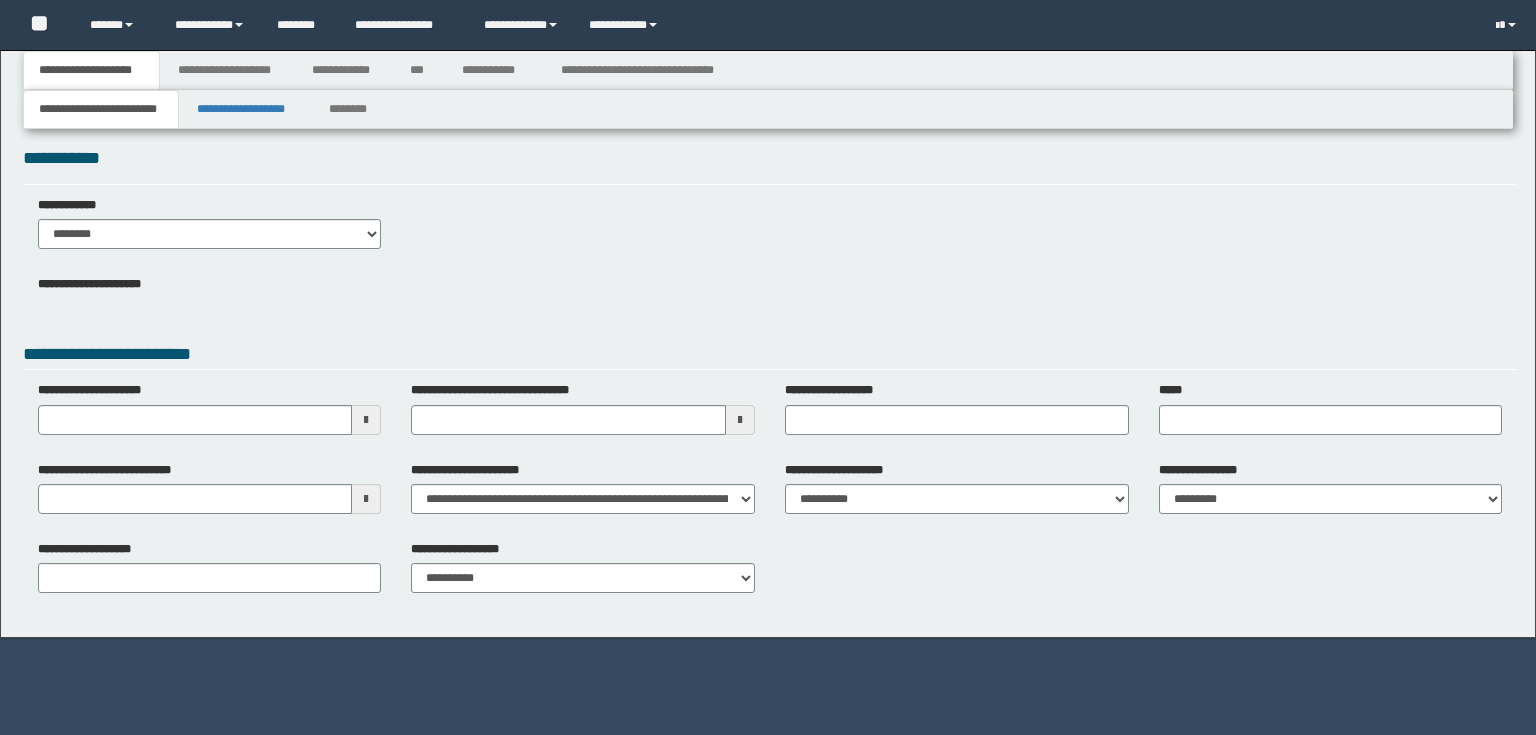 scroll, scrollTop: 0, scrollLeft: 0, axis: both 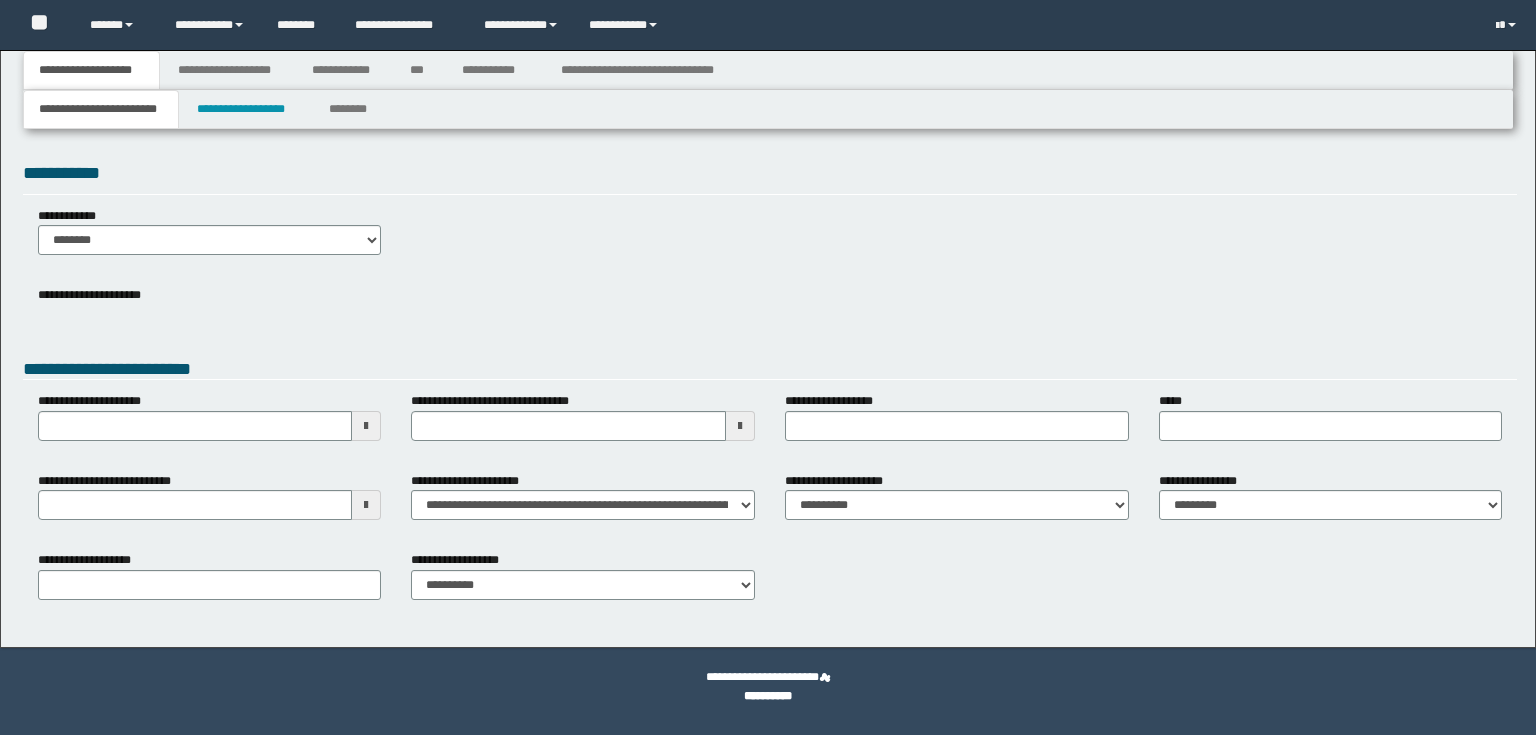 type 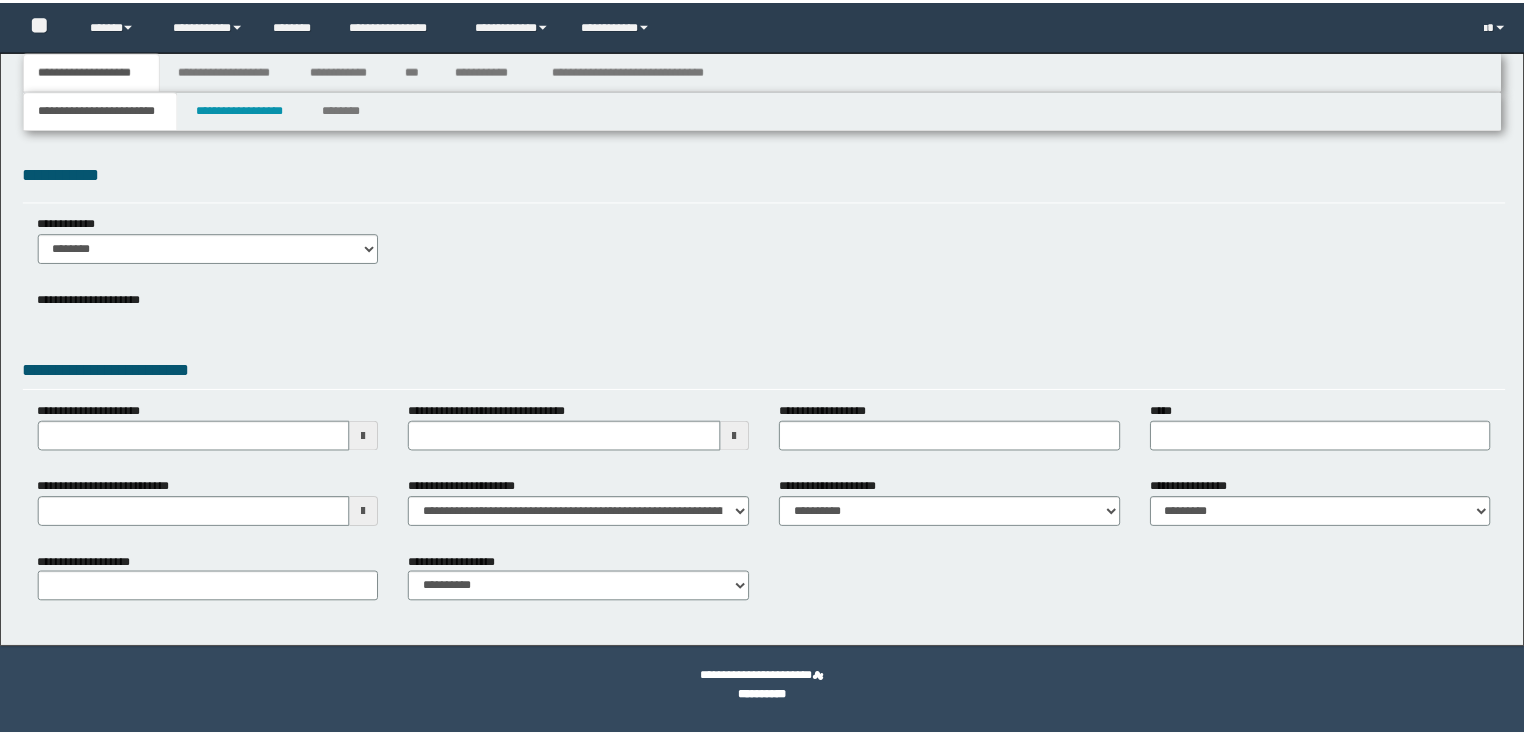 scroll, scrollTop: 0, scrollLeft: 0, axis: both 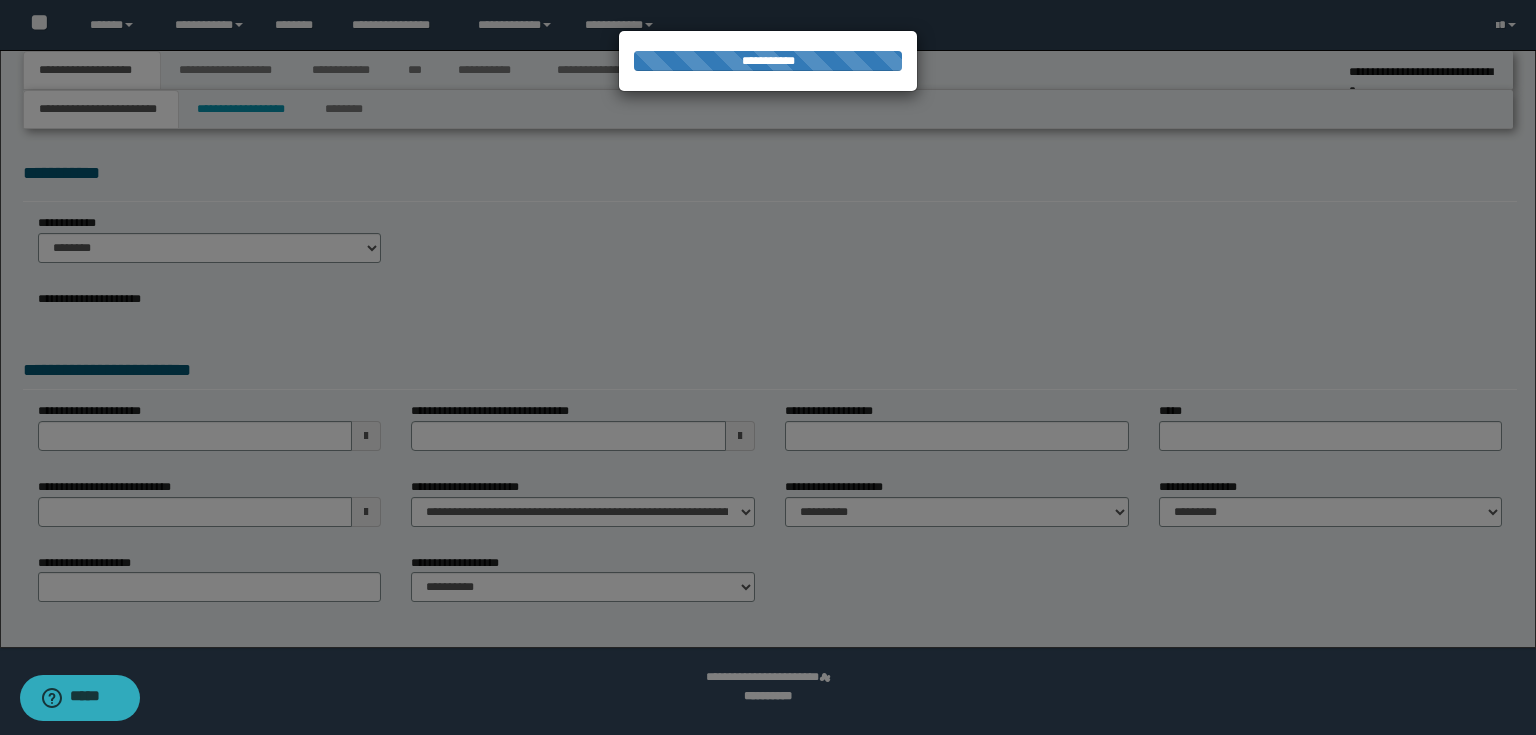 select on "*" 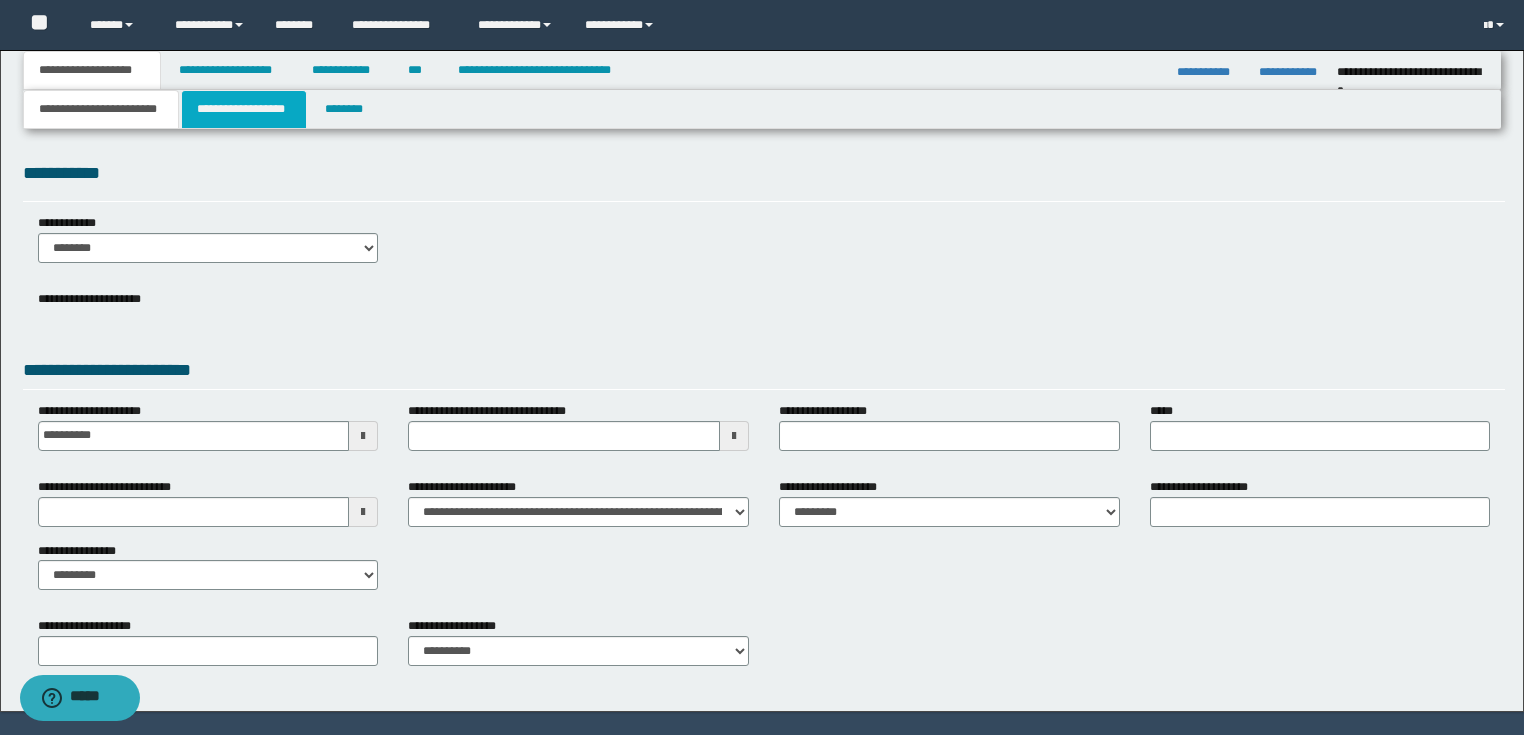 click on "**********" at bounding box center (244, 109) 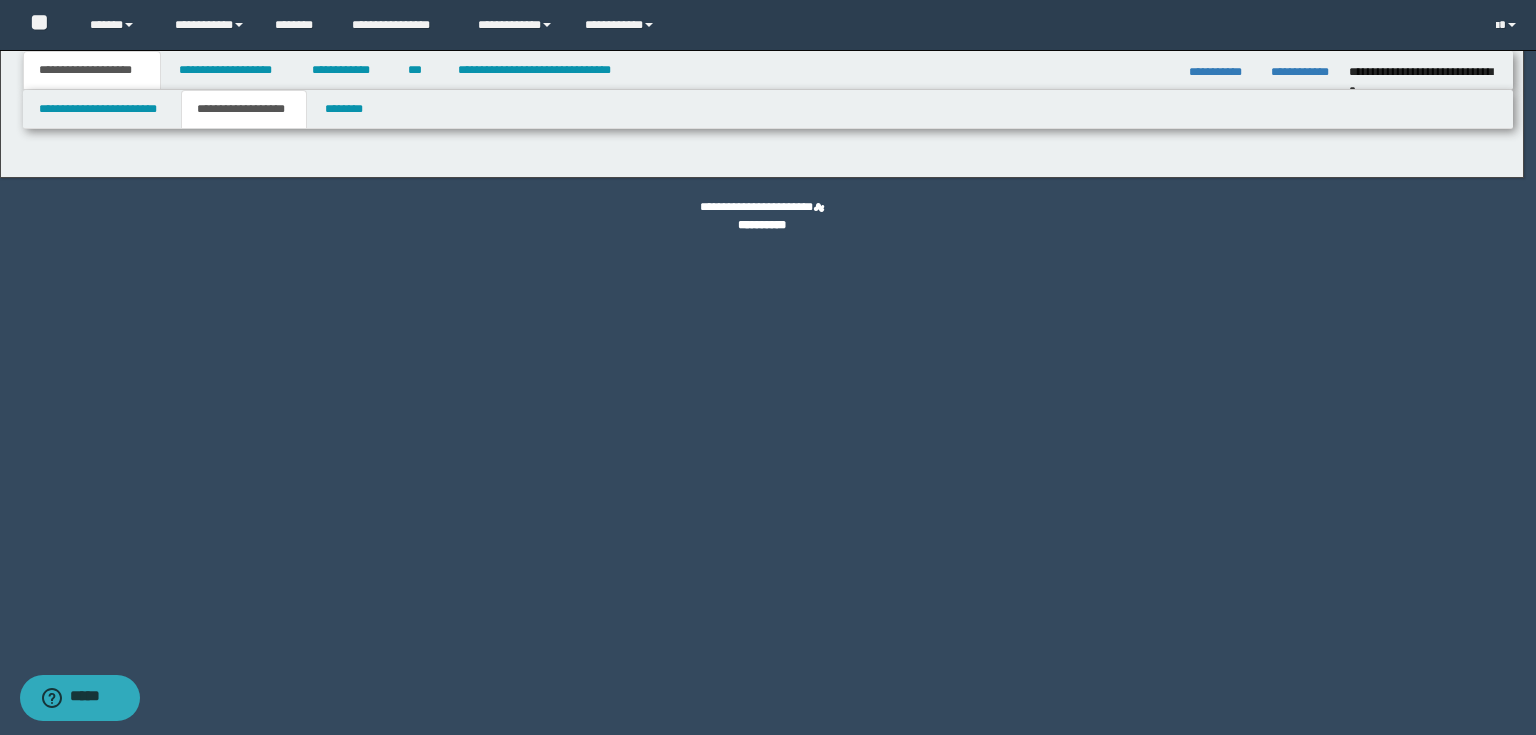 type on "**********" 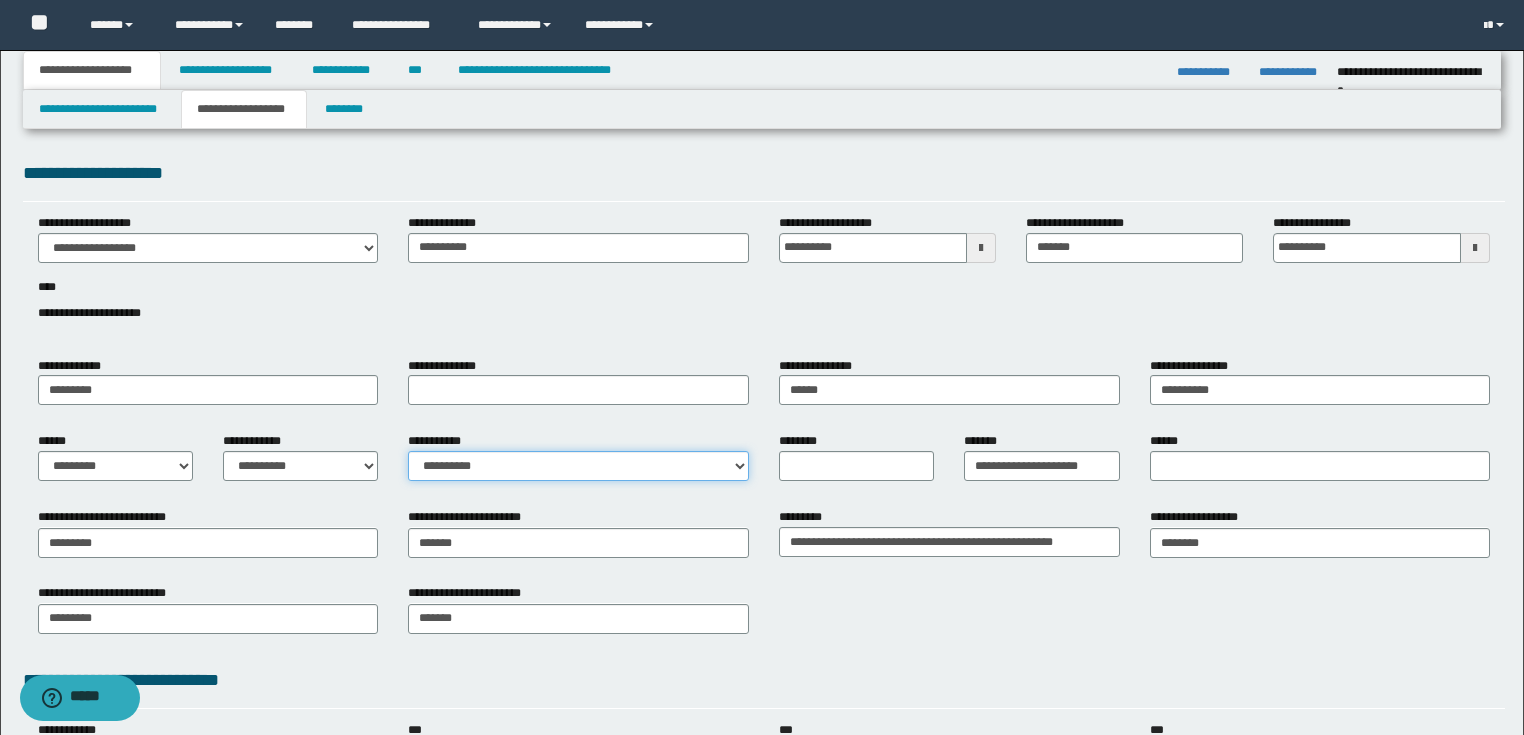 click on "**********" at bounding box center [578, 466] 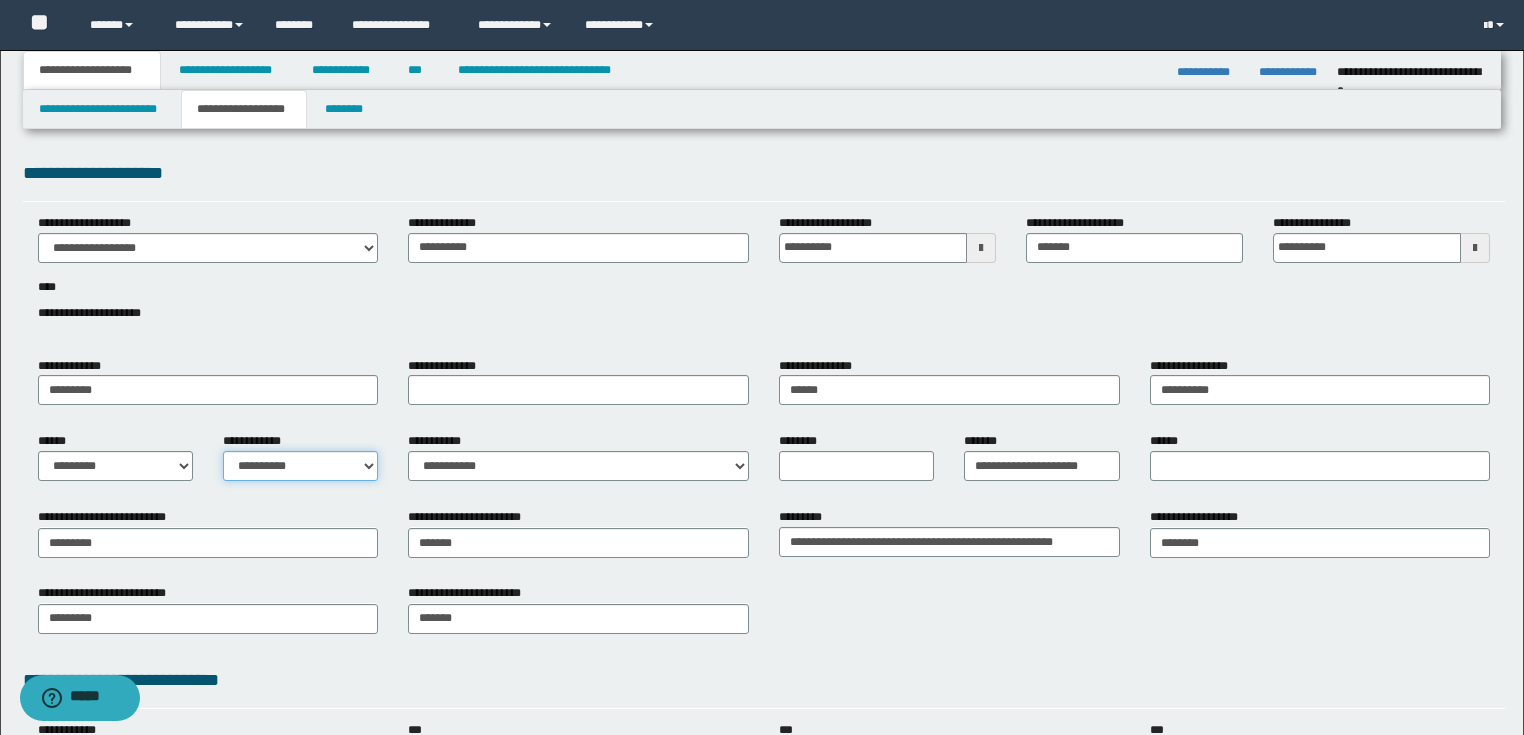 click on "**********" at bounding box center (300, 466) 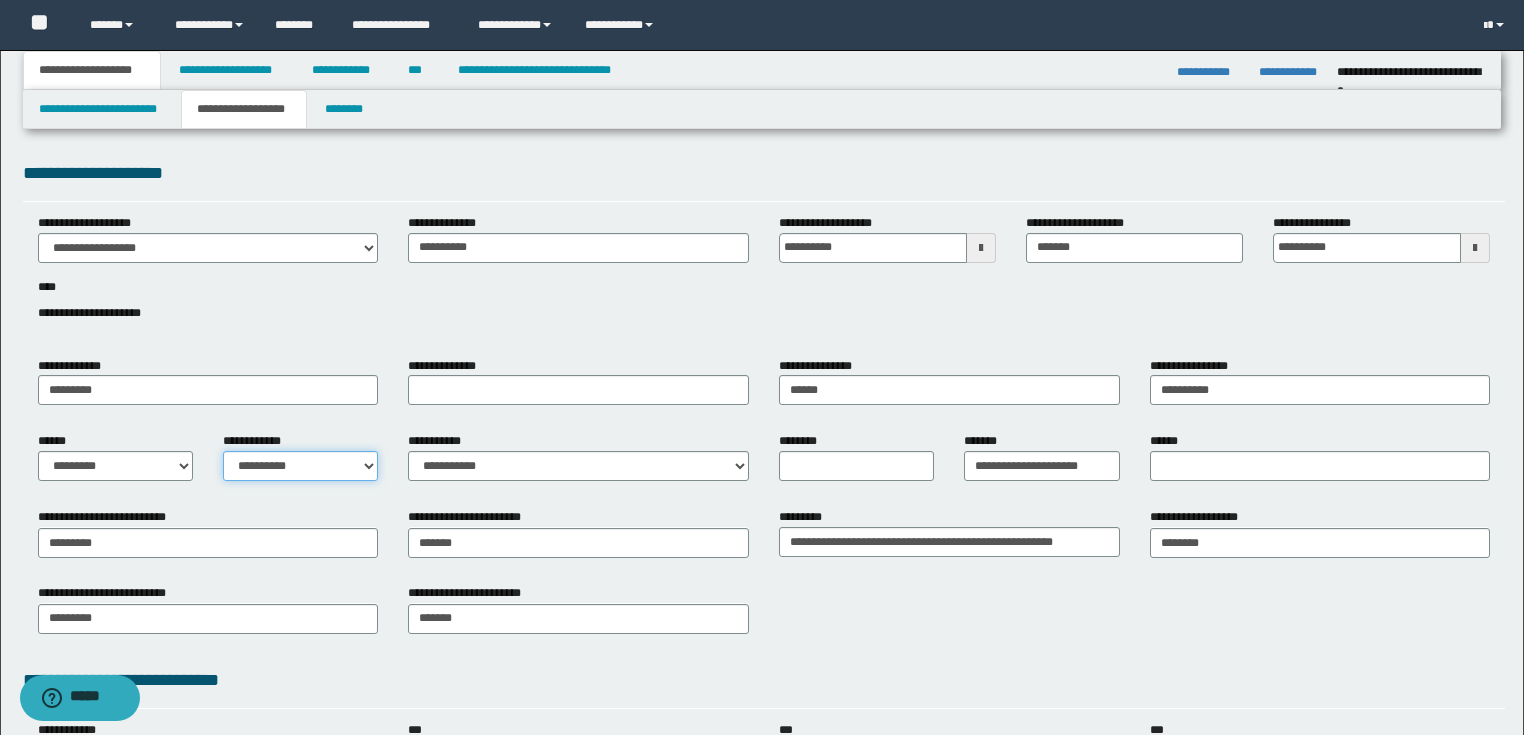 select on "*" 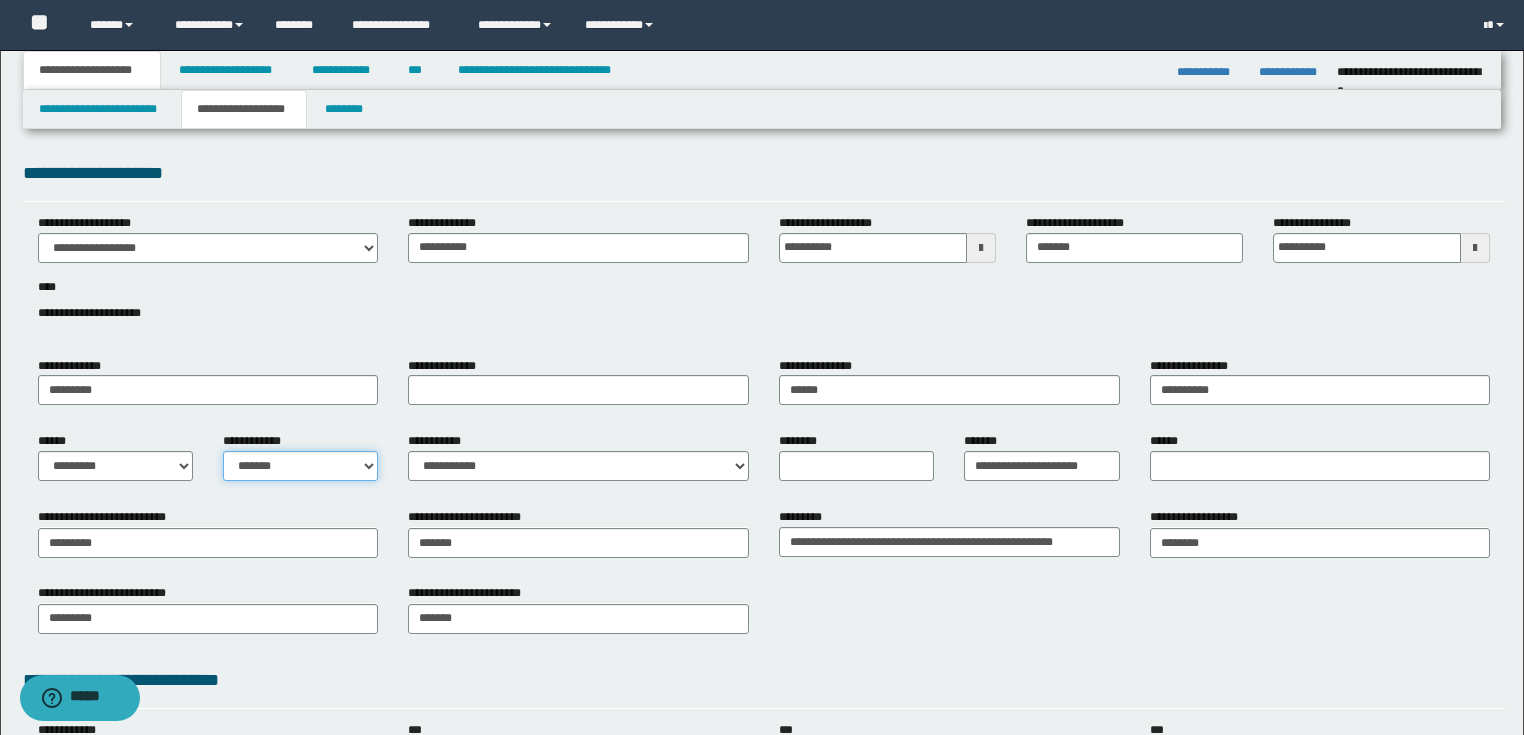 click on "**********" at bounding box center [300, 466] 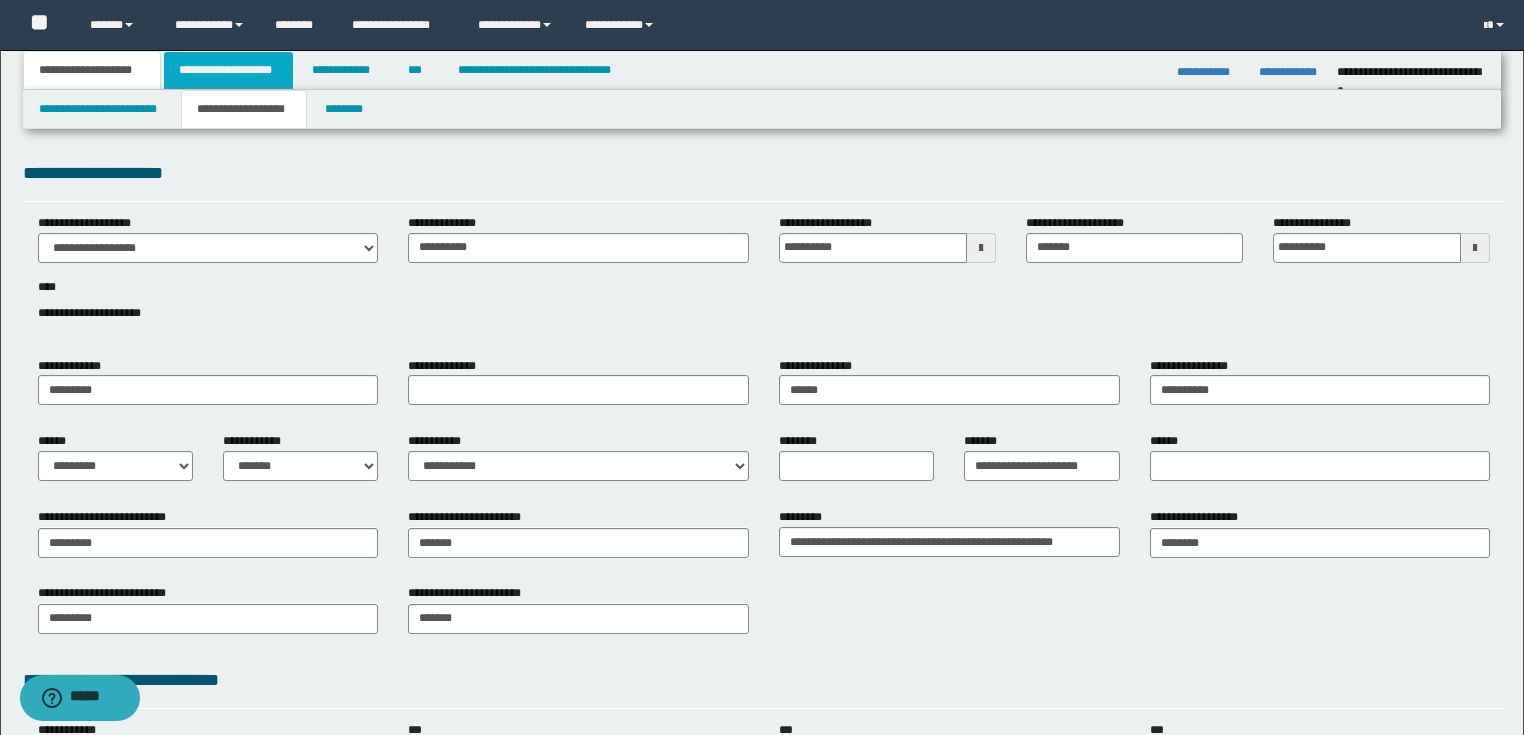 click on "**********" at bounding box center (228, 70) 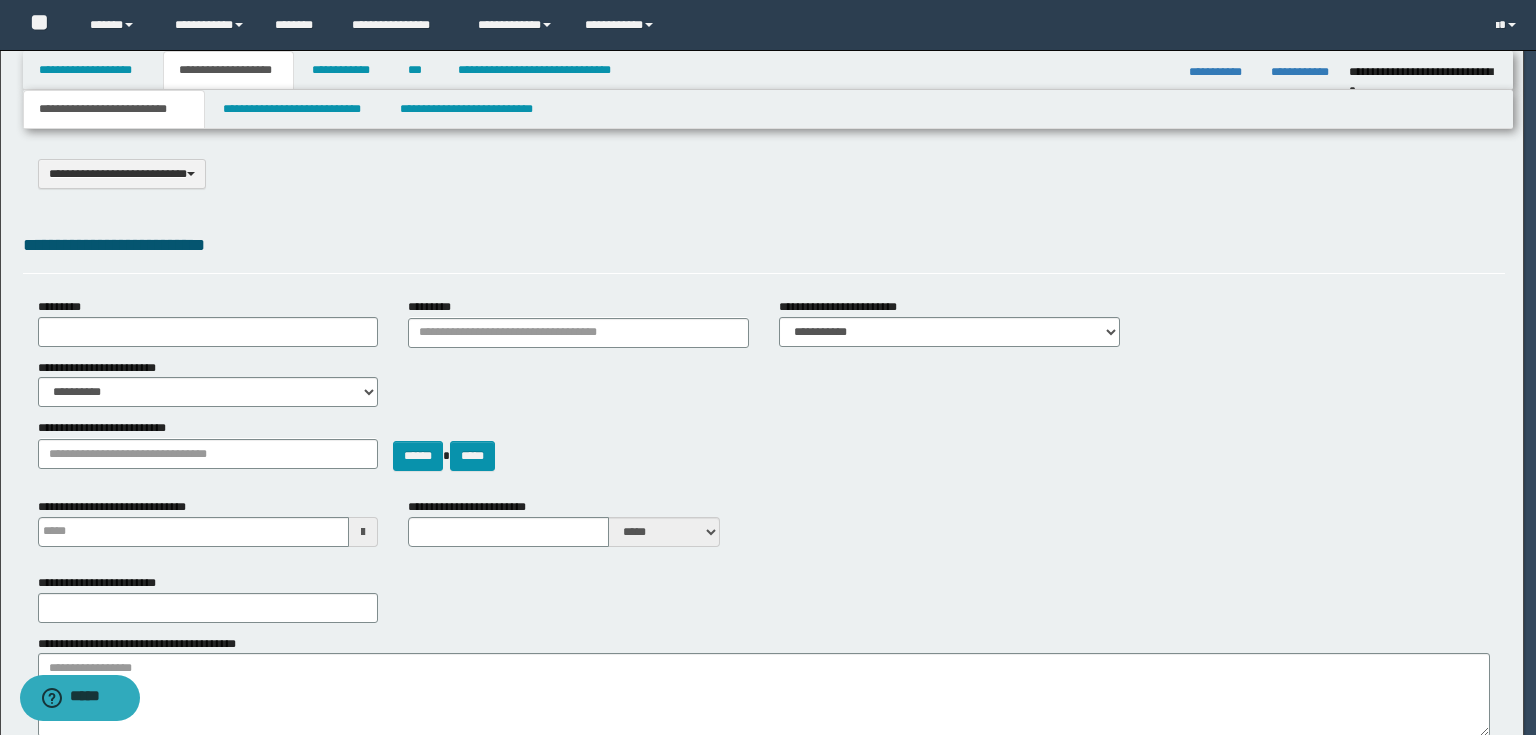select on "*" 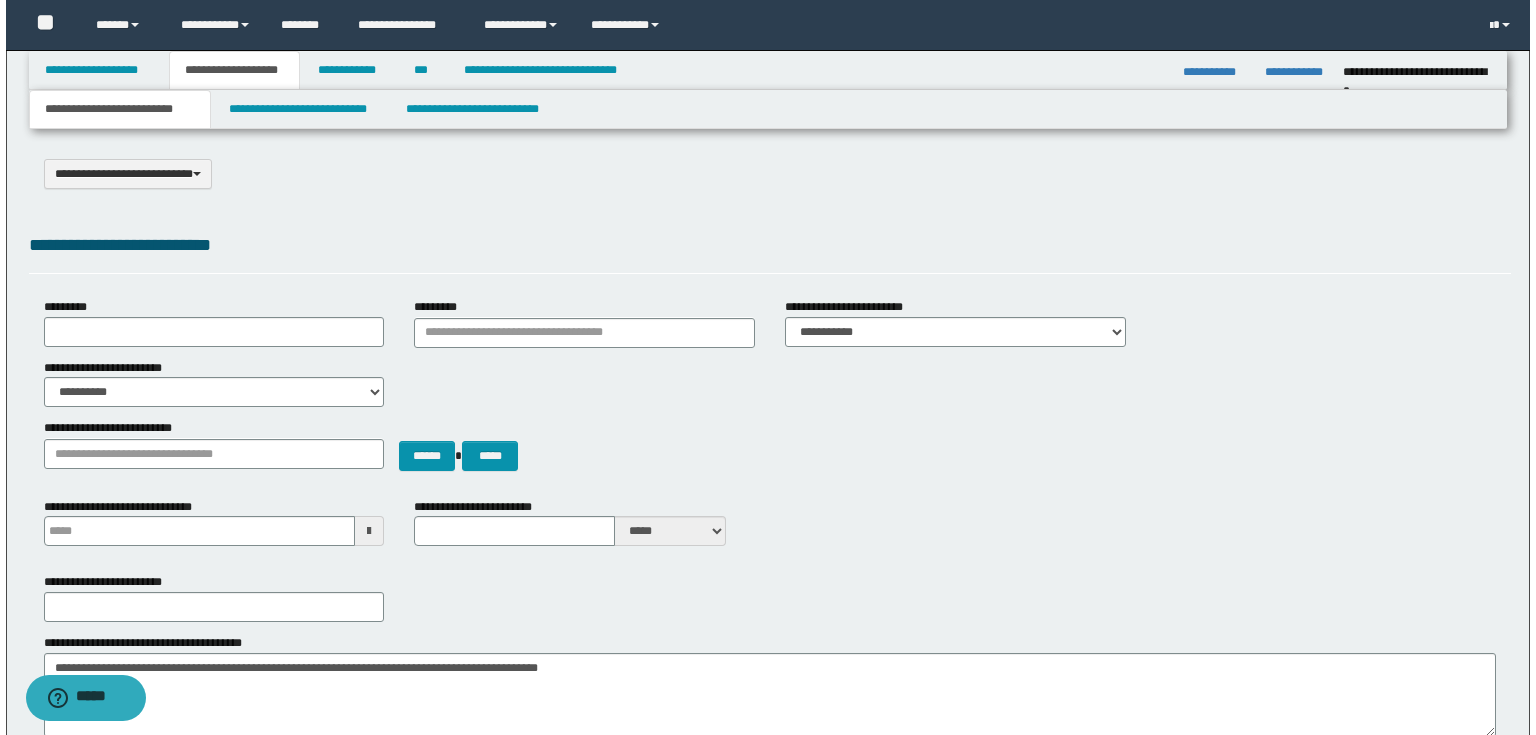 scroll, scrollTop: 0, scrollLeft: 0, axis: both 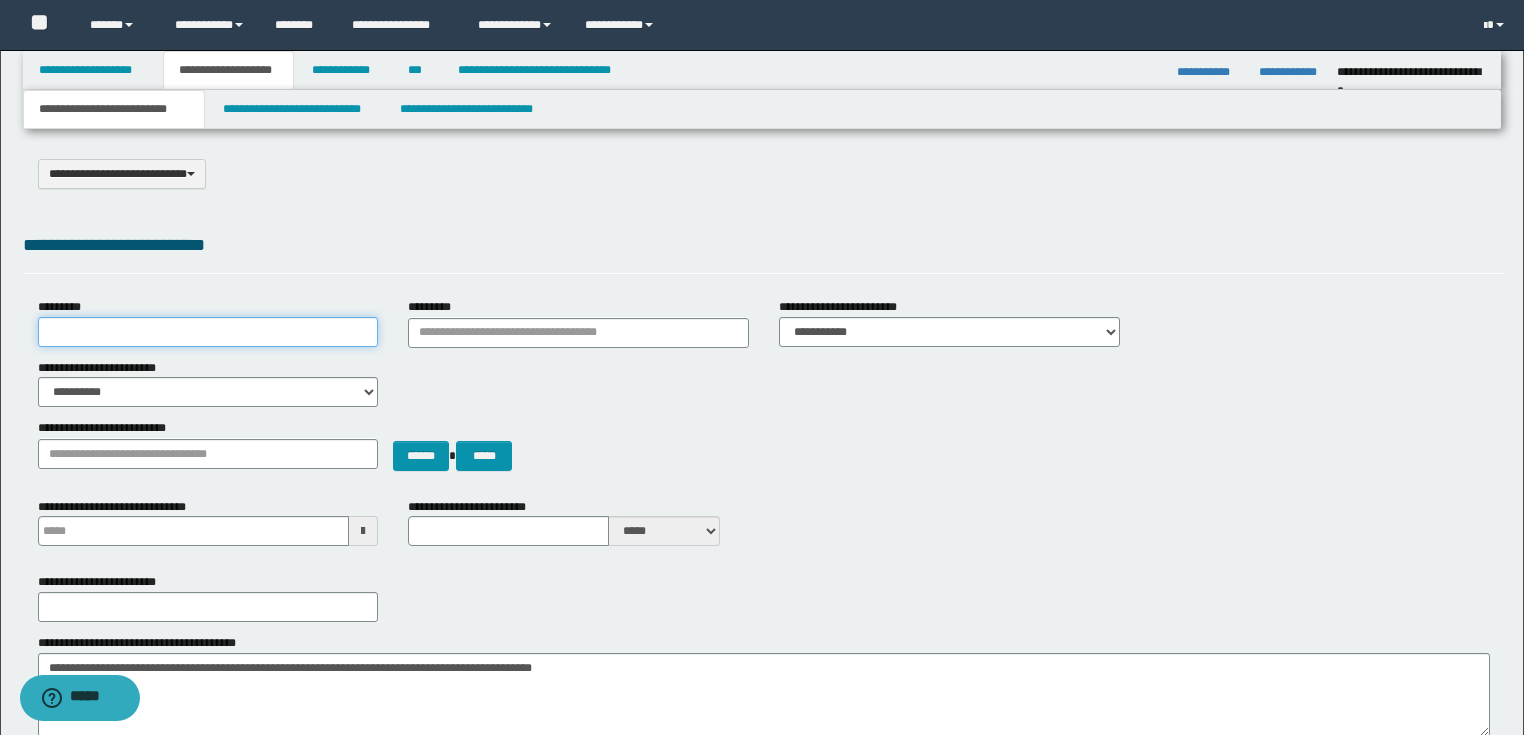 click on "*********" at bounding box center (208, 332) 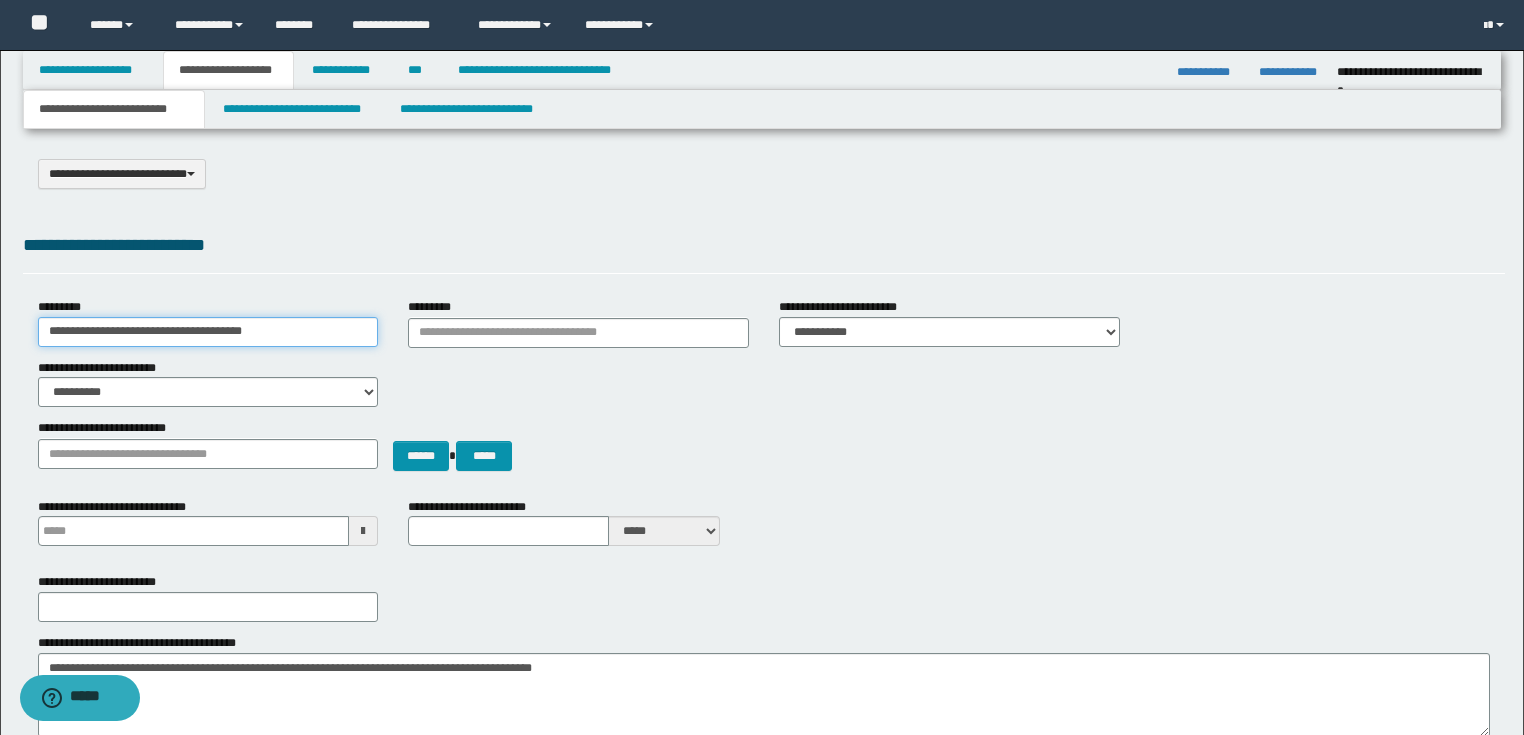 type on "**********" 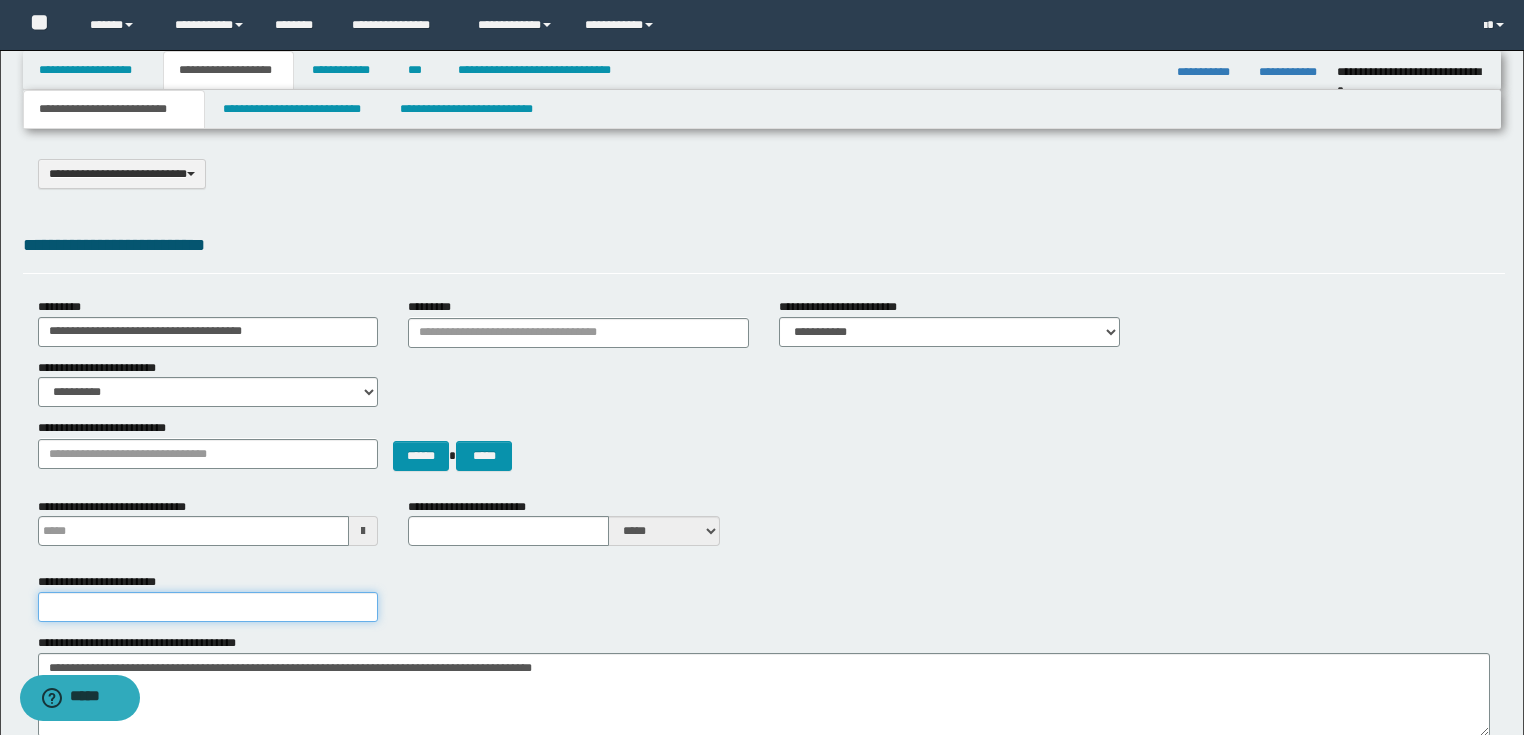 click on "**********" at bounding box center [208, 607] 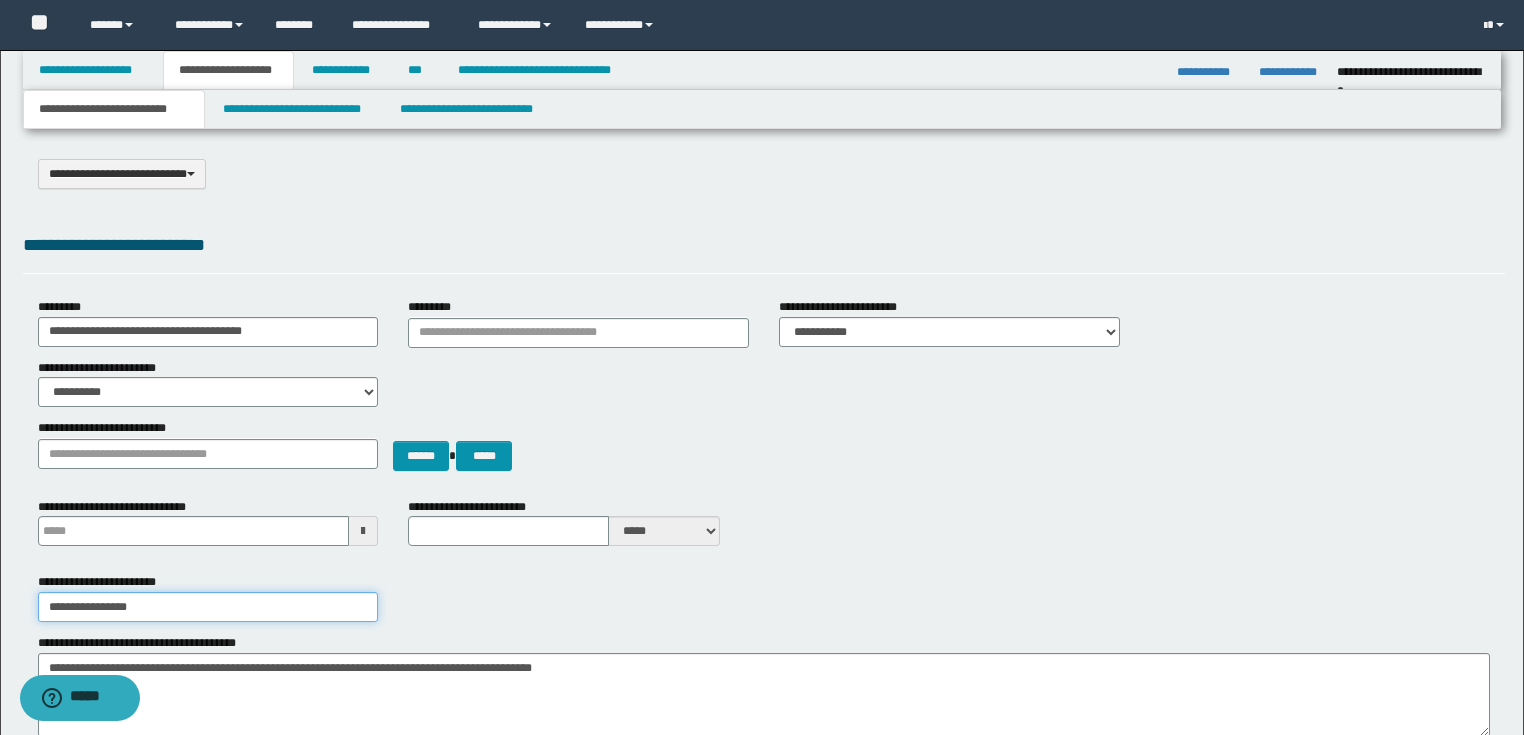 click on "**********" at bounding box center [208, 607] 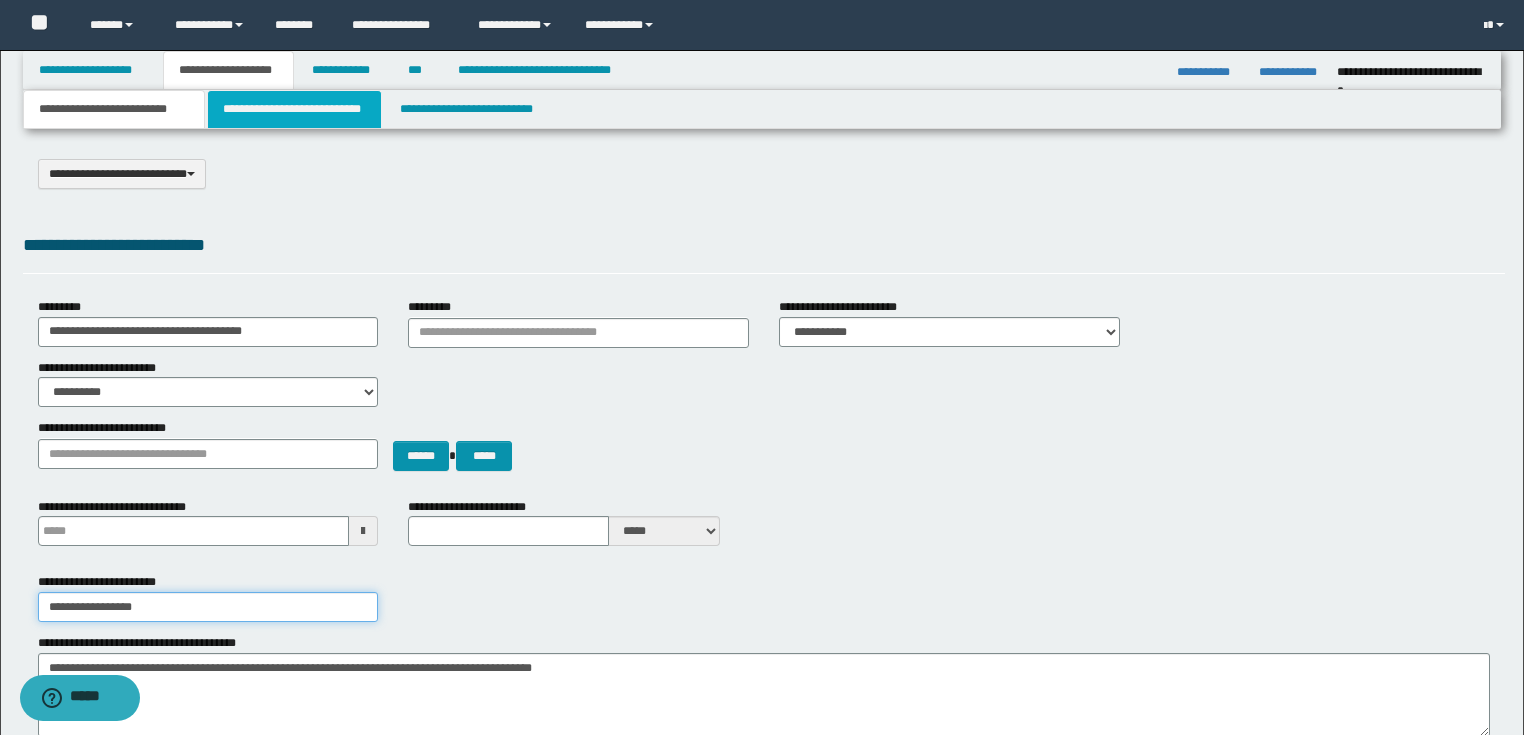 type on "**********" 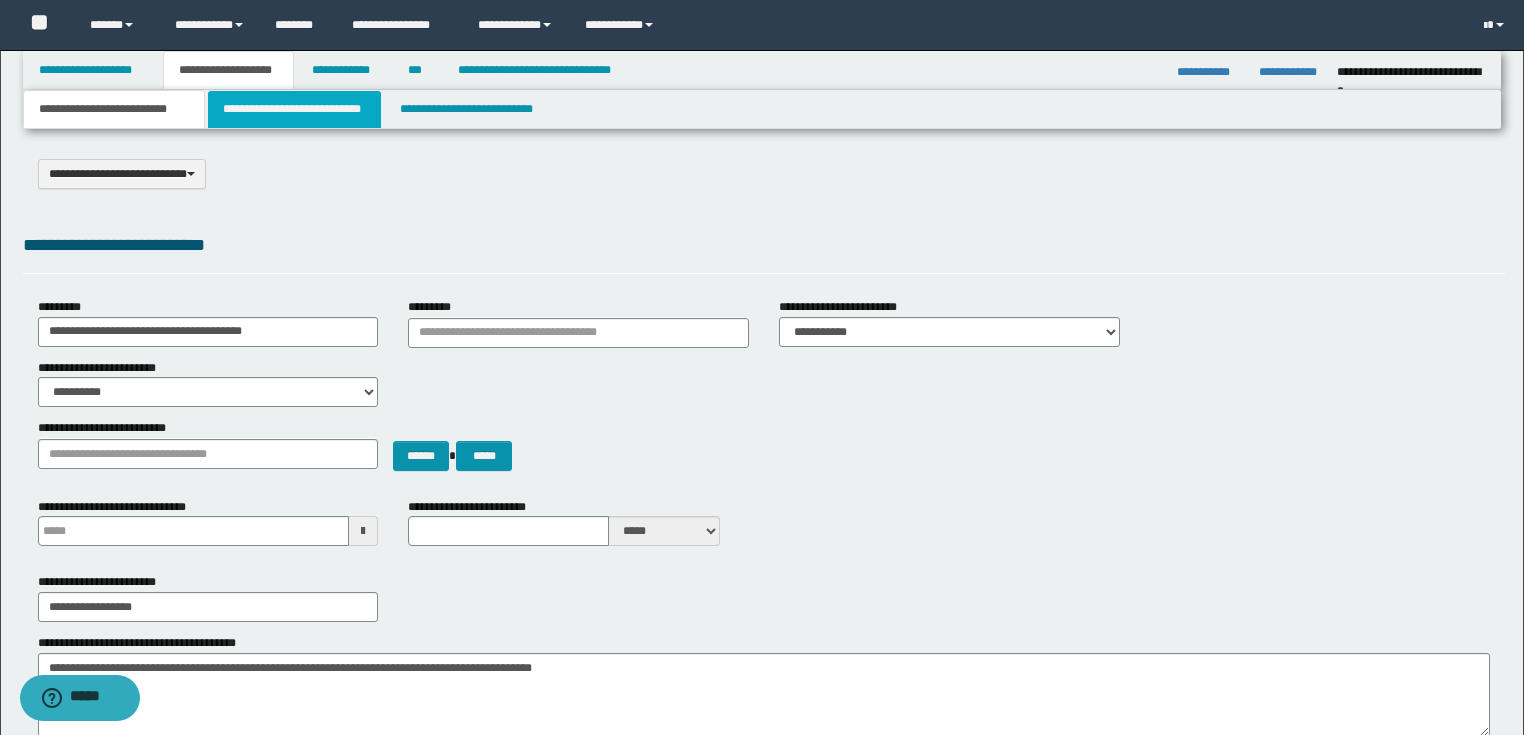 click on "**********" at bounding box center [294, 109] 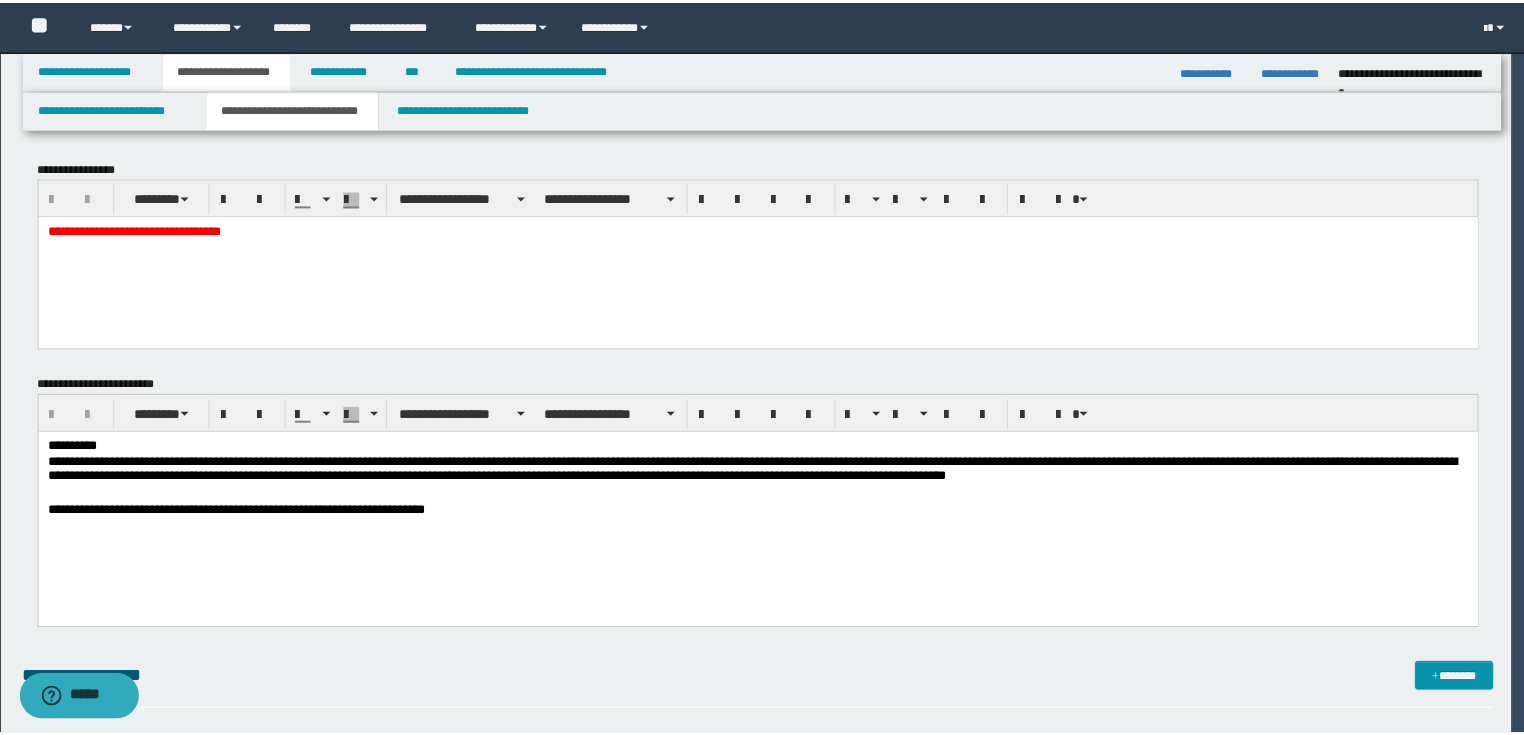 scroll, scrollTop: 0, scrollLeft: 0, axis: both 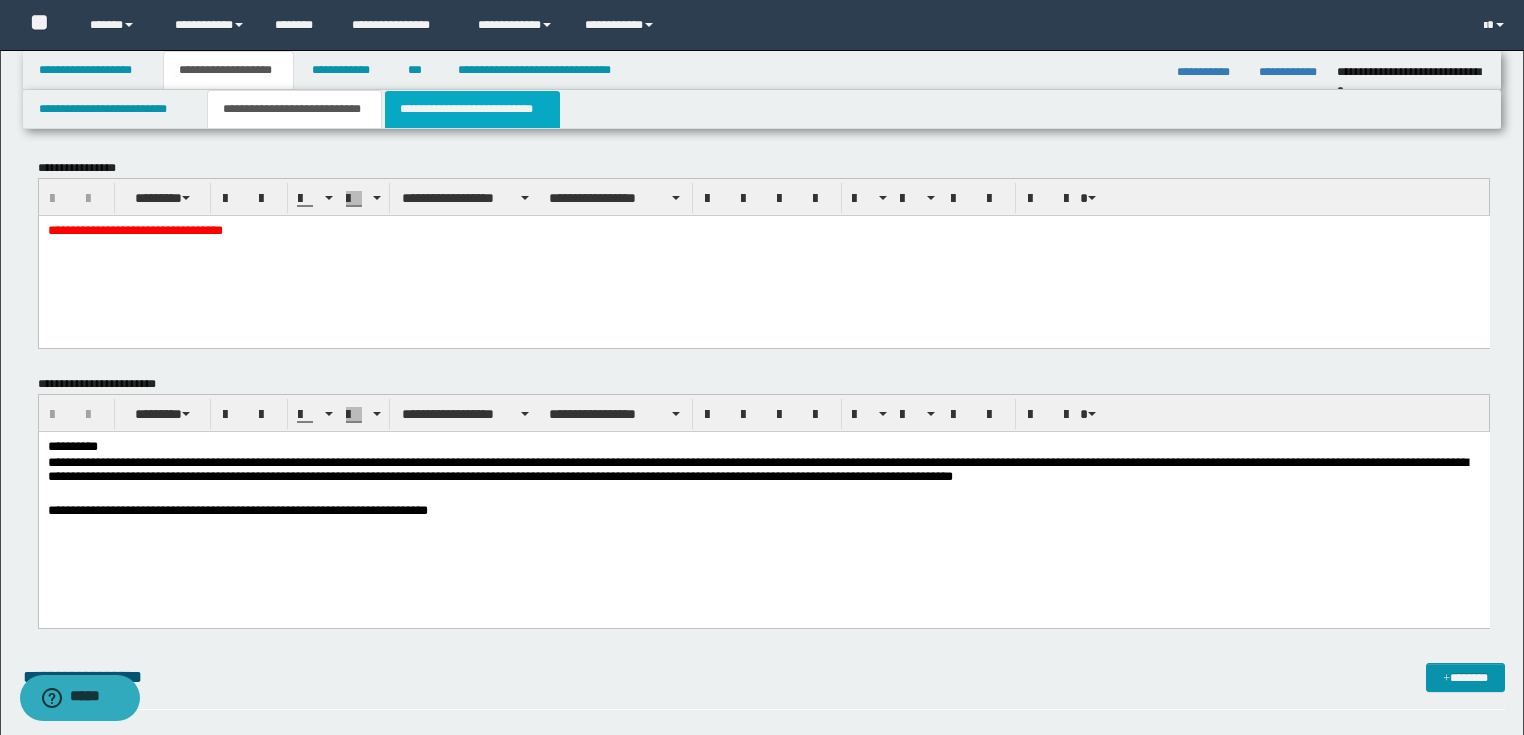 click on "**********" at bounding box center [472, 109] 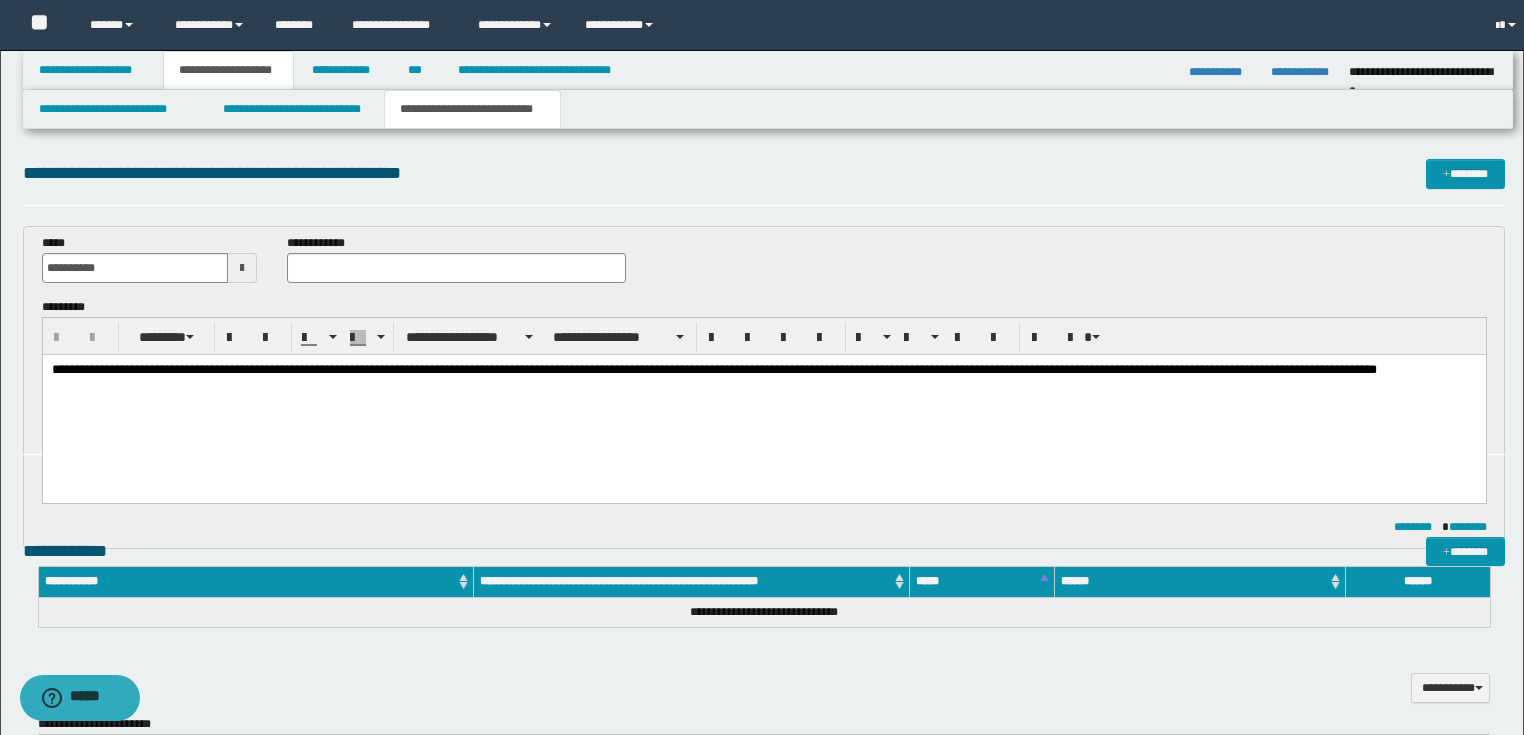 scroll, scrollTop: 0, scrollLeft: 0, axis: both 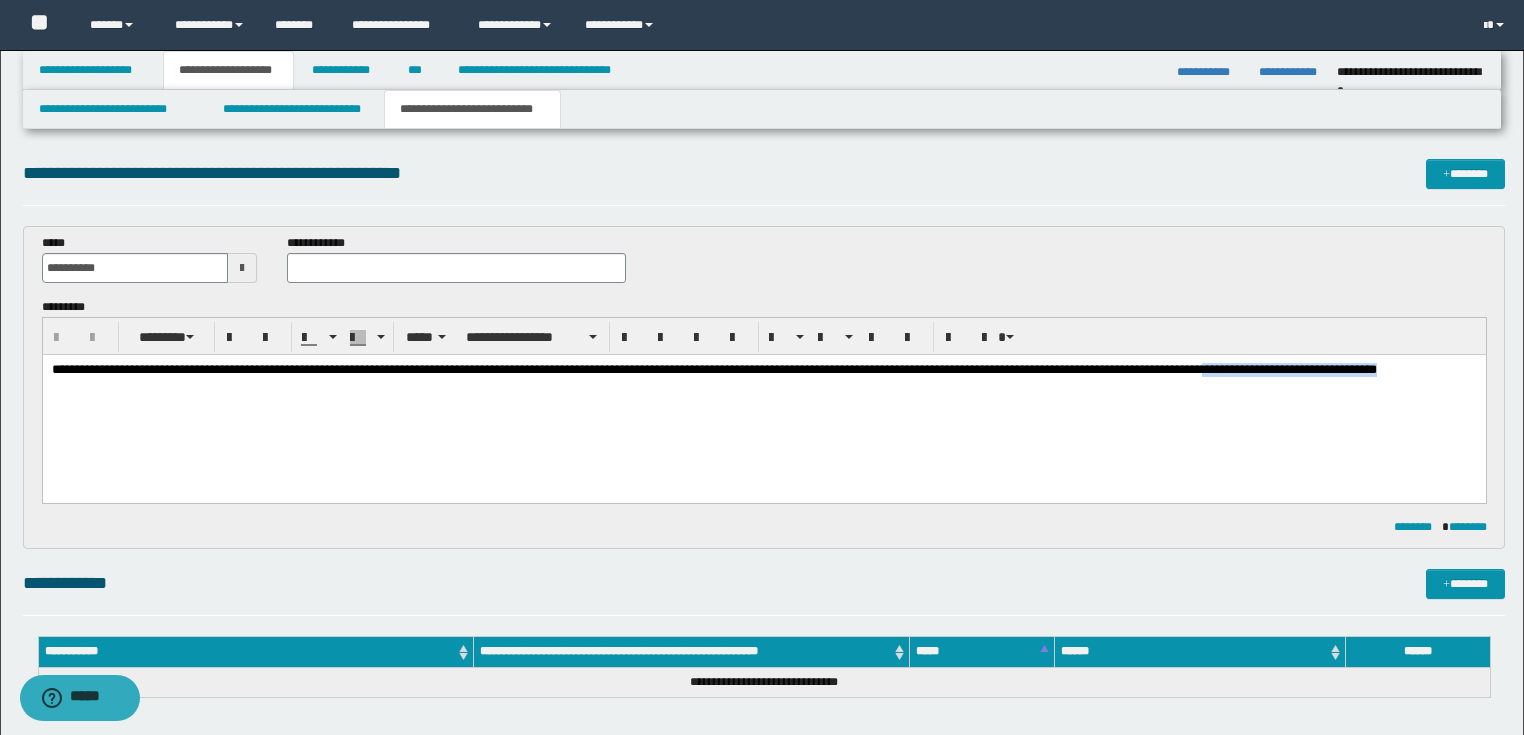 drag, startPoint x: 295, startPoint y: 393, endPoint x: 0, endPoint y: 410, distance: 295.4894 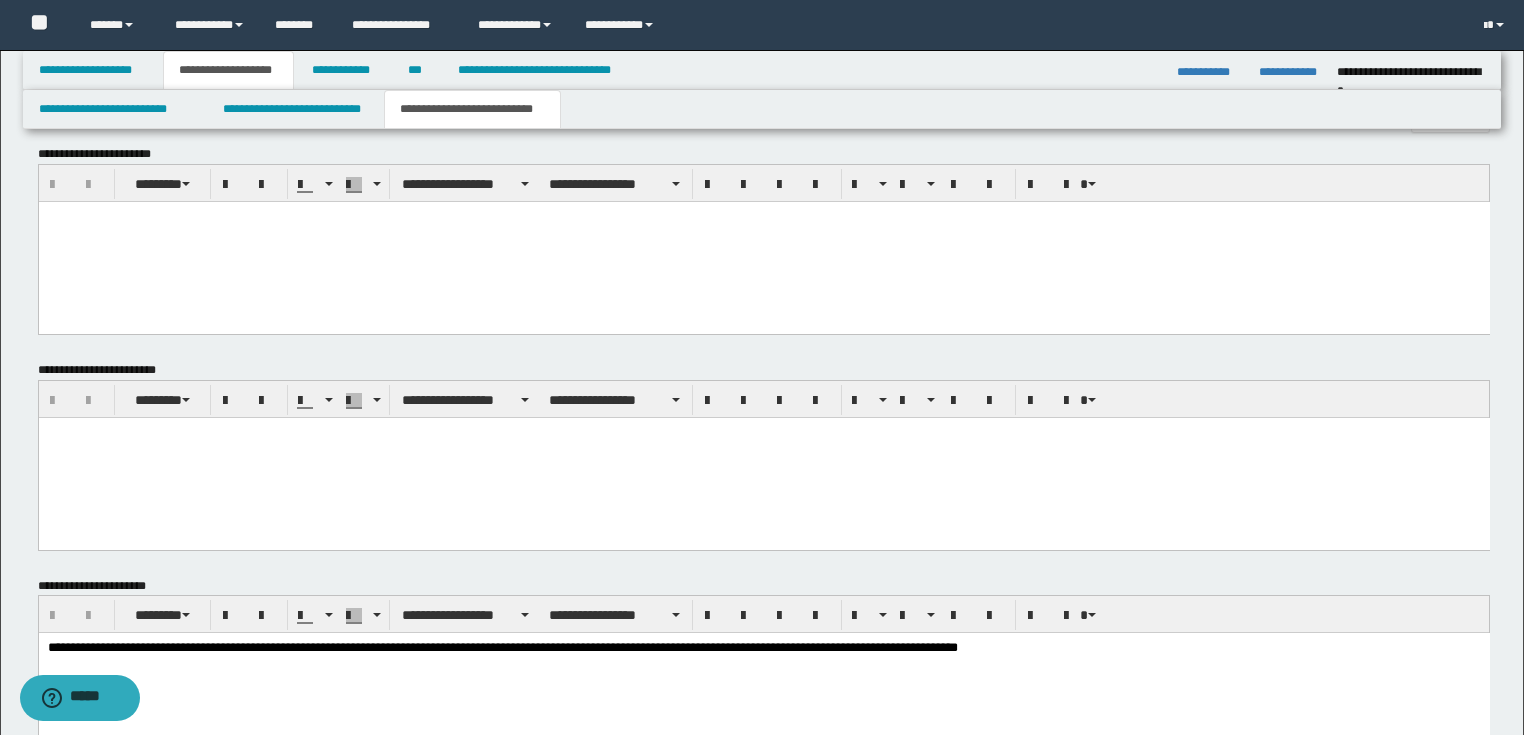 scroll, scrollTop: 792, scrollLeft: 0, axis: vertical 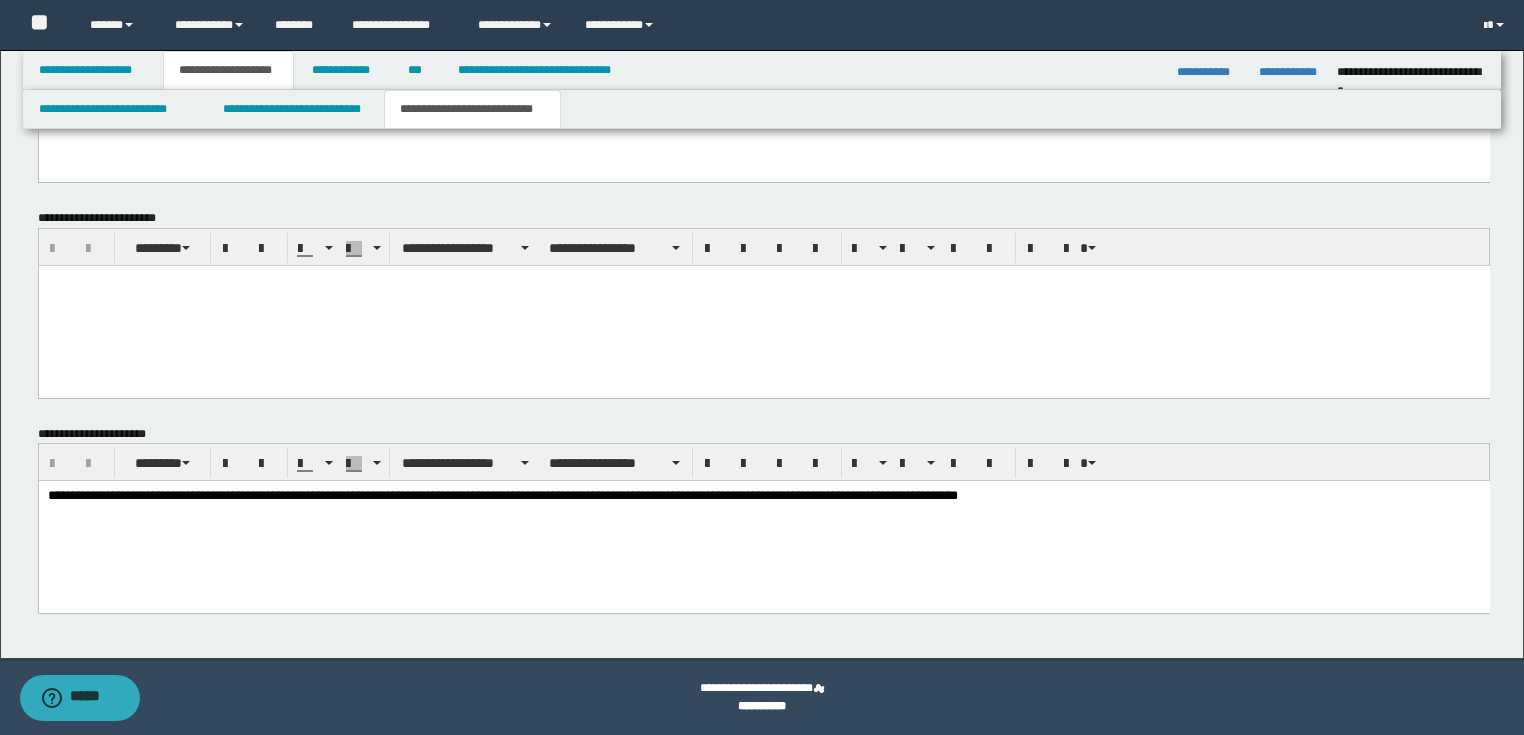 click at bounding box center (763, 305) 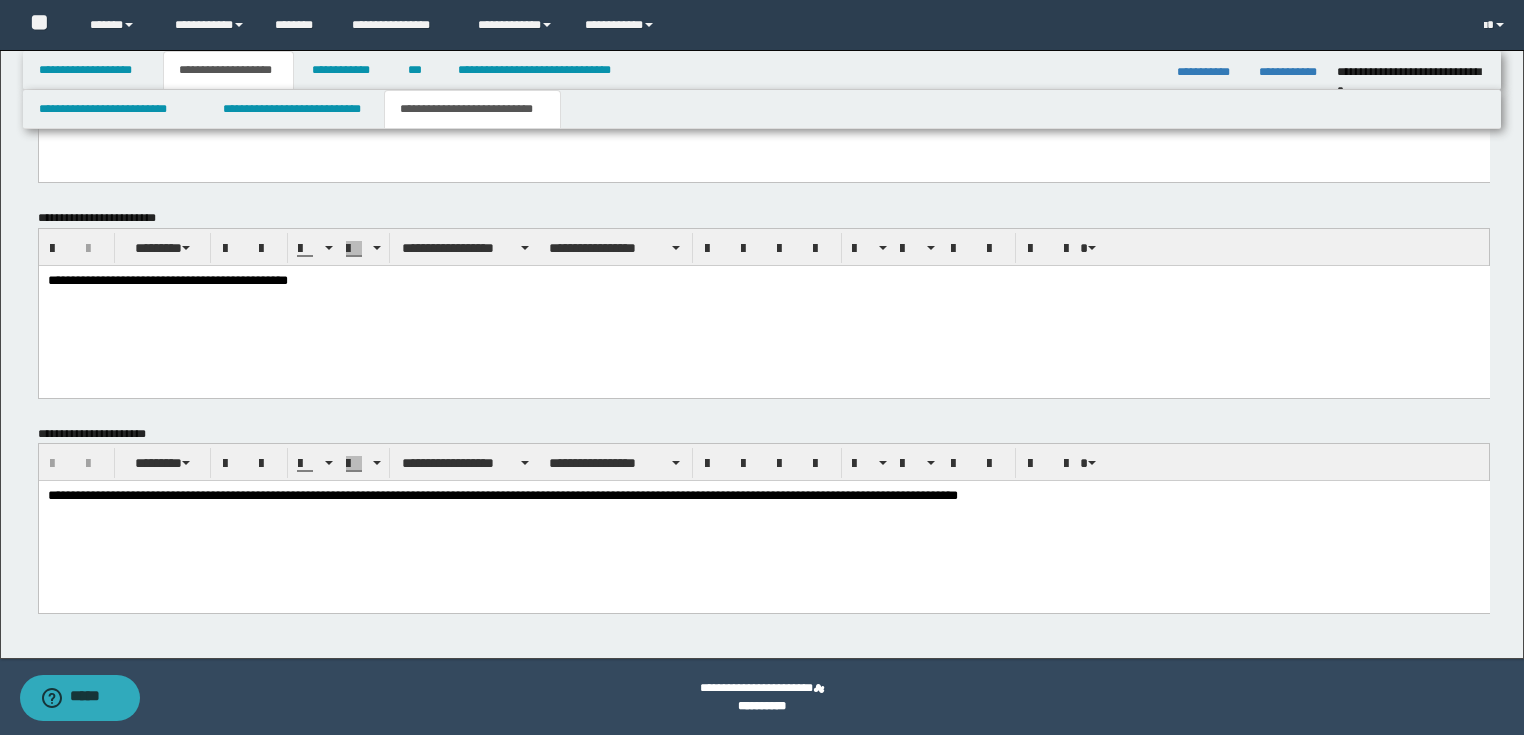 scroll, scrollTop: 392, scrollLeft: 0, axis: vertical 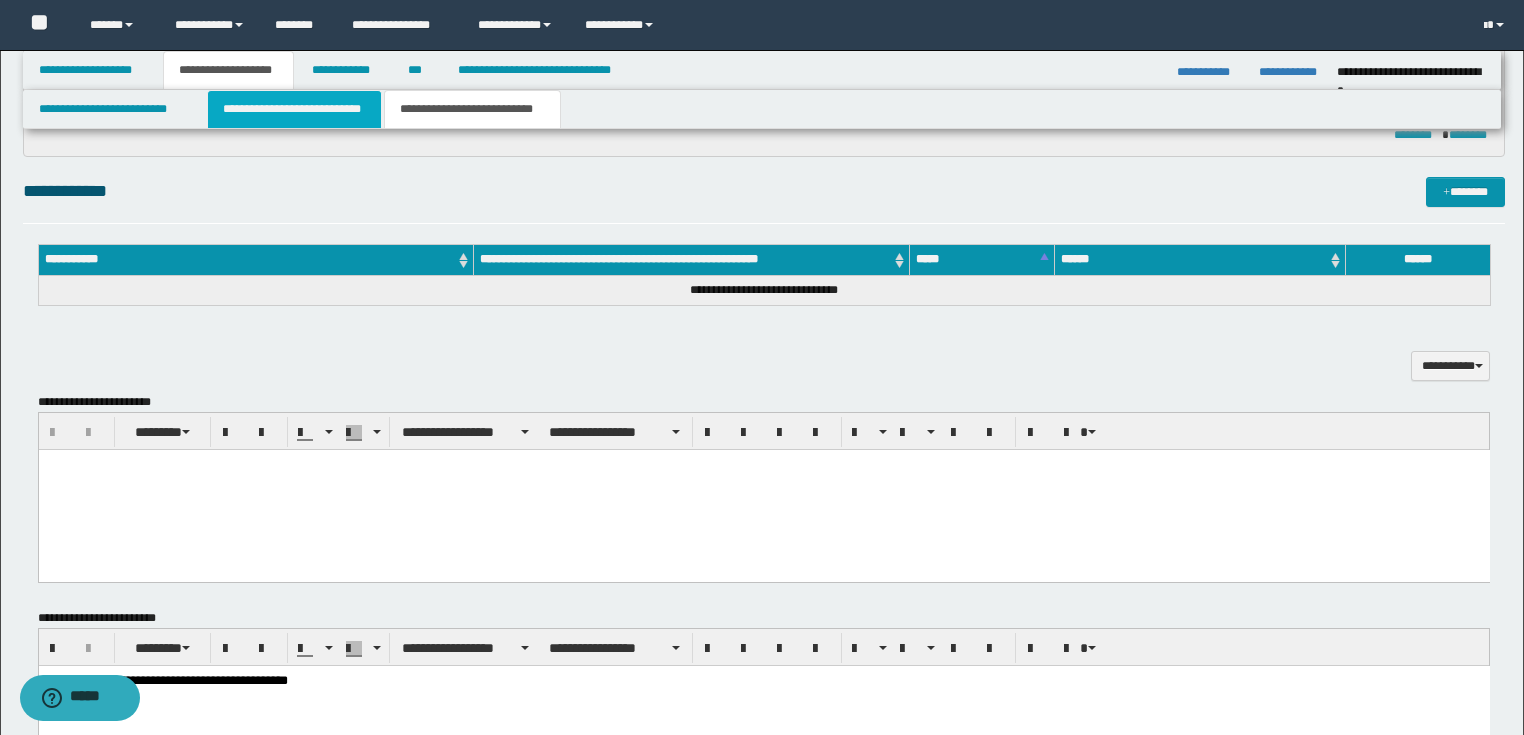click on "**********" at bounding box center [294, 109] 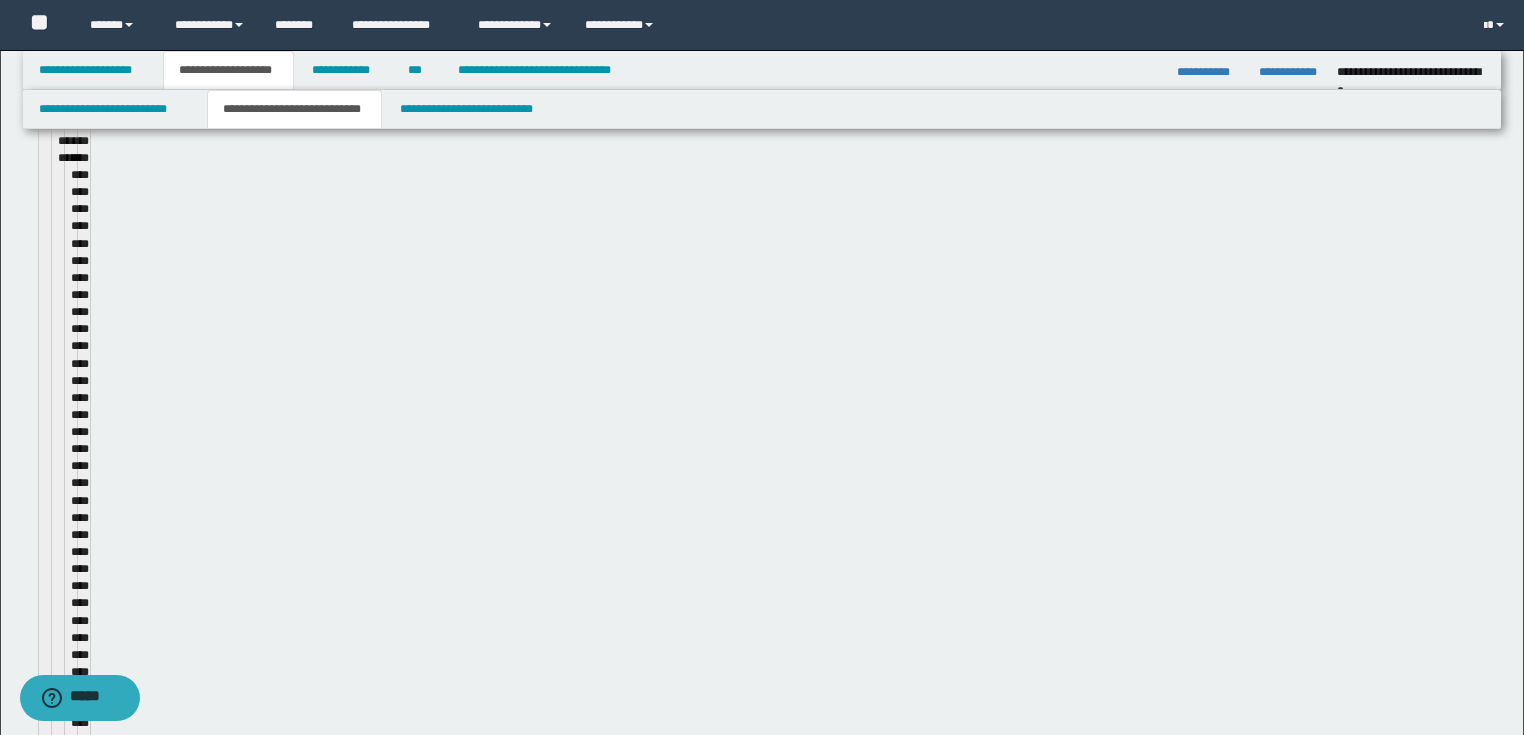 type 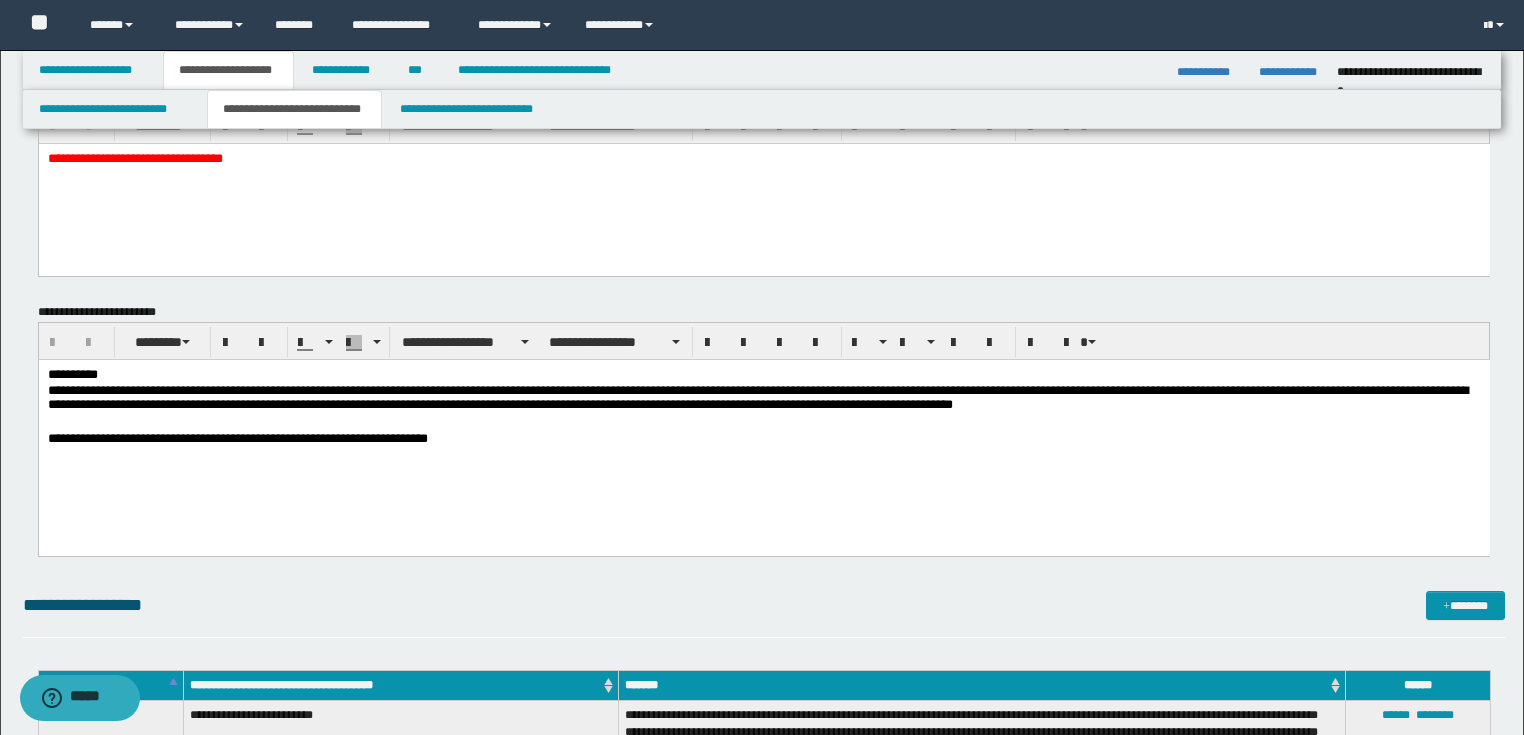 scroll, scrollTop: 0, scrollLeft: 0, axis: both 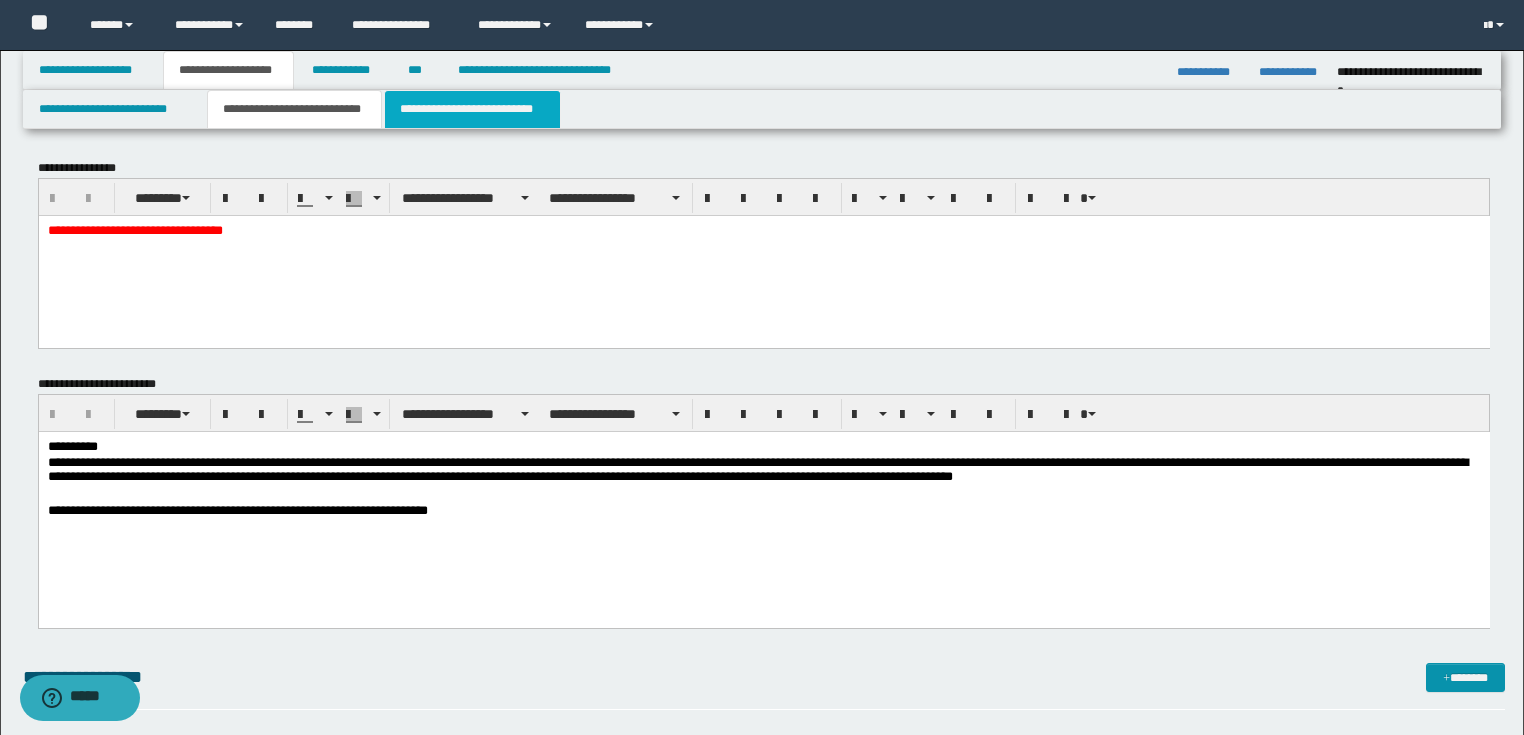 click on "**********" at bounding box center (472, 109) 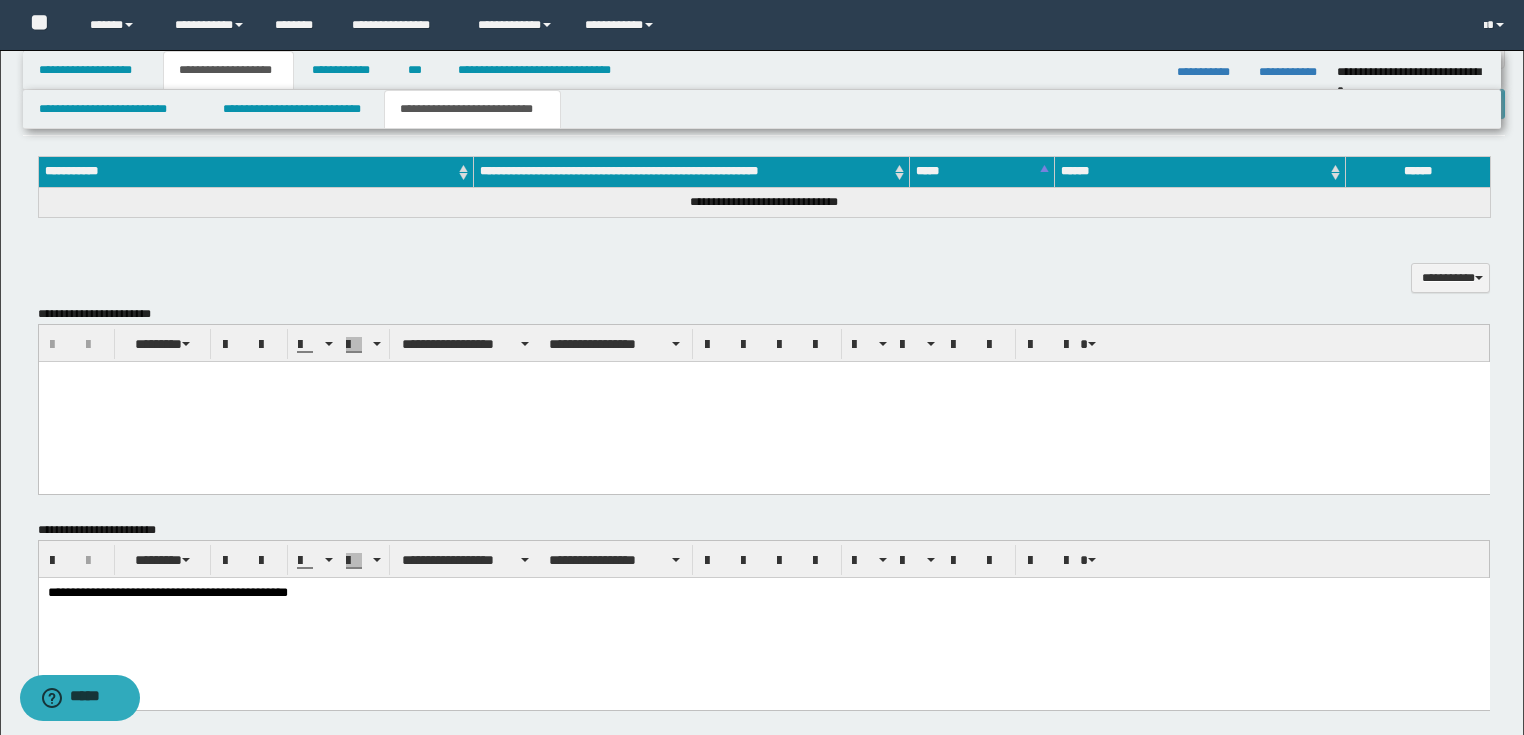 scroll, scrollTop: 720, scrollLeft: 0, axis: vertical 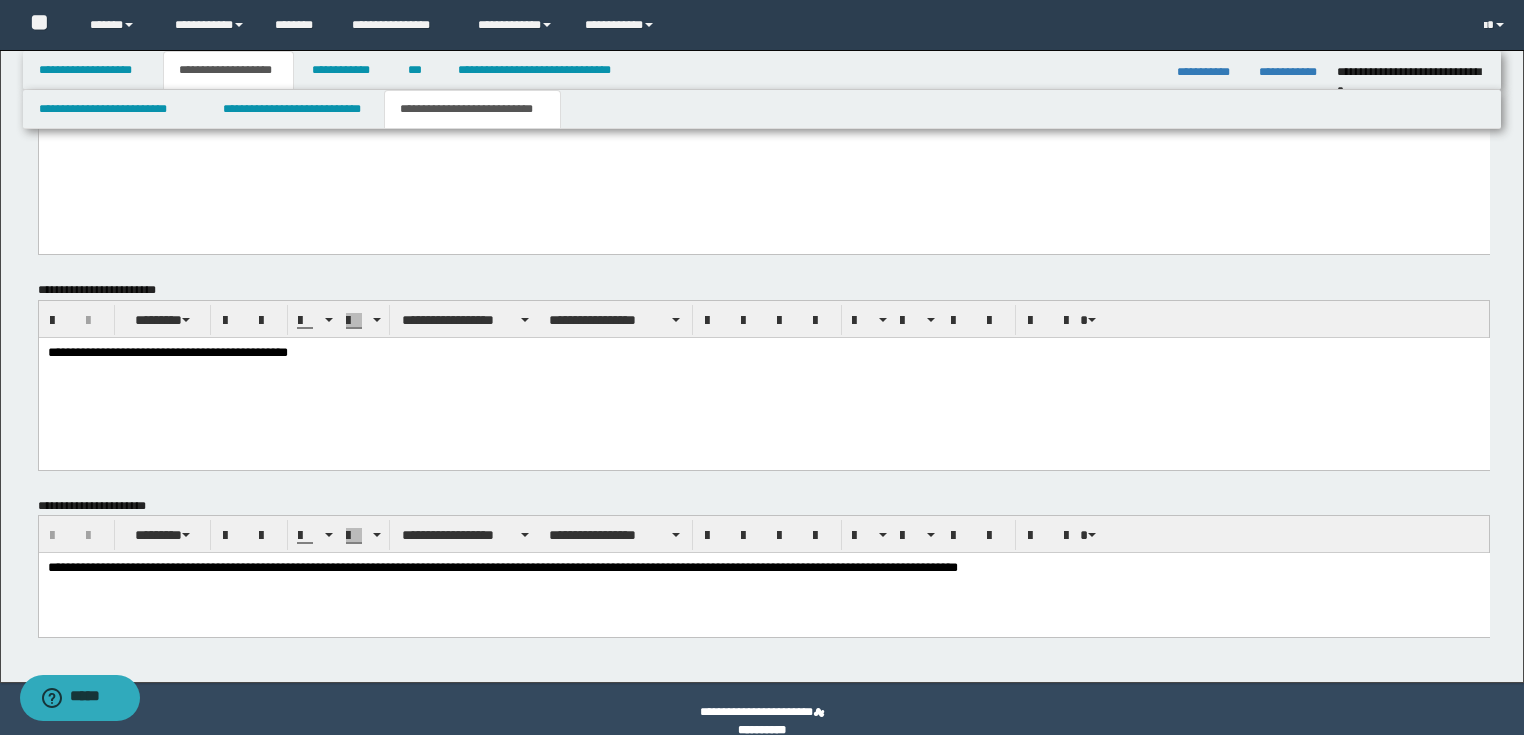 click on "**********" at bounding box center (763, 378) 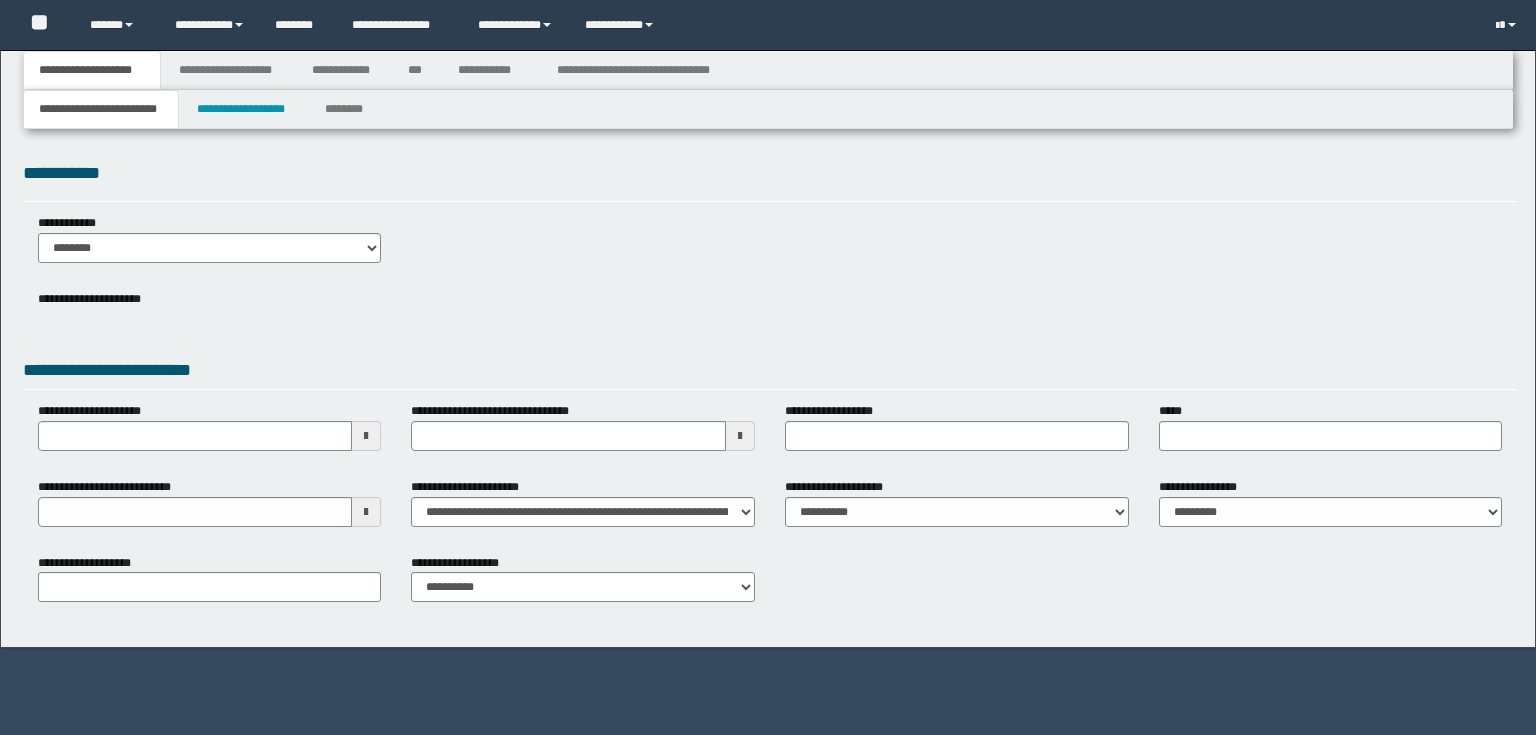 scroll, scrollTop: 0, scrollLeft: 0, axis: both 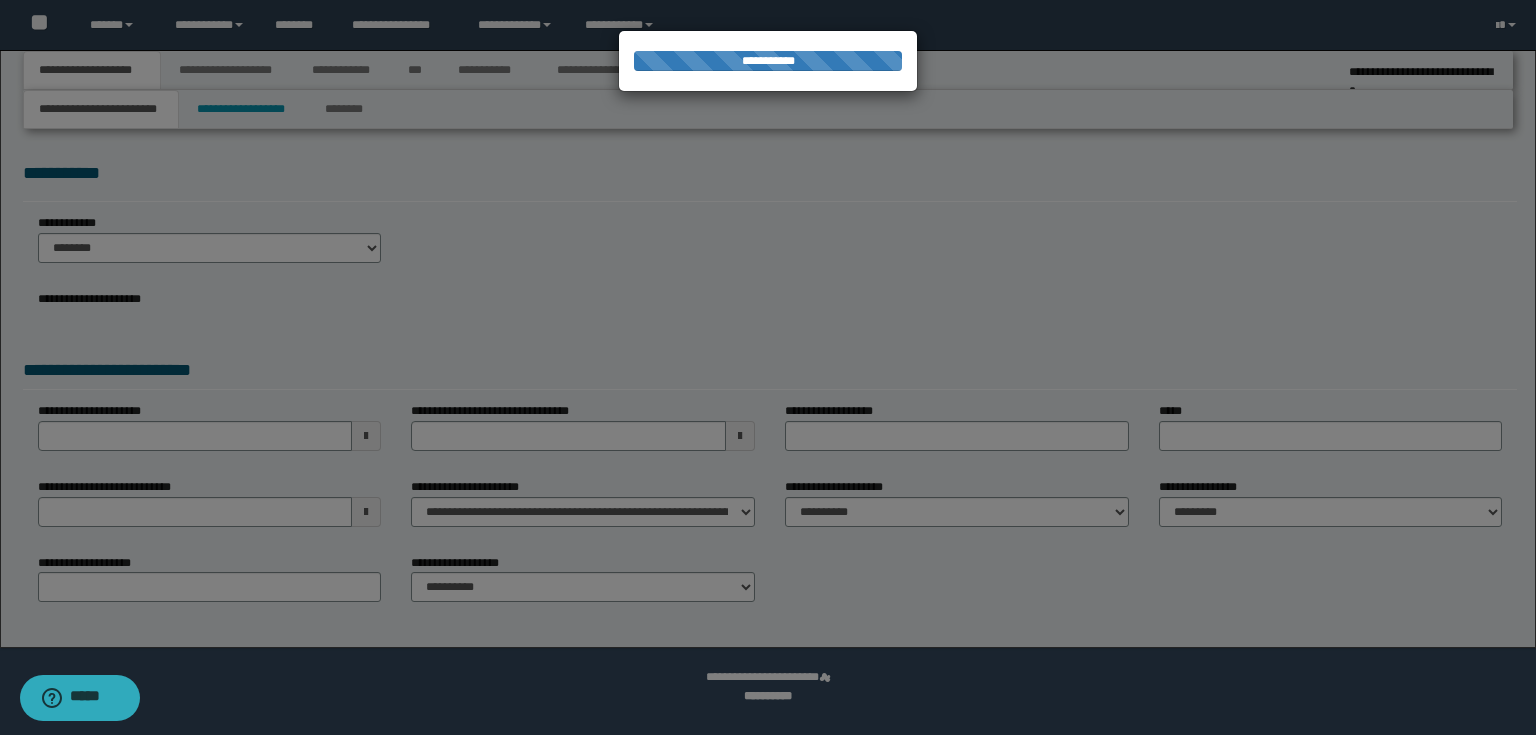 select on "*" 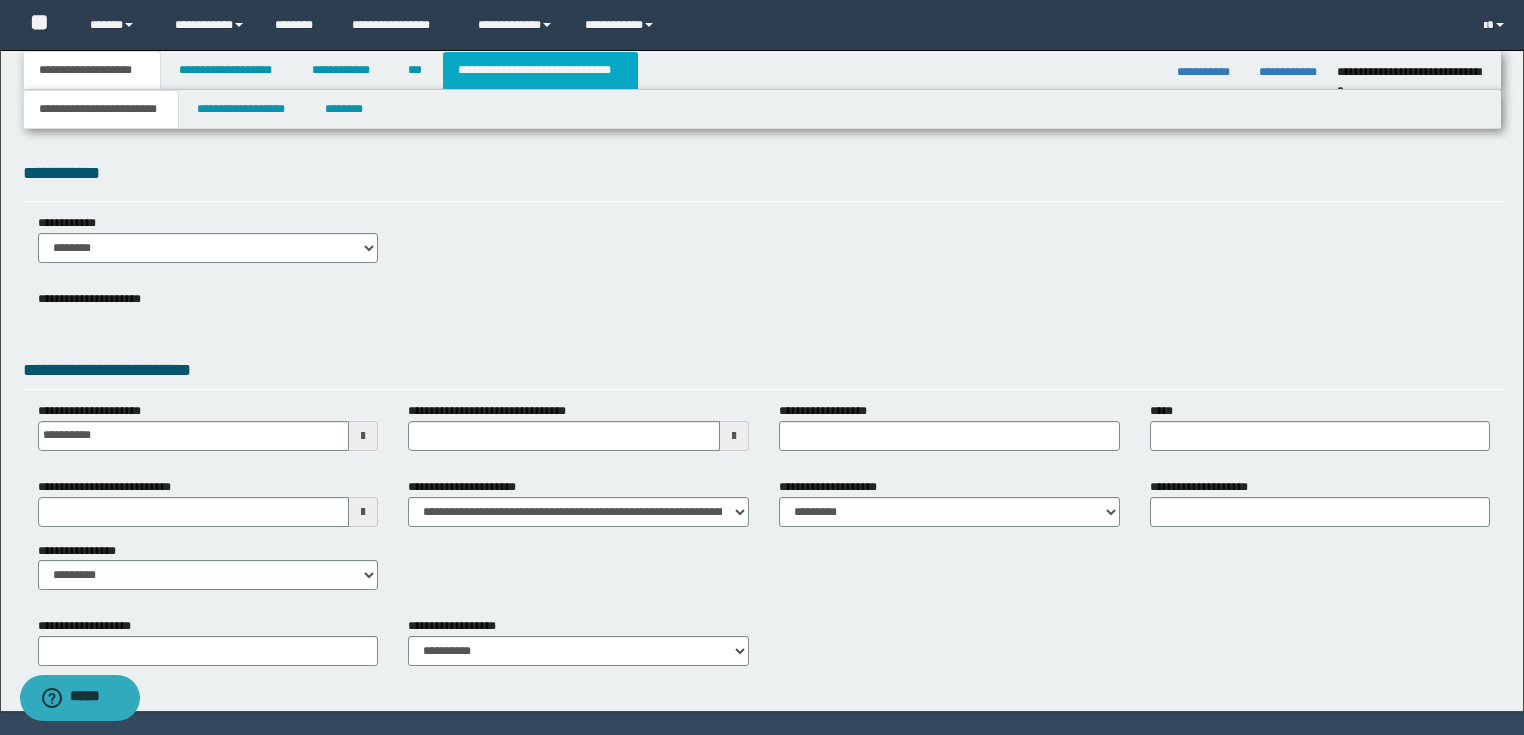 click on "**********" at bounding box center [540, 70] 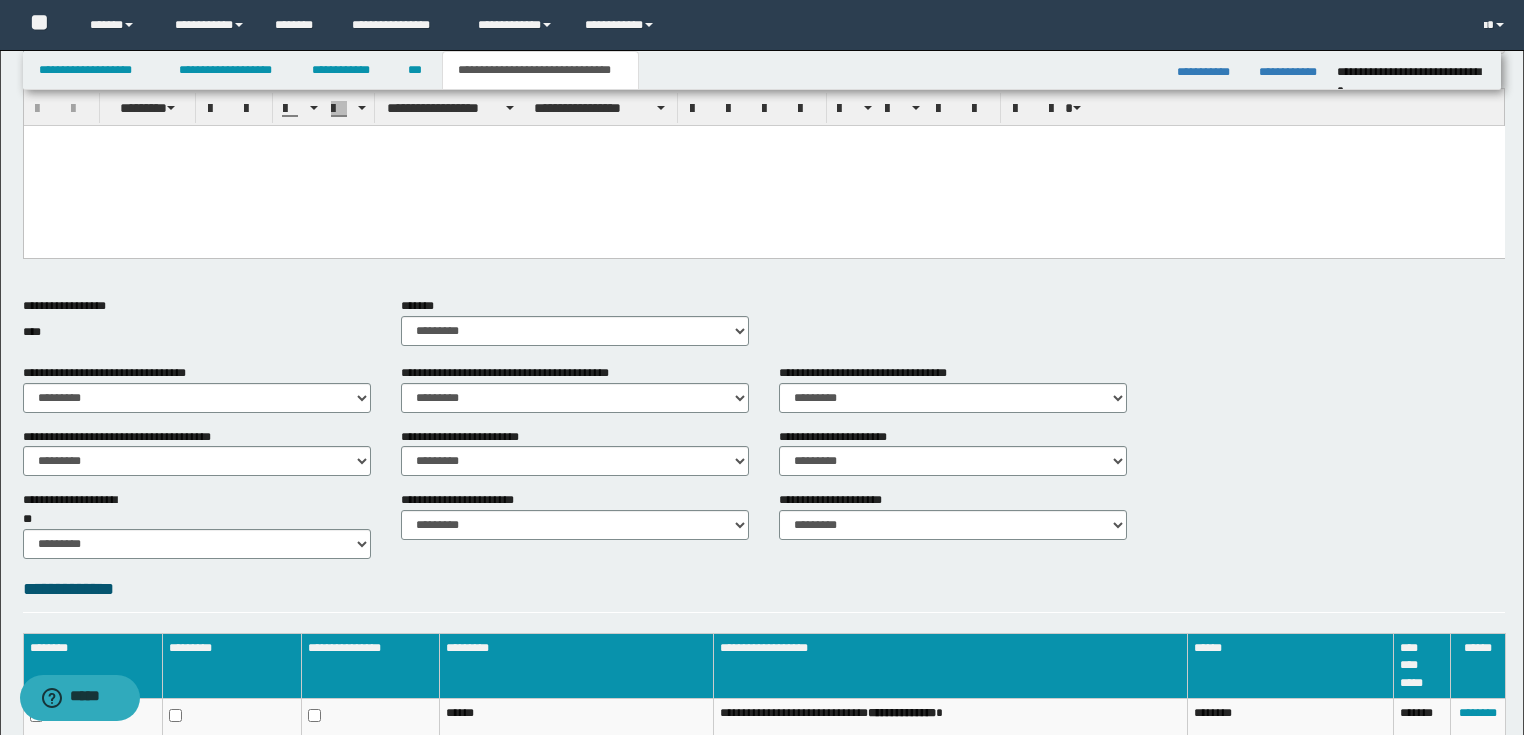 scroll, scrollTop: 748, scrollLeft: 0, axis: vertical 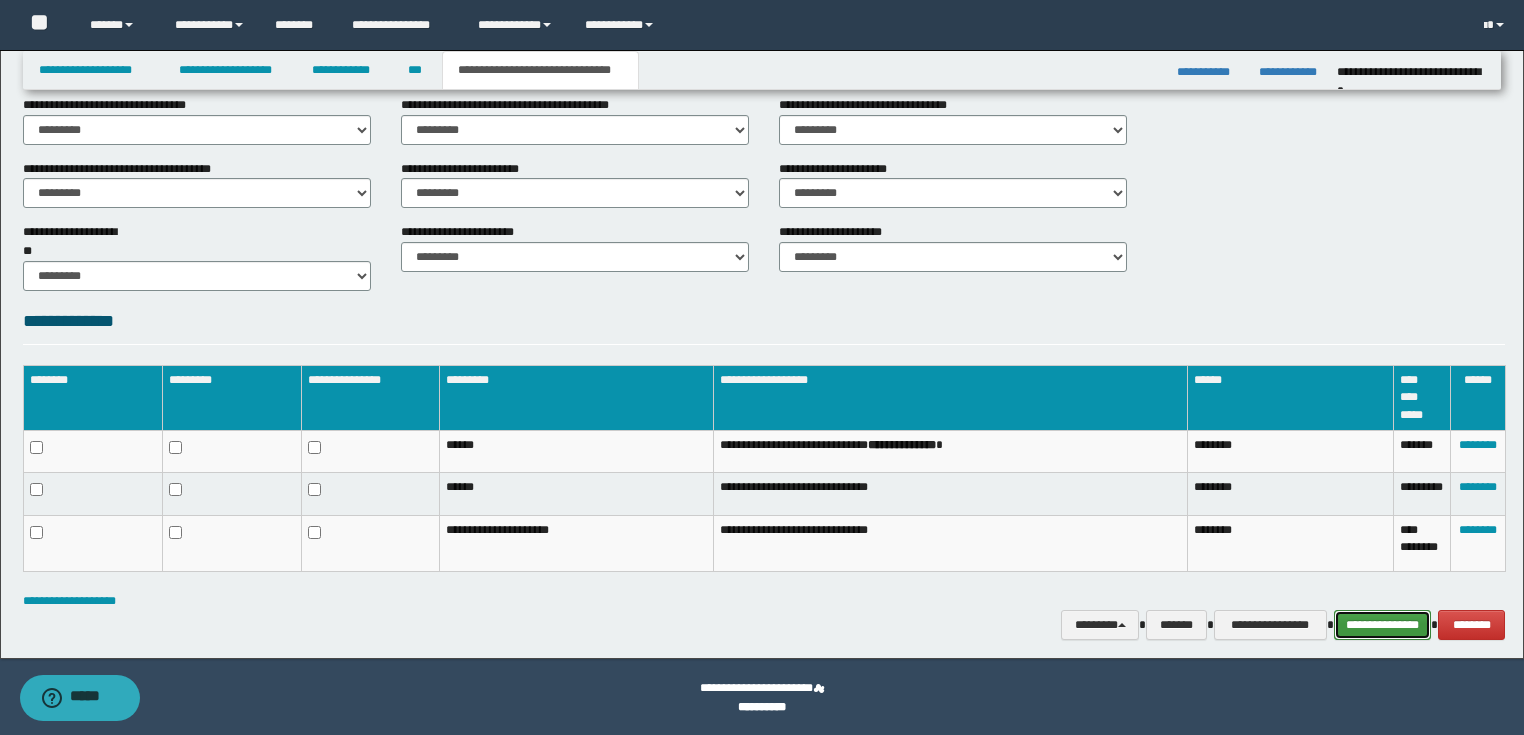 click on "**********" at bounding box center [1383, 625] 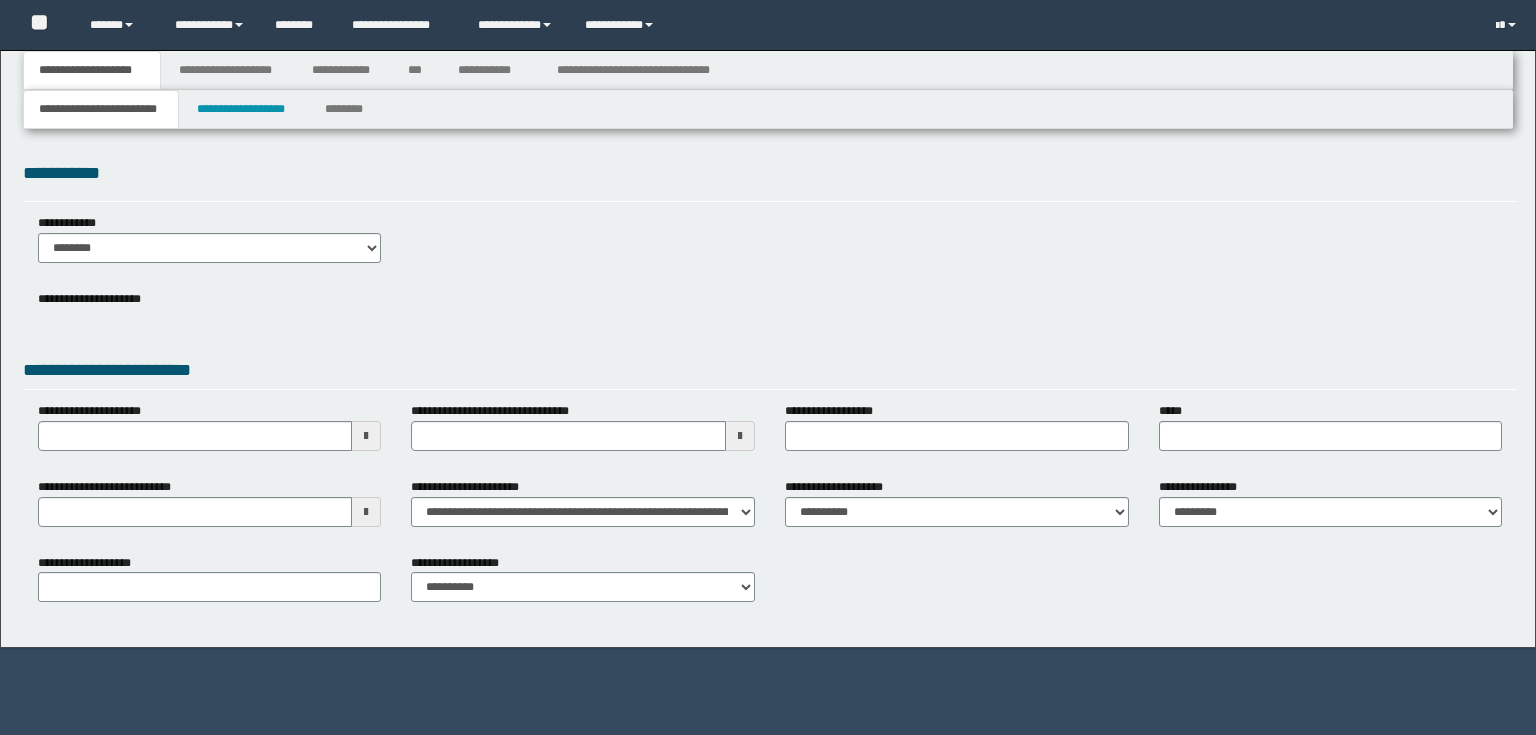 scroll, scrollTop: 0, scrollLeft: 0, axis: both 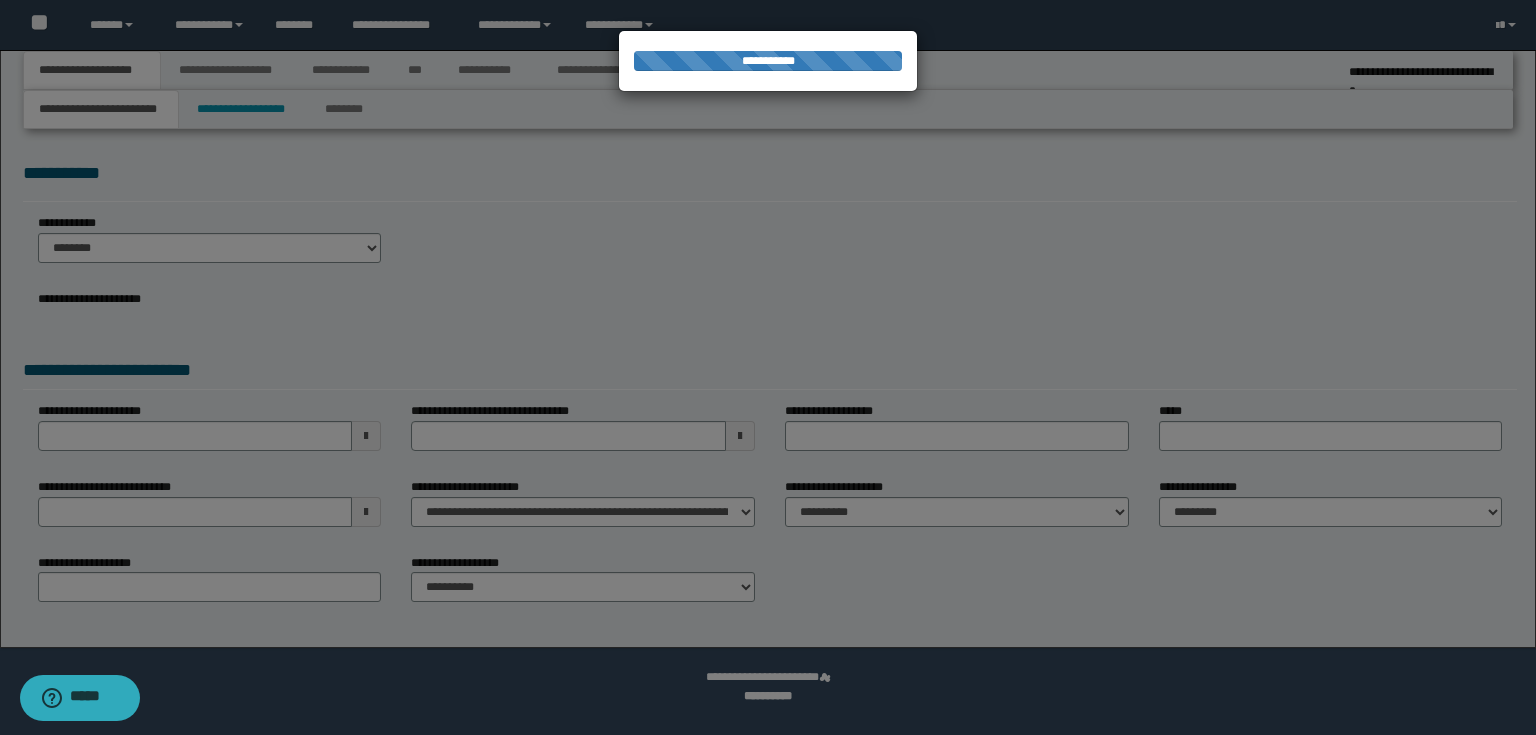 select on "*" 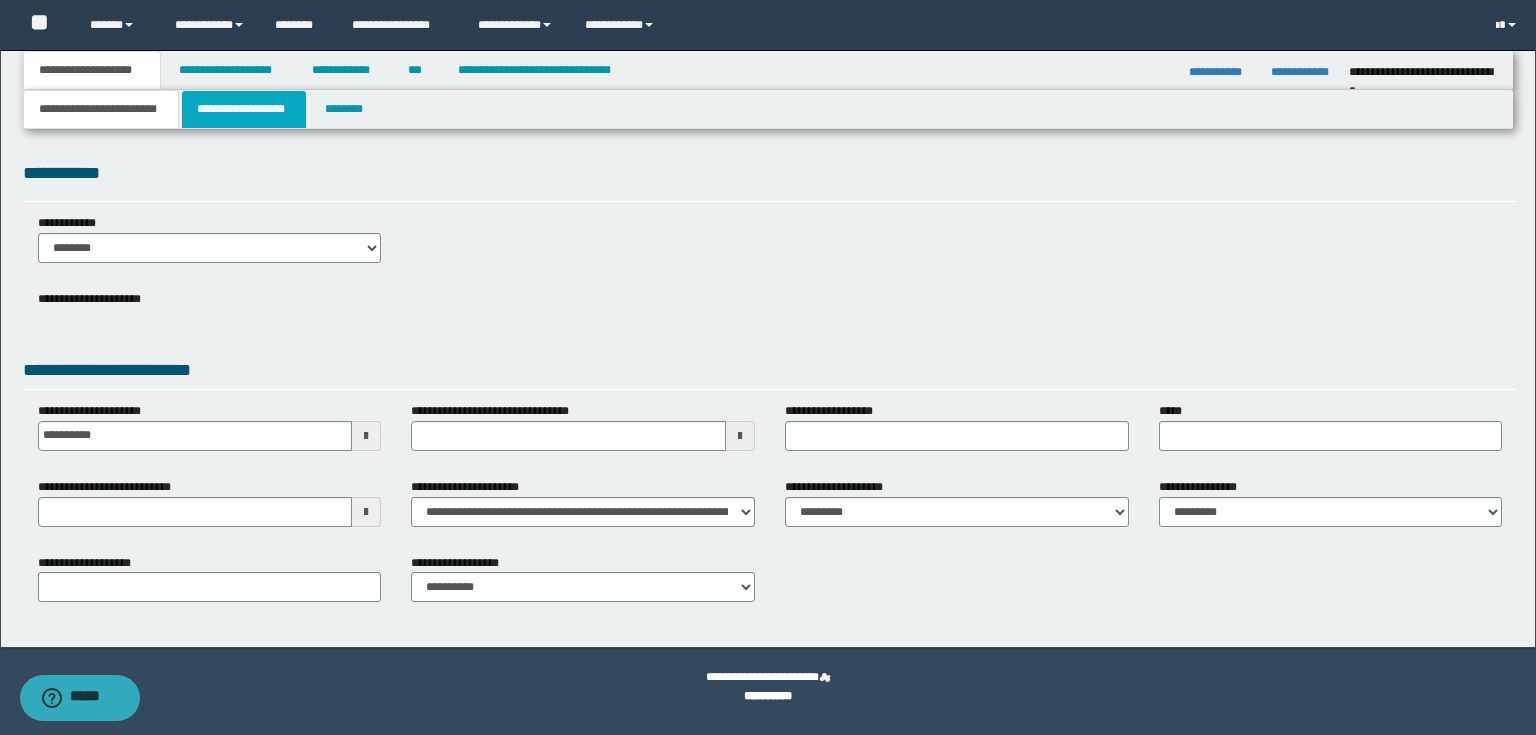 click on "**********" at bounding box center [244, 109] 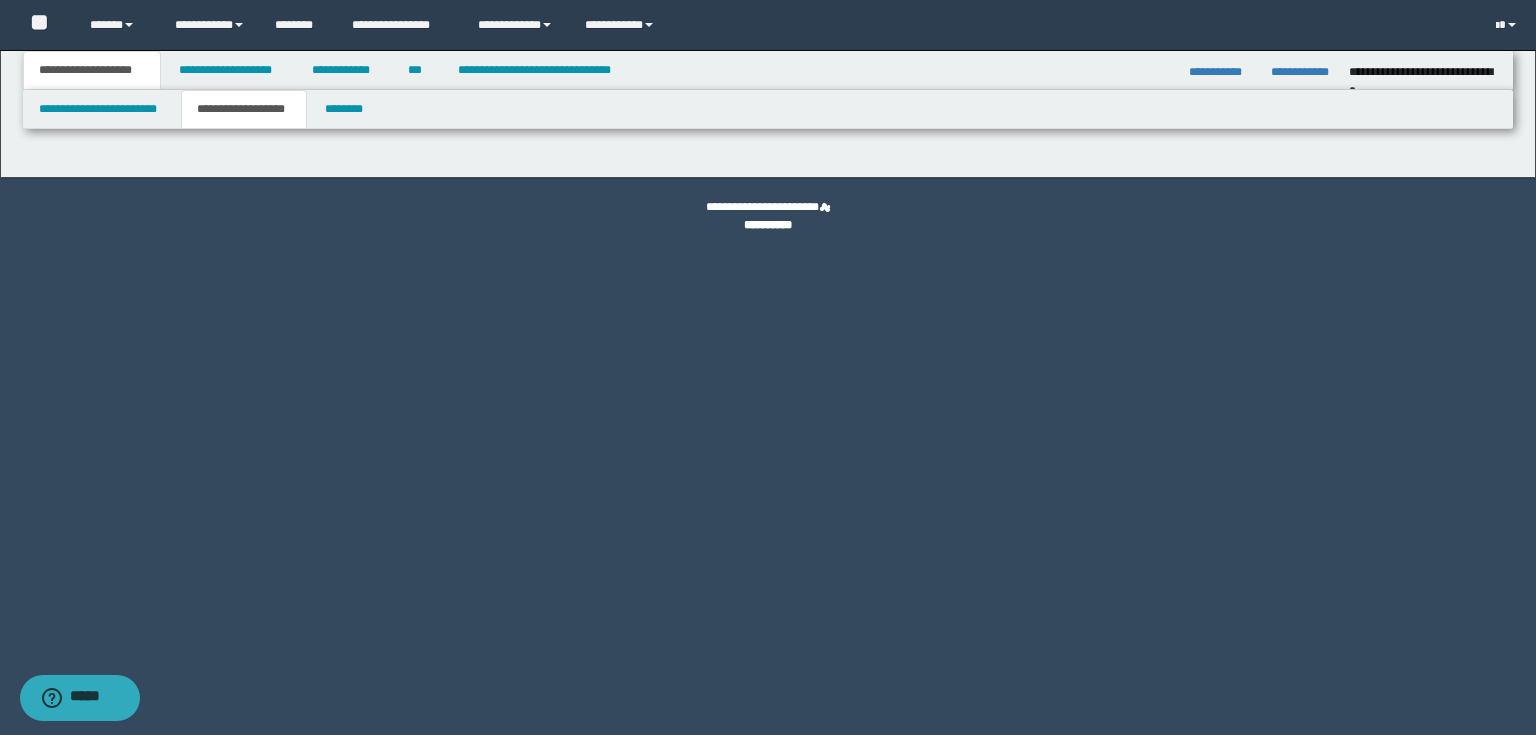 type on "**********" 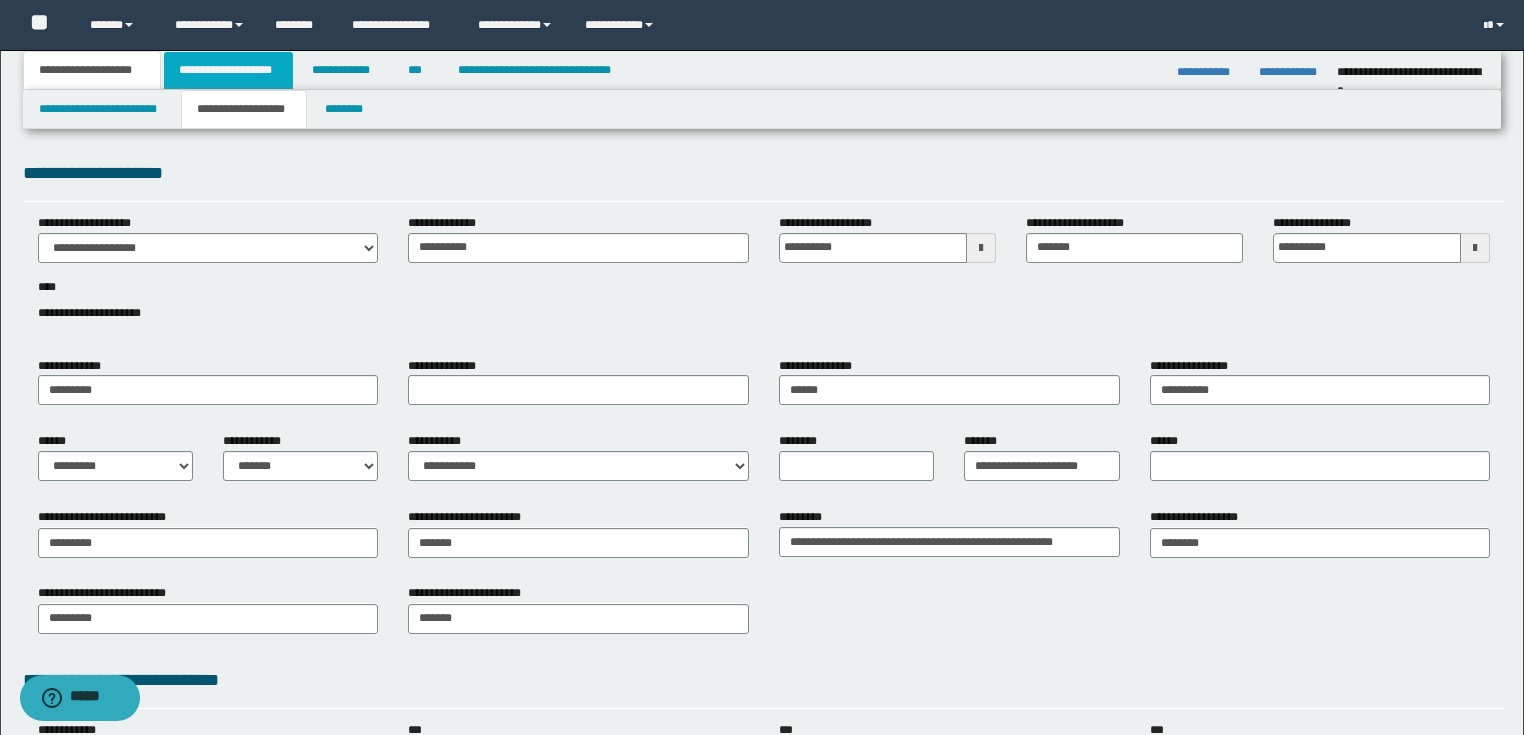 click on "**********" at bounding box center (228, 70) 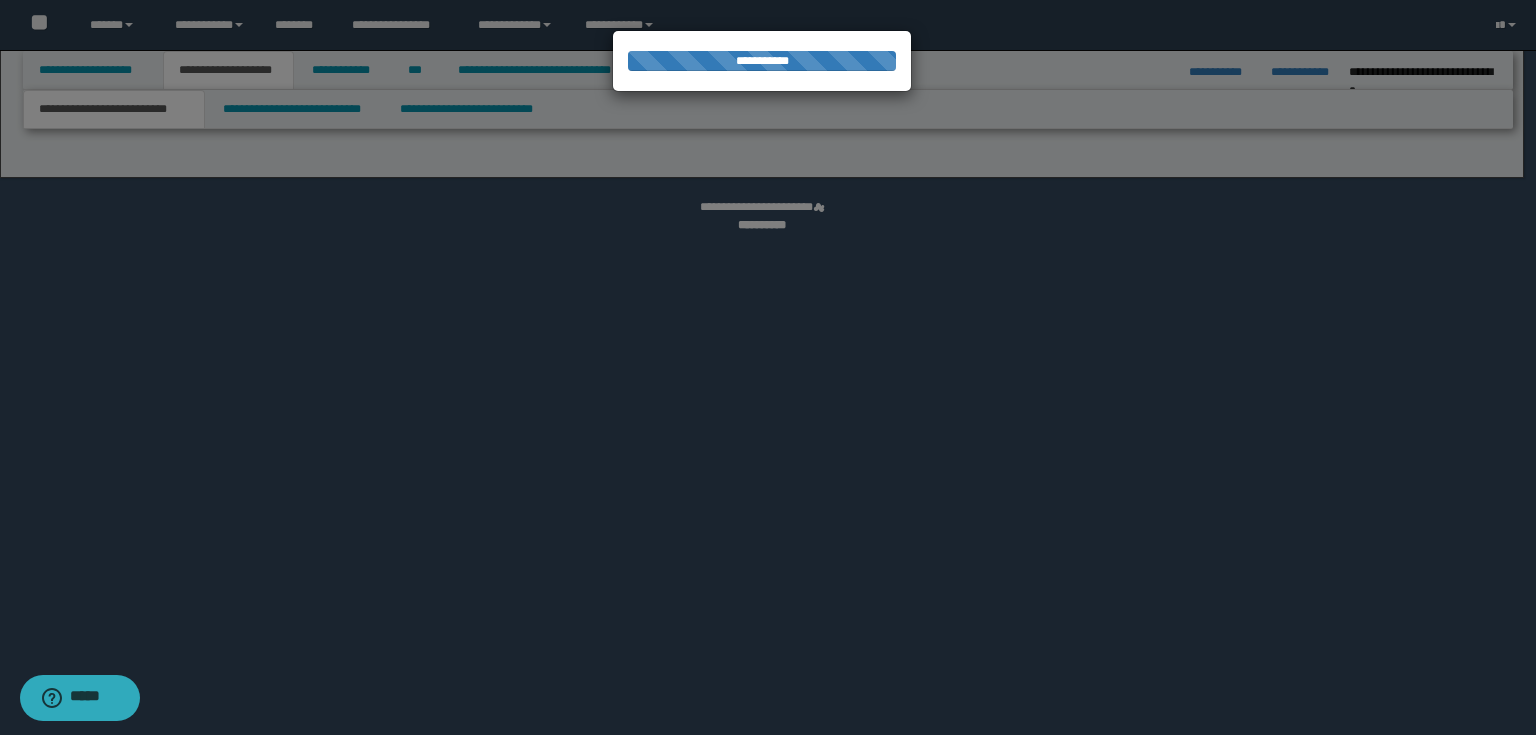 select on "*" 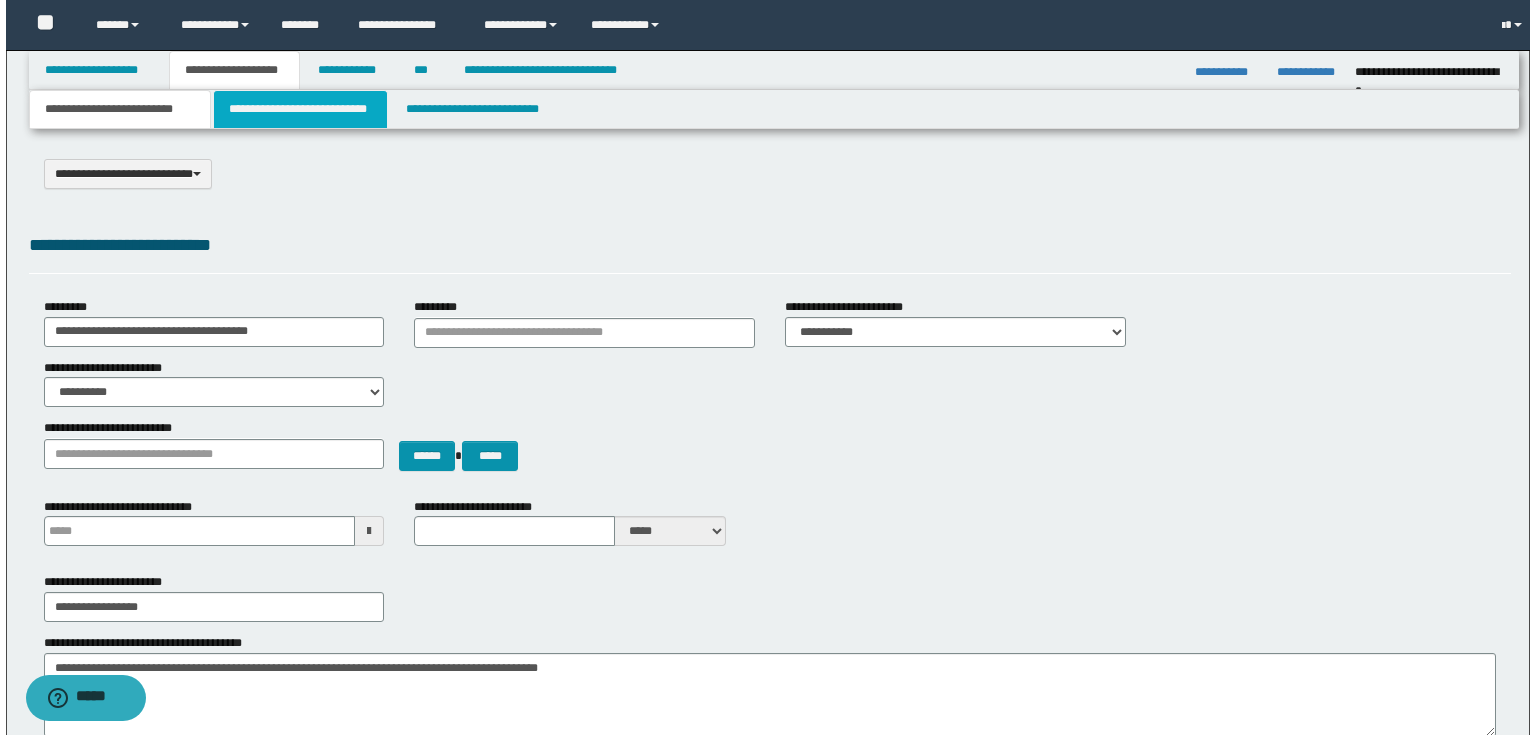 scroll, scrollTop: 0, scrollLeft: 0, axis: both 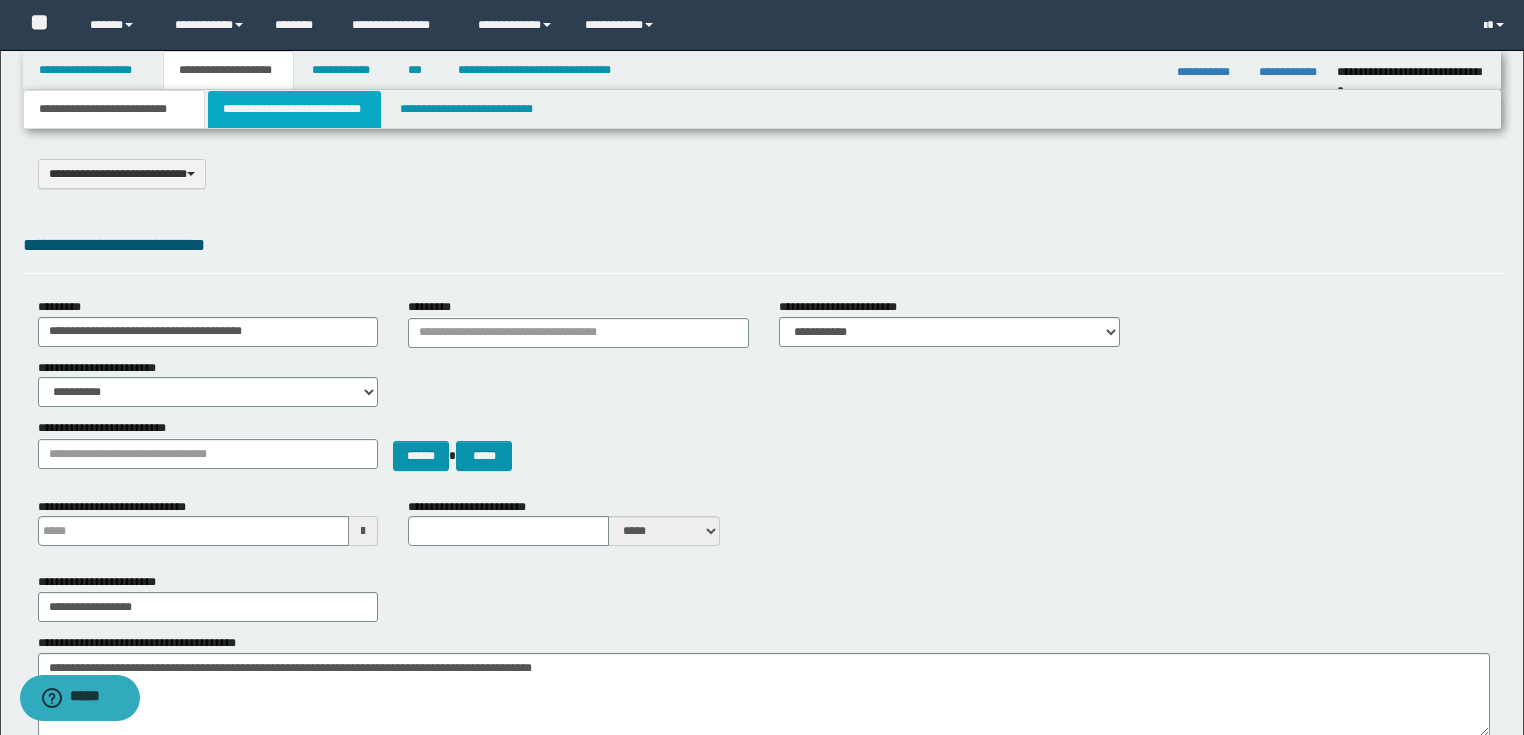 click on "**********" at bounding box center [294, 109] 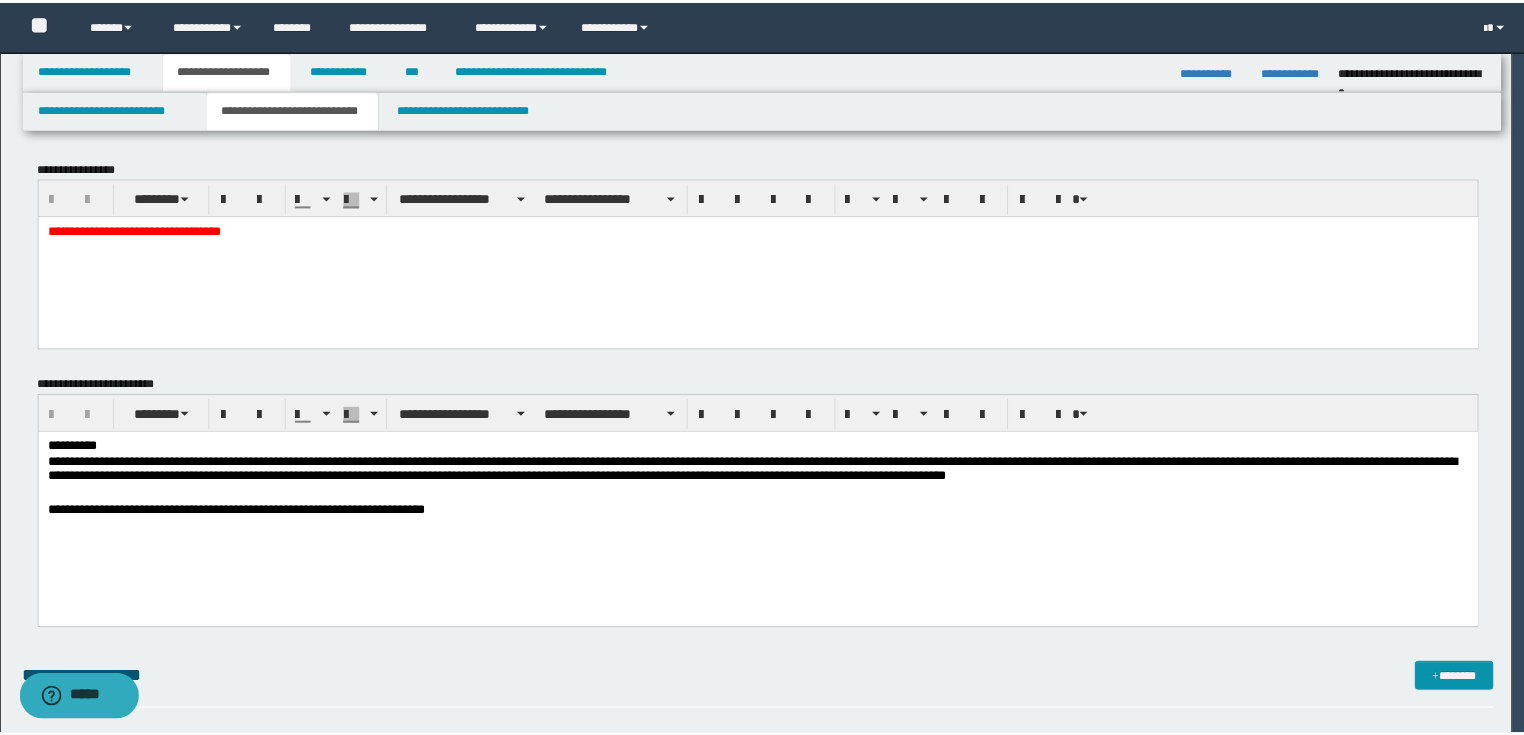 scroll, scrollTop: 0, scrollLeft: 0, axis: both 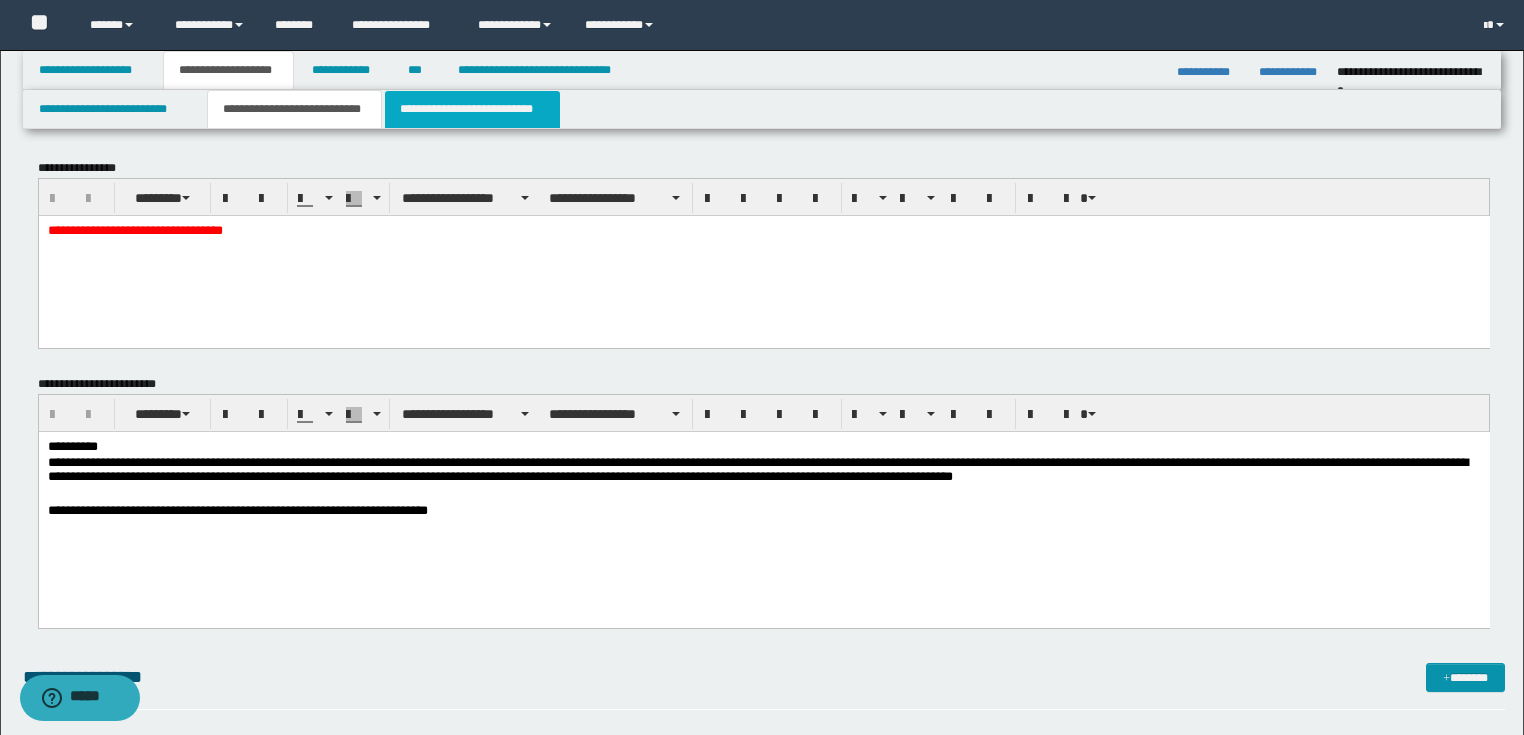 click on "**********" at bounding box center (472, 109) 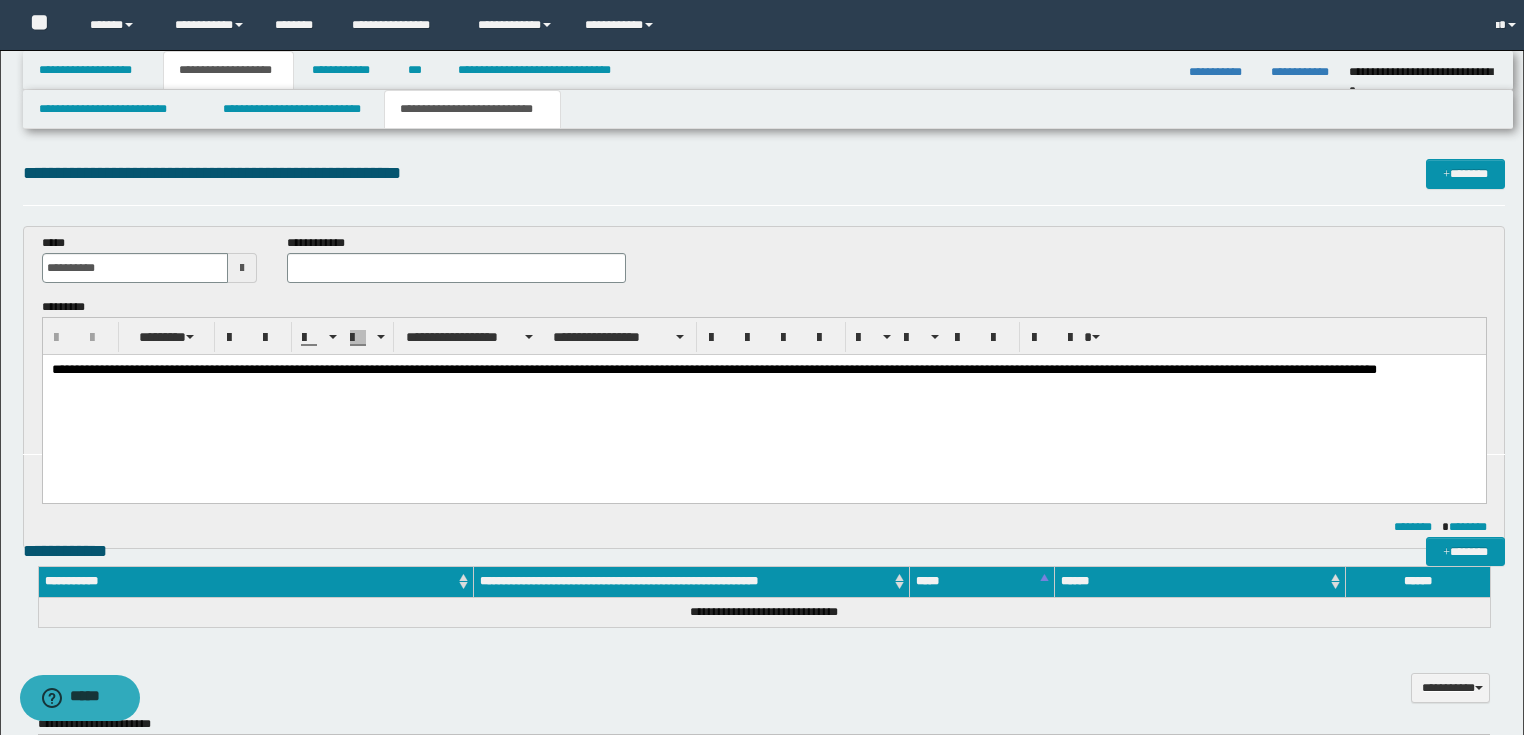 scroll, scrollTop: 0, scrollLeft: 0, axis: both 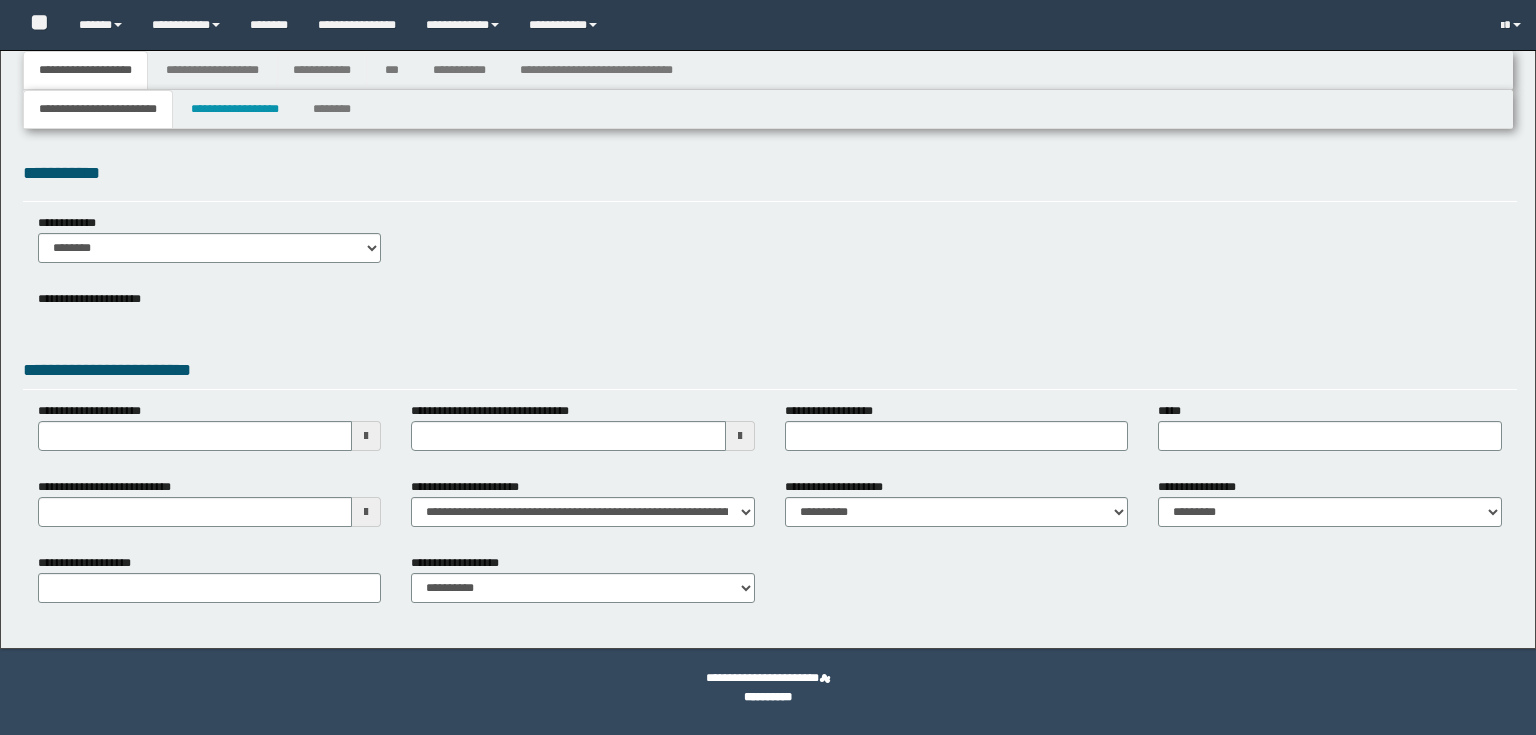 type 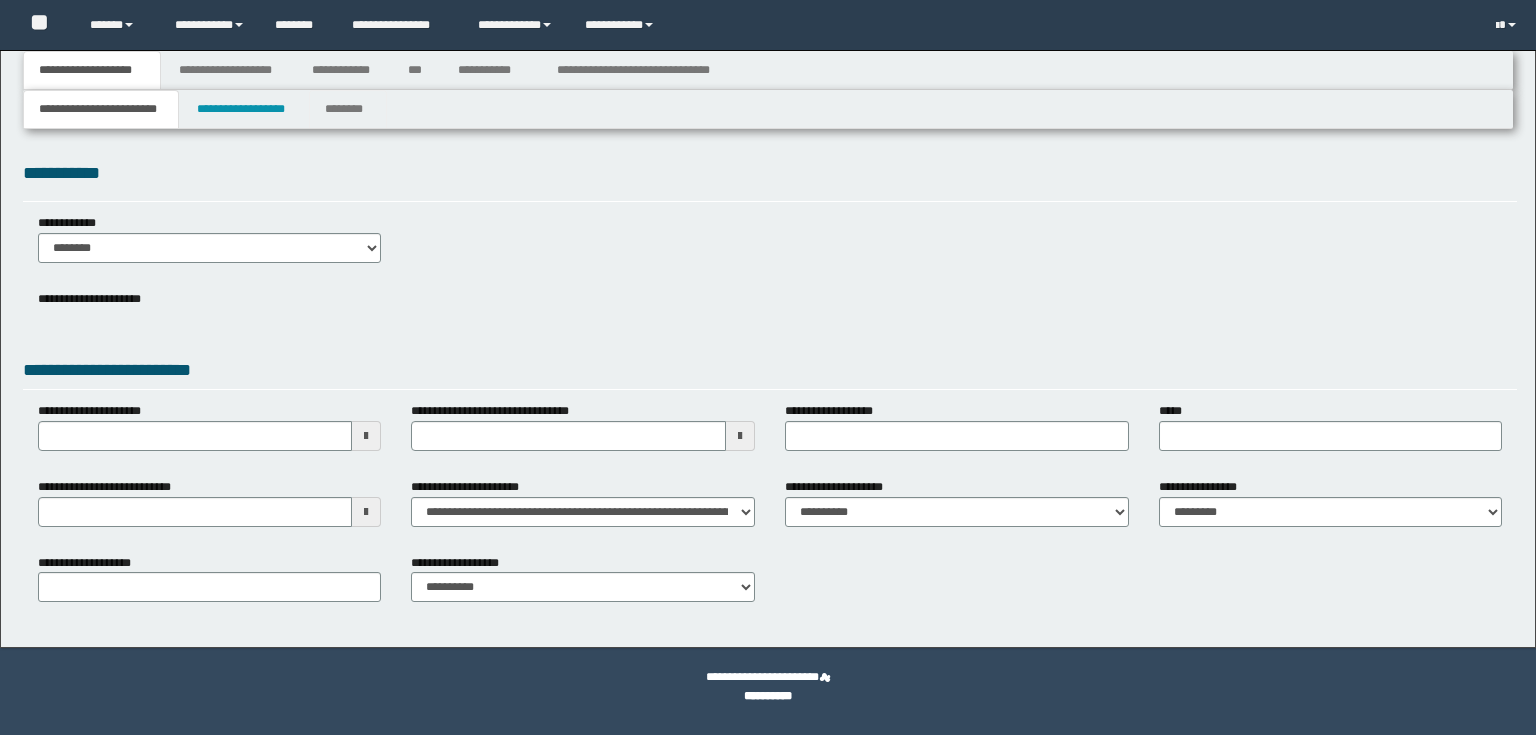 scroll, scrollTop: 0, scrollLeft: 0, axis: both 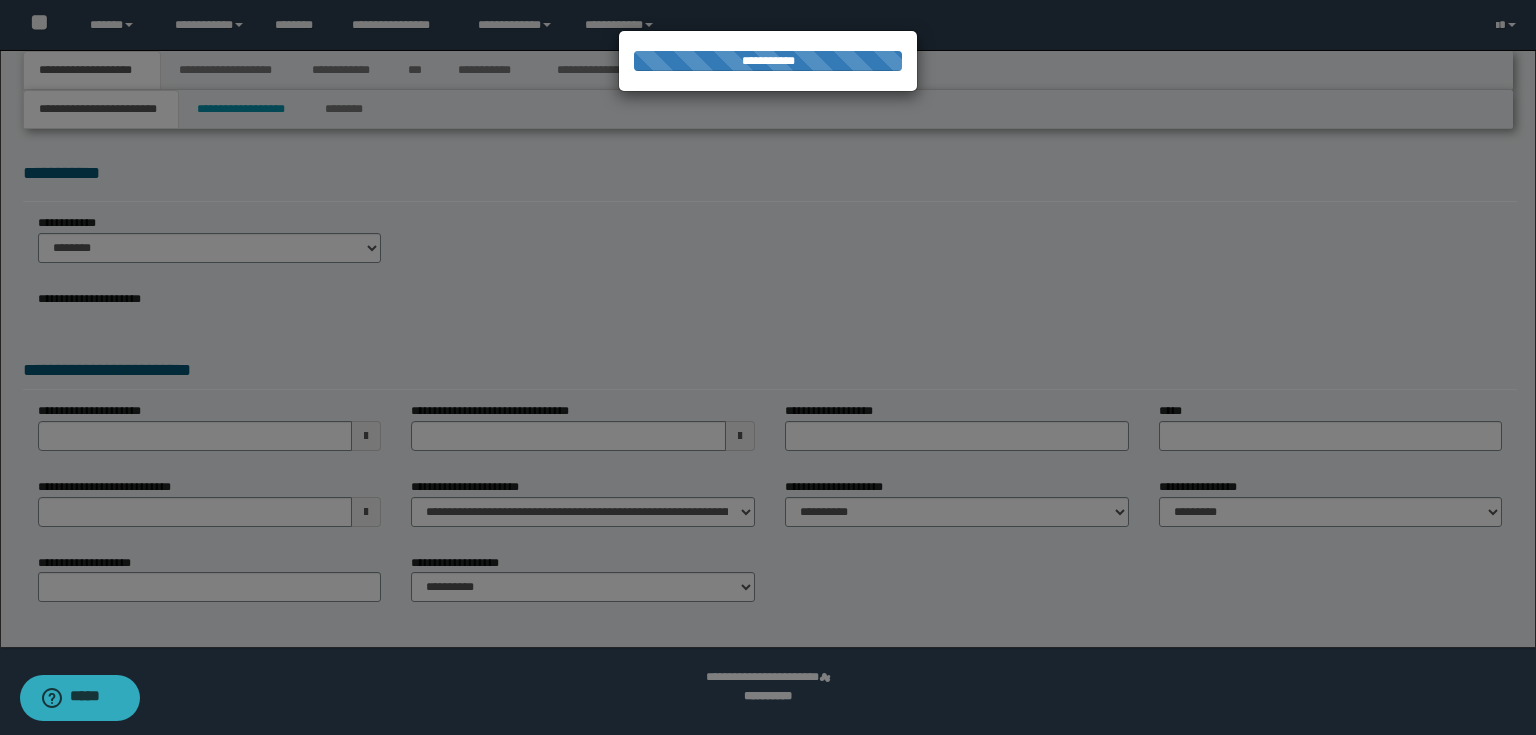click at bounding box center [768, 367] 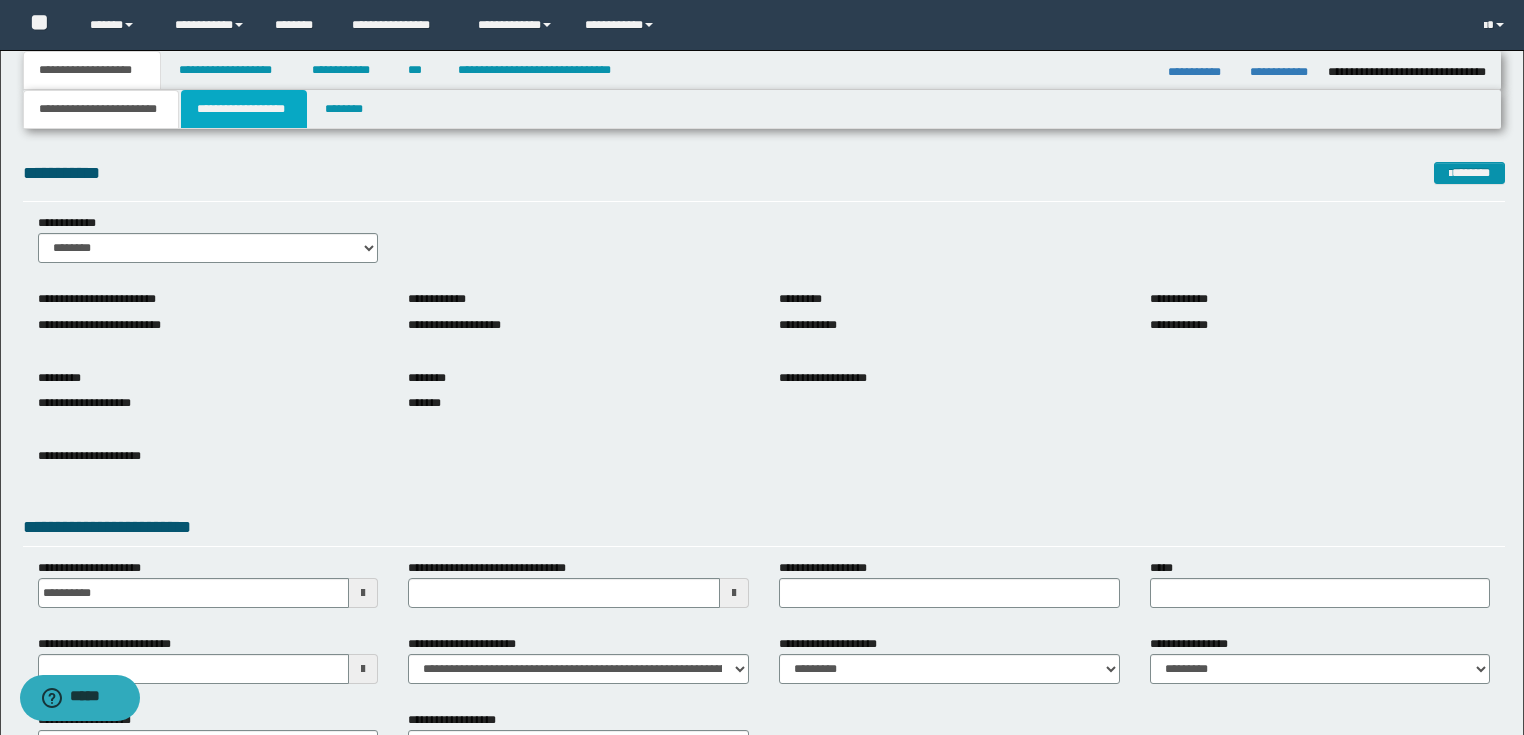 click on "**********" at bounding box center (244, 109) 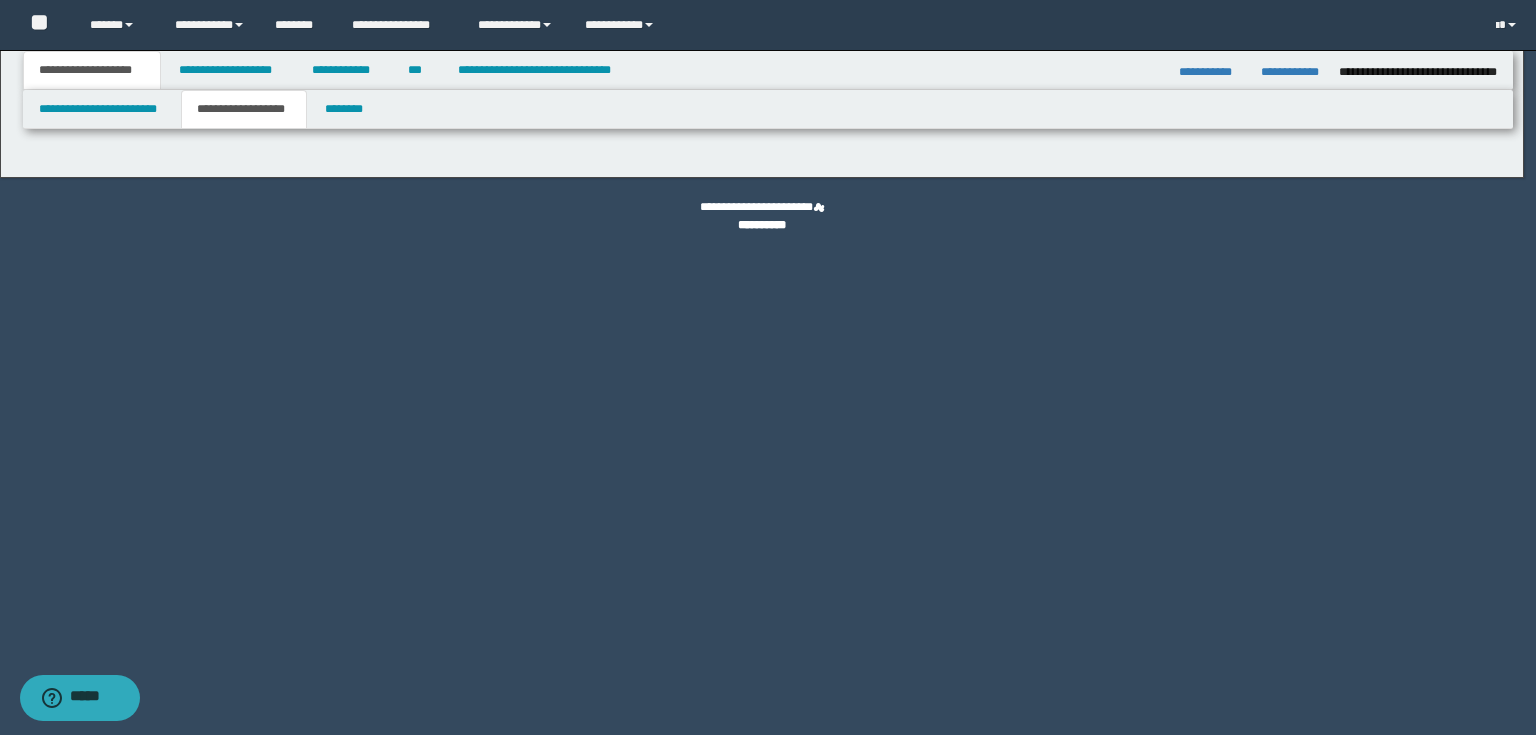 type on "**********" 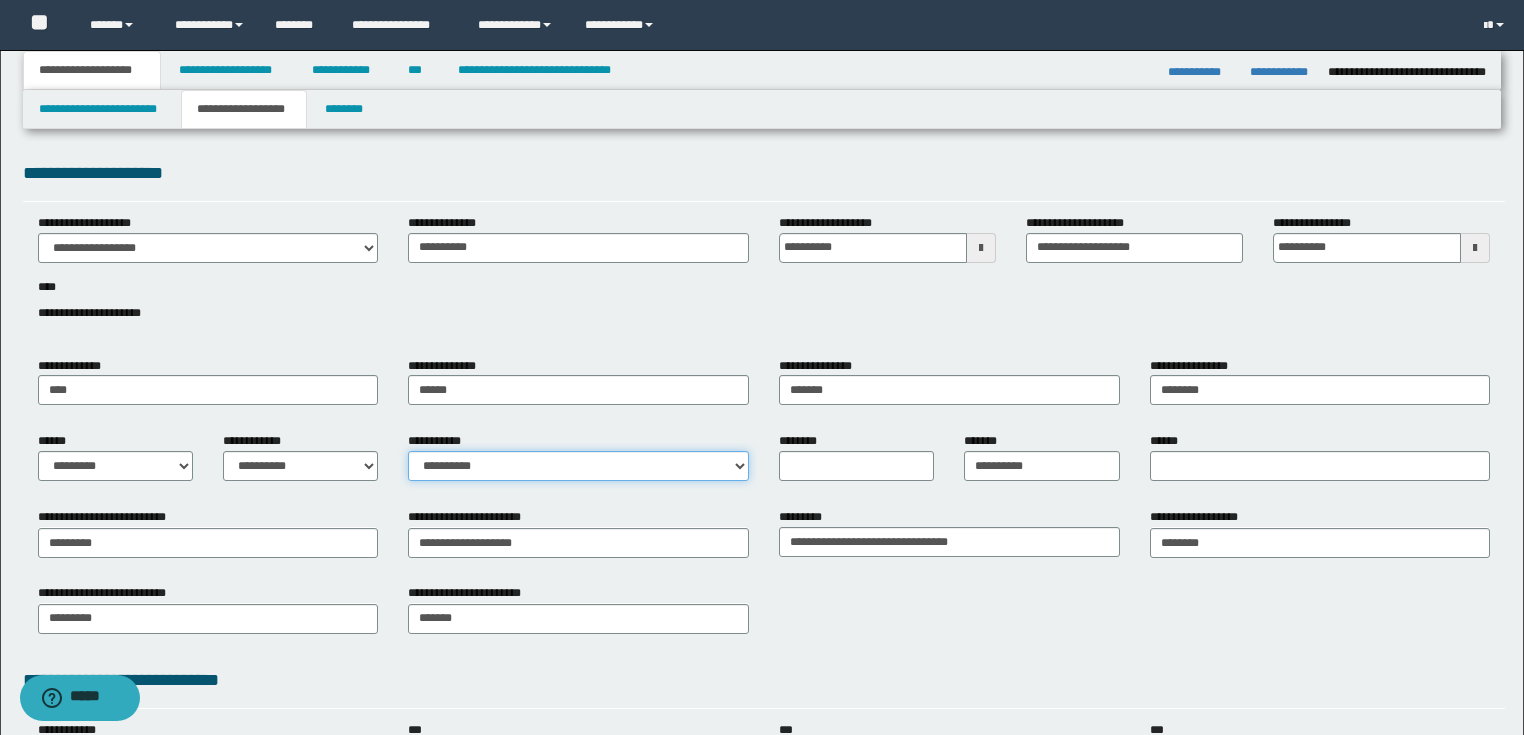 click on "**********" at bounding box center (578, 466) 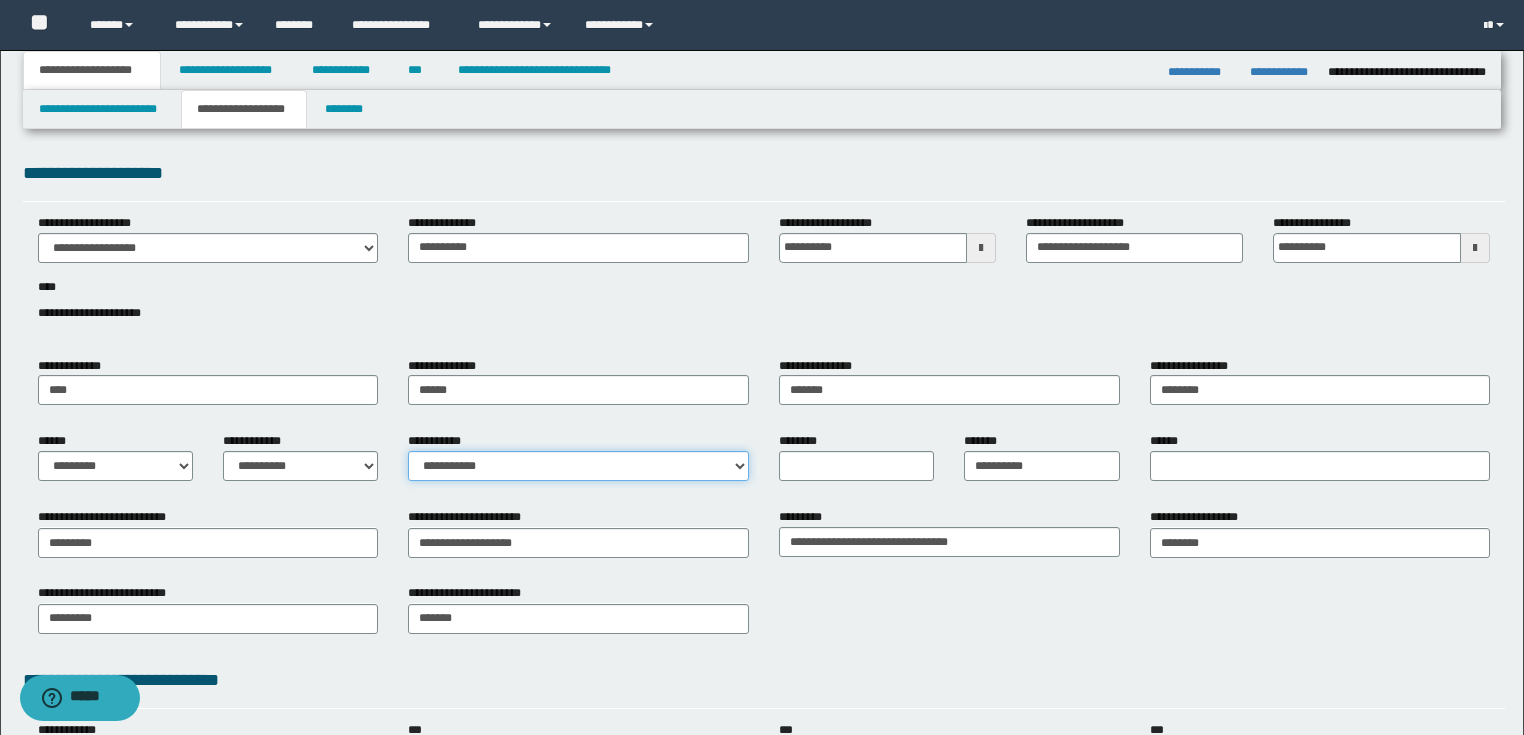 click on "**********" at bounding box center [578, 466] 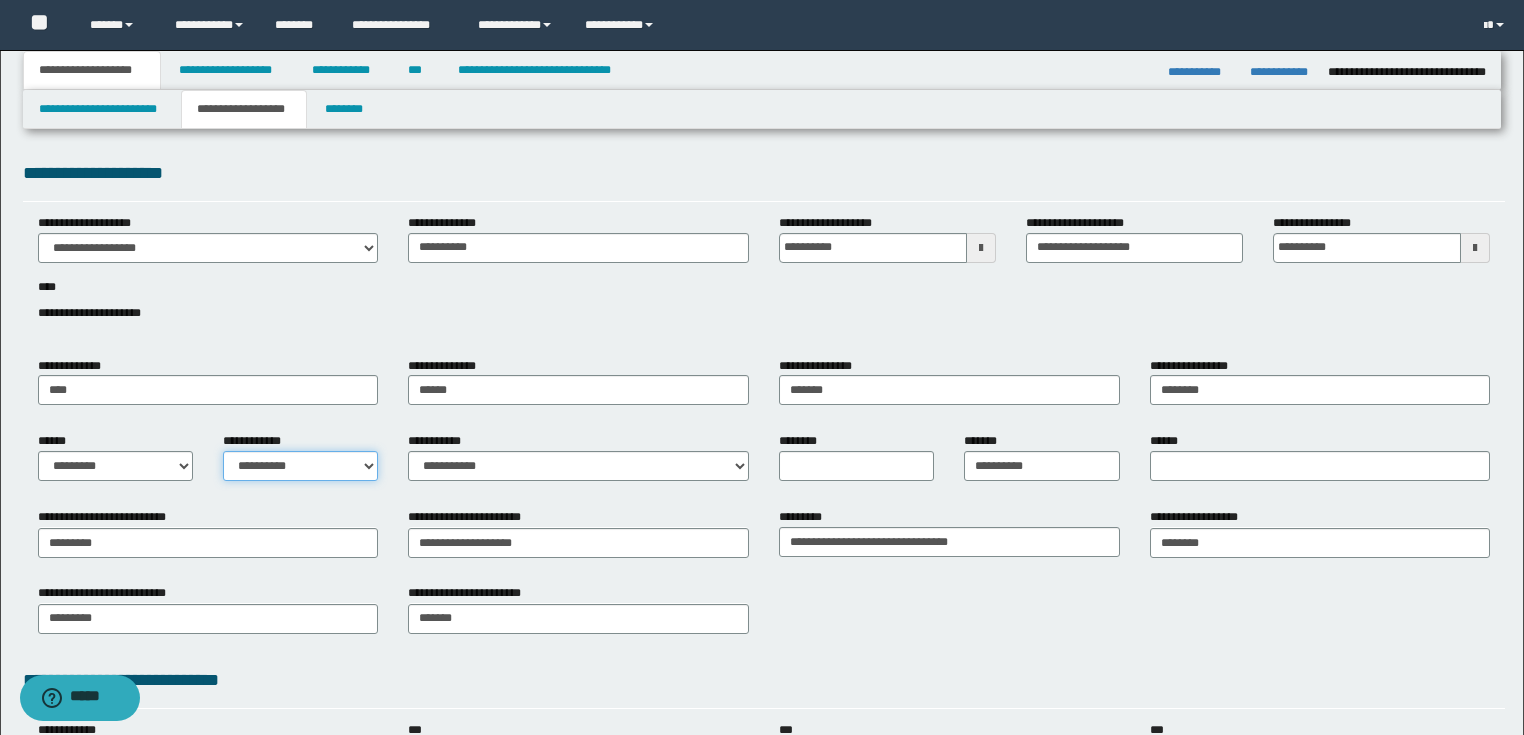 click on "**********" at bounding box center [300, 466] 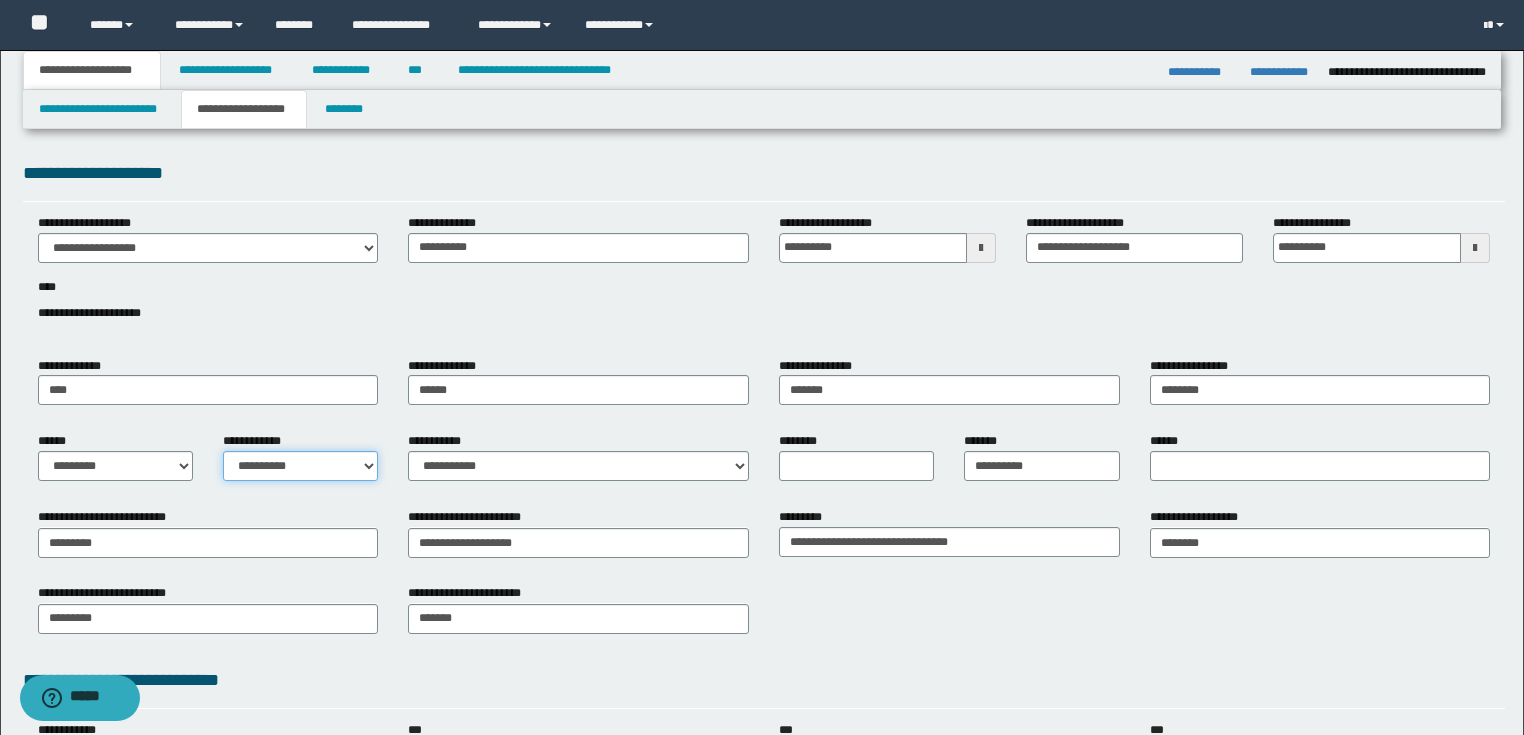 select on "*" 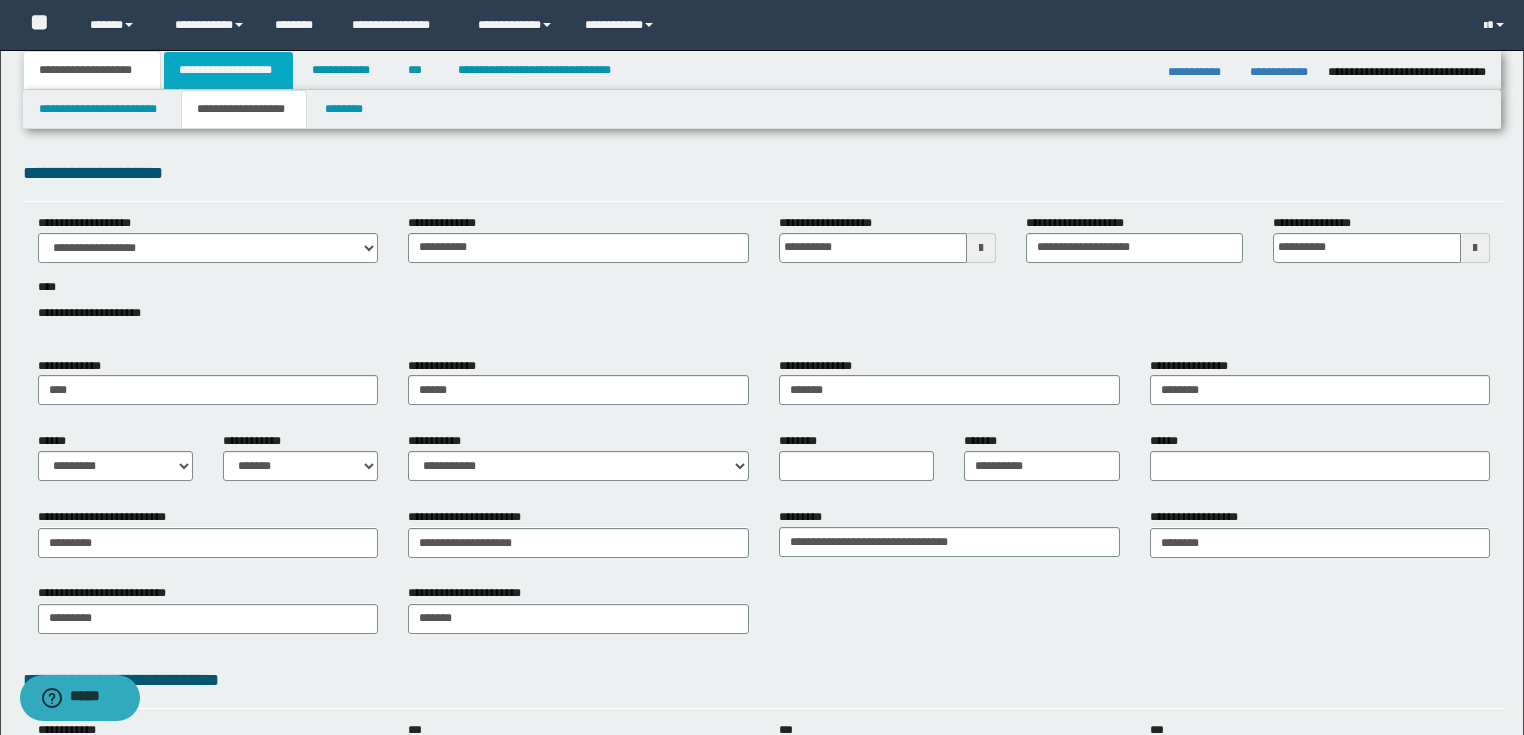 click on "**********" at bounding box center [228, 70] 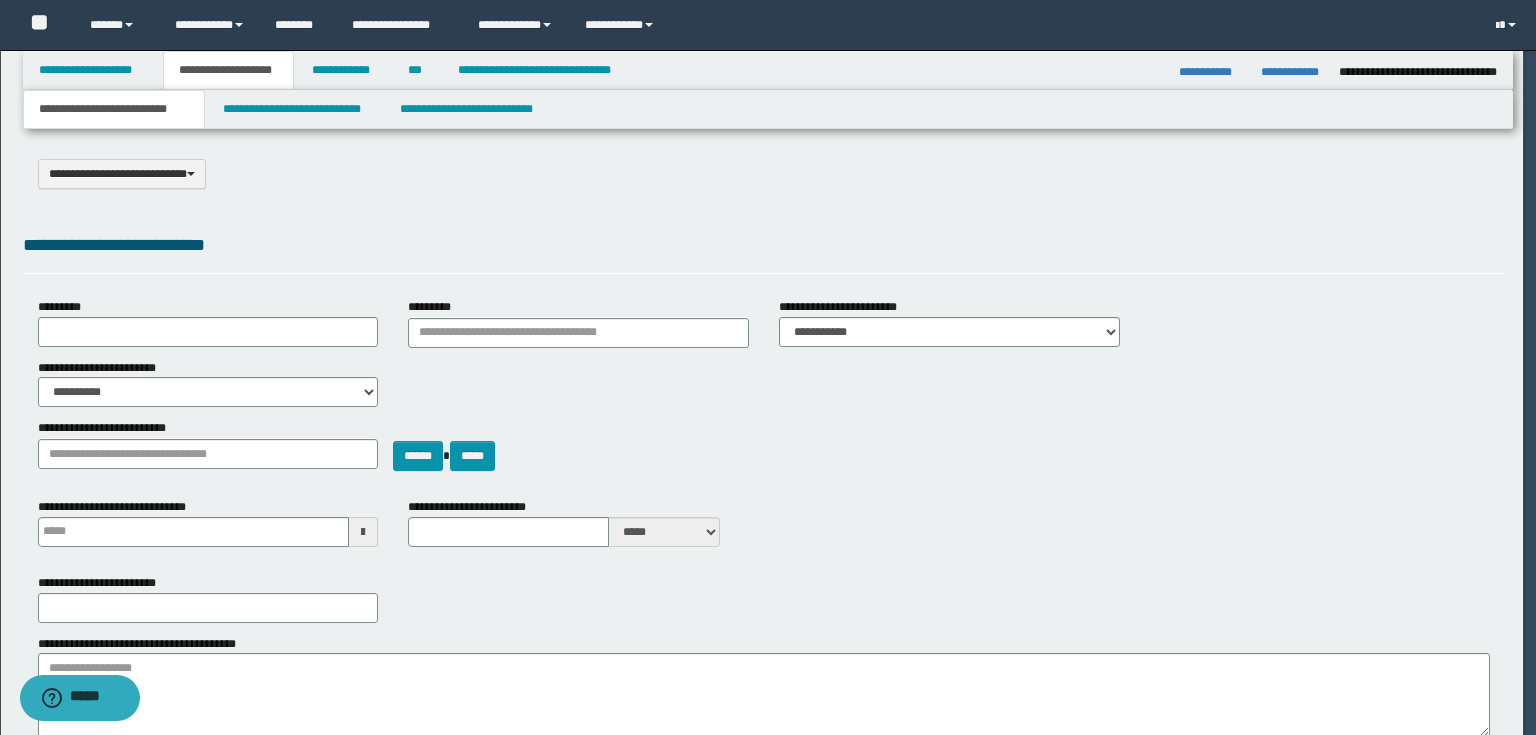 select on "*" 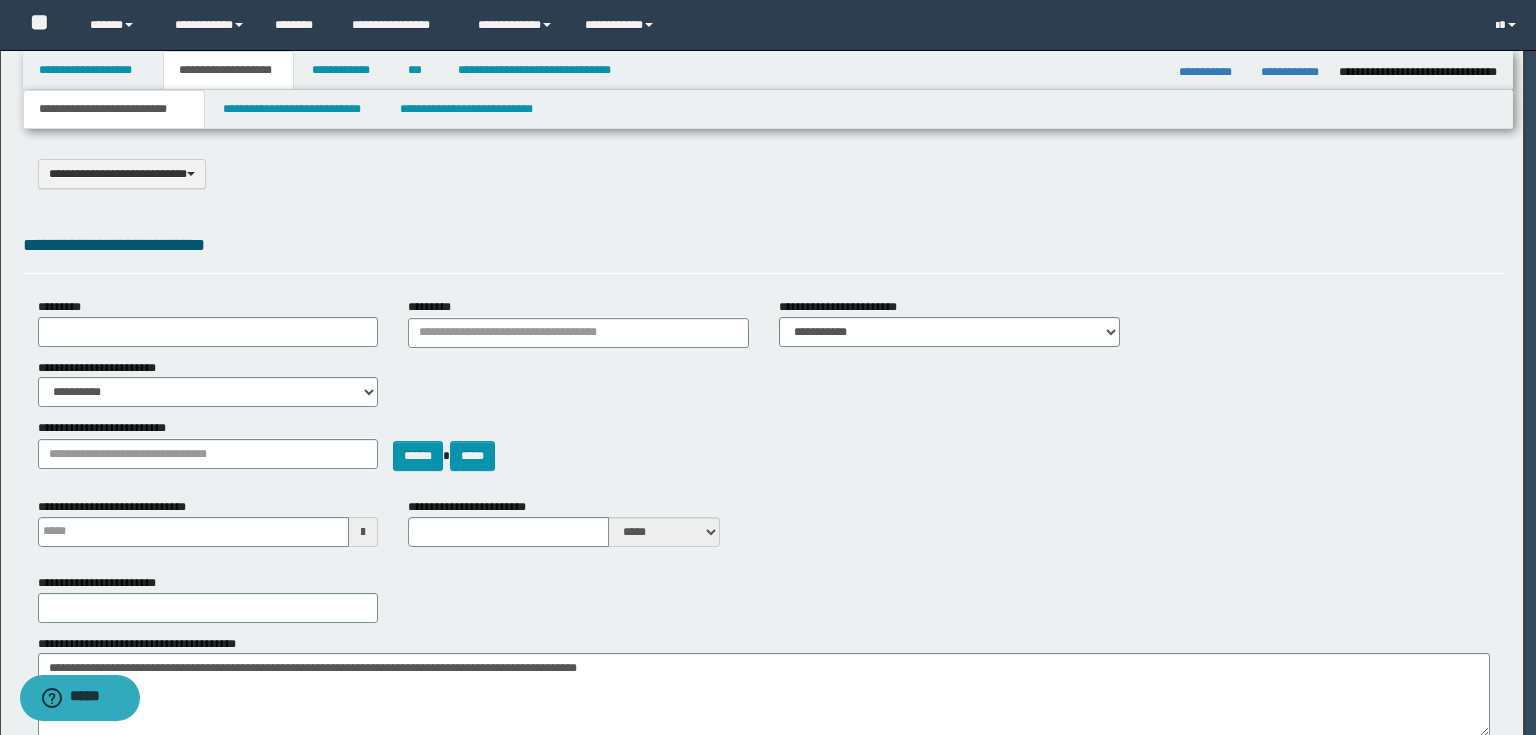 scroll, scrollTop: 0, scrollLeft: 0, axis: both 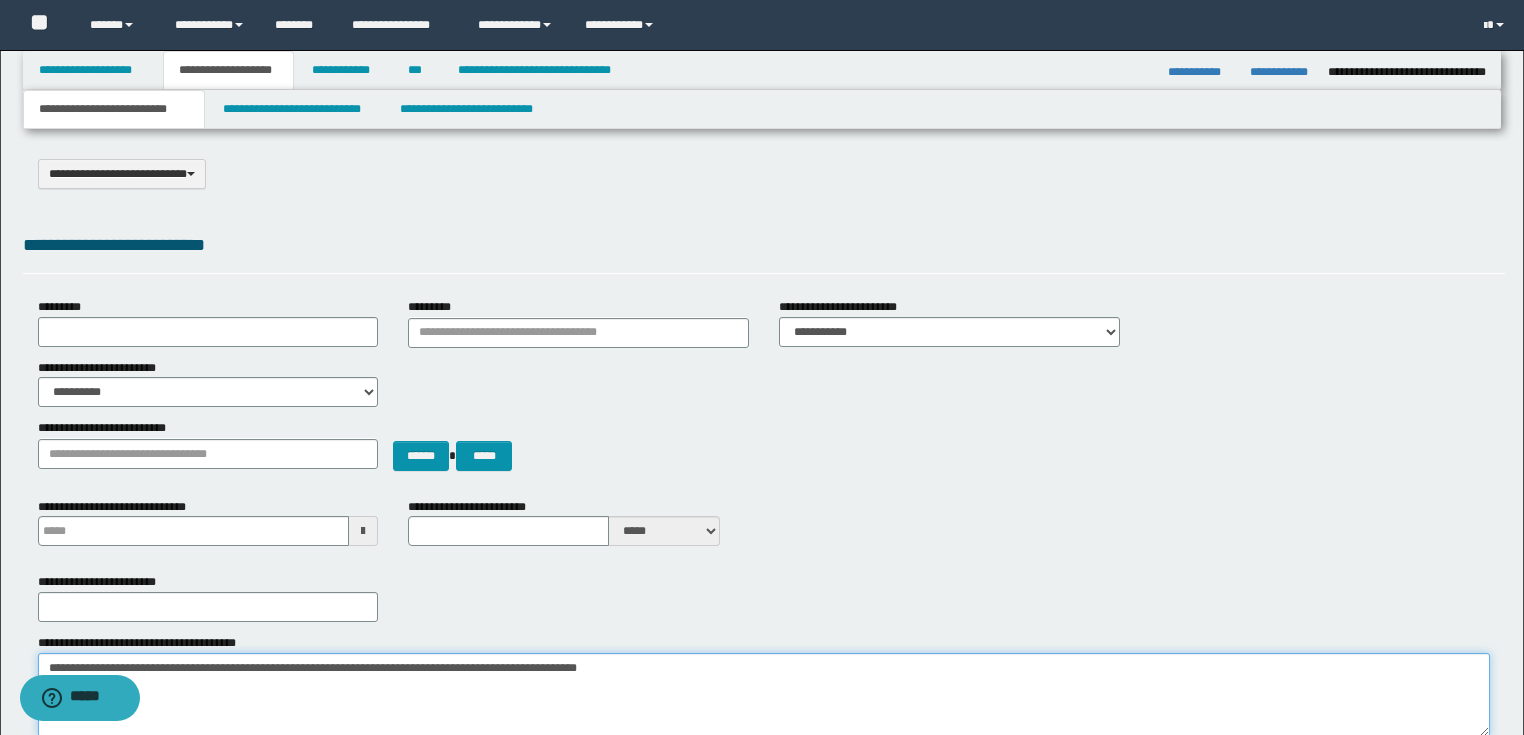 click on "**********" at bounding box center (764, 695) 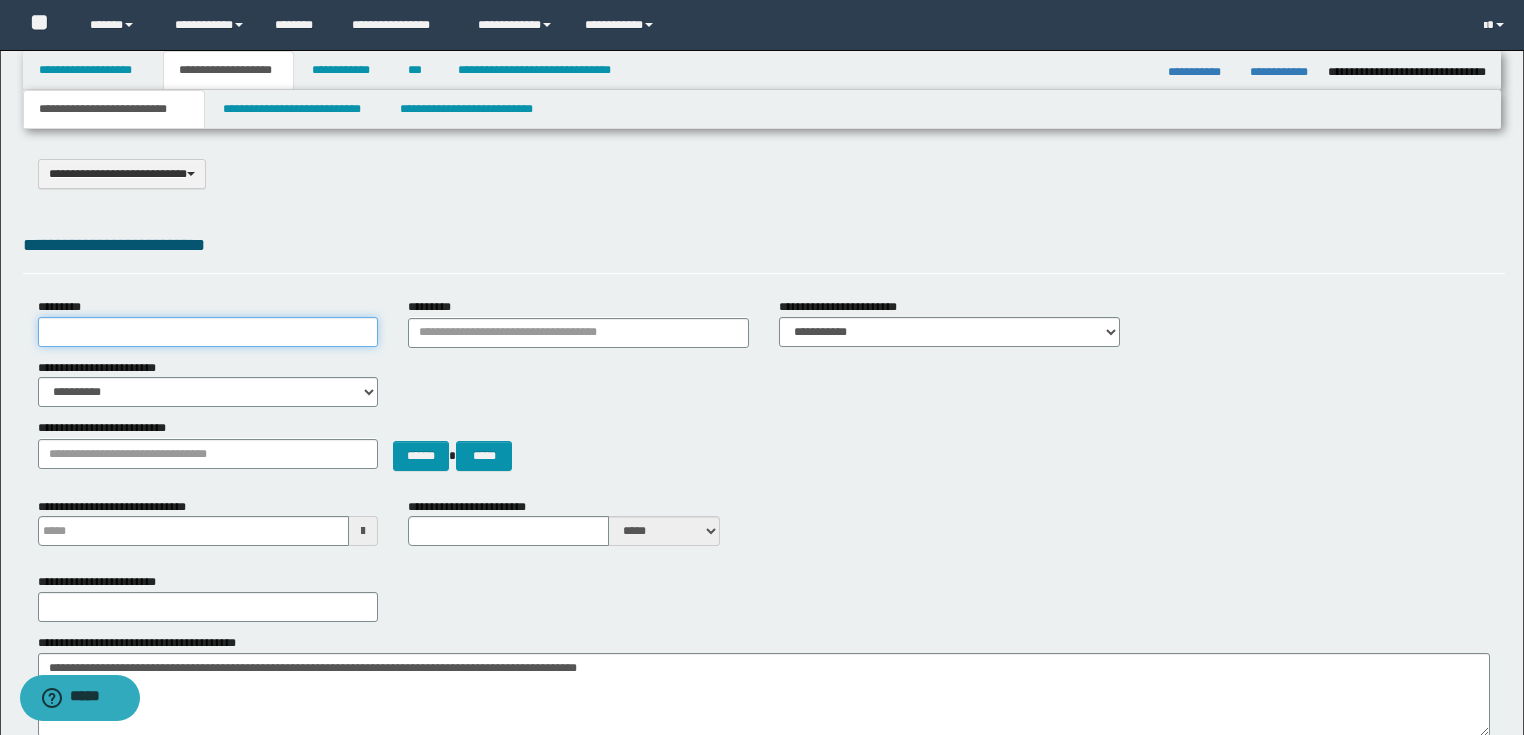 click on "*********" at bounding box center (208, 332) 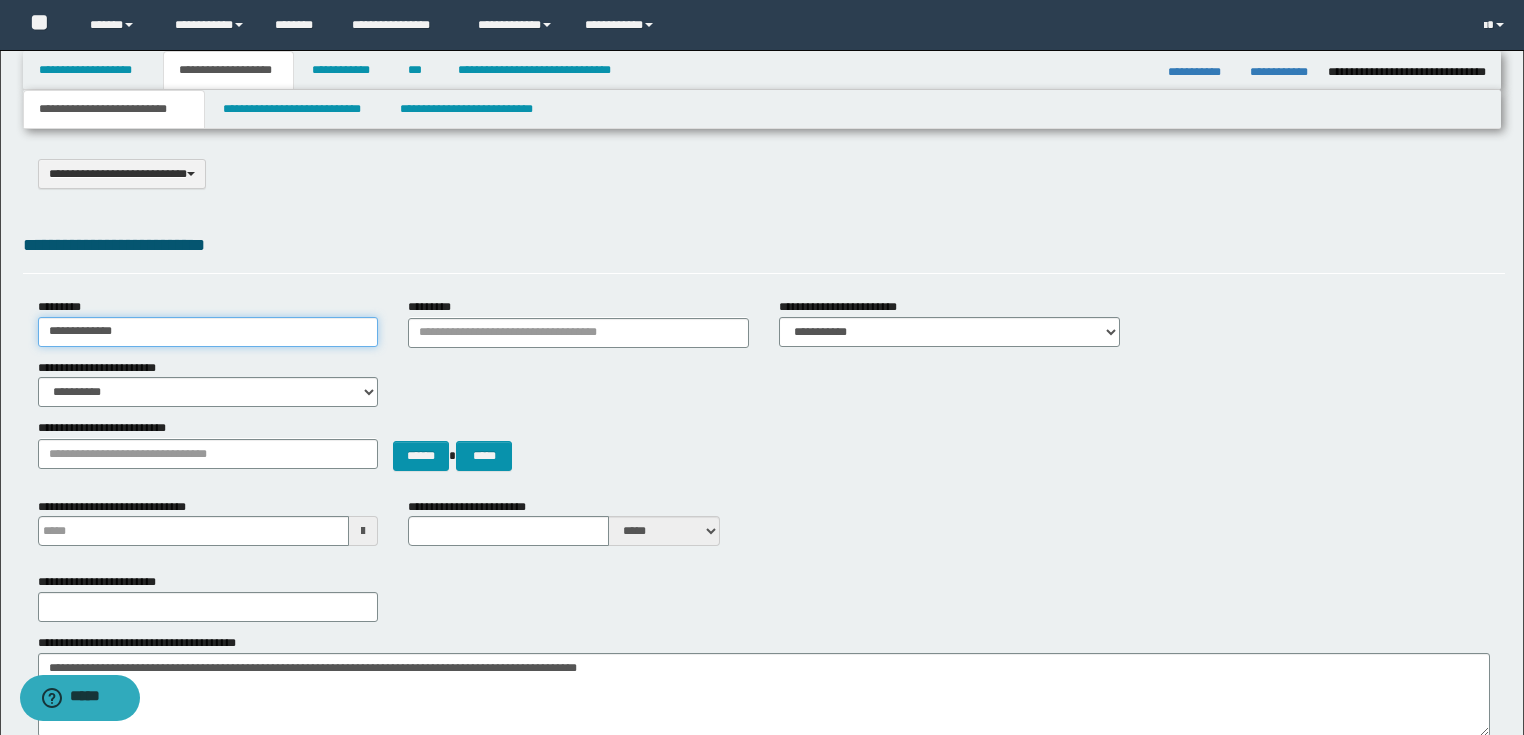 type on "**********" 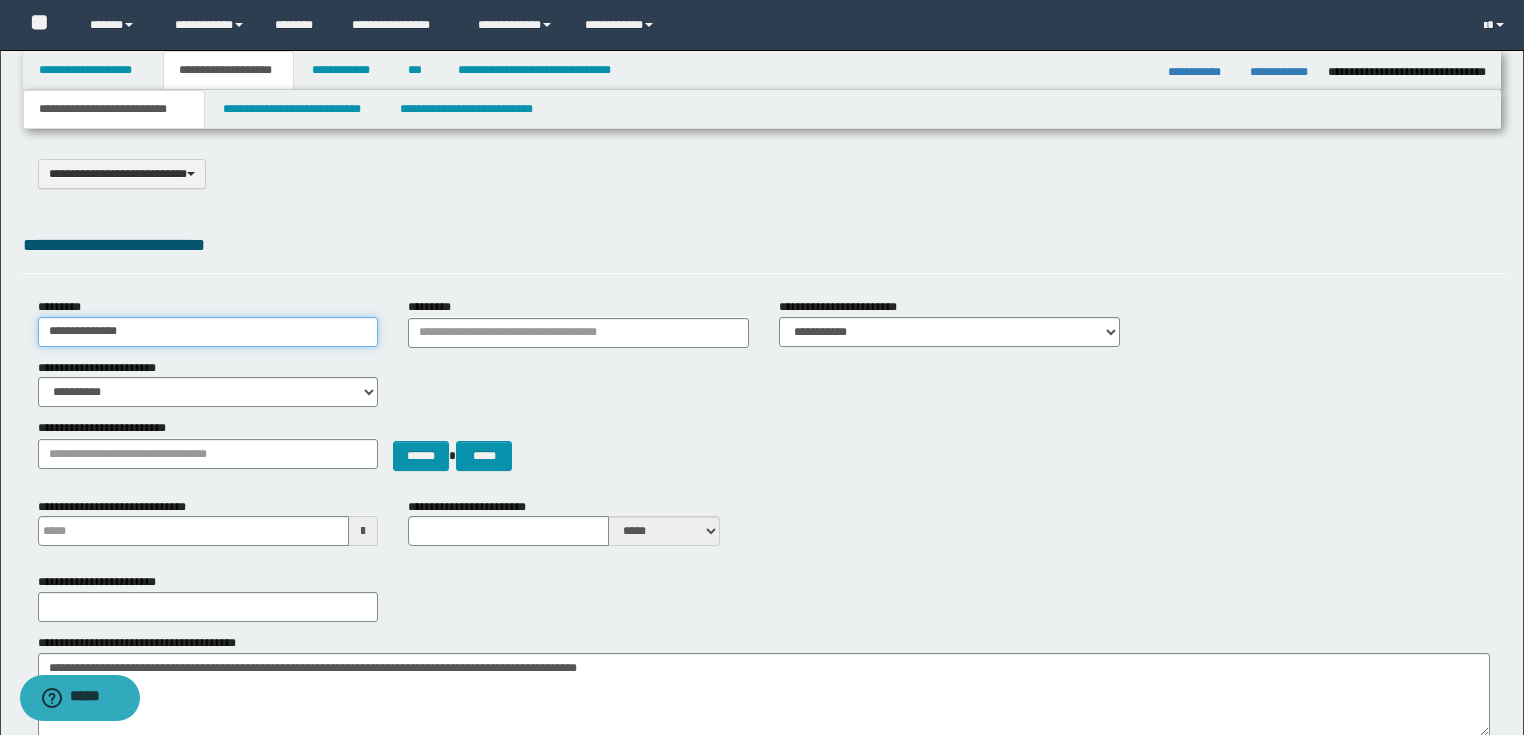type 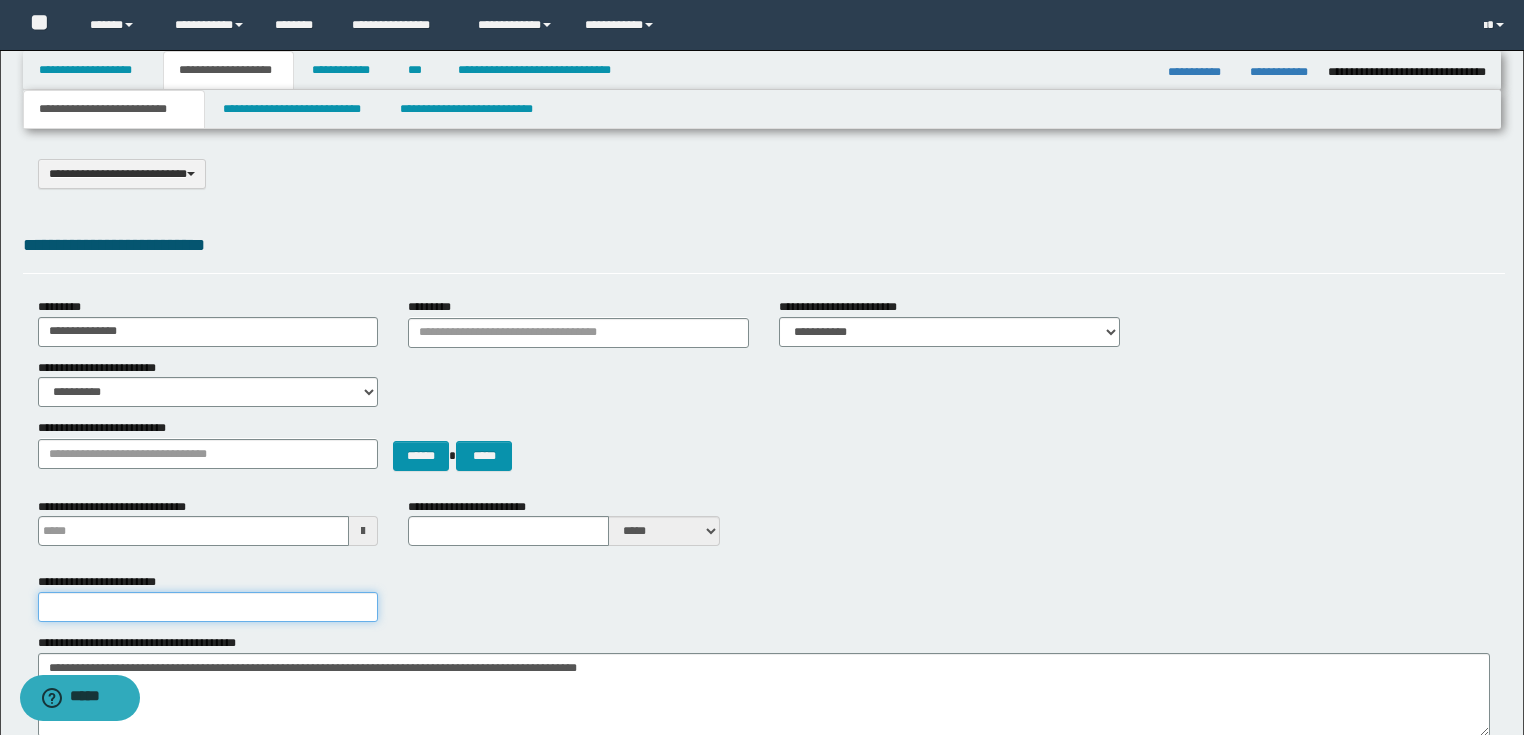 click on "**********" at bounding box center (208, 607) 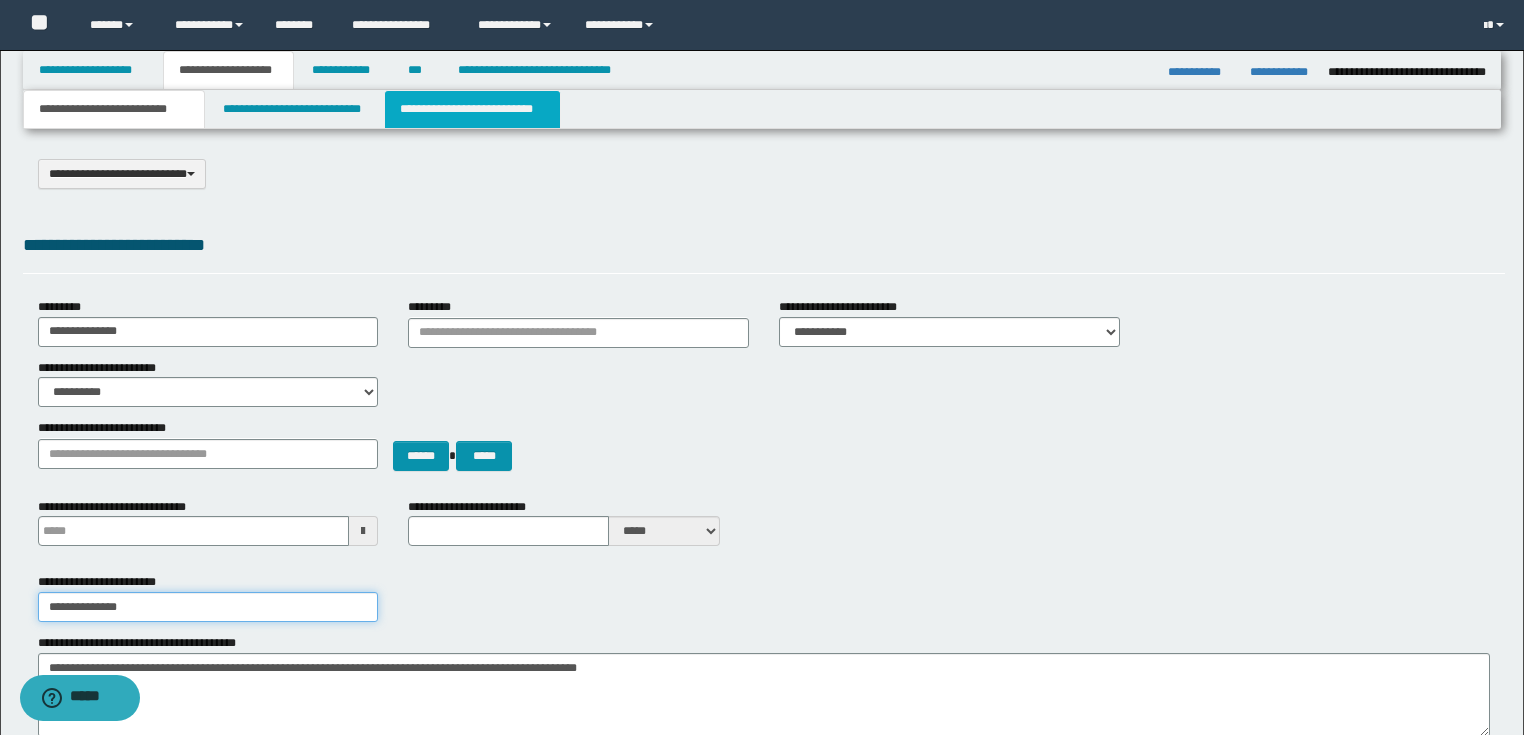 type on "**********" 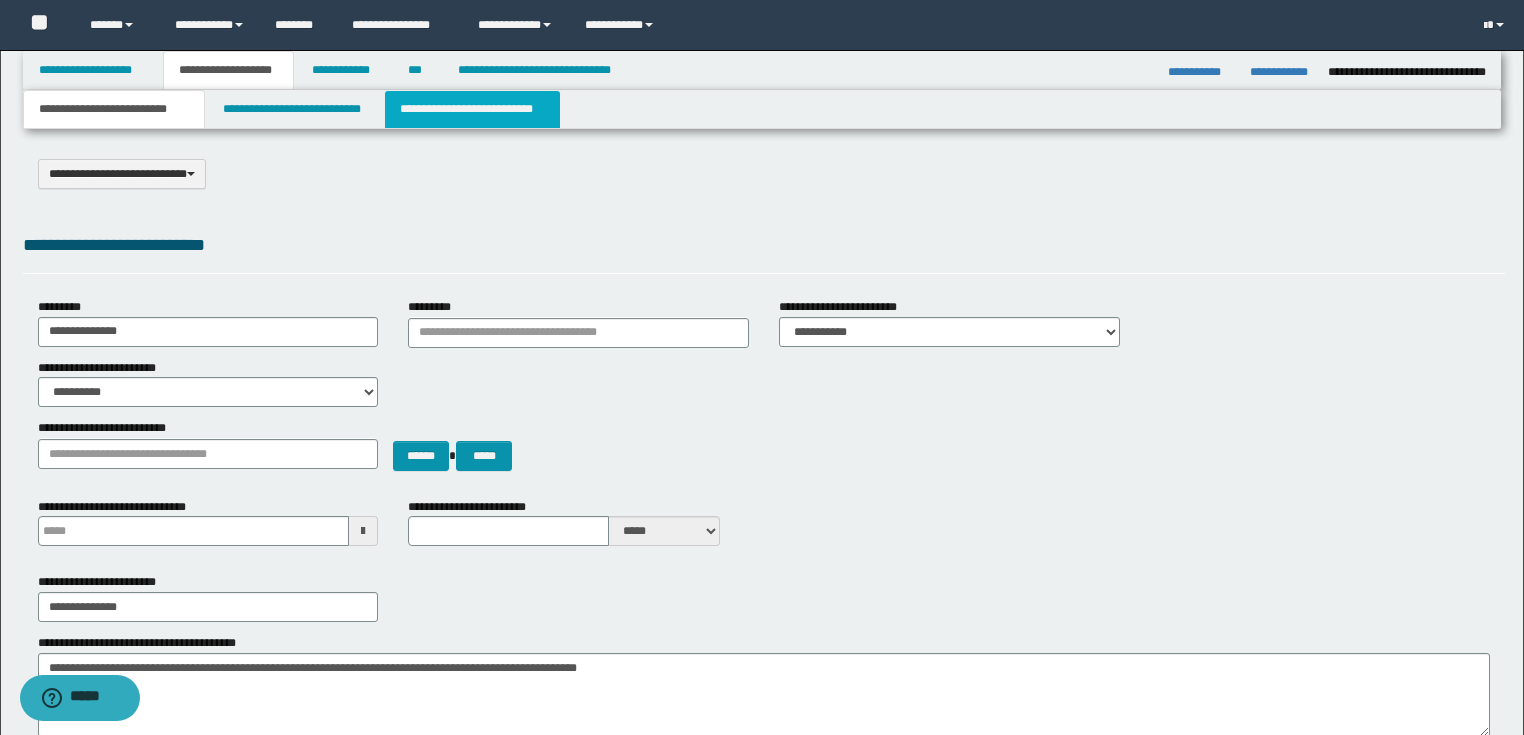click on "**********" at bounding box center [472, 109] 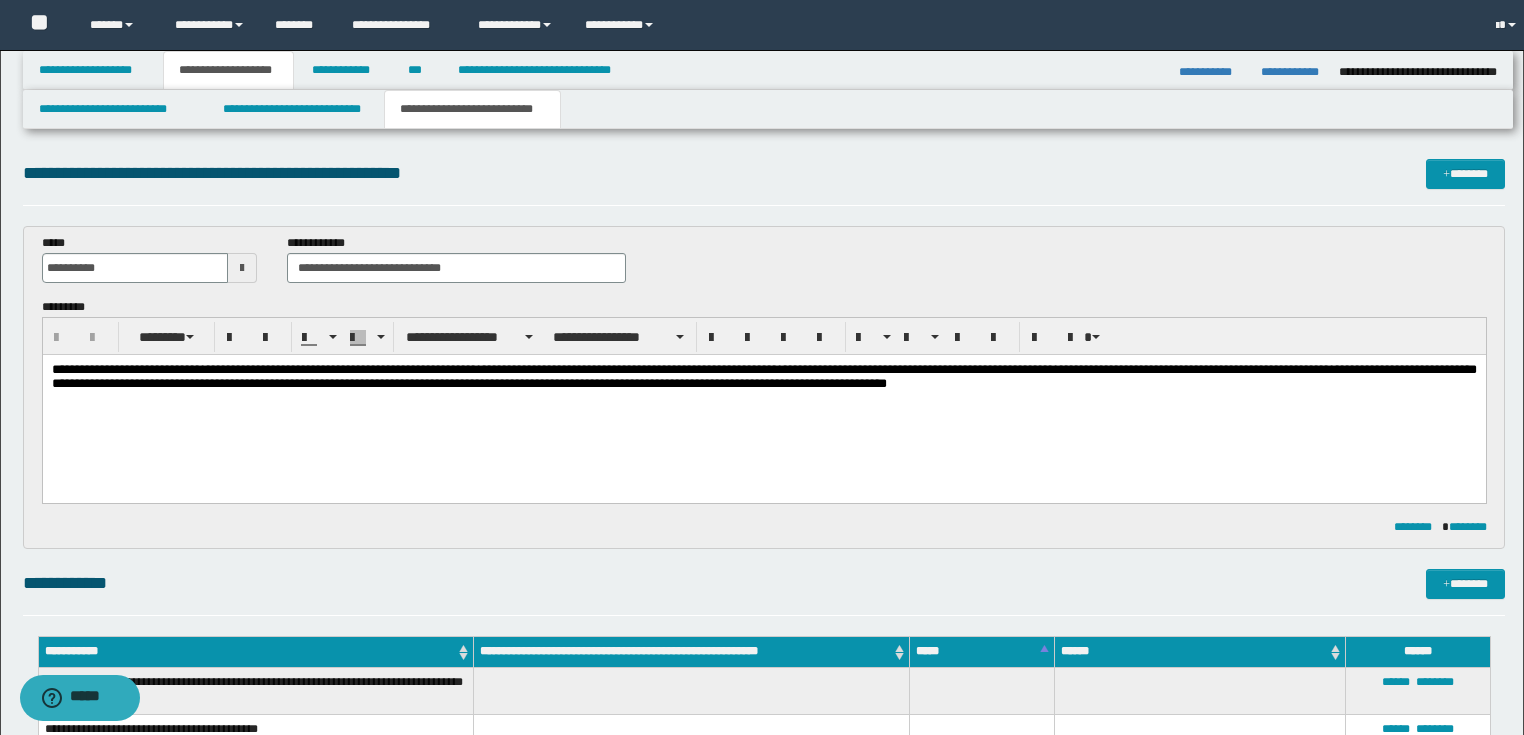 scroll, scrollTop: 0, scrollLeft: 0, axis: both 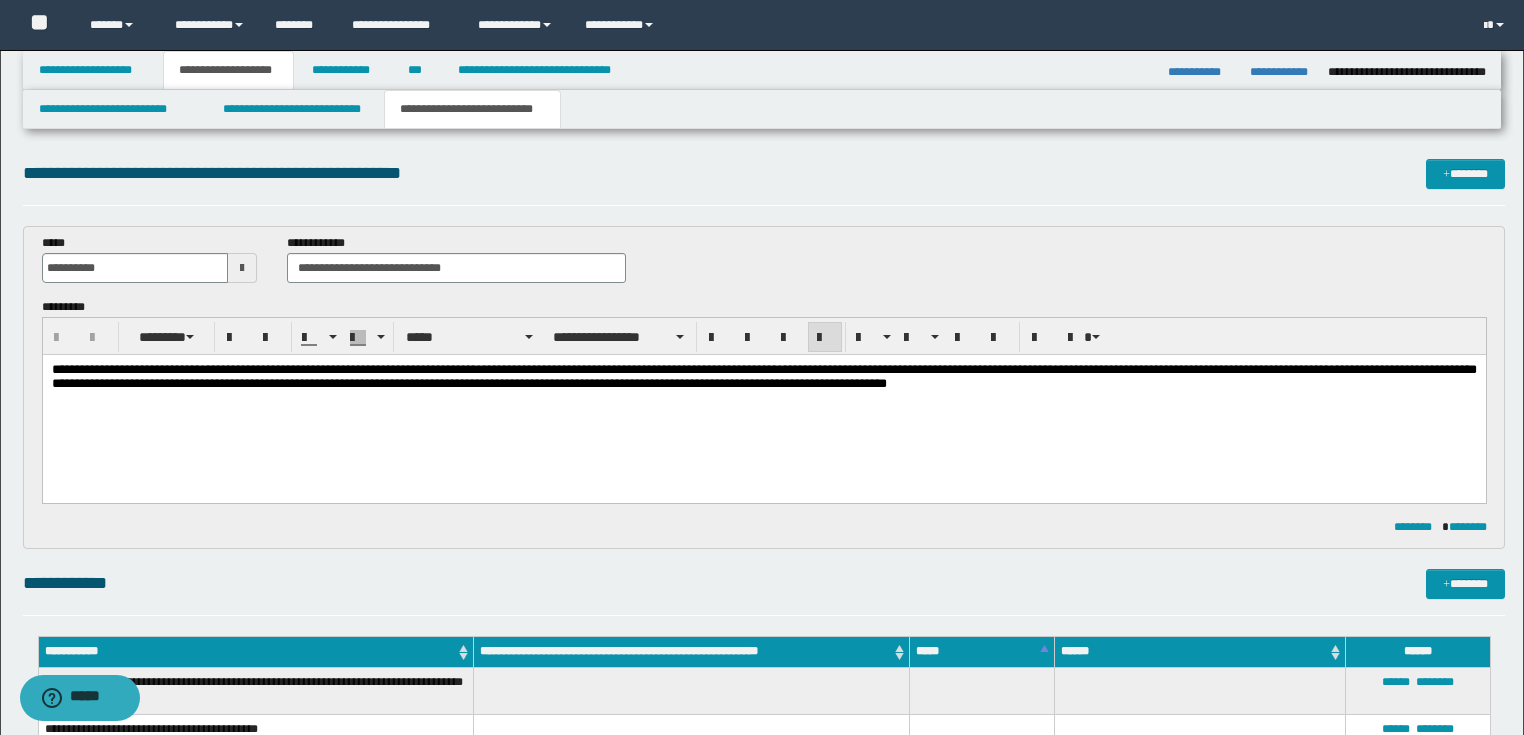 click on "**********" at bounding box center (763, 375) 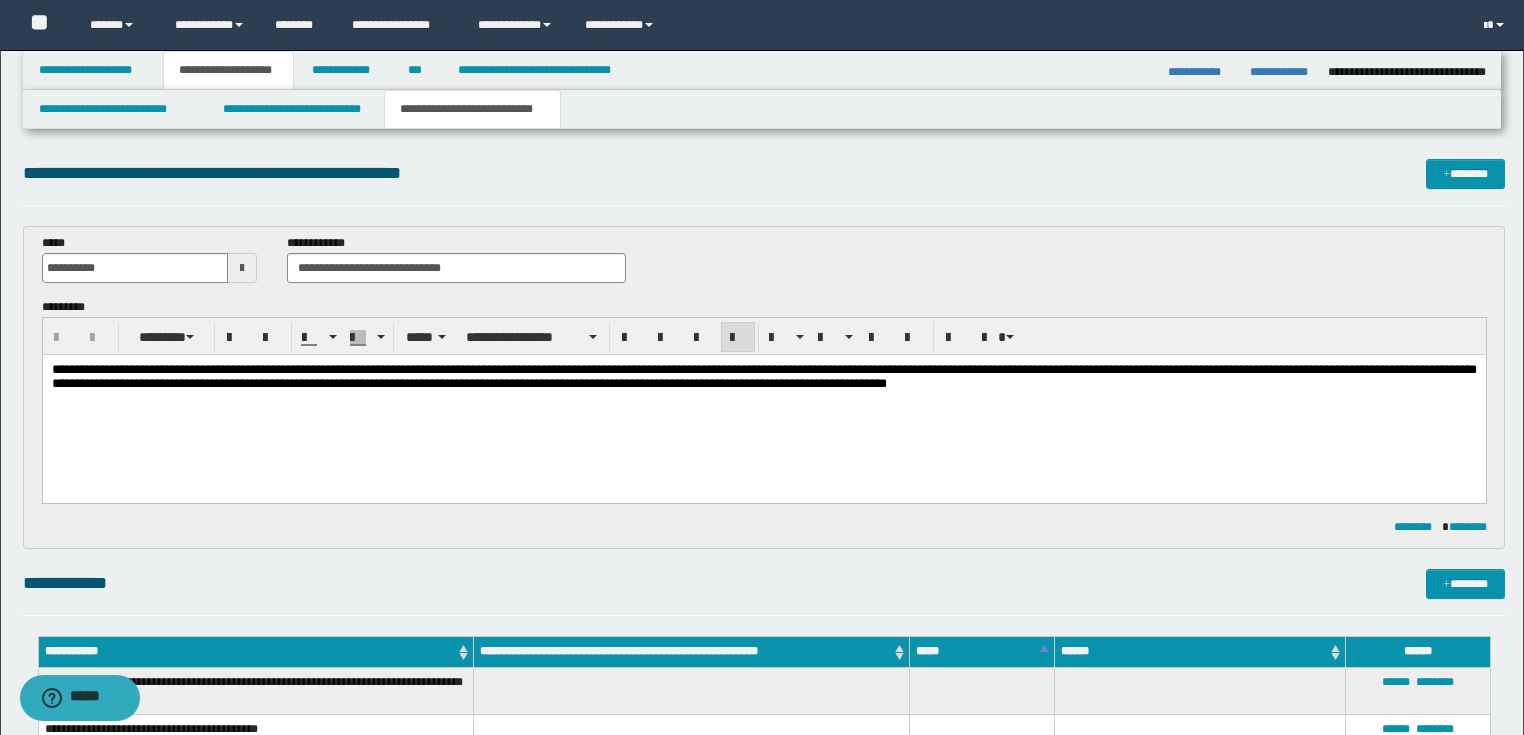 type 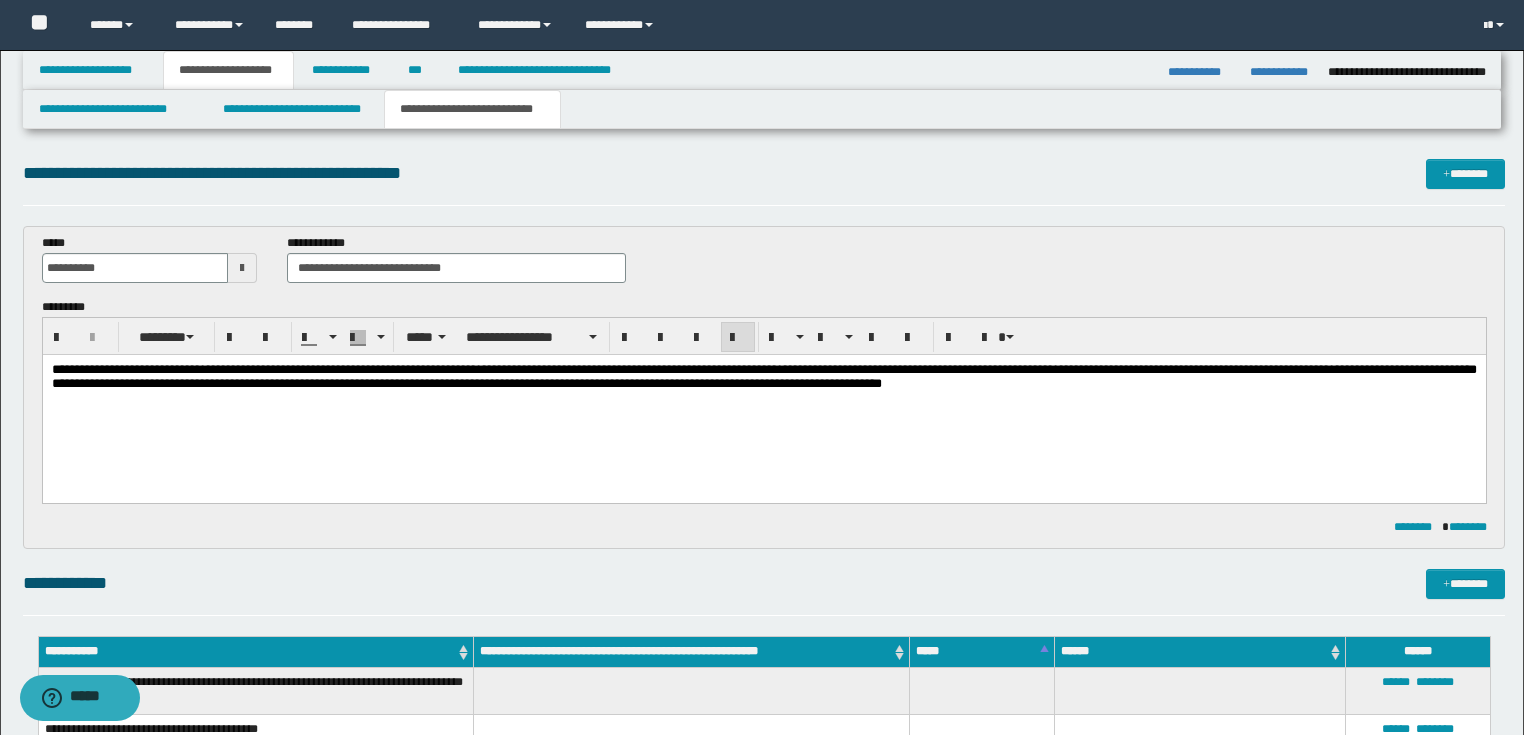 click on "**********" at bounding box center [763, 375] 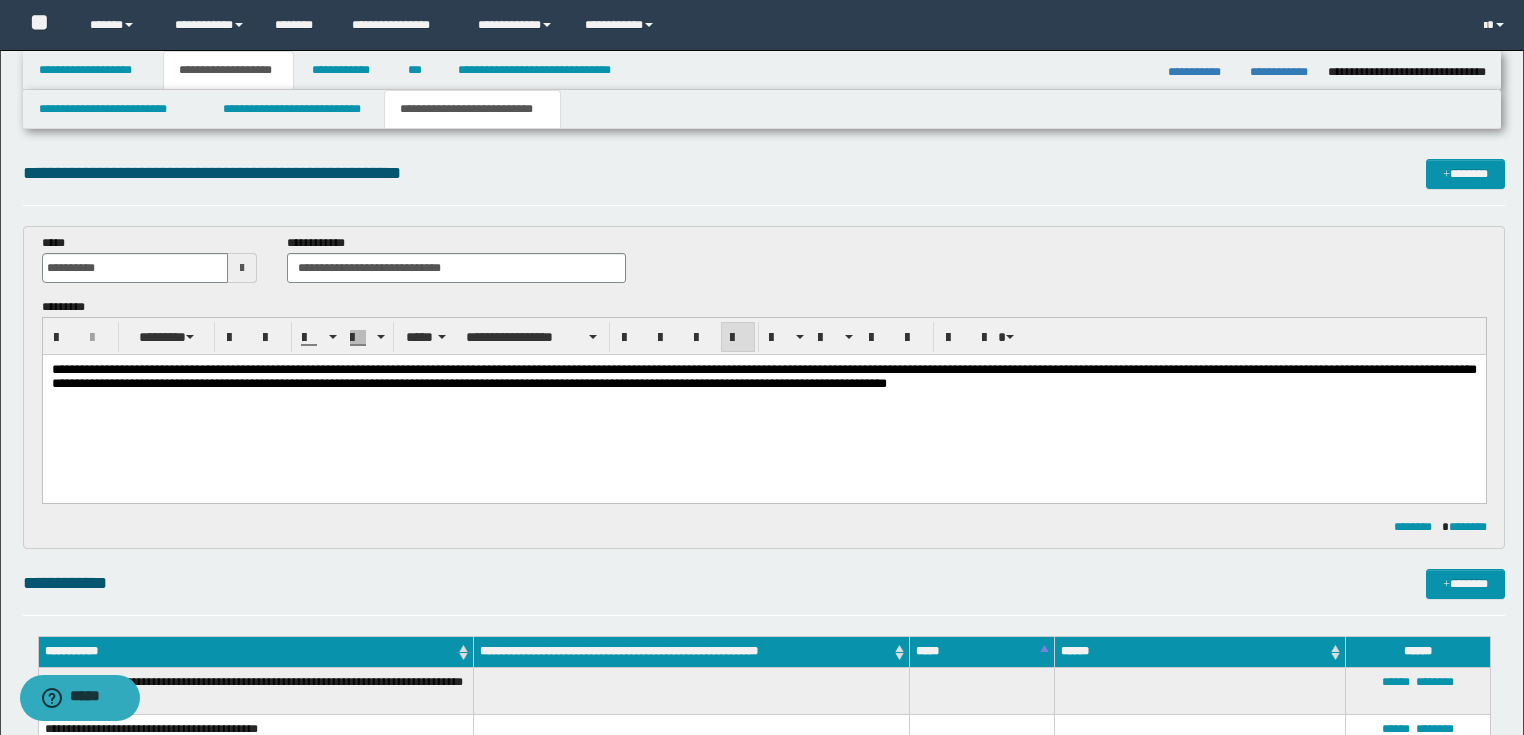 click on "**********" at bounding box center (763, 375) 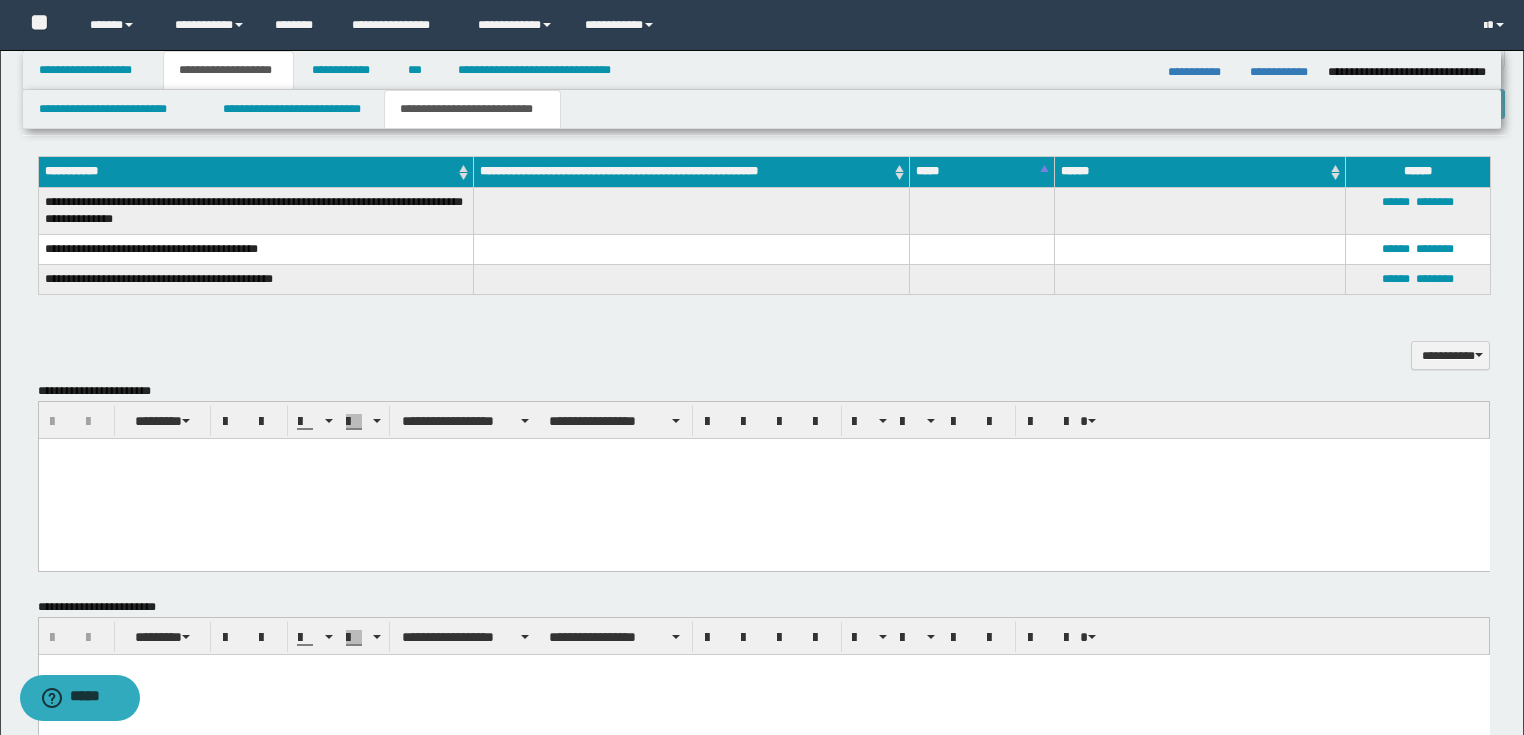 scroll, scrollTop: 720, scrollLeft: 0, axis: vertical 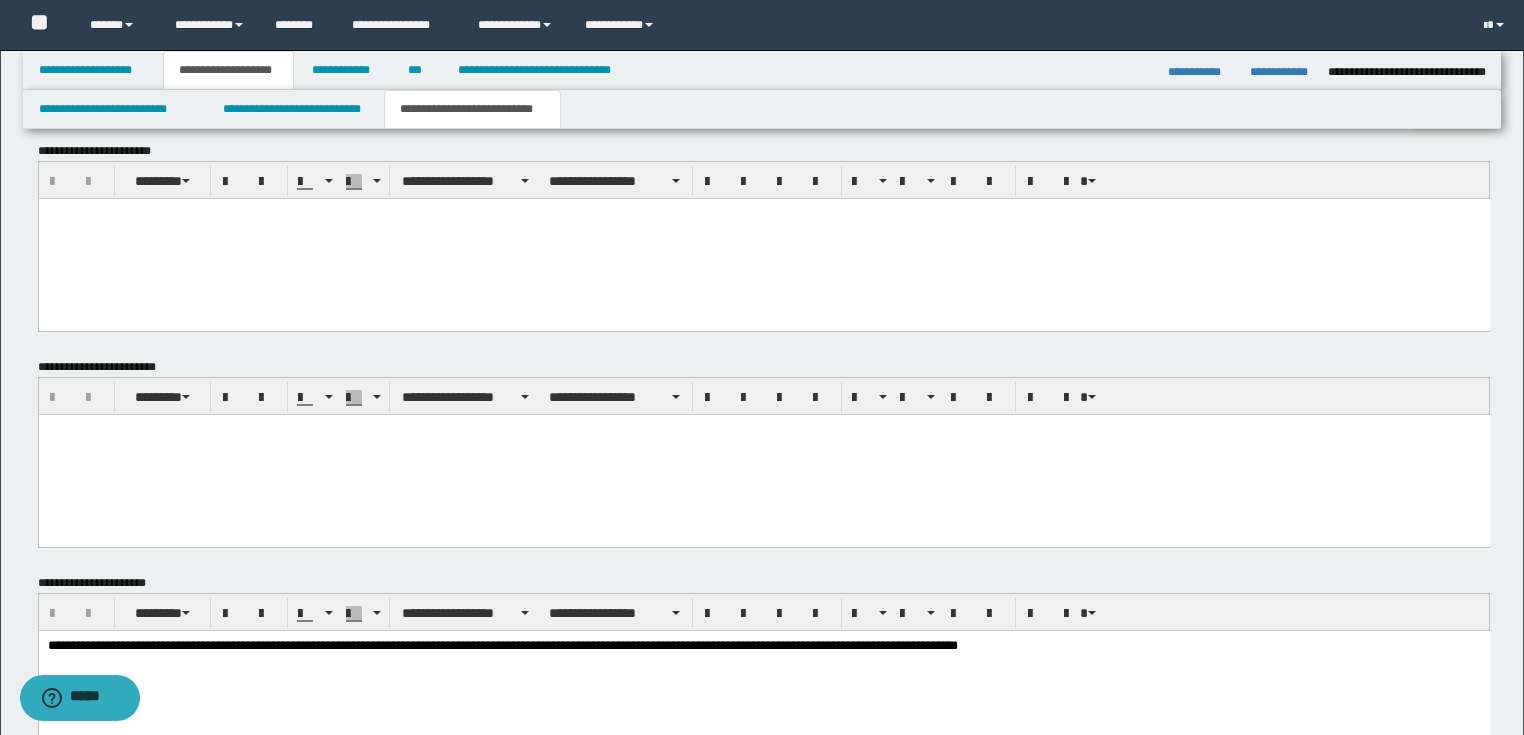 click at bounding box center (763, 455) 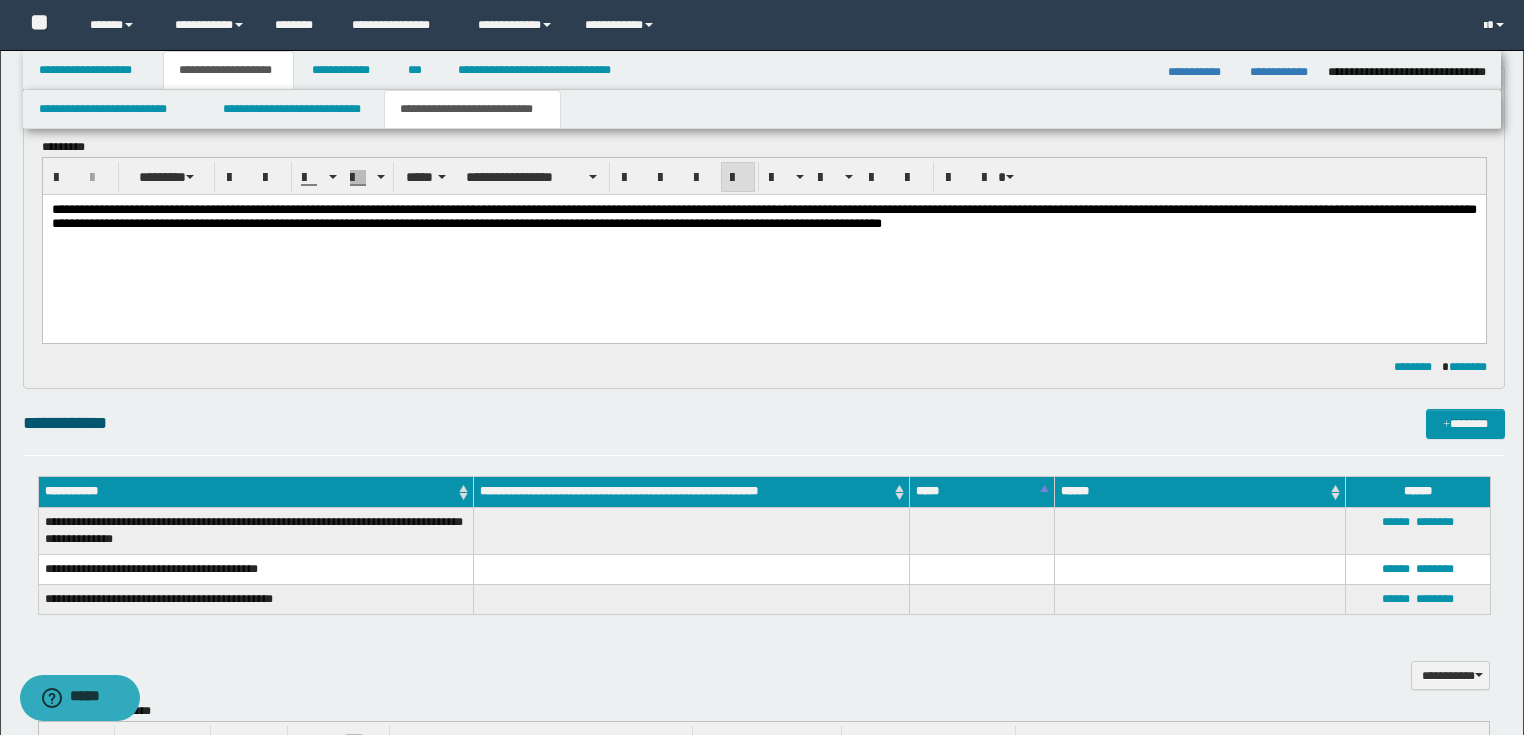 scroll, scrollTop: 0, scrollLeft: 0, axis: both 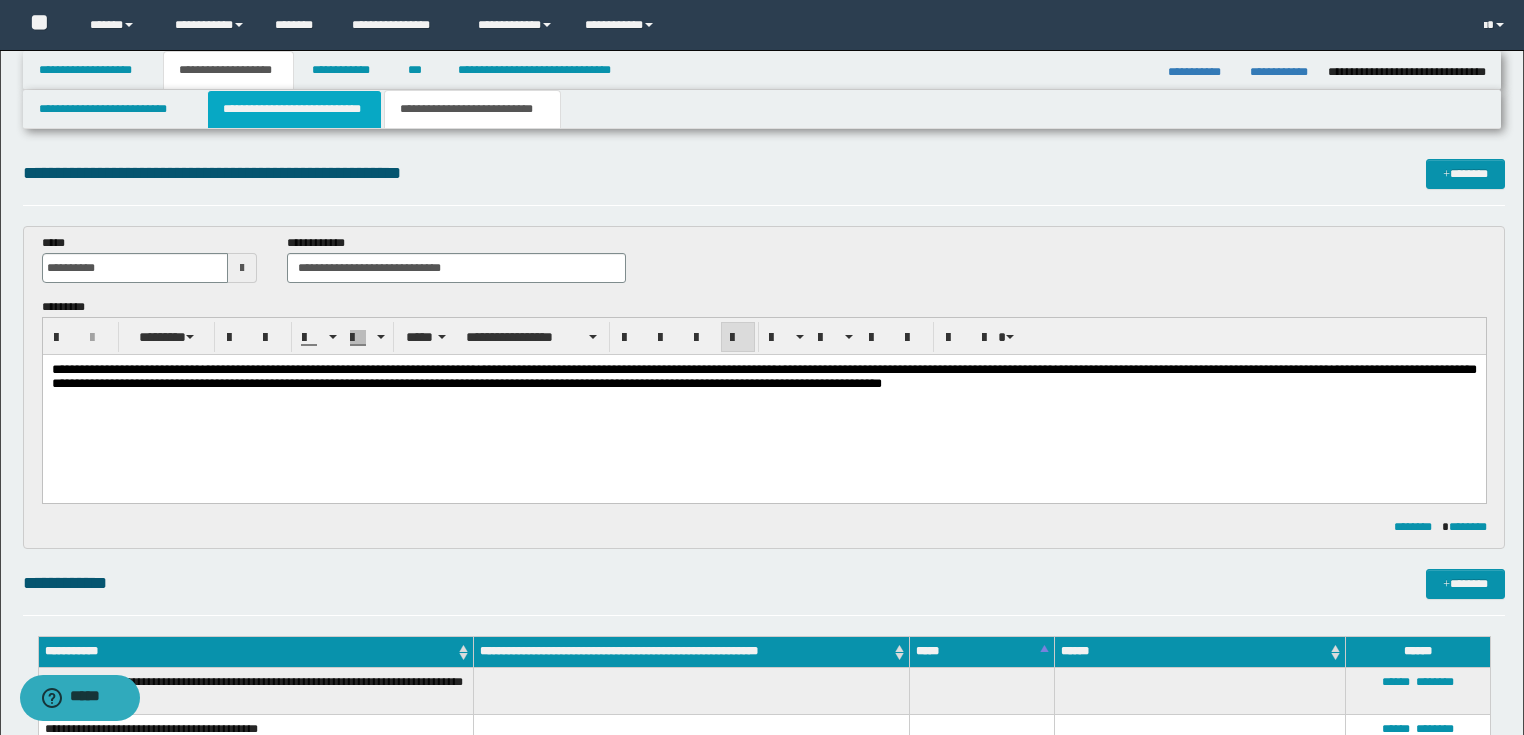 click on "**********" at bounding box center (294, 109) 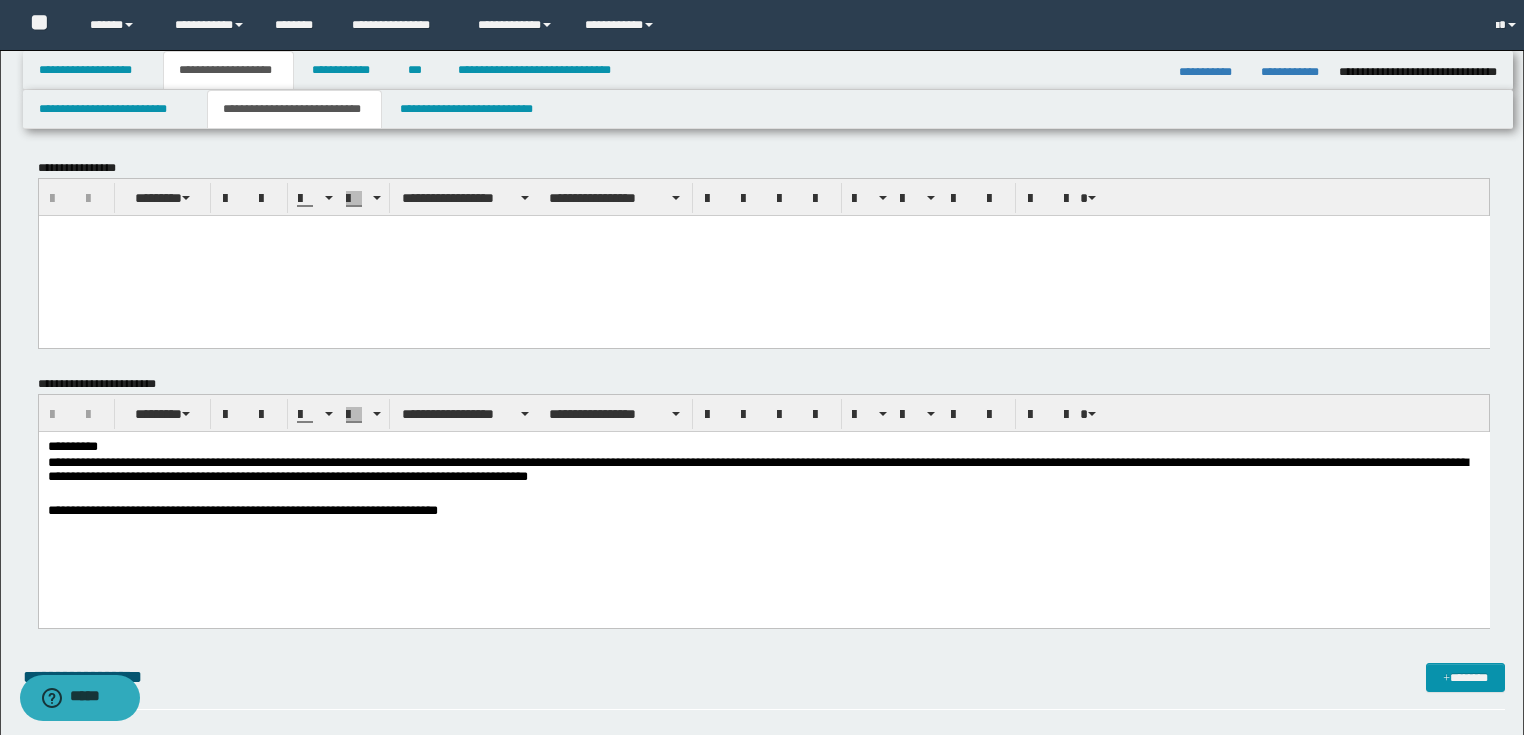 scroll, scrollTop: 0, scrollLeft: 0, axis: both 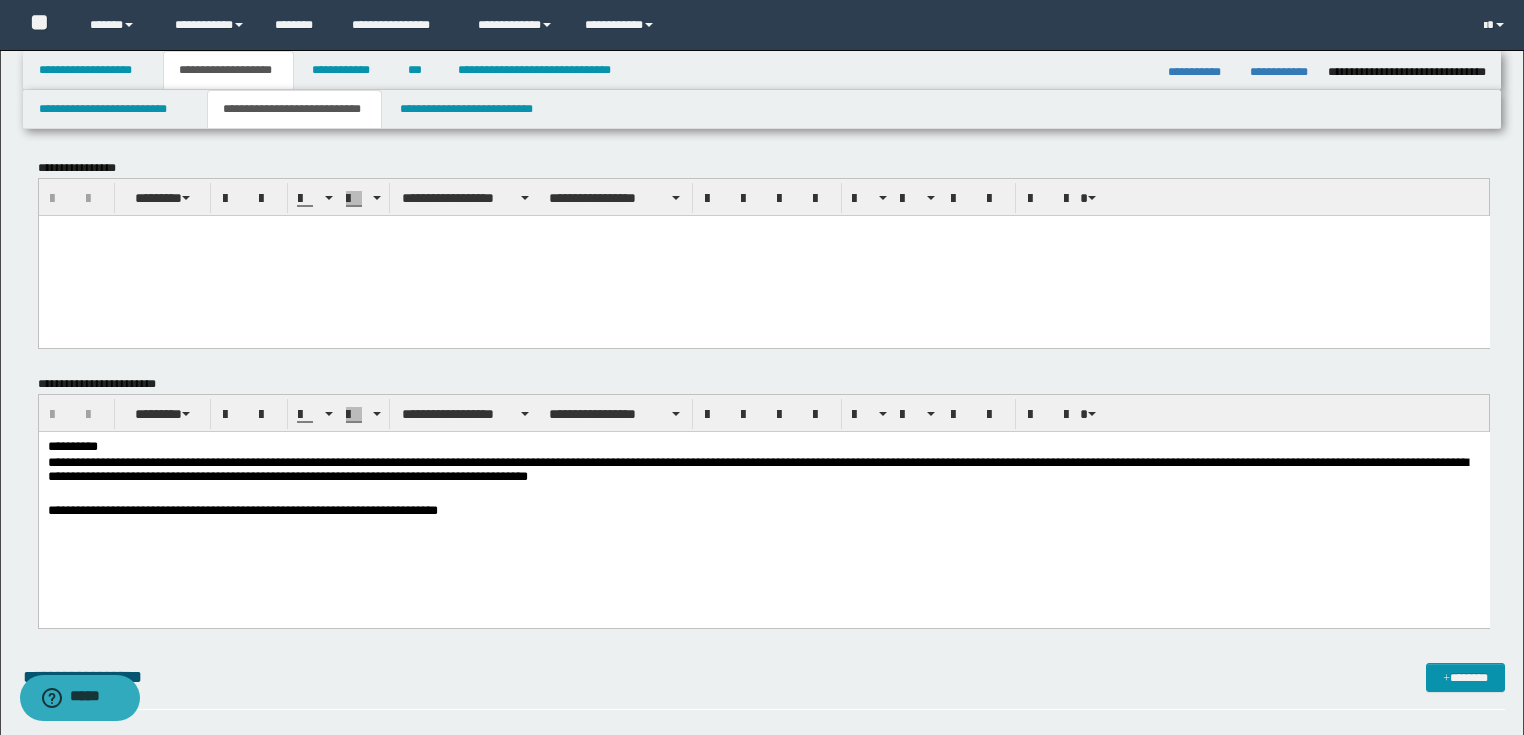 click on "**********" at bounding box center (763, 504) 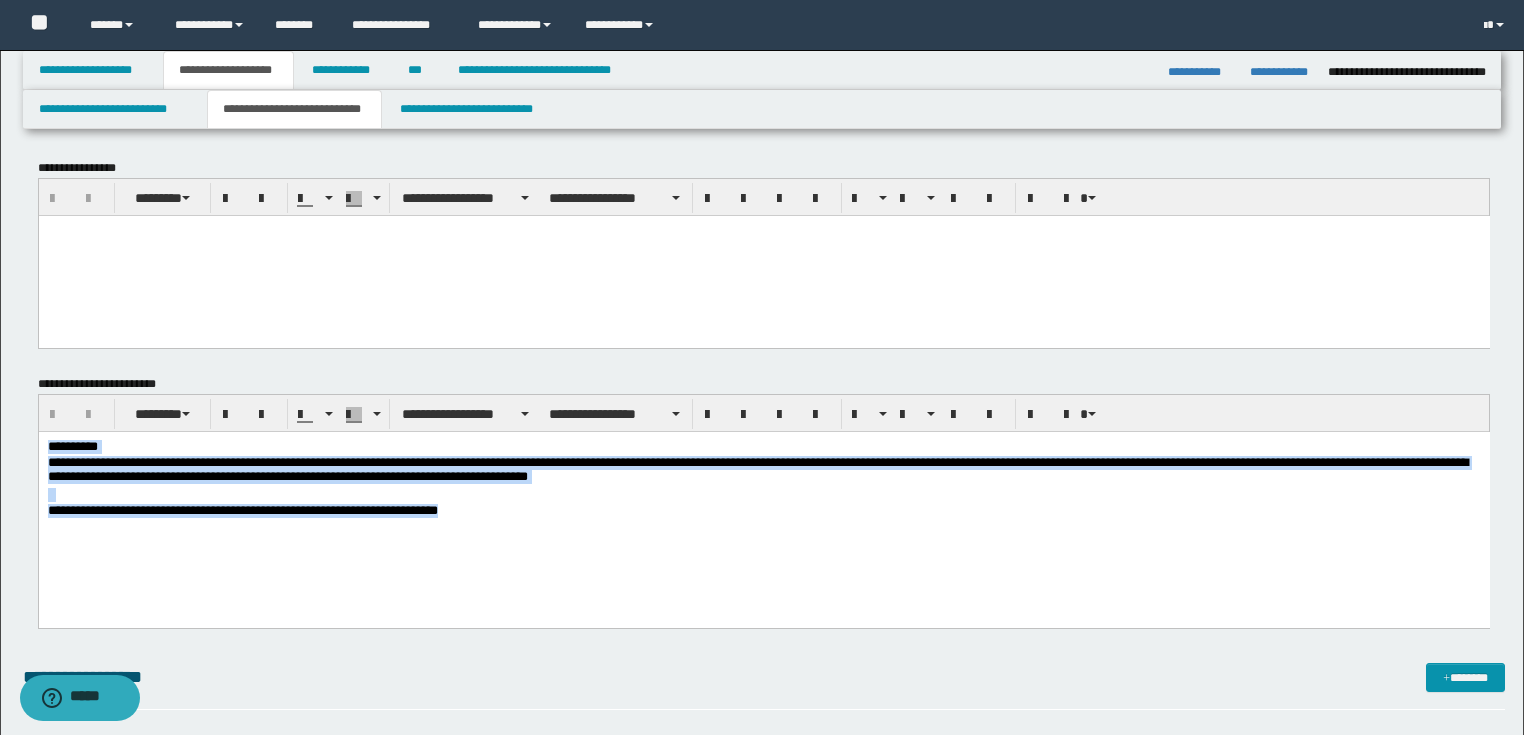 drag, startPoint x: 47, startPoint y: 444, endPoint x: 627, endPoint y: 584, distance: 596.65735 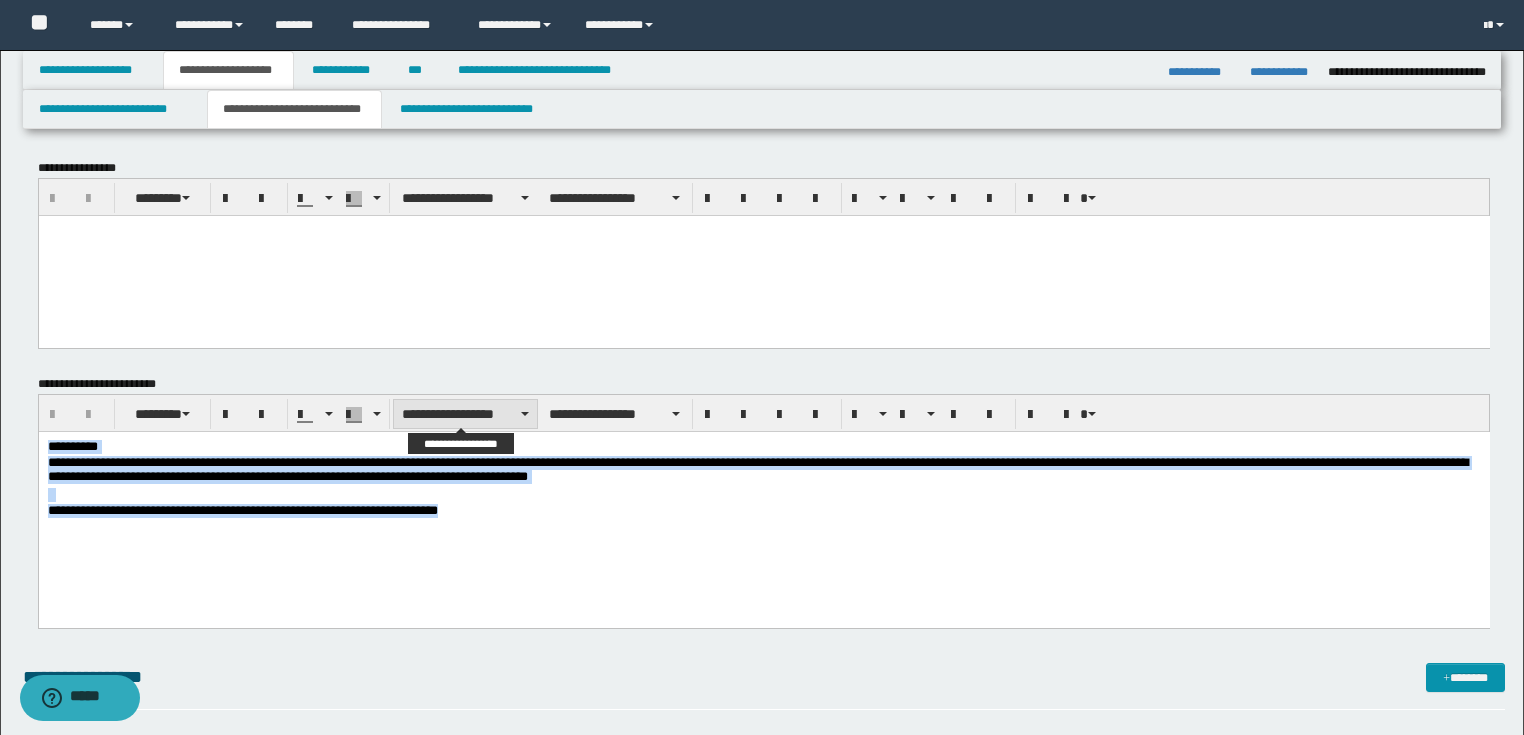 click on "**********" at bounding box center (465, 414) 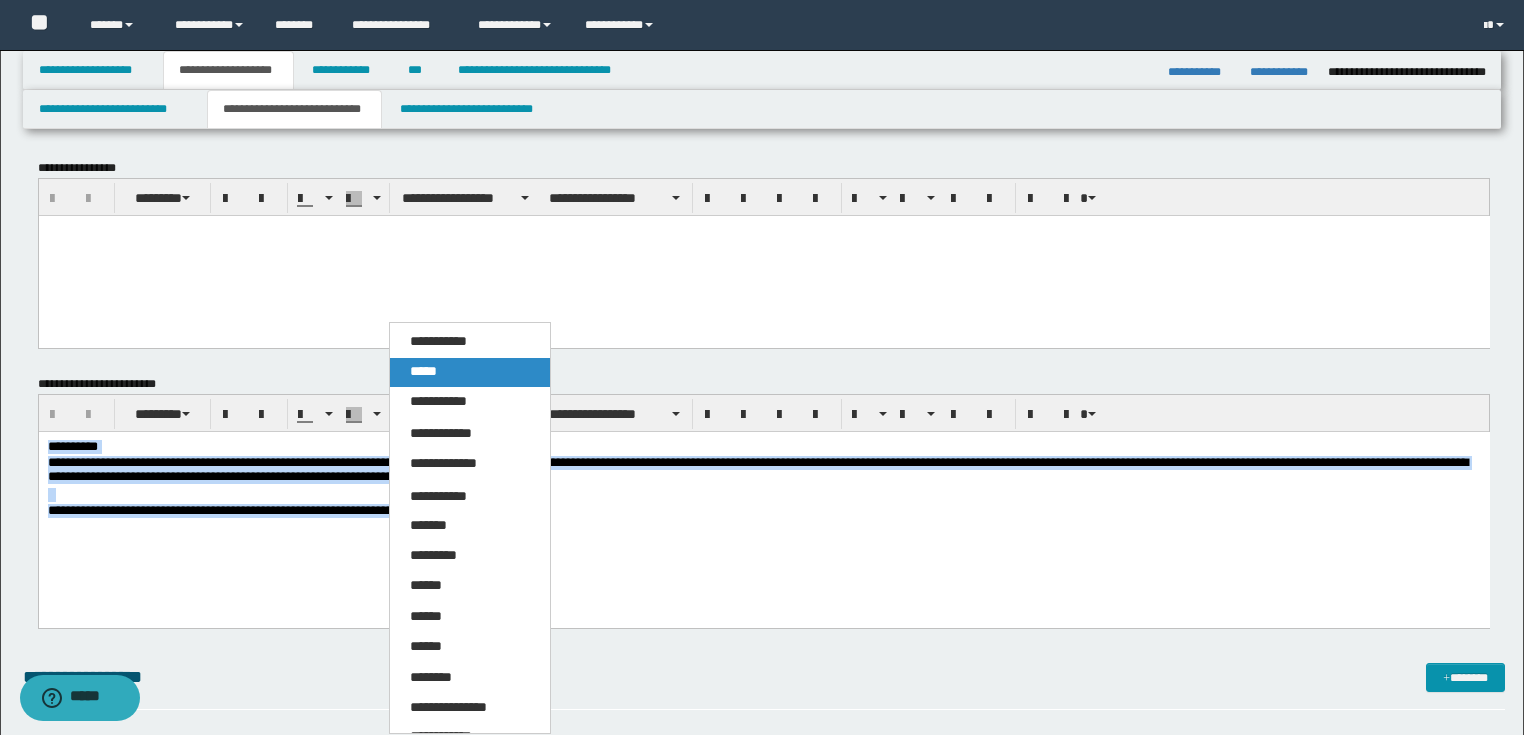click on "*****" at bounding box center (470, 372) 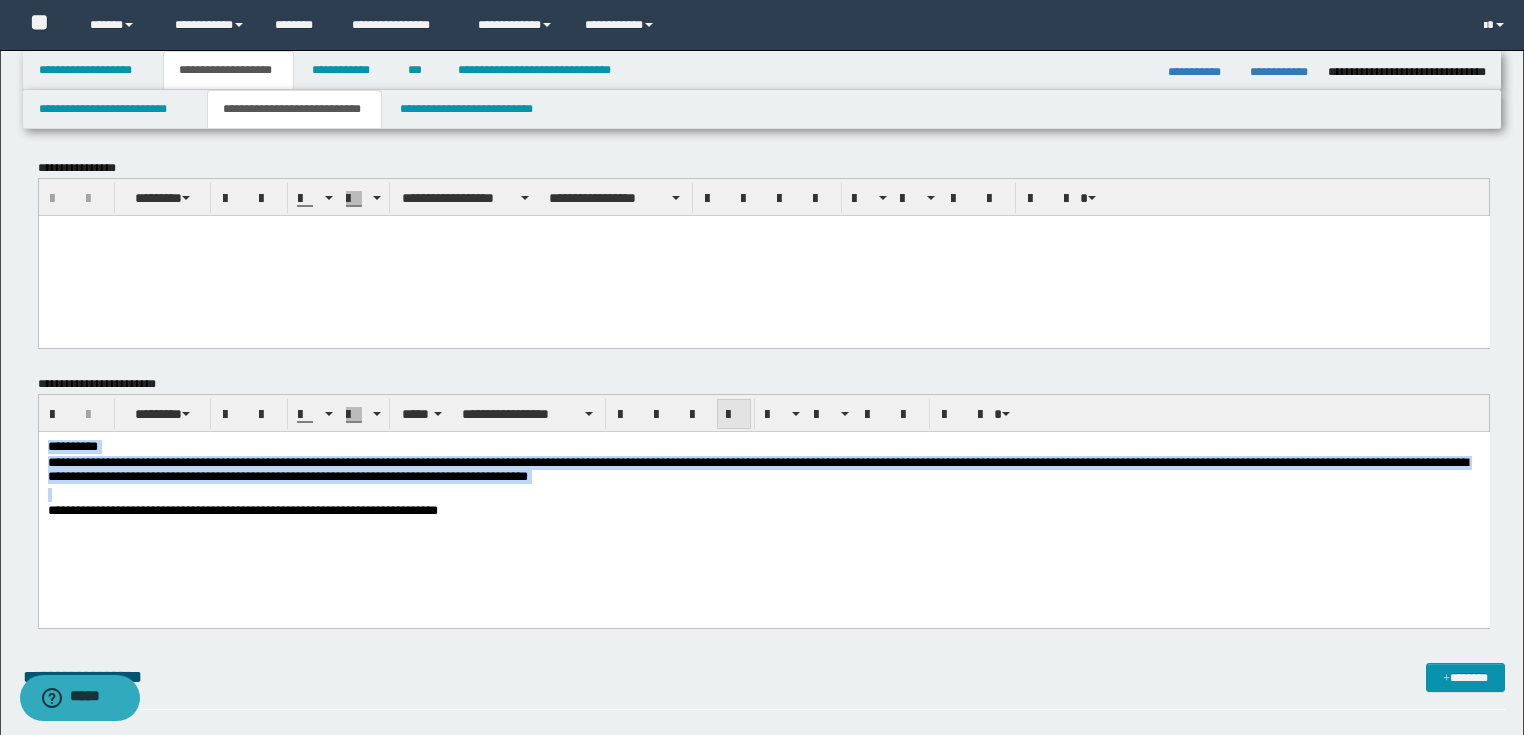 click at bounding box center [734, 415] 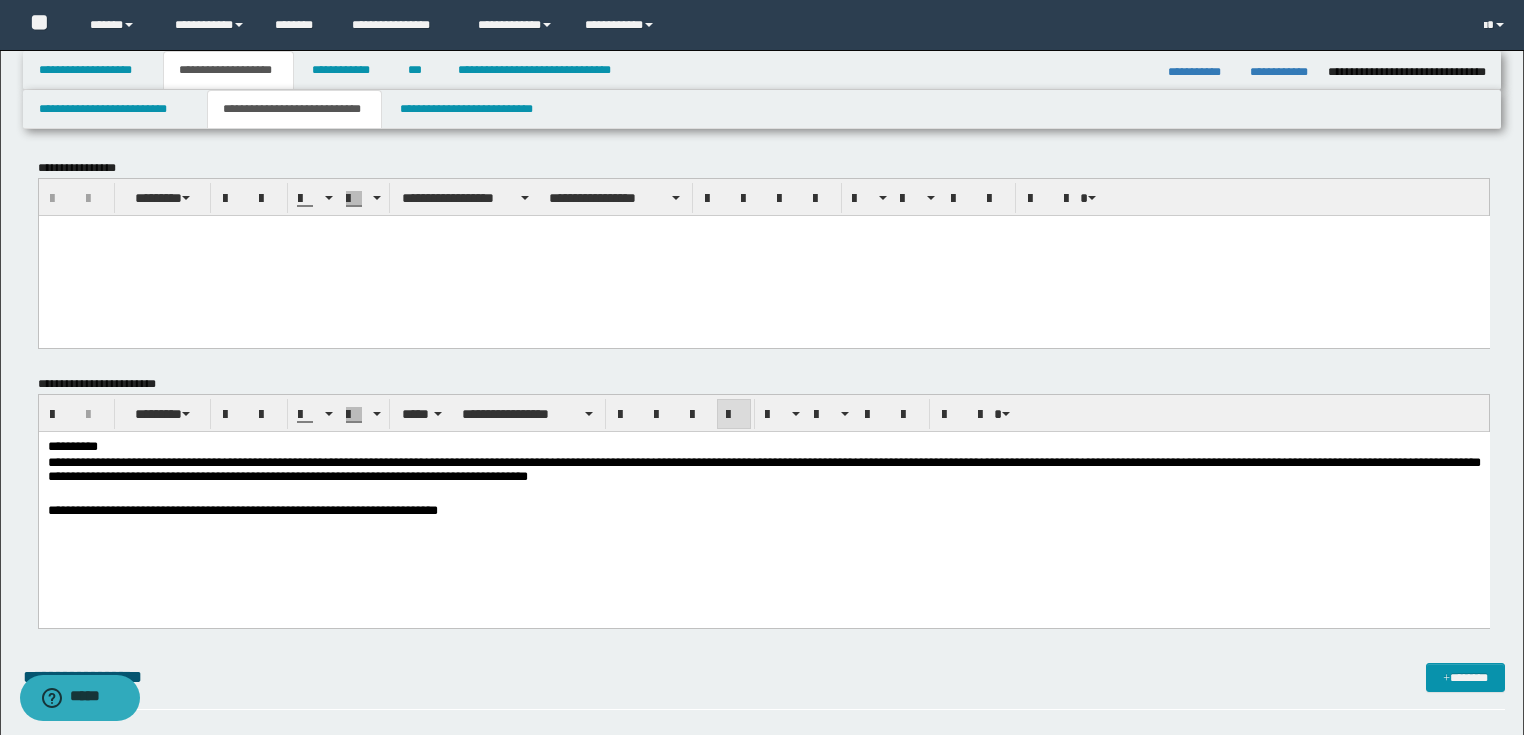 click on "**********" at bounding box center (763, 504) 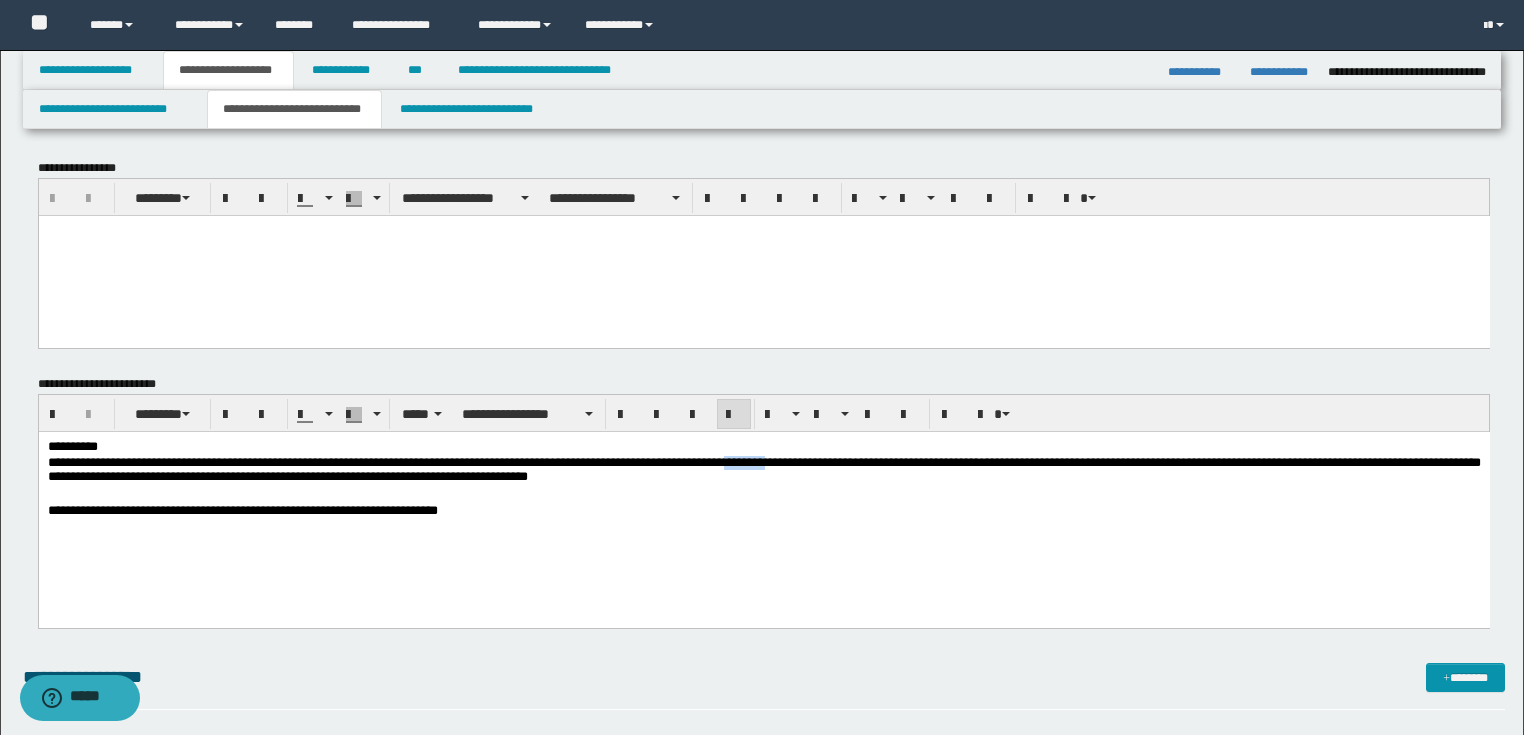 type 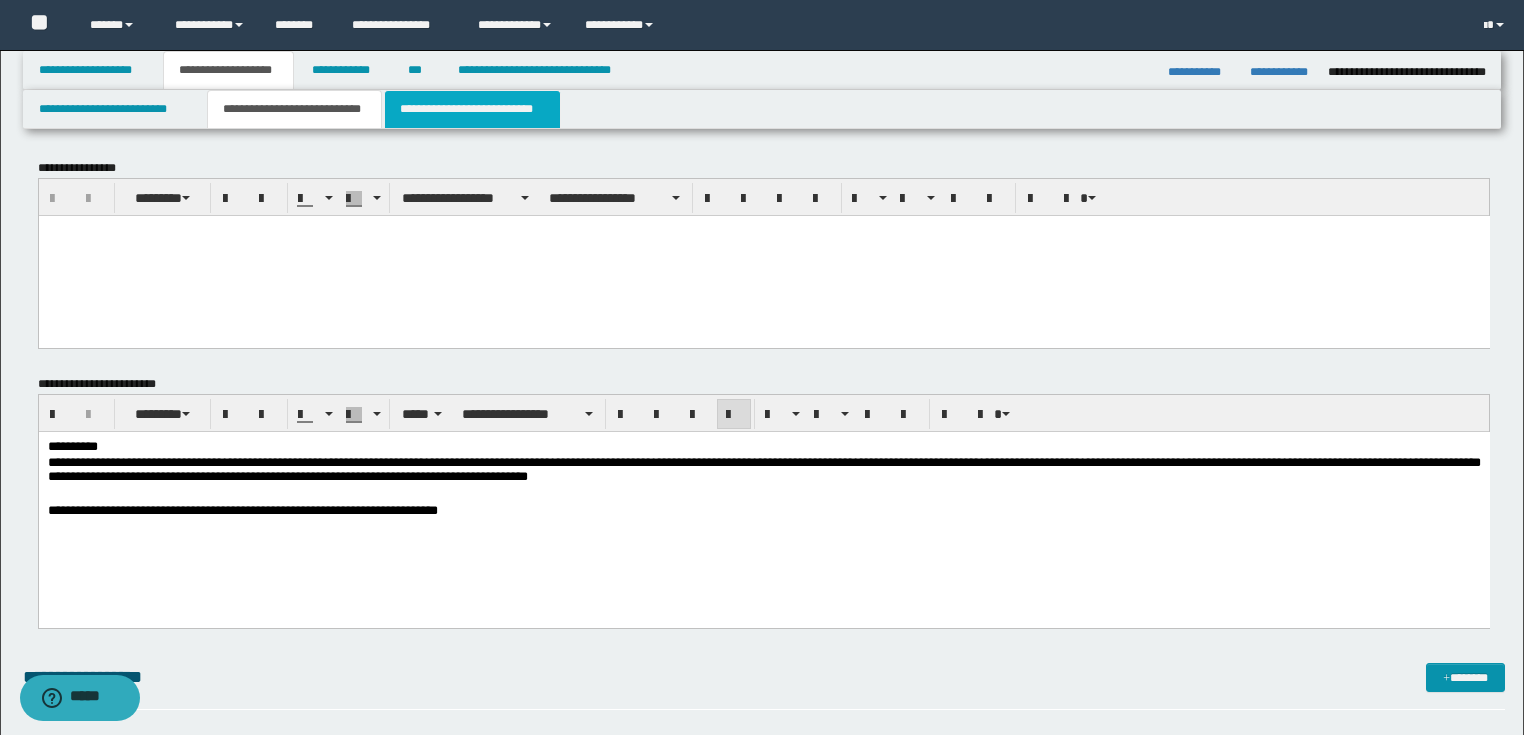 click on "**********" at bounding box center (472, 109) 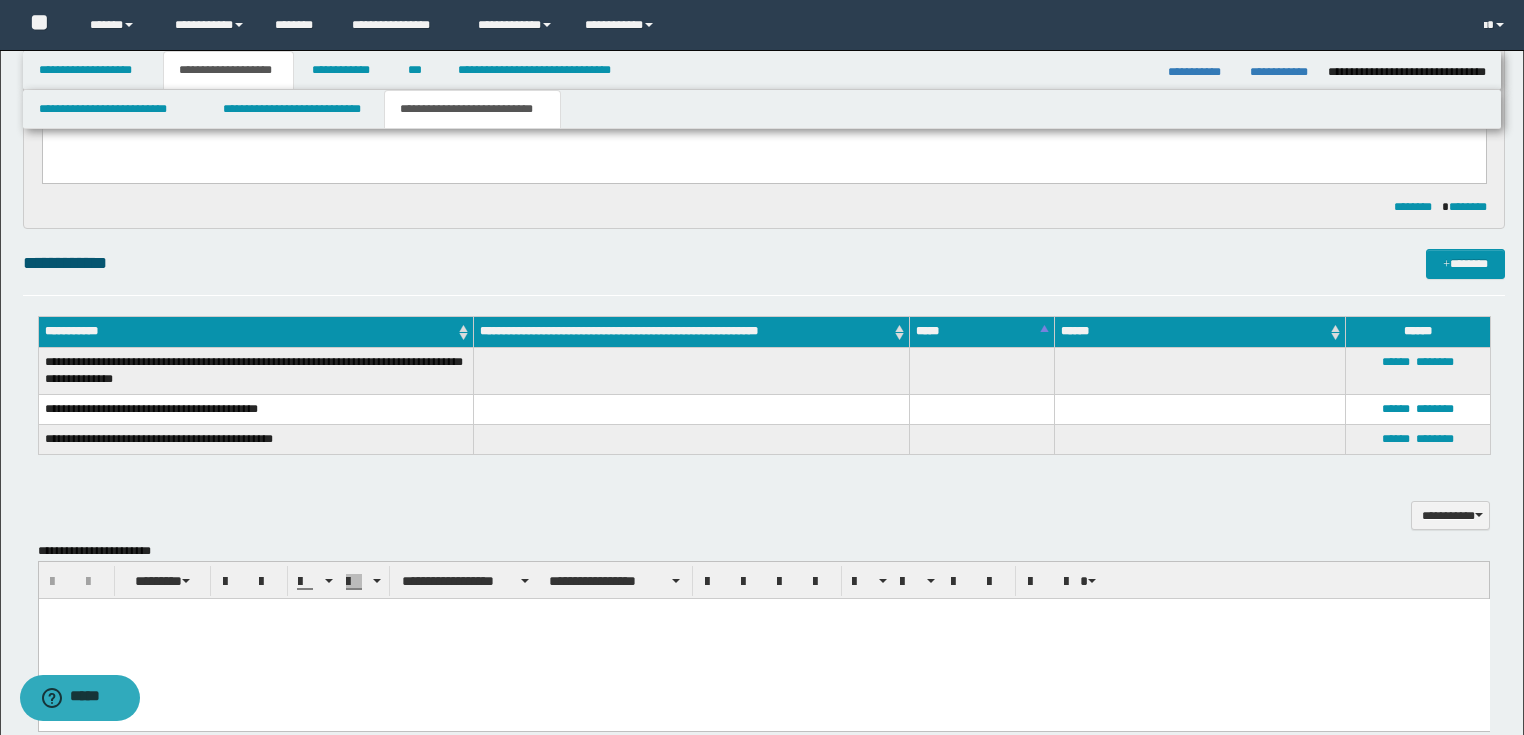 scroll, scrollTop: 480, scrollLeft: 0, axis: vertical 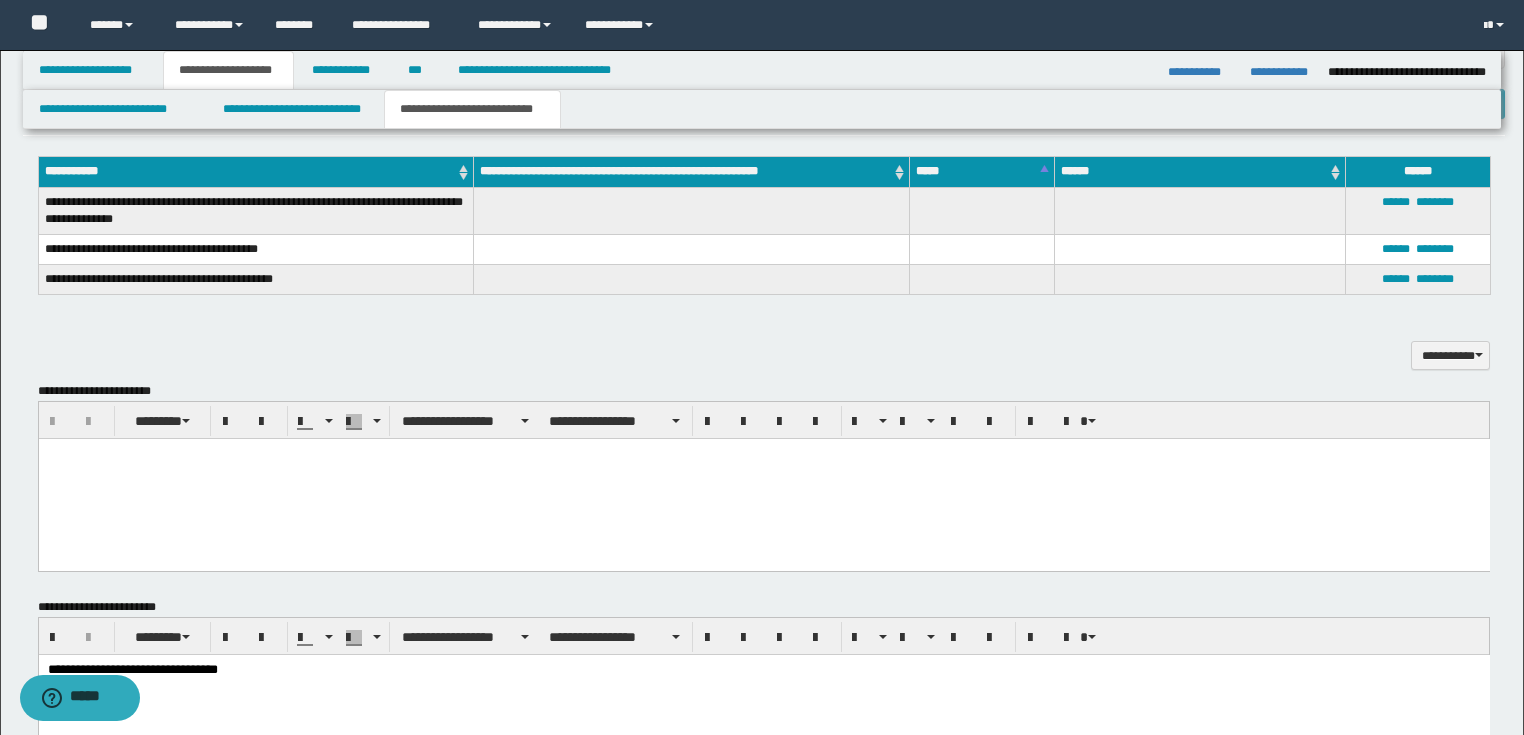 click on "**********" at bounding box center (763, 671) 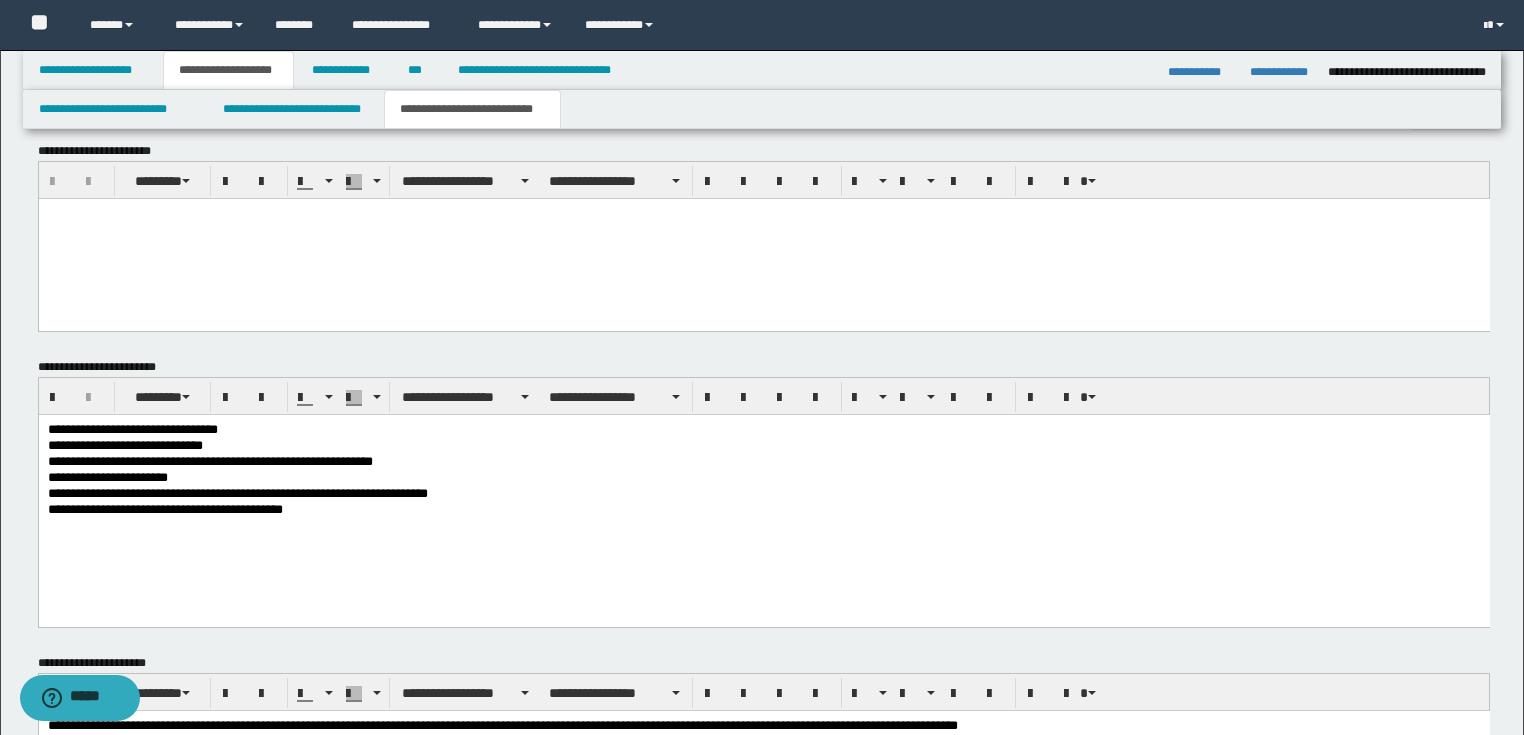 scroll, scrollTop: 902, scrollLeft: 0, axis: vertical 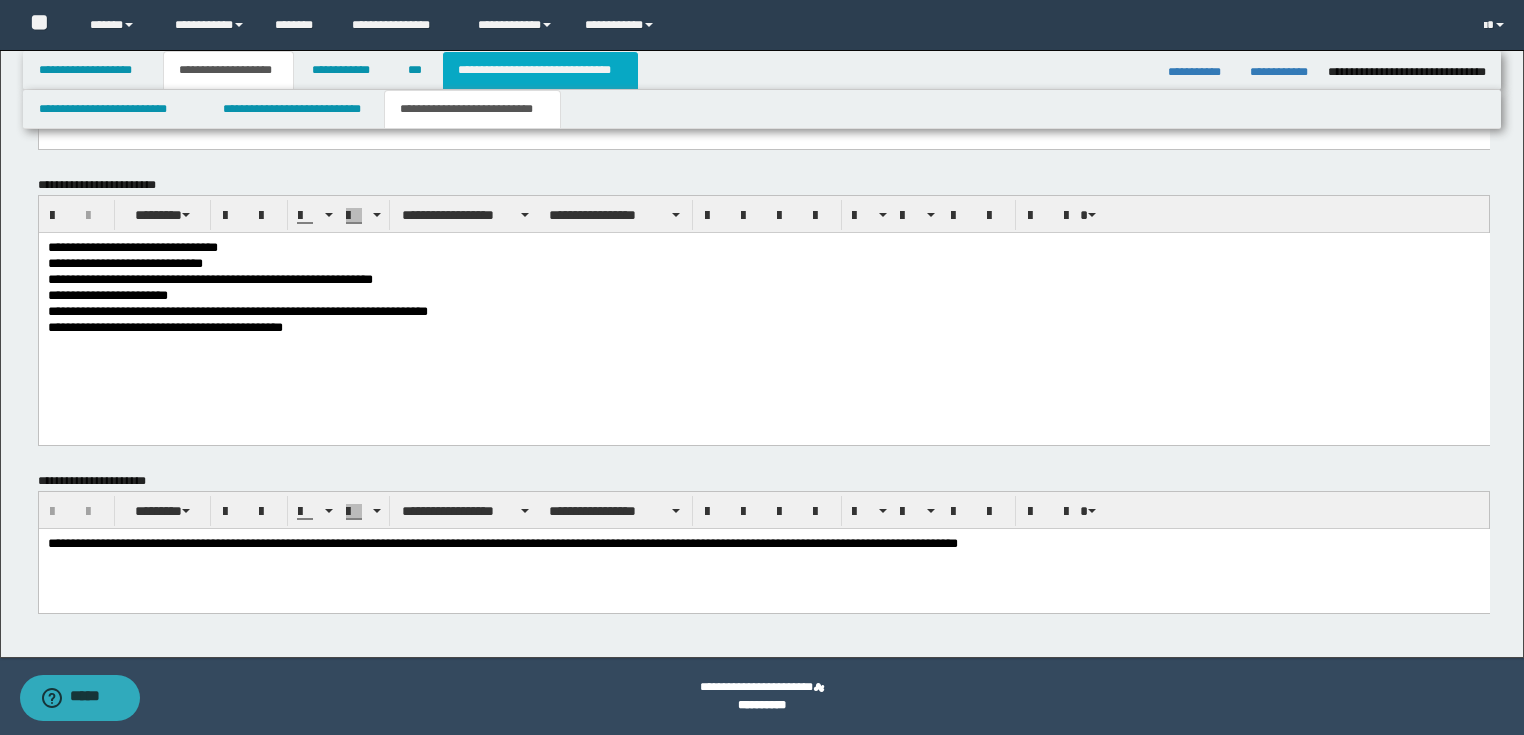 click on "**********" at bounding box center [540, 70] 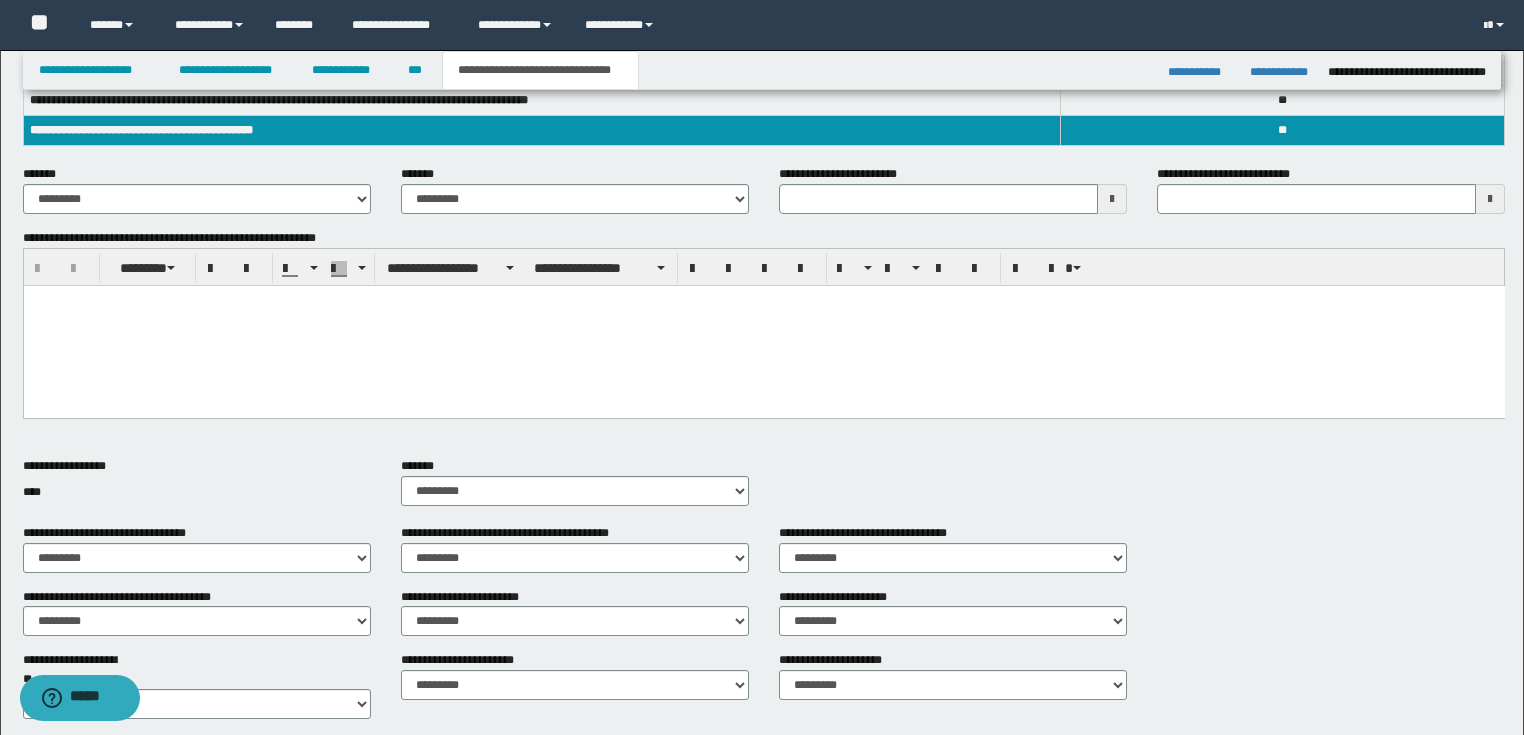 scroll, scrollTop: 748, scrollLeft: 0, axis: vertical 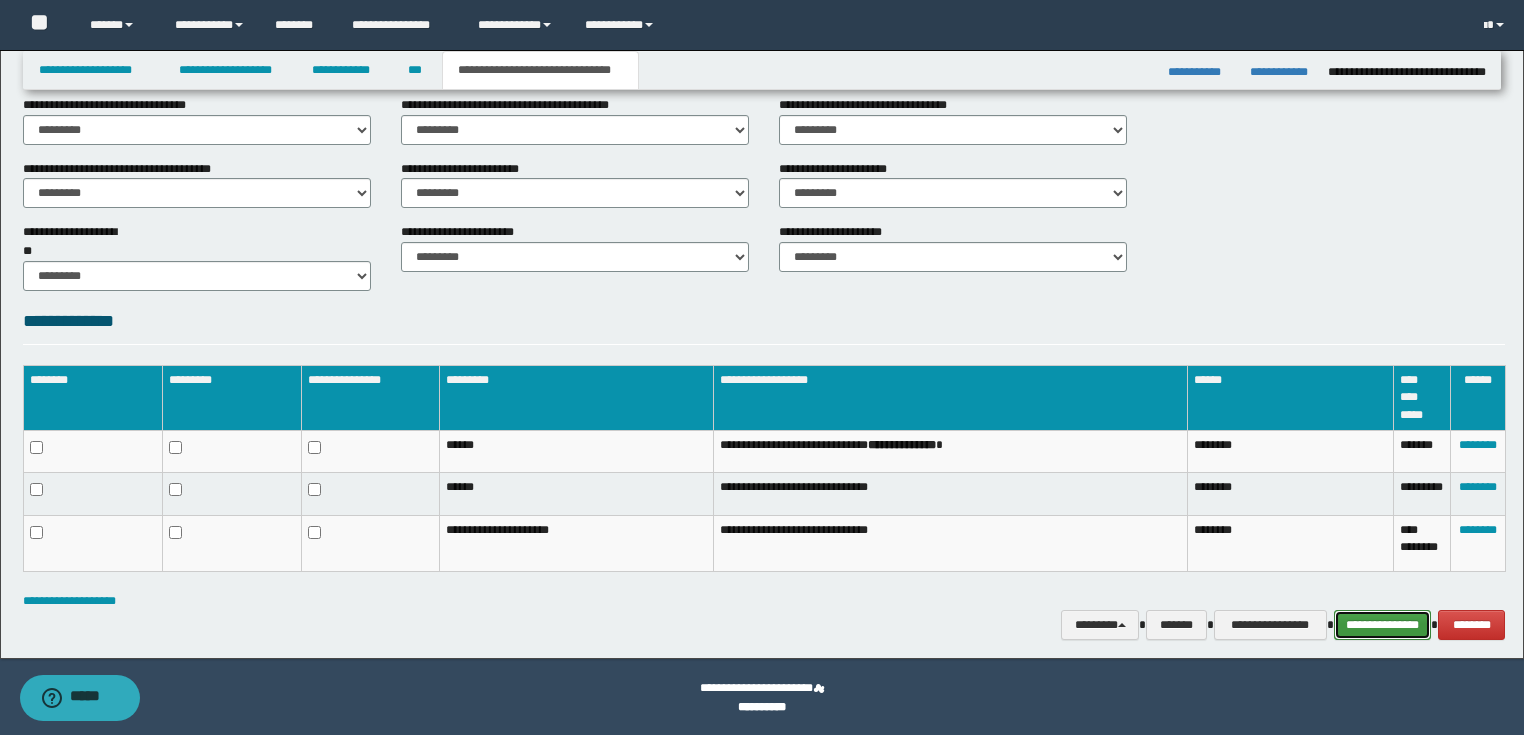 click on "**********" at bounding box center (1383, 625) 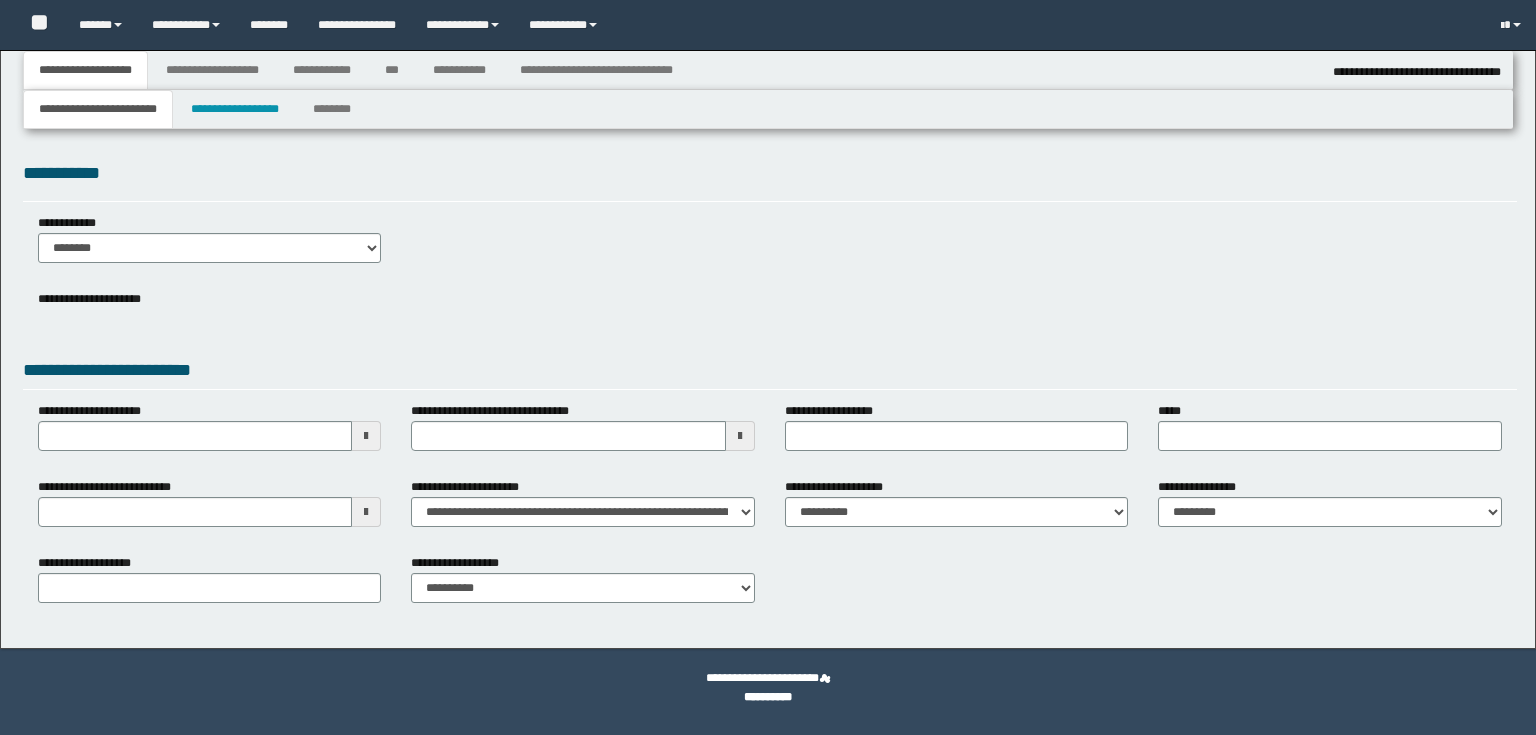select on "*" 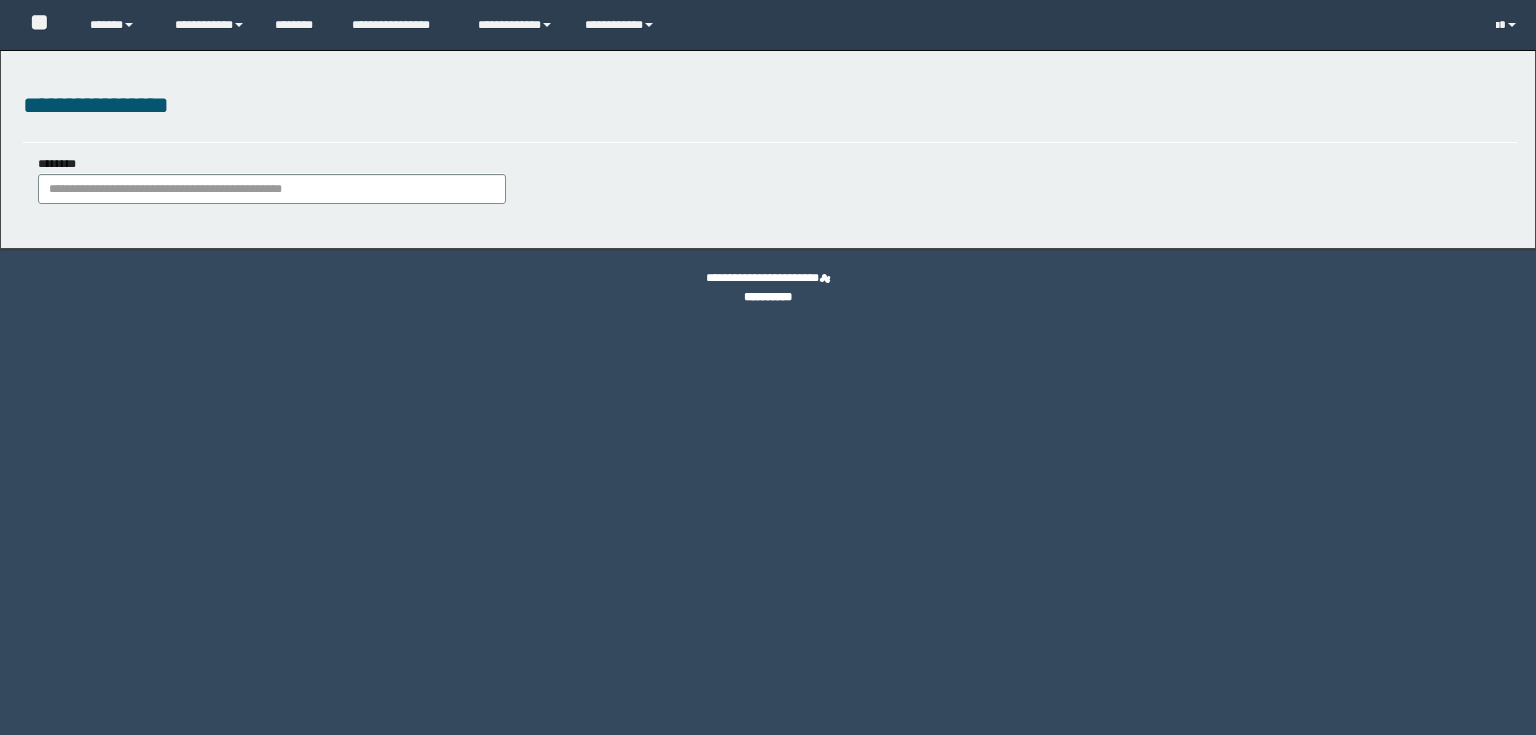 scroll, scrollTop: 0, scrollLeft: 0, axis: both 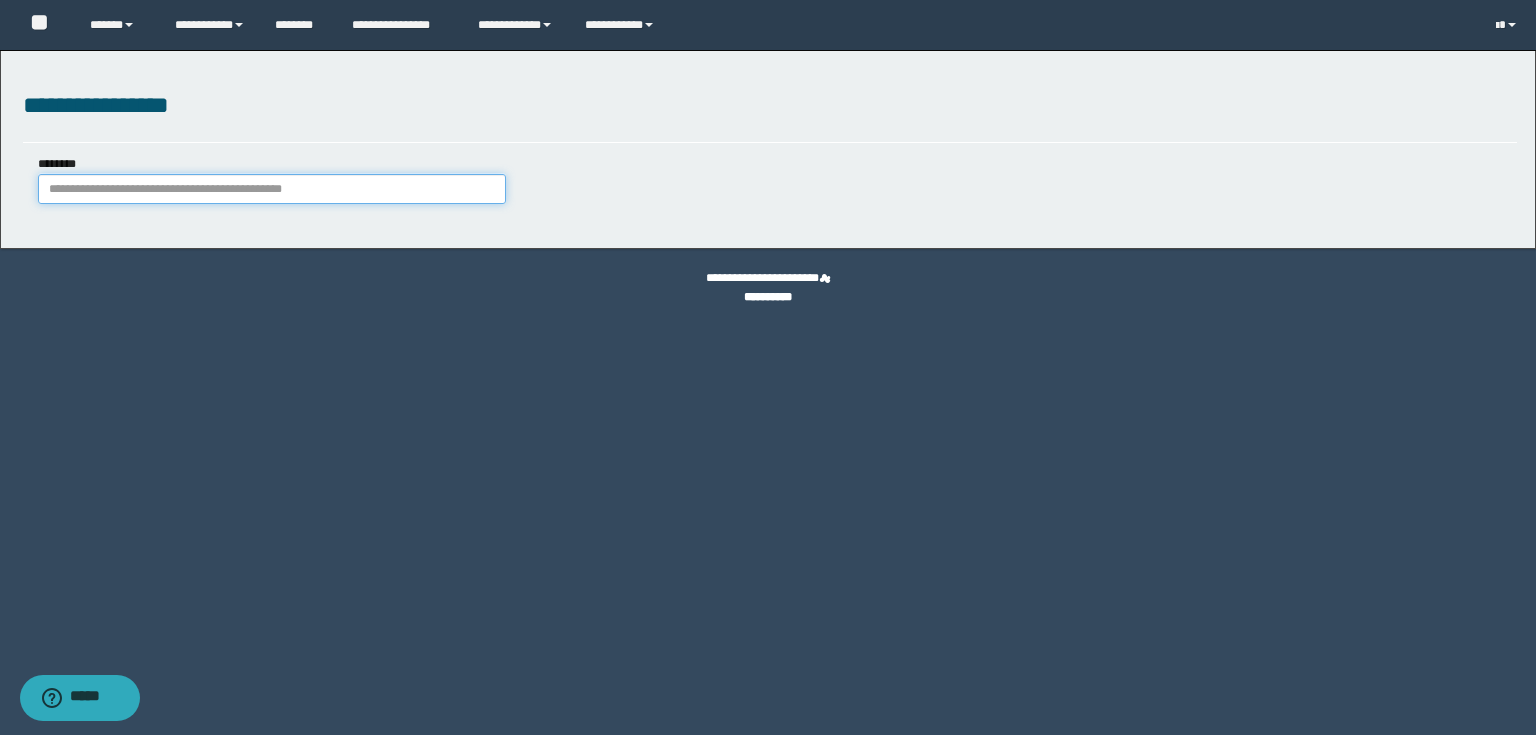 click on "********" at bounding box center [272, 189] 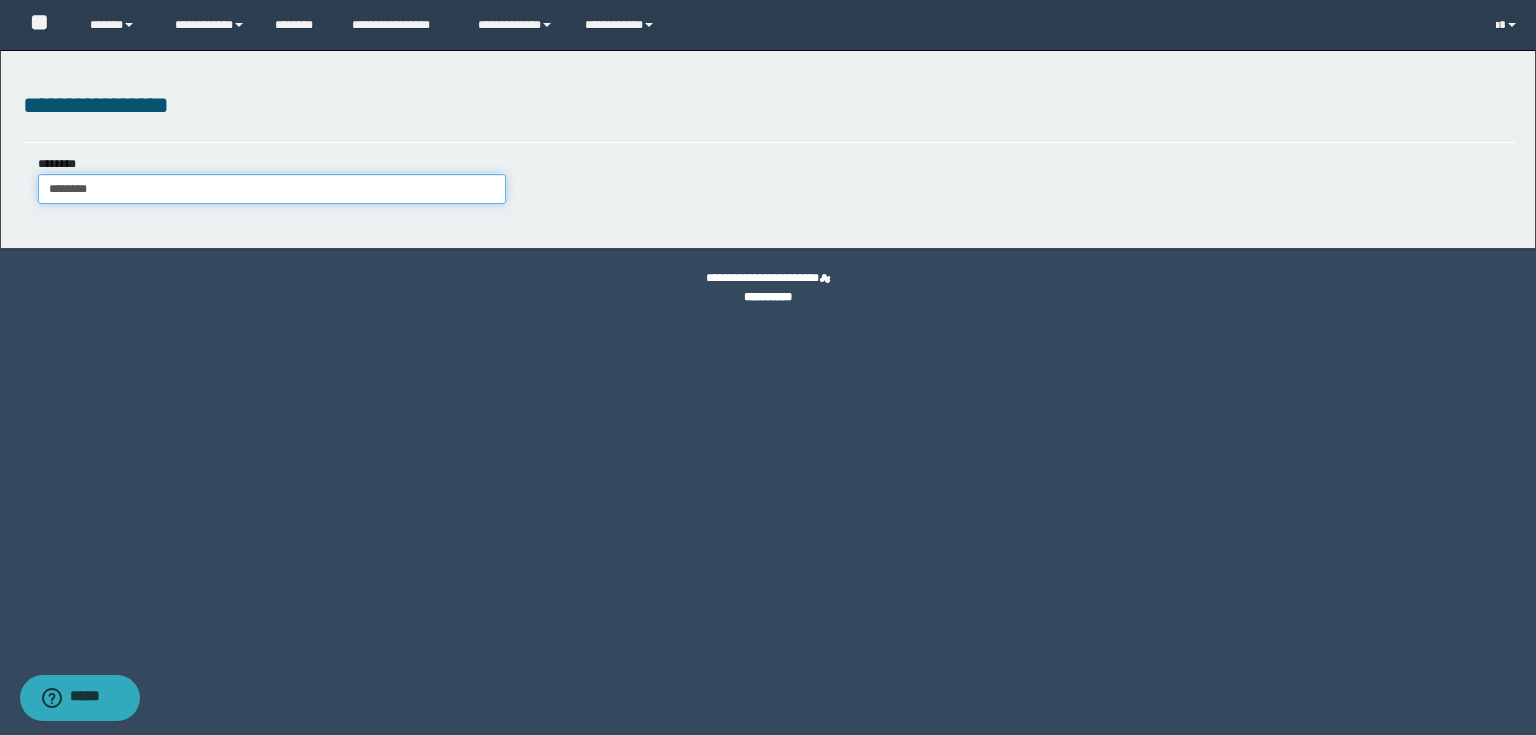 type on "********" 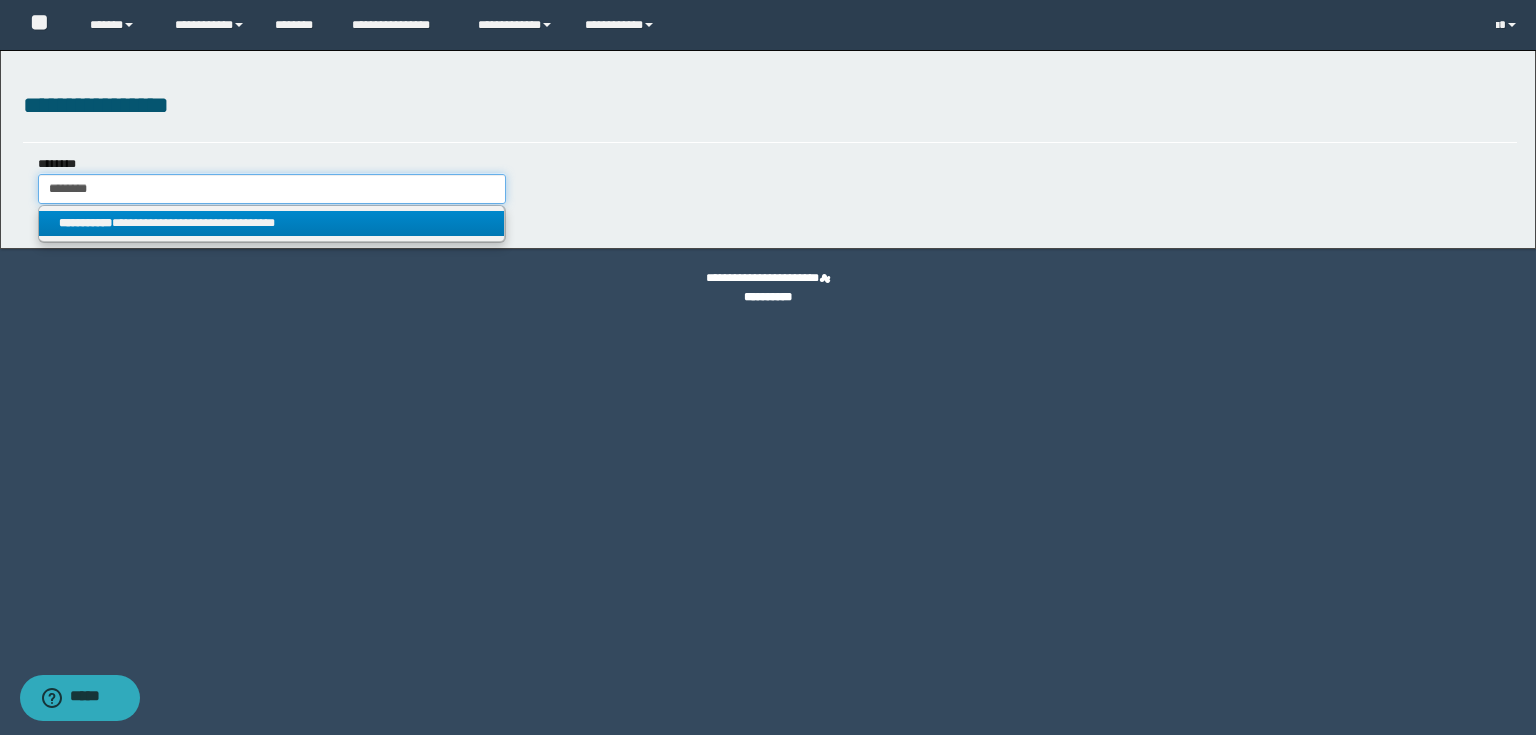 type on "********" 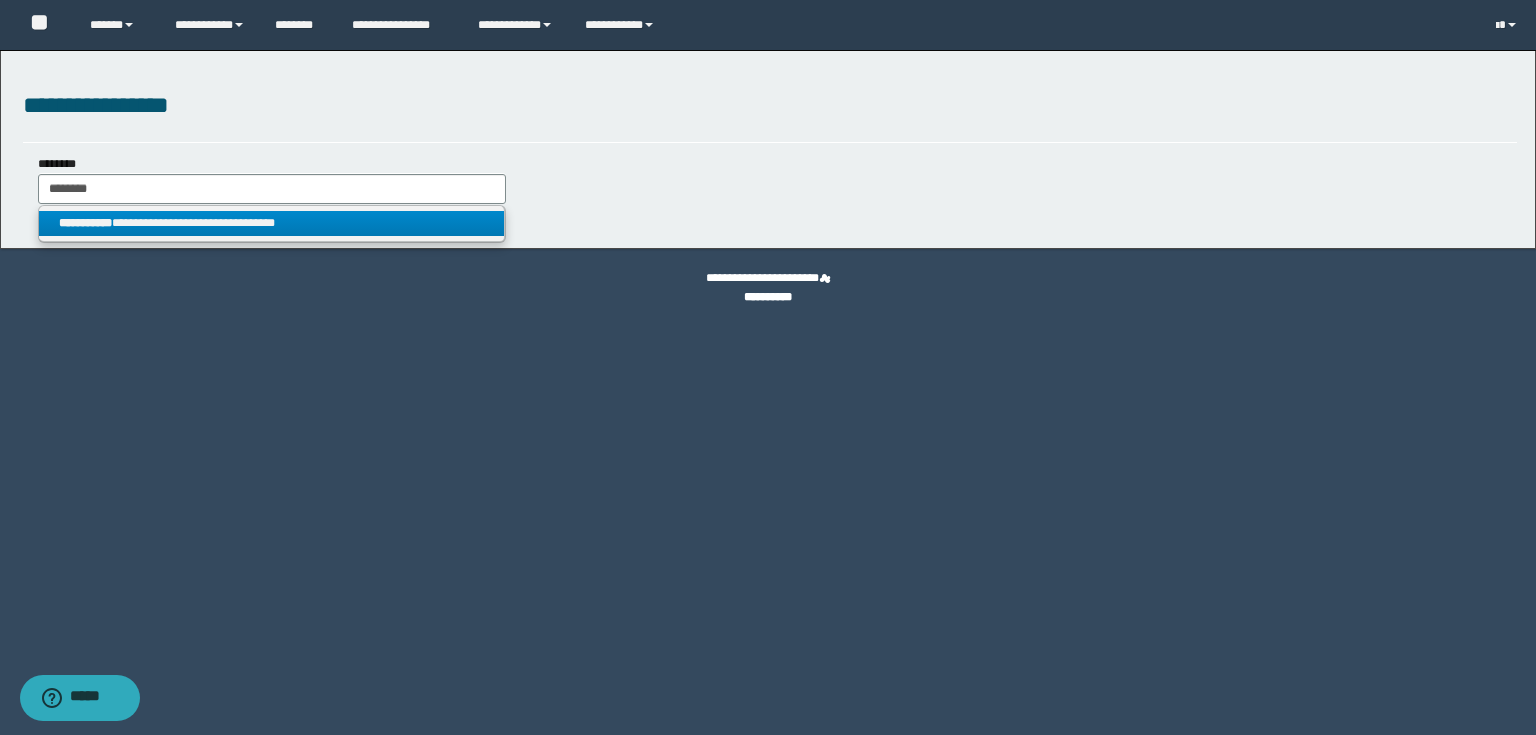 click on "**********" at bounding box center [272, 223] 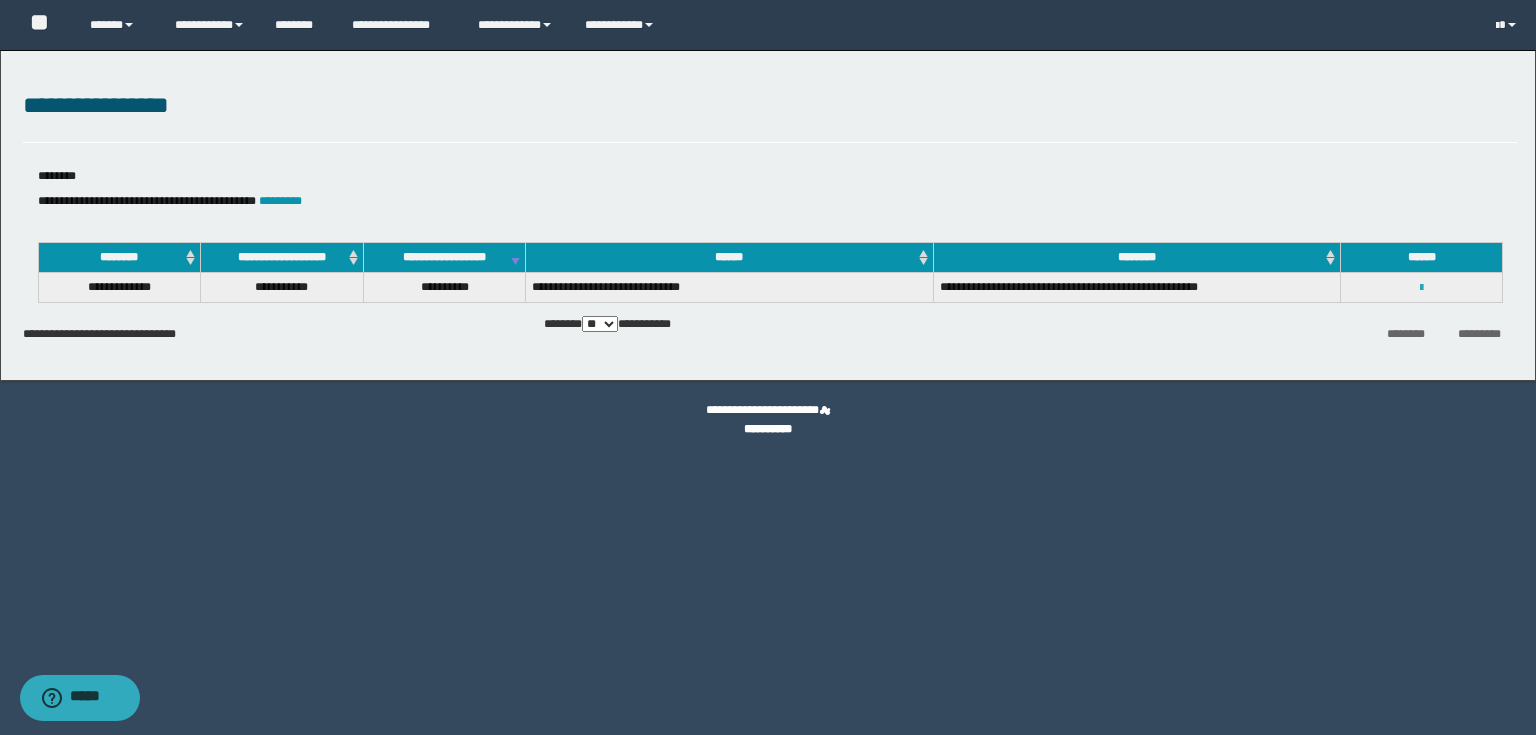 click at bounding box center [1421, 288] 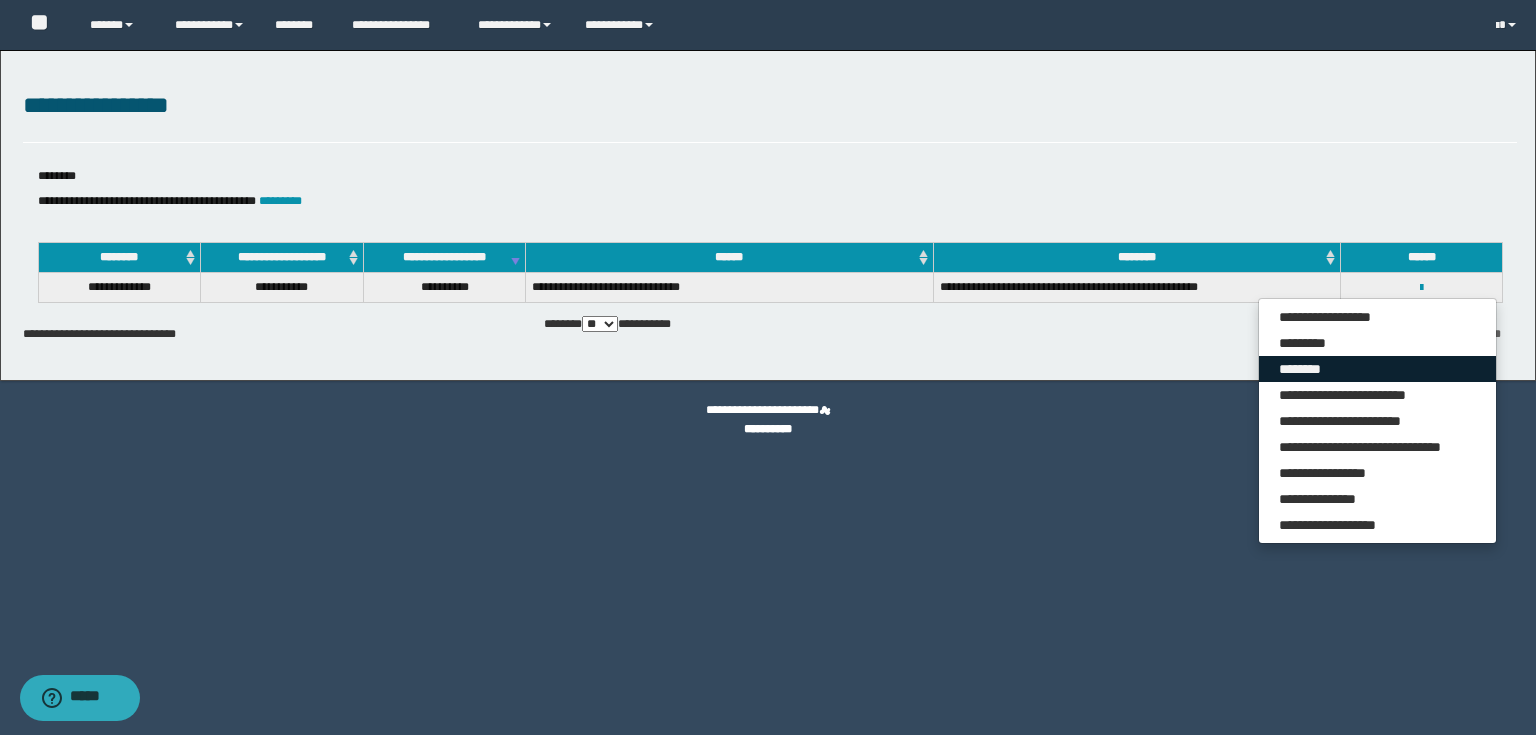 click on "********" at bounding box center [1377, 369] 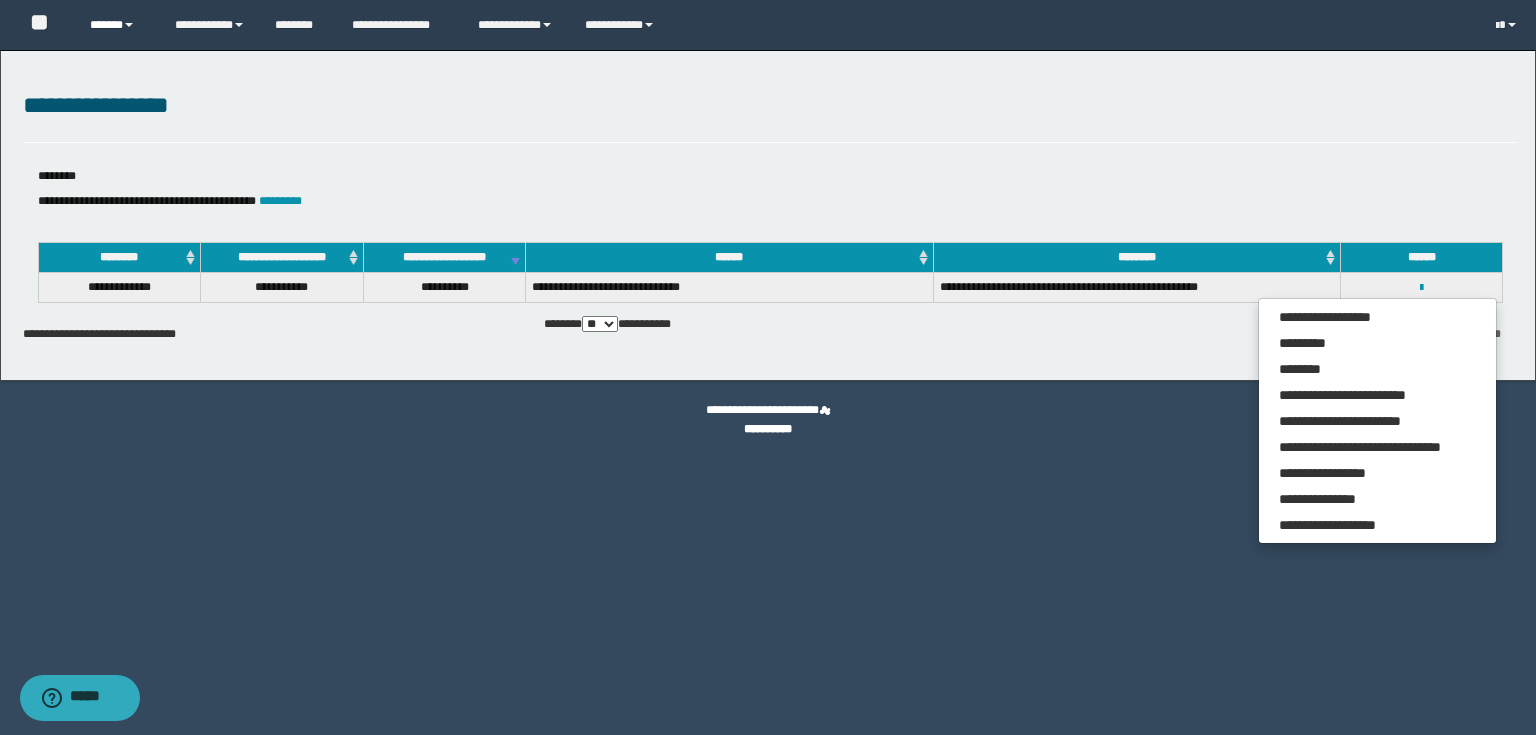 click on "******" at bounding box center (117, 25) 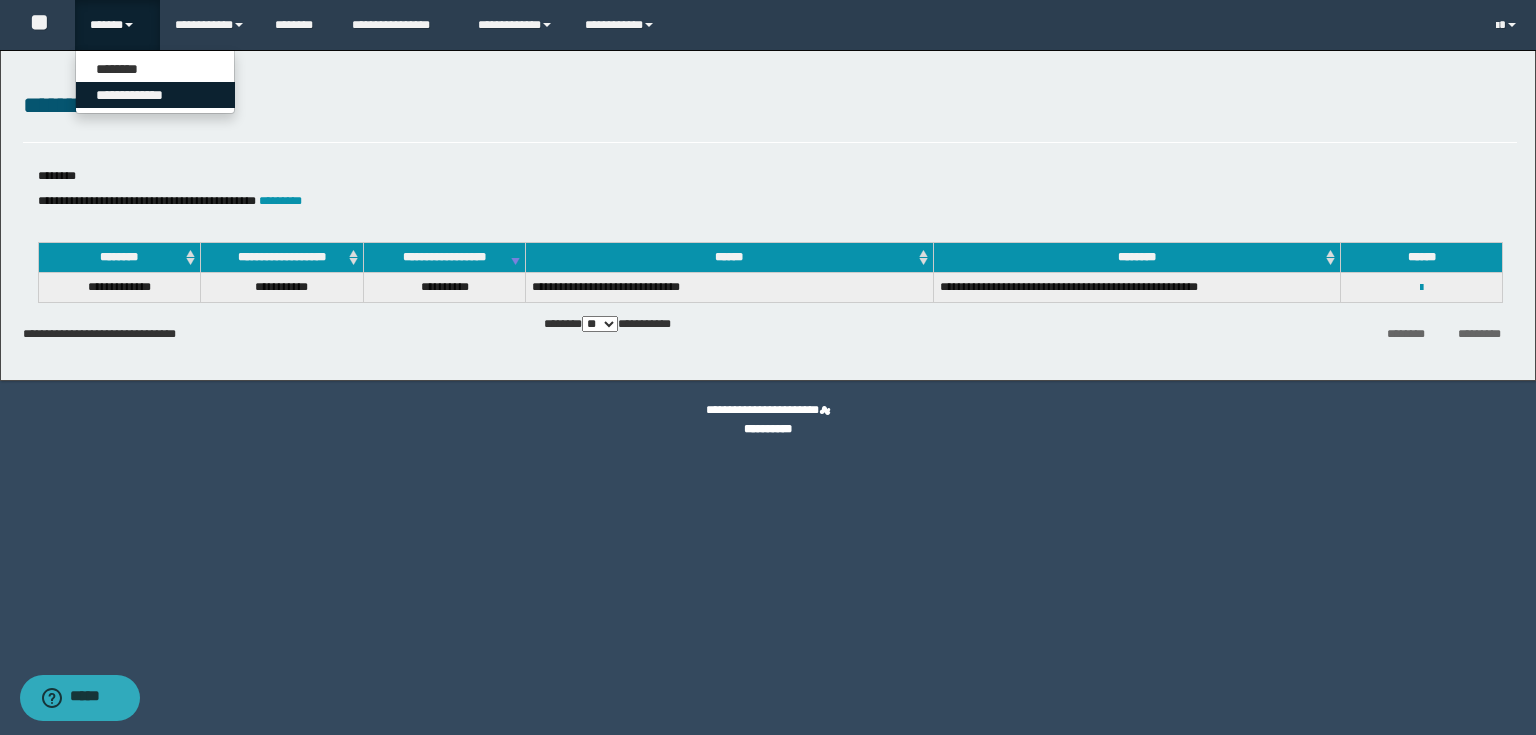 click on "**********" at bounding box center (155, 95) 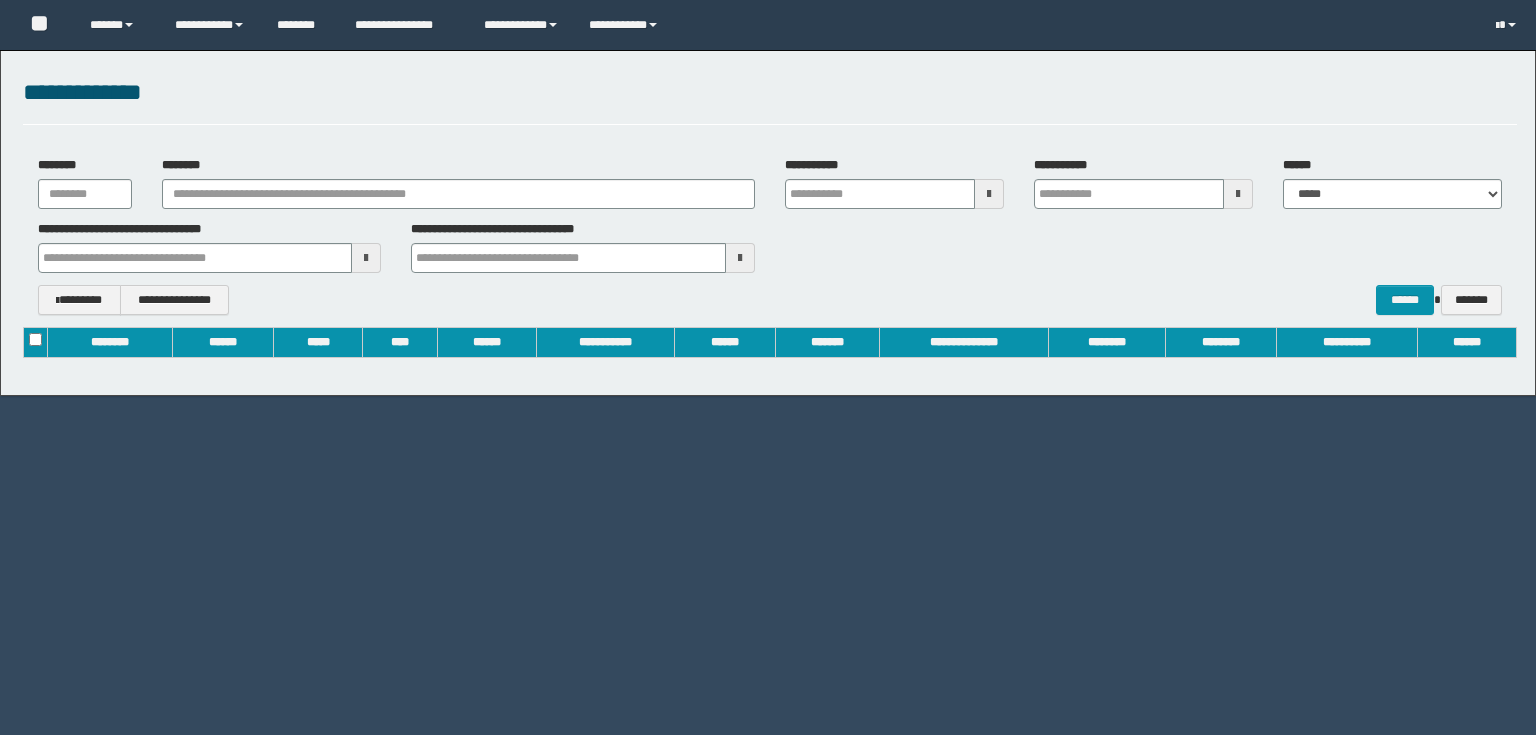 scroll, scrollTop: 0, scrollLeft: 0, axis: both 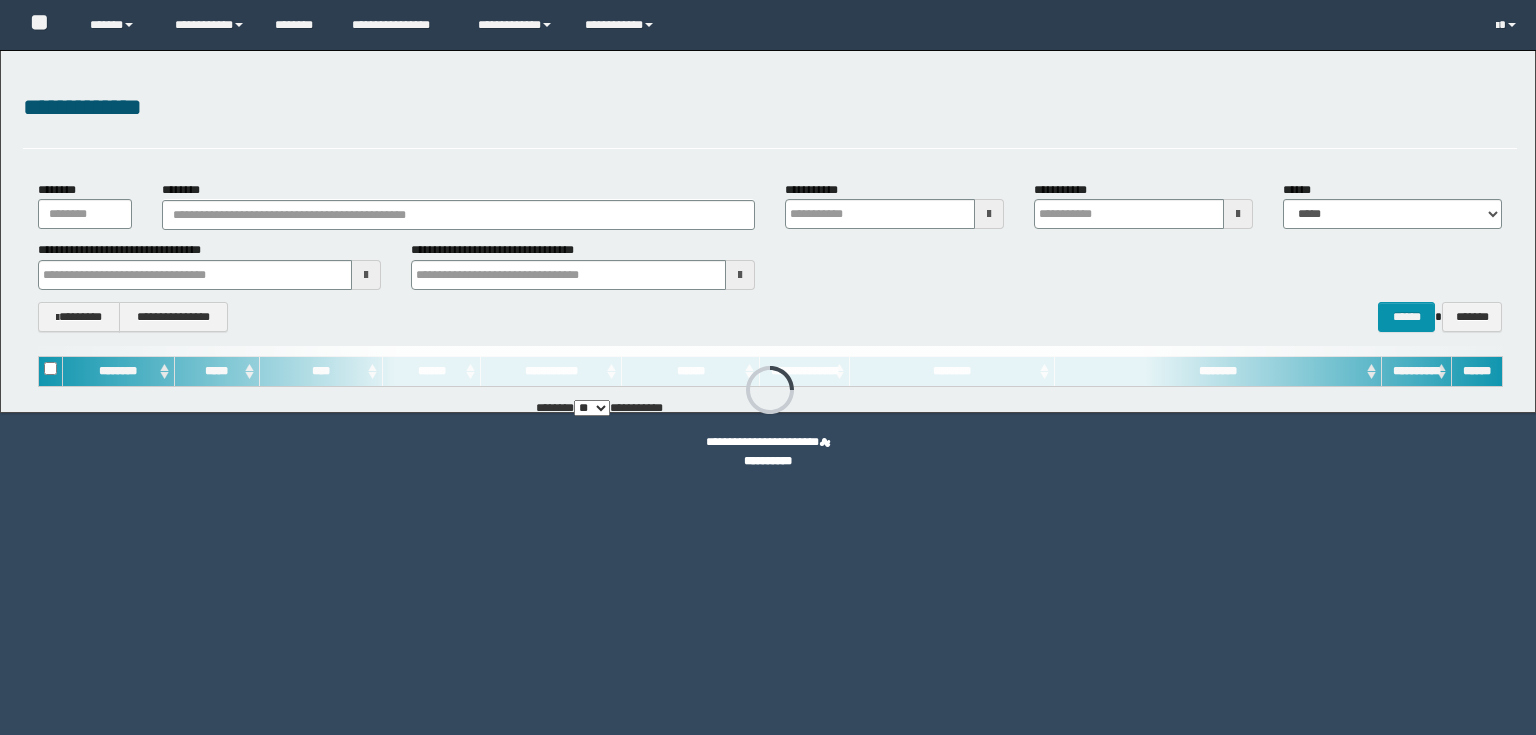 type on "**********" 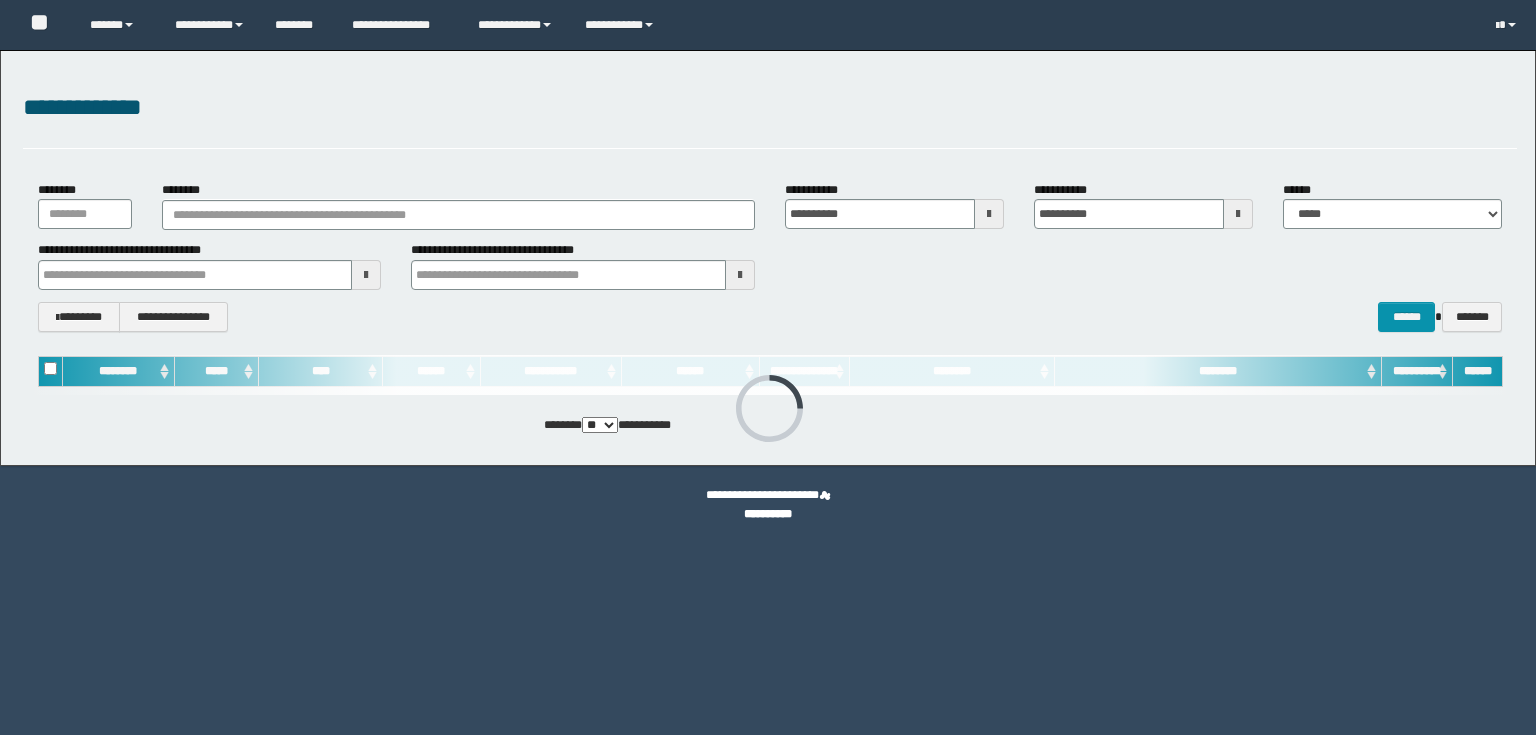 scroll, scrollTop: 0, scrollLeft: 0, axis: both 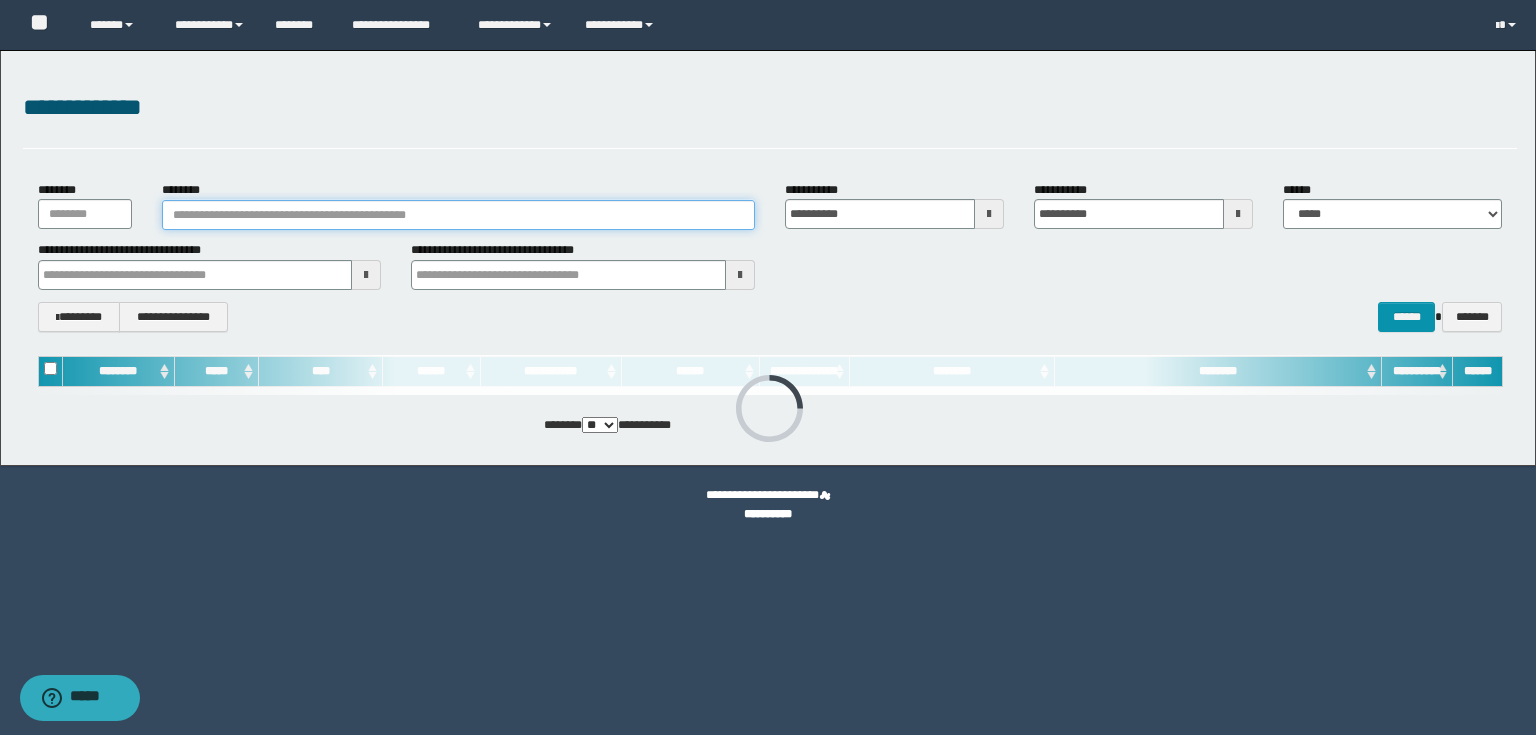 click on "********" at bounding box center [458, 215] 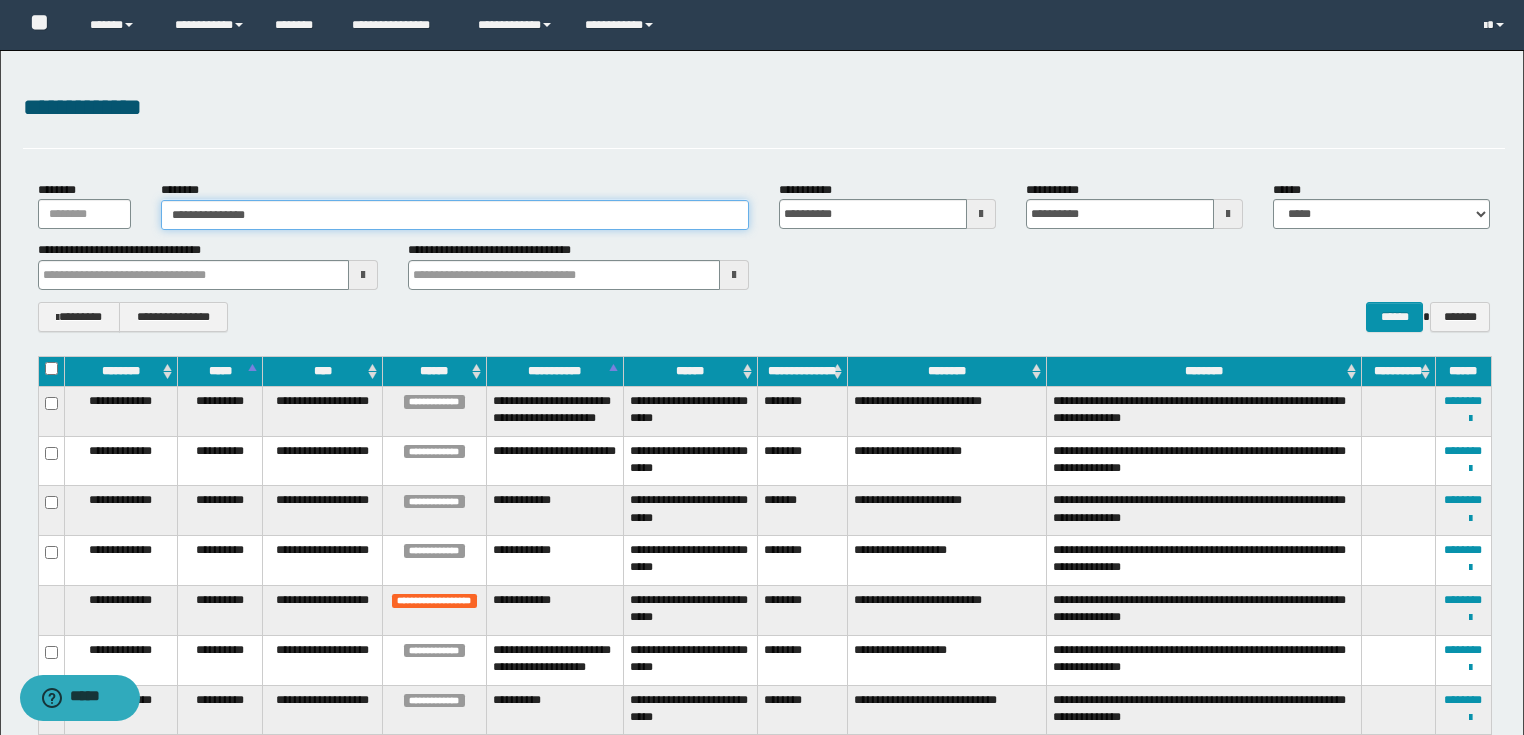 type on "**********" 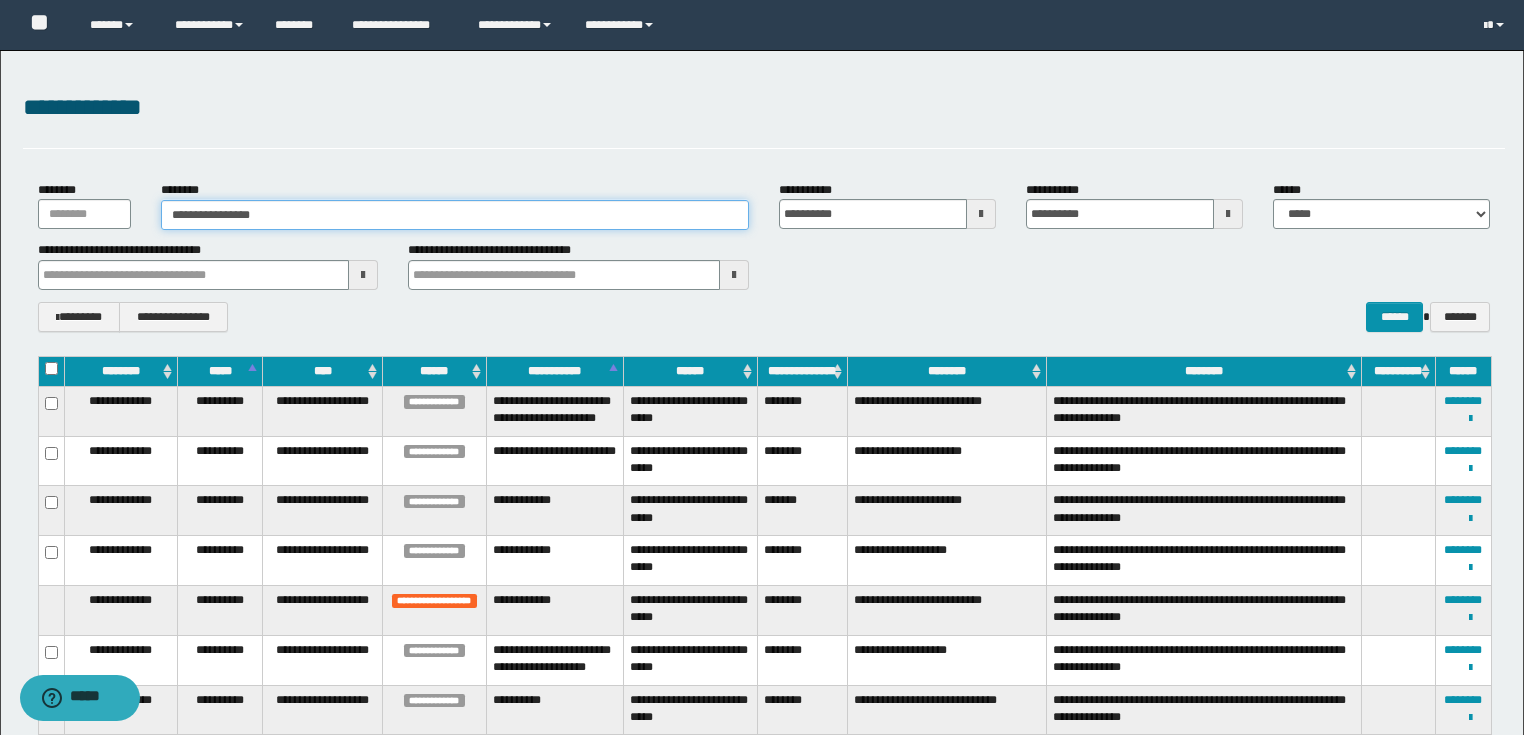 type on "**********" 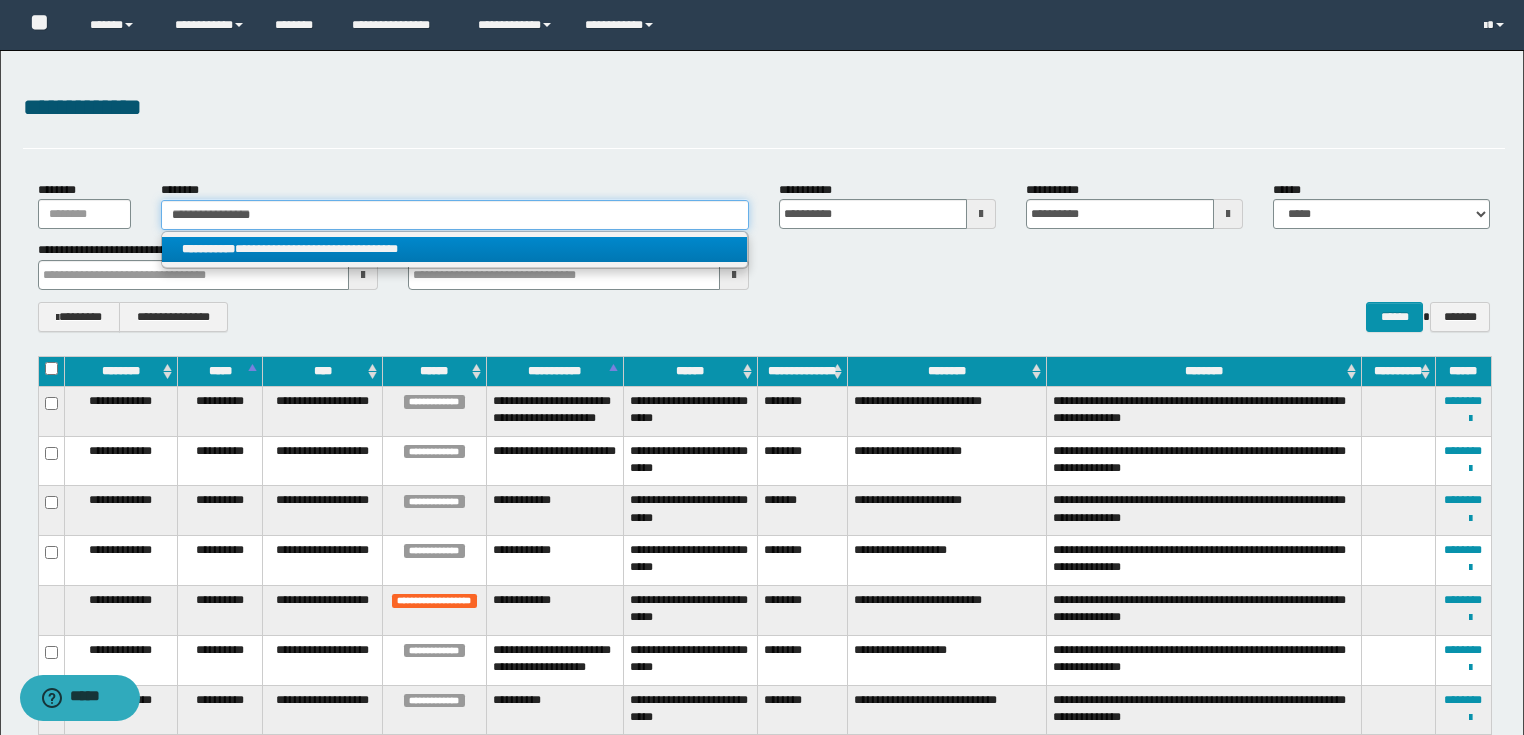 type on "**********" 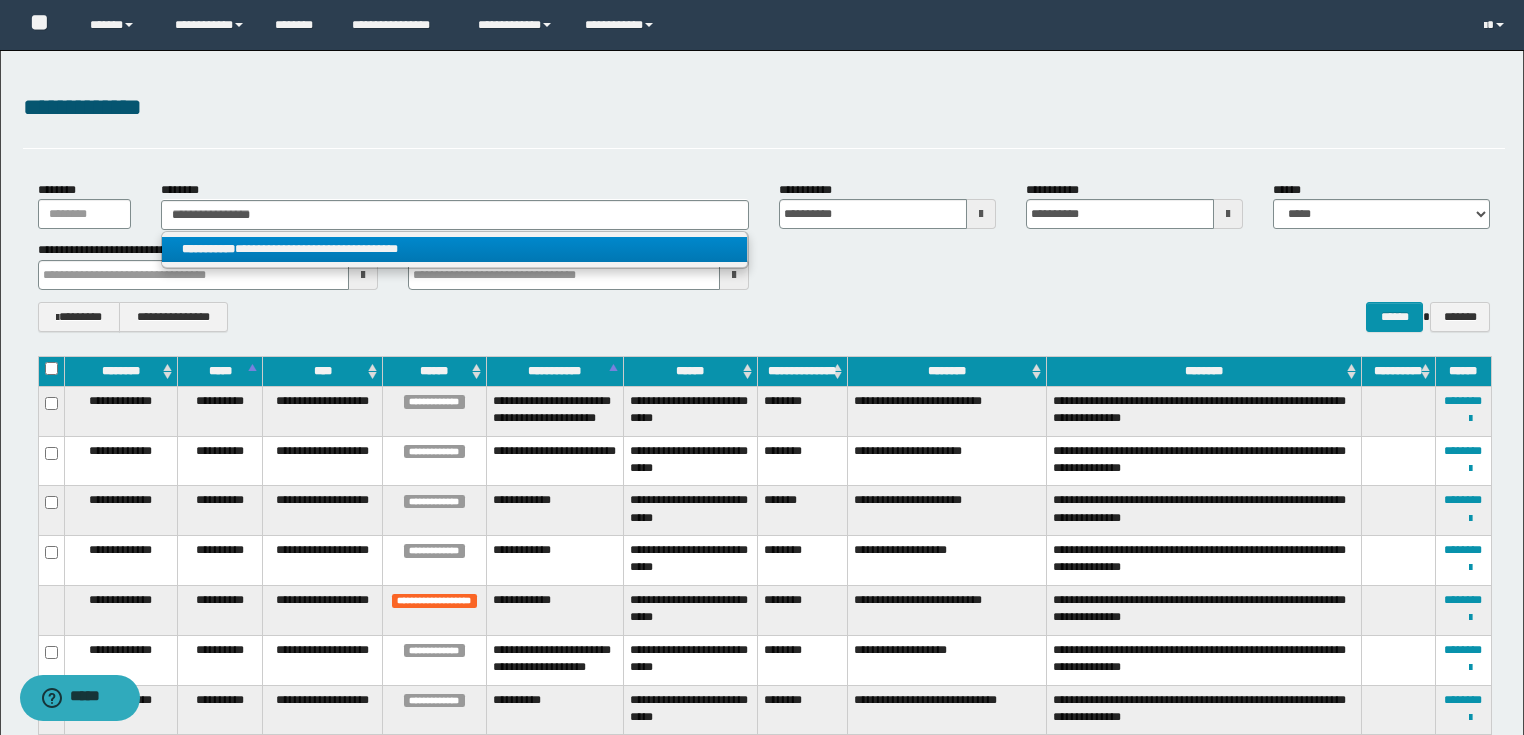 click on "**********" at bounding box center [454, 249] 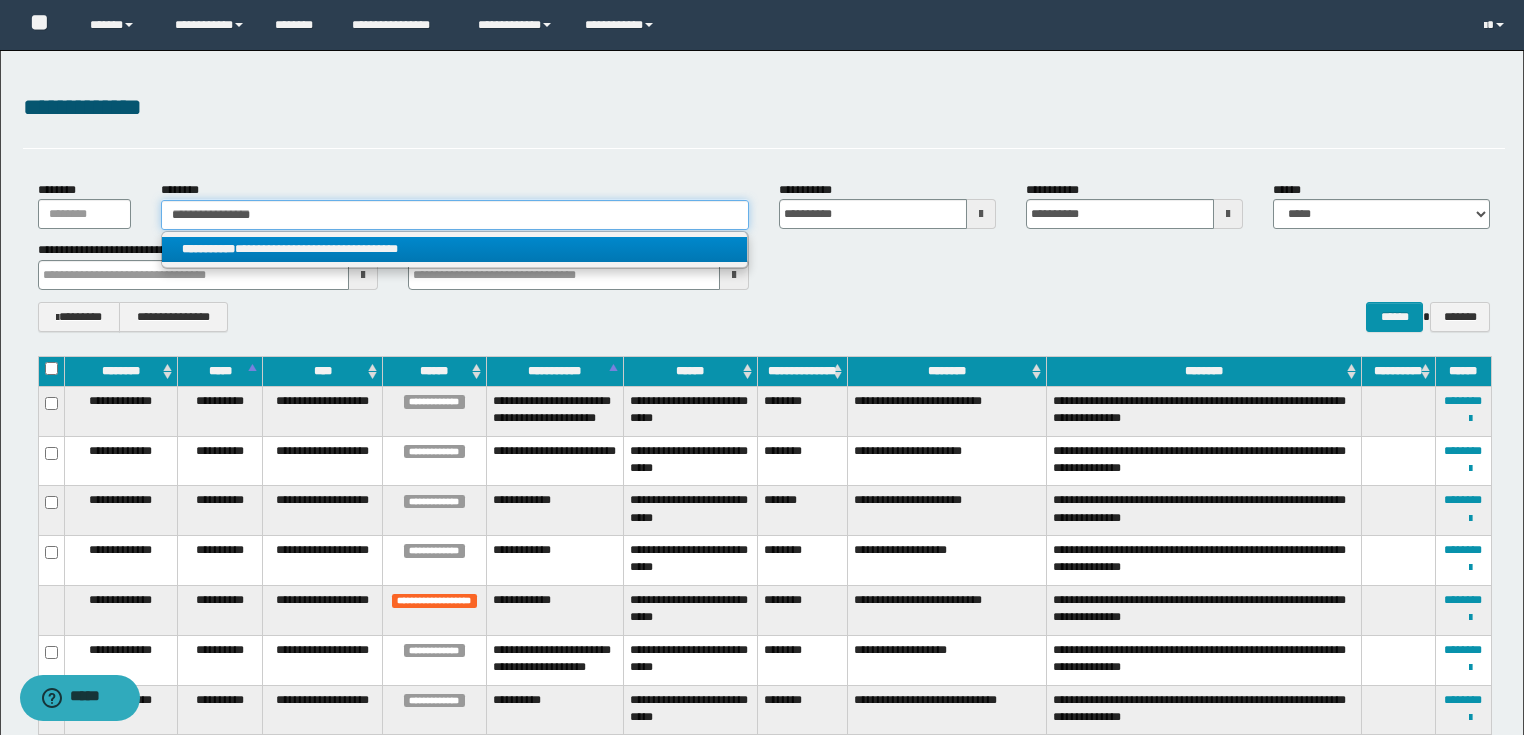 type 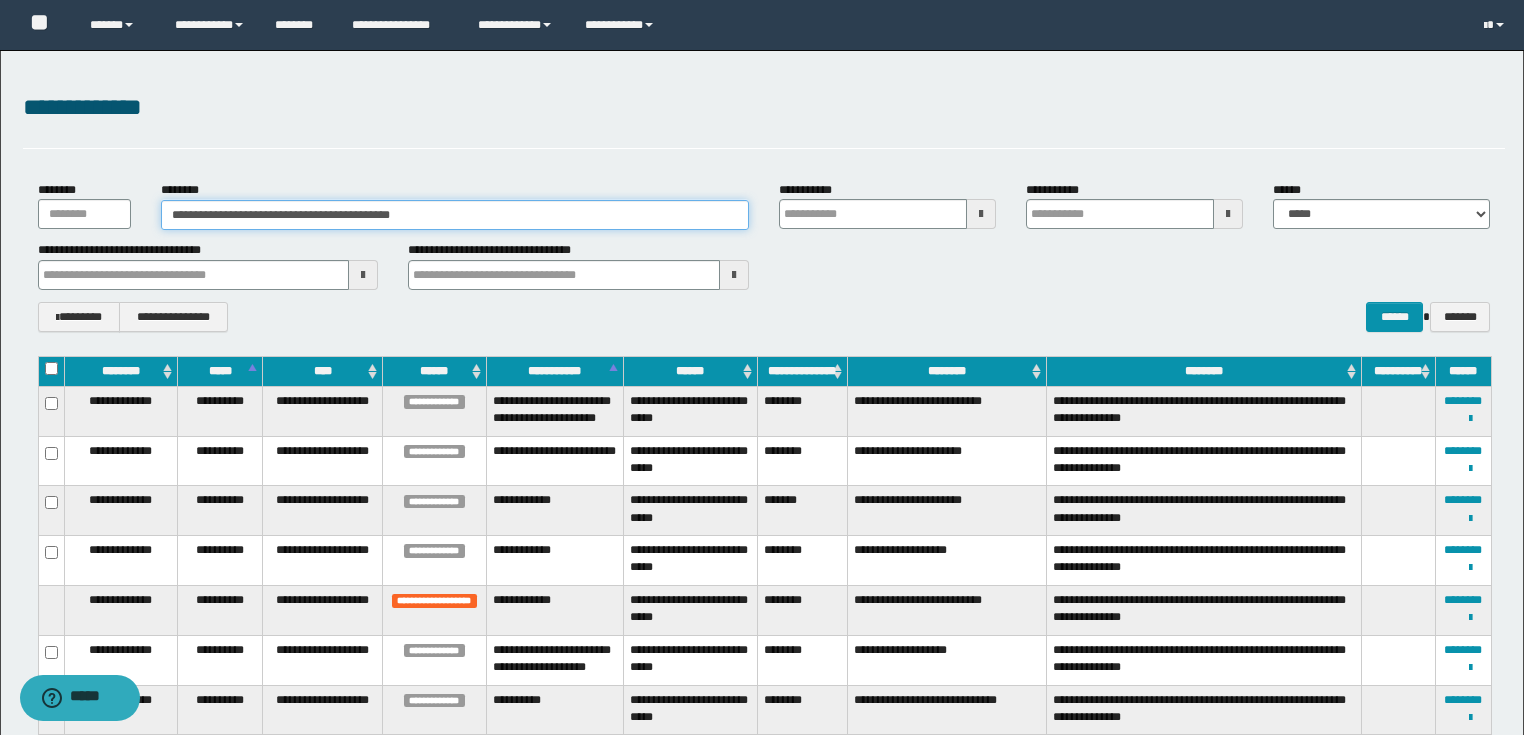 type 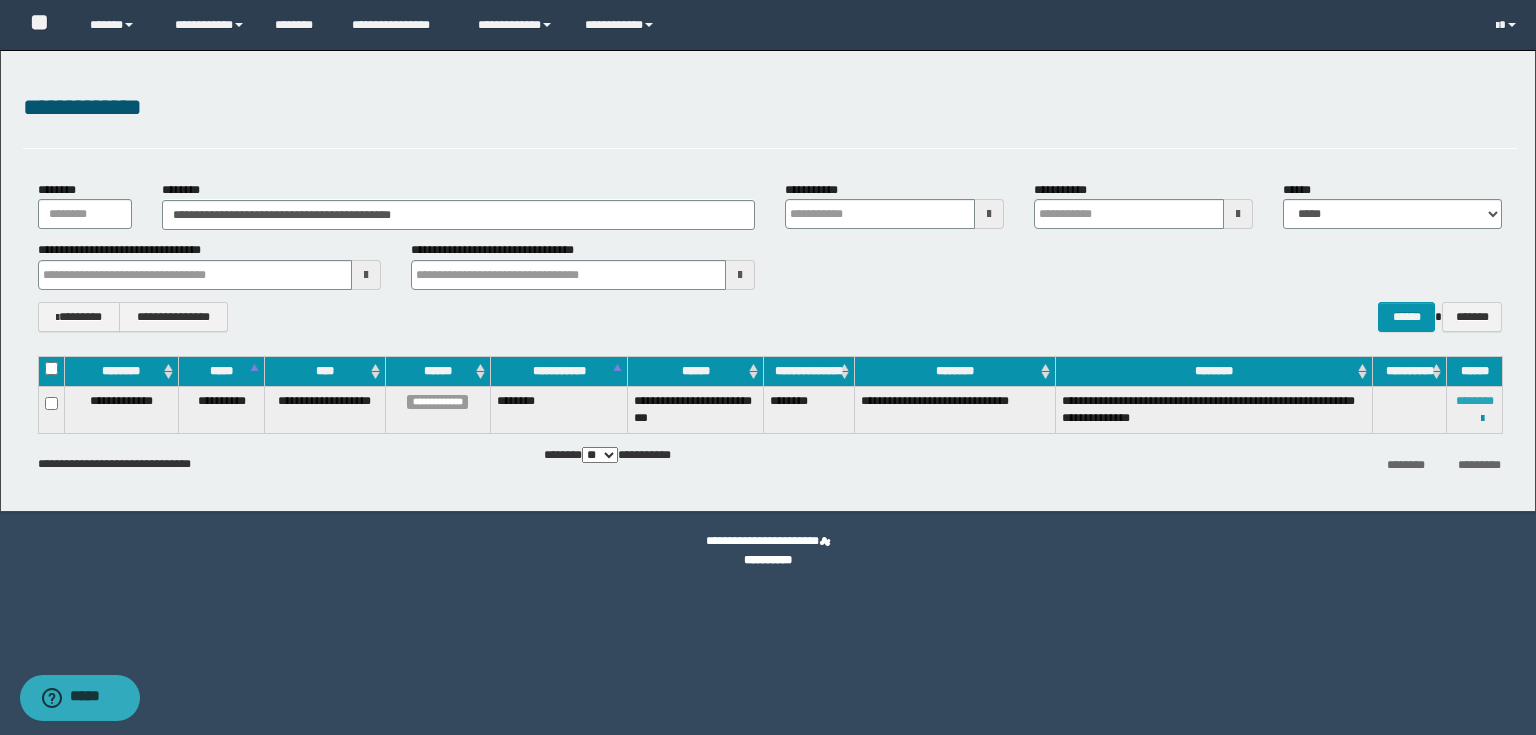 click on "********" at bounding box center [1475, 401] 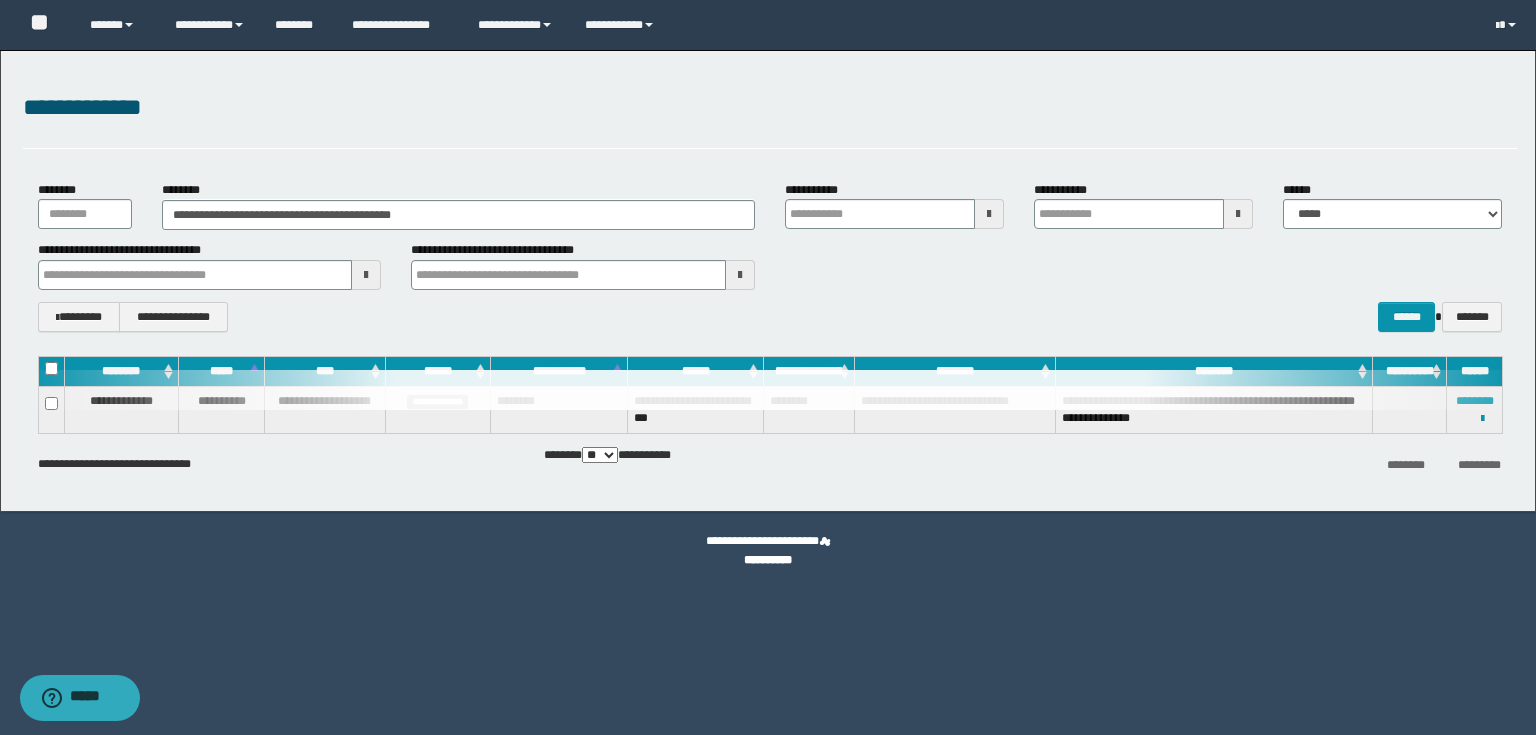 type 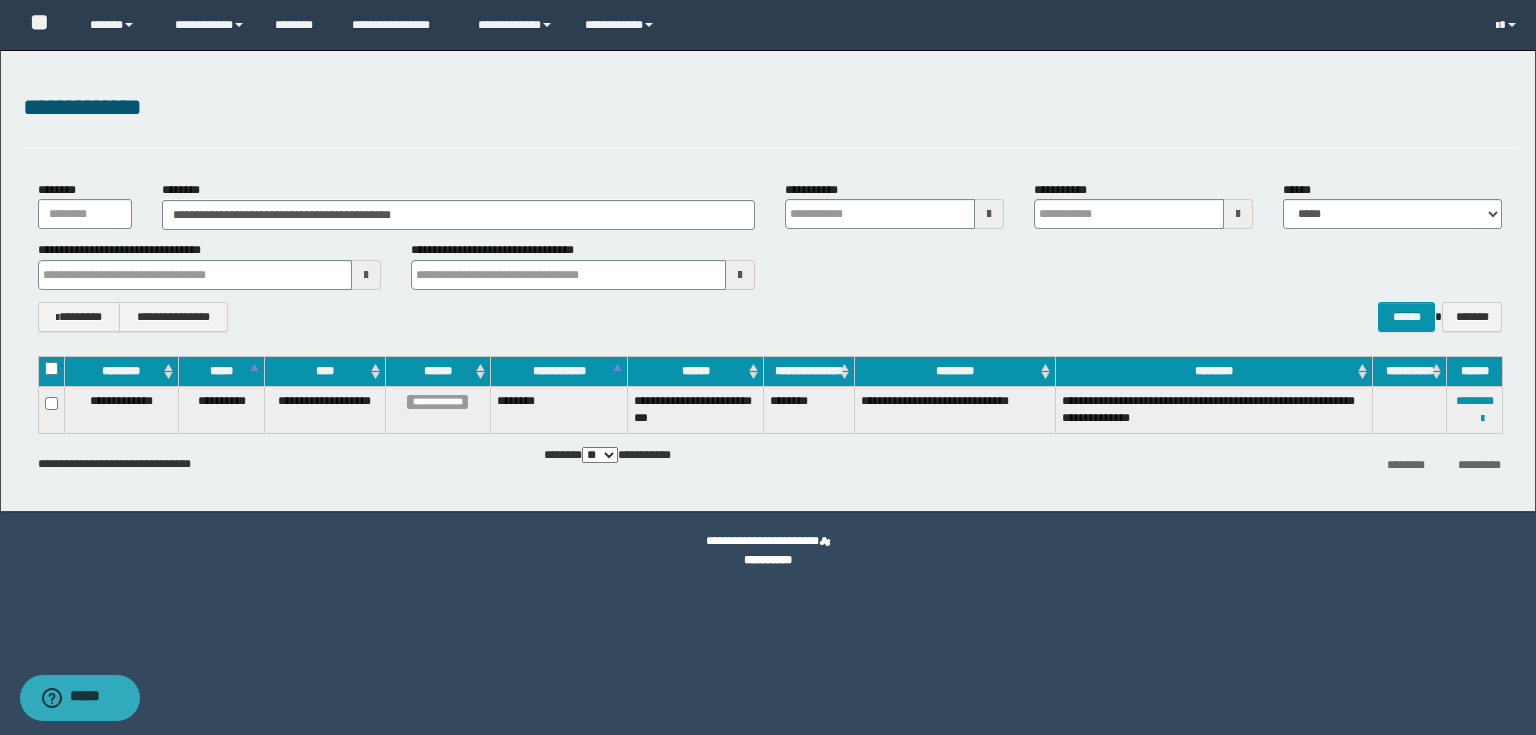 type 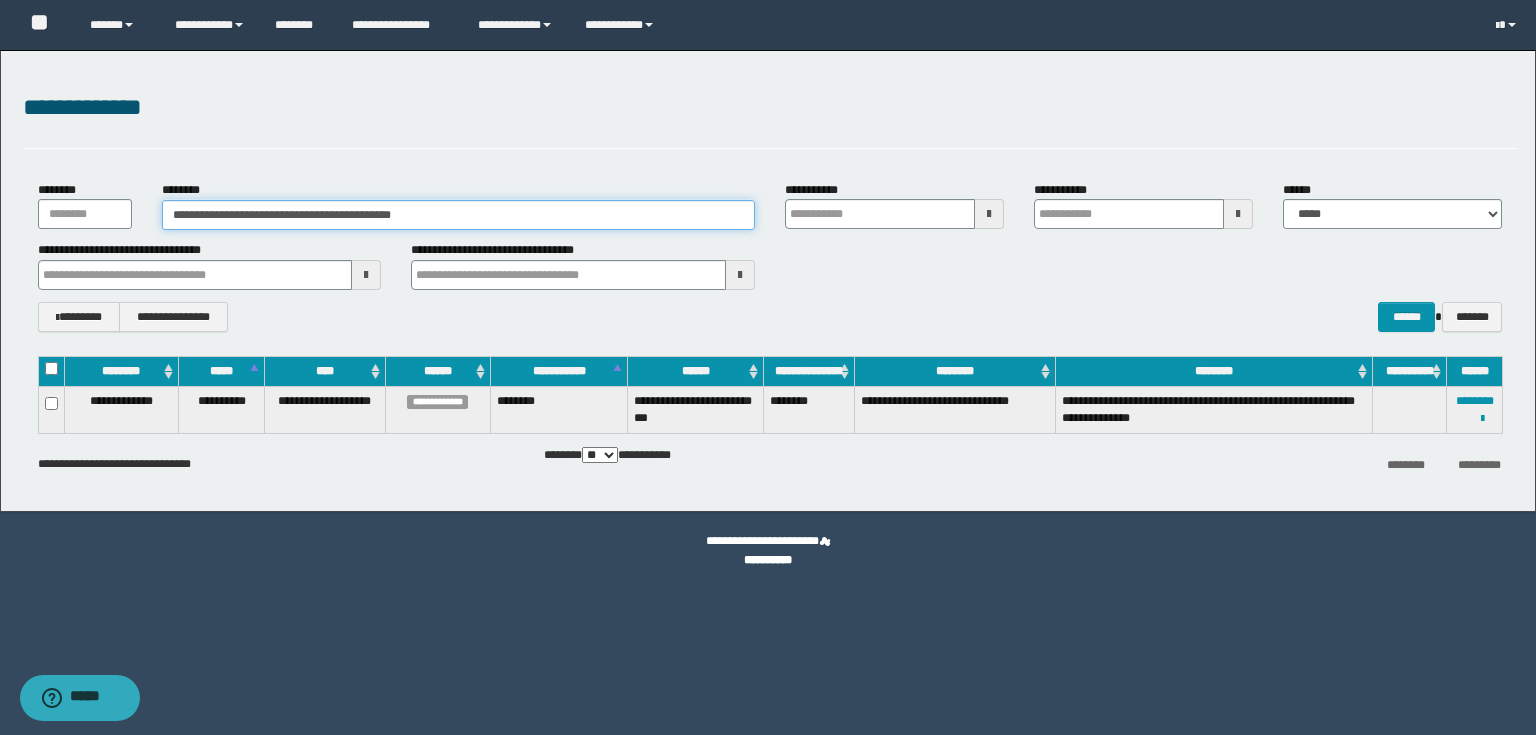 drag, startPoint x: 444, startPoint y: 216, endPoint x: 0, endPoint y: 135, distance: 451.32803 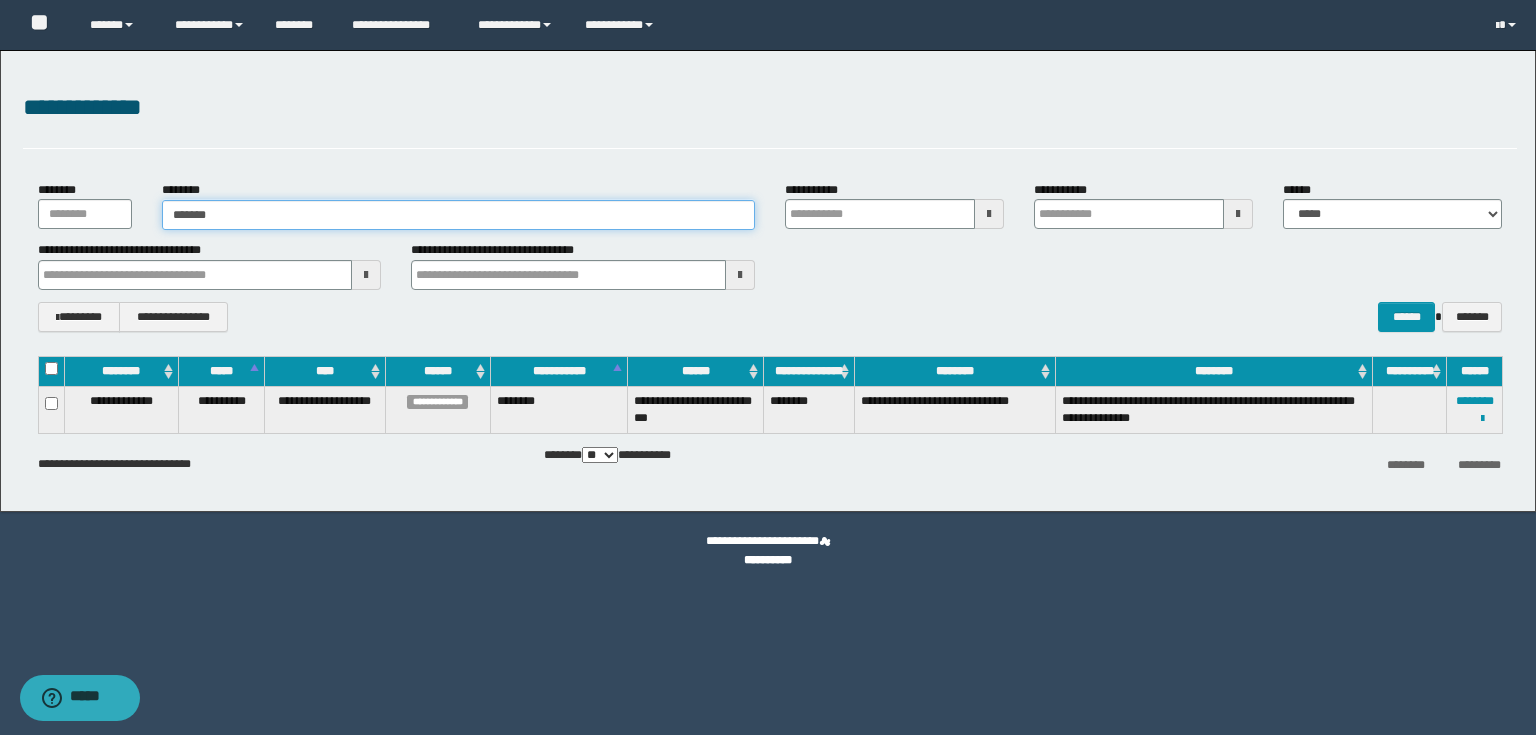type on "*******" 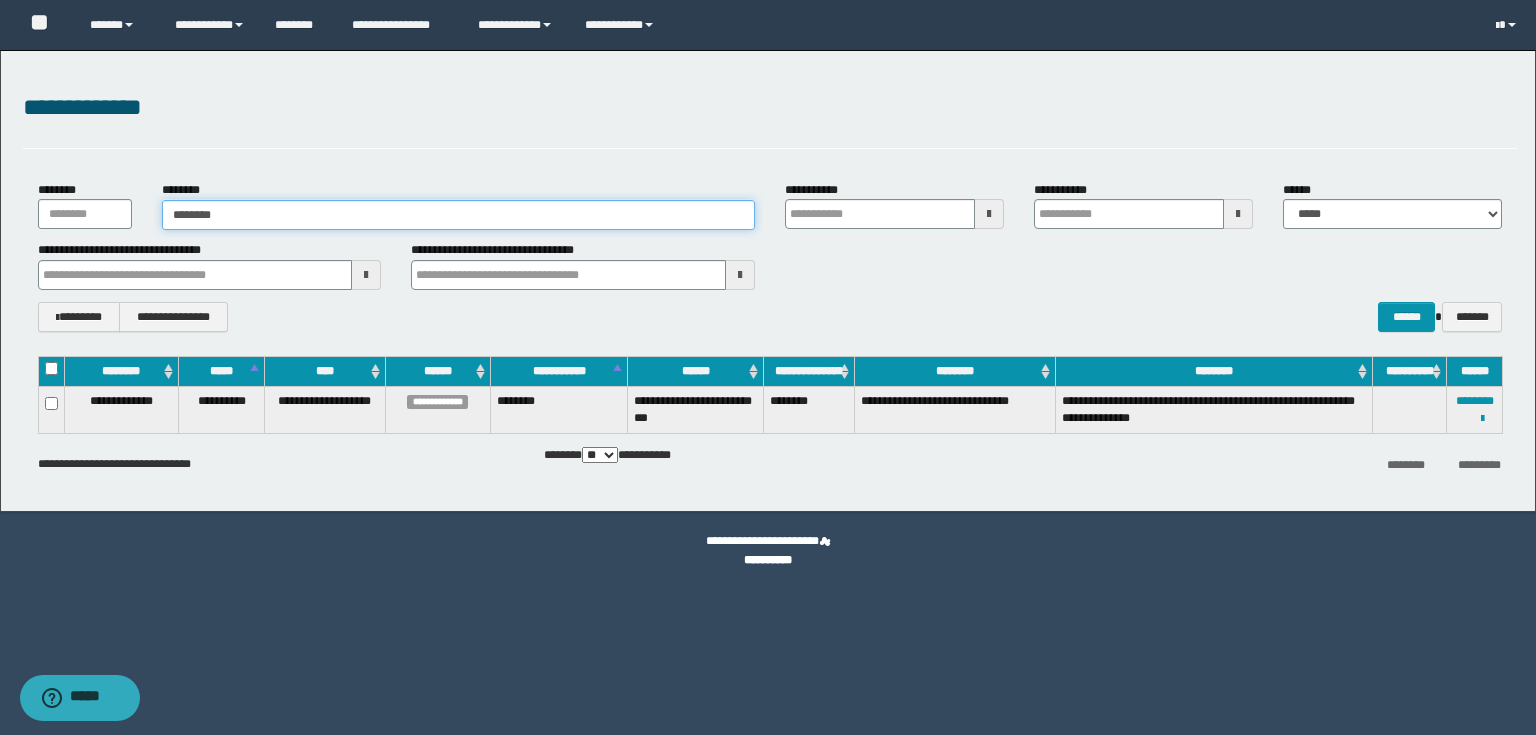type on "*******" 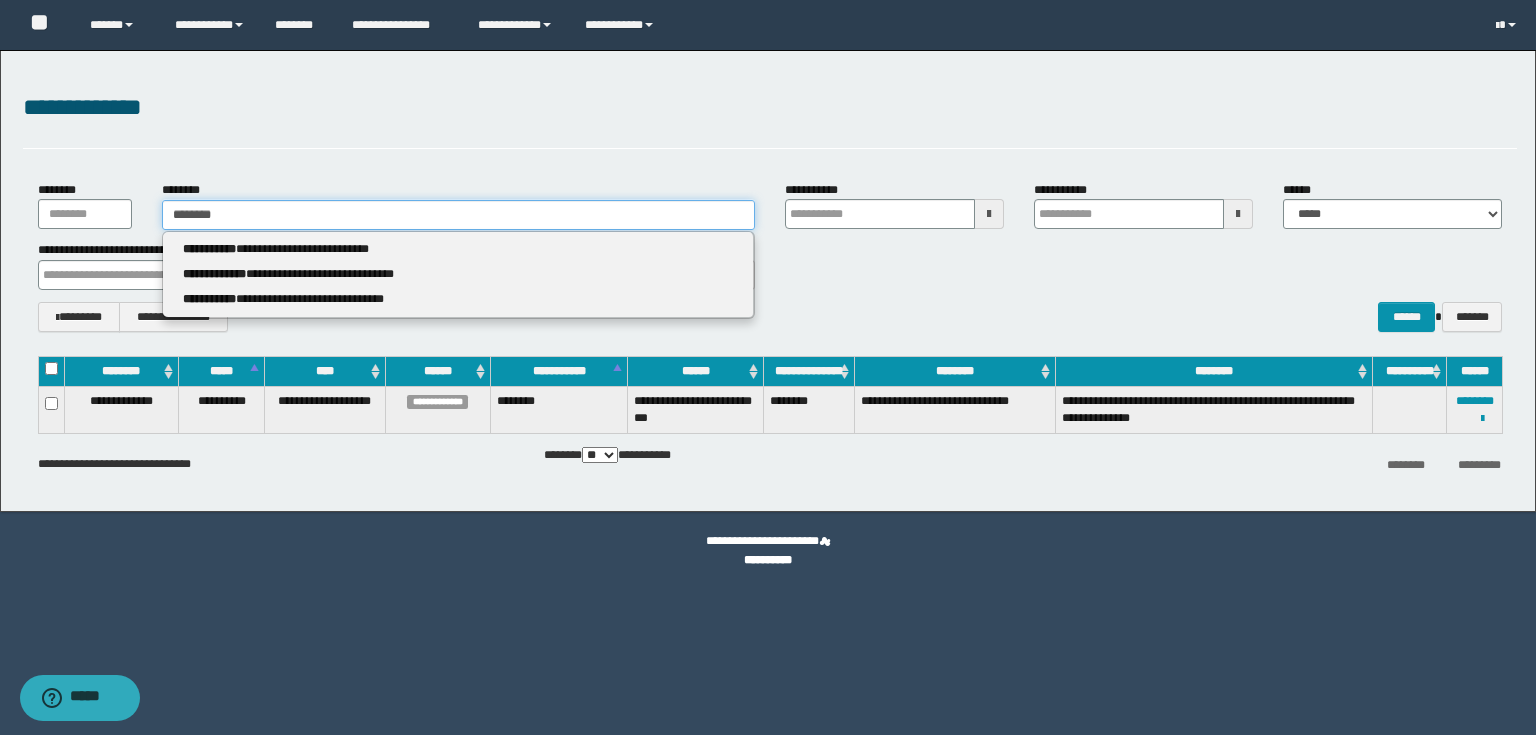 type 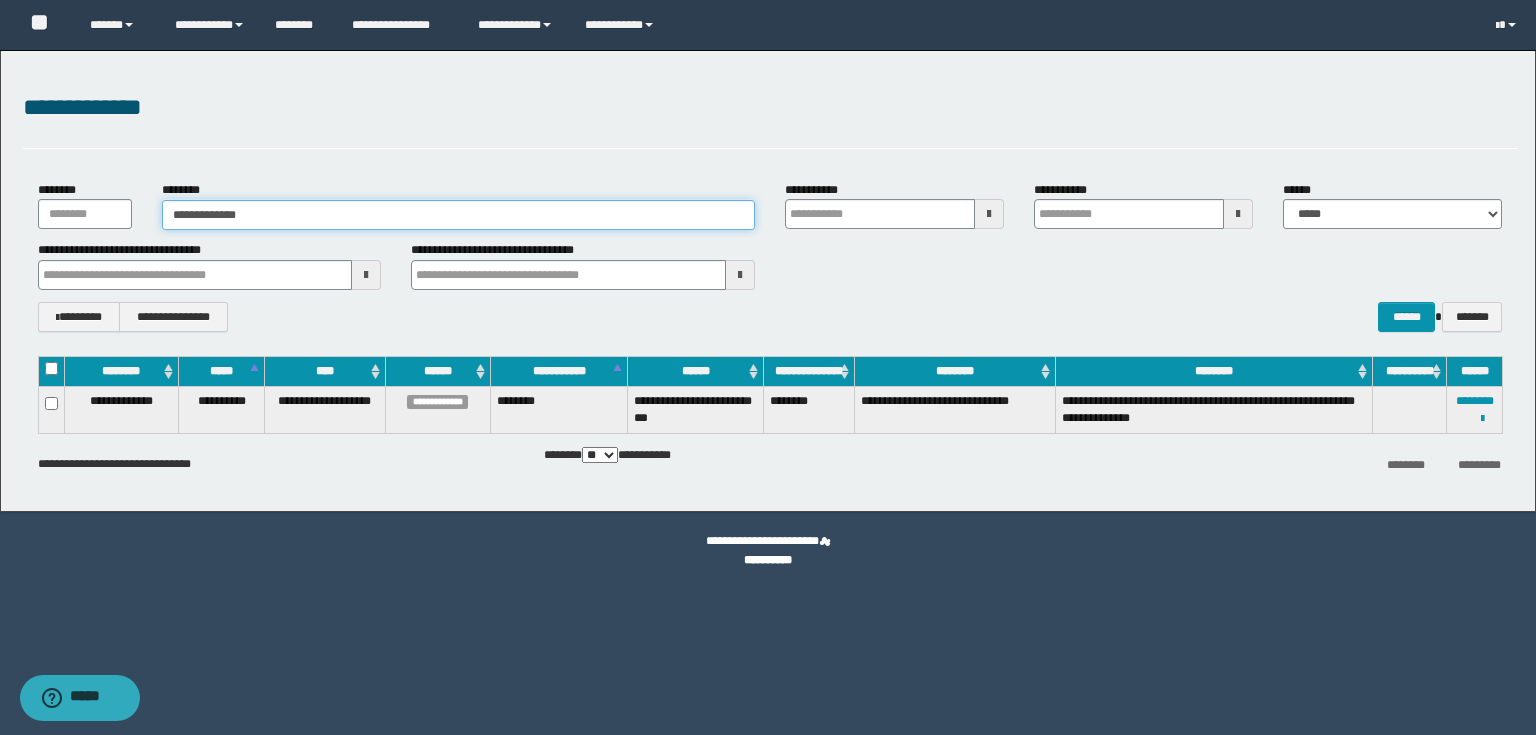 type on "**********" 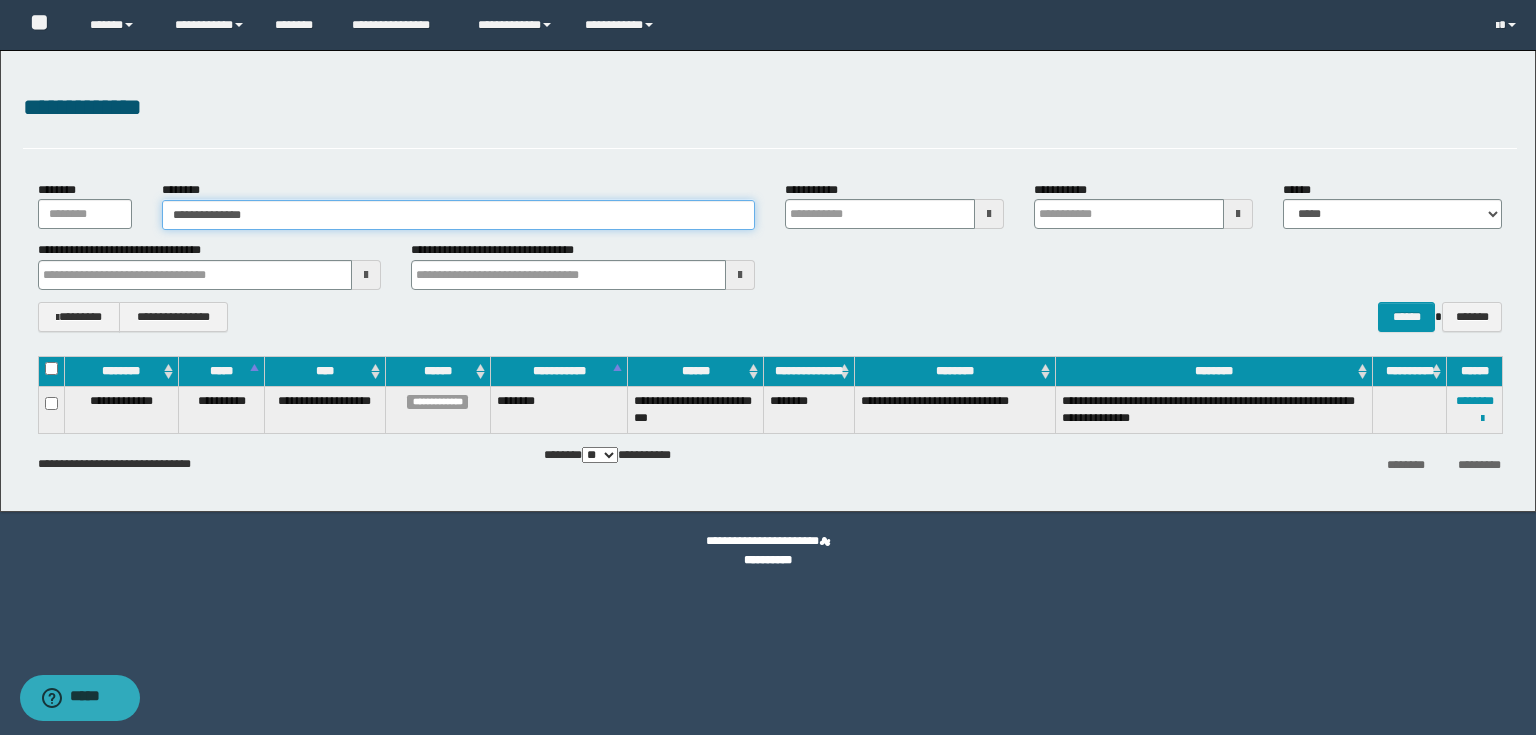 type on "**********" 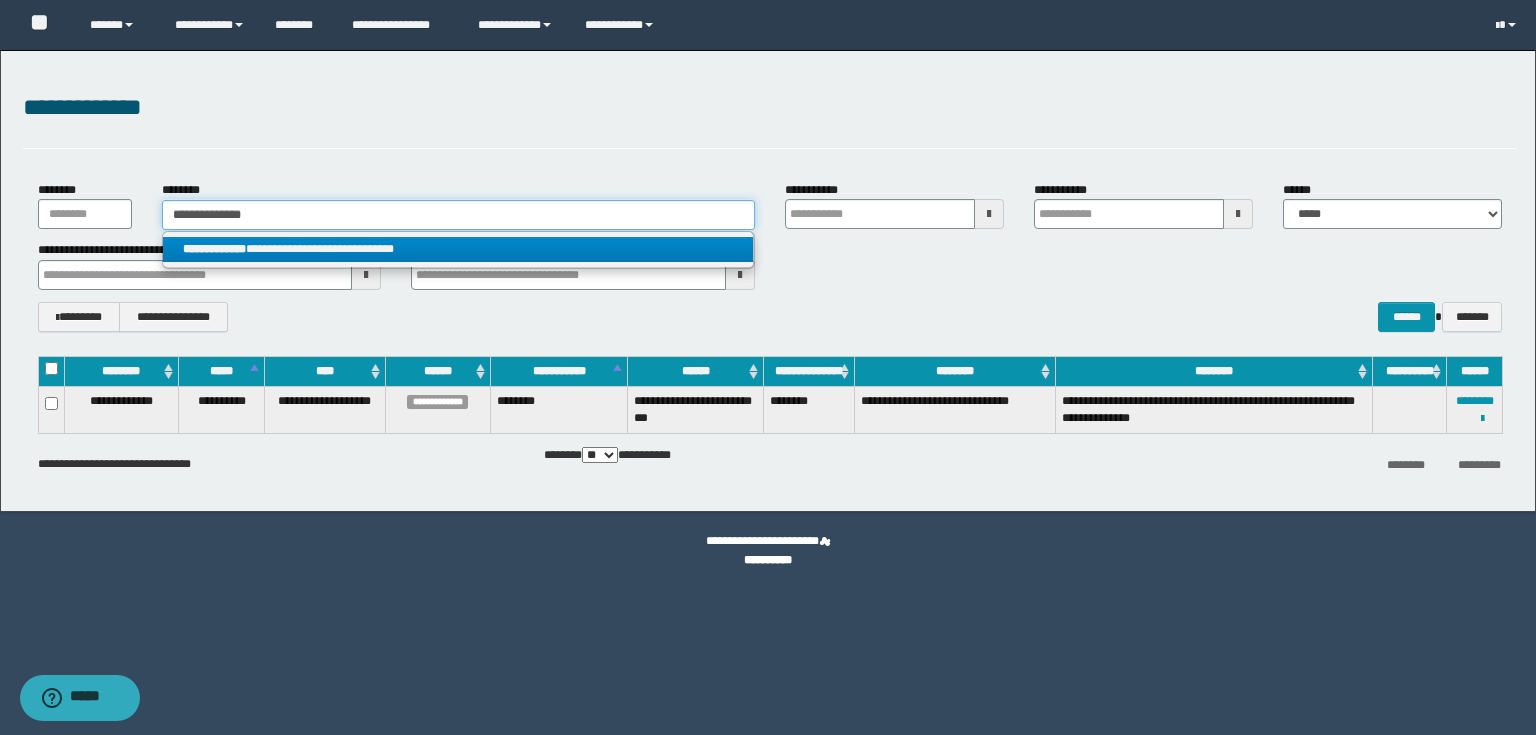 type on "**********" 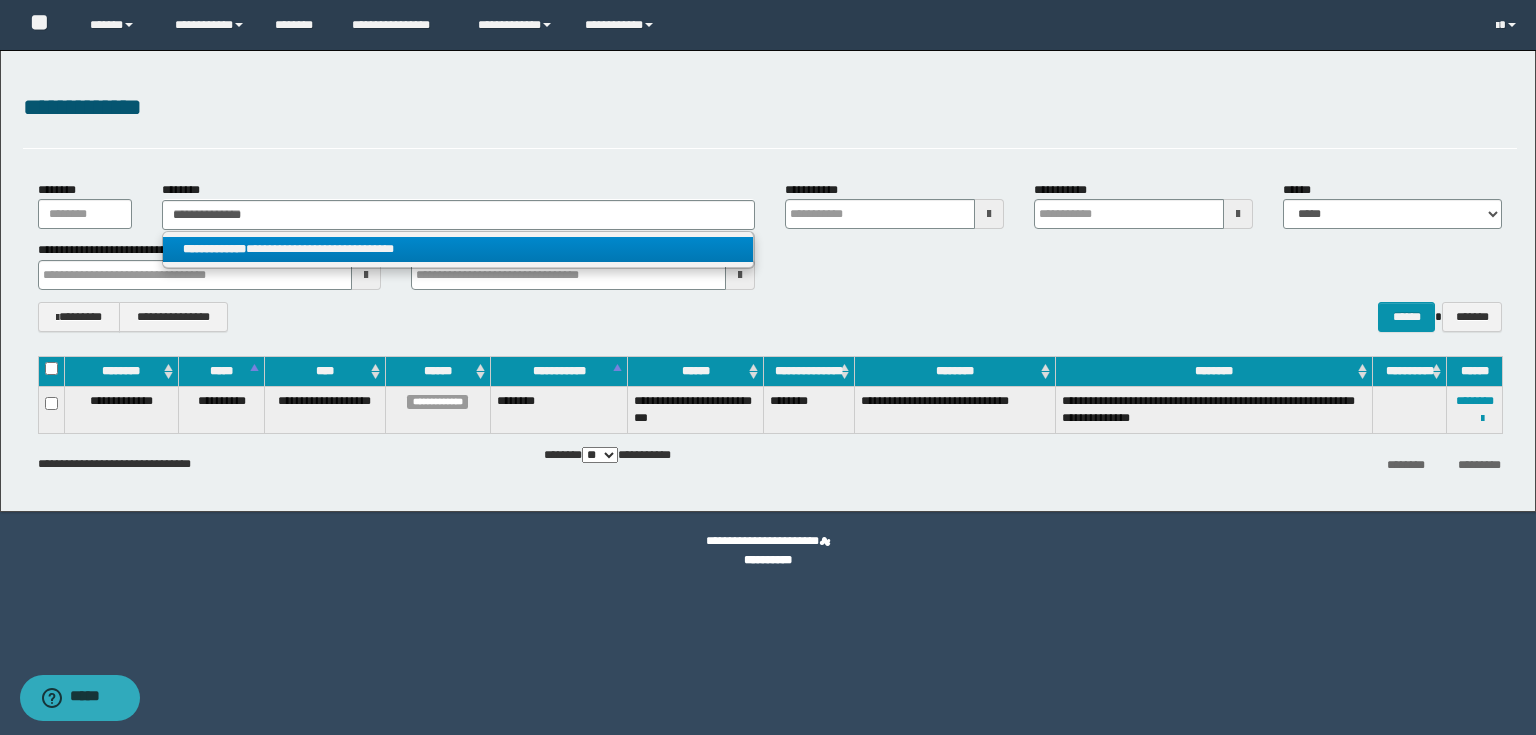 click on "**********" at bounding box center (458, 249) 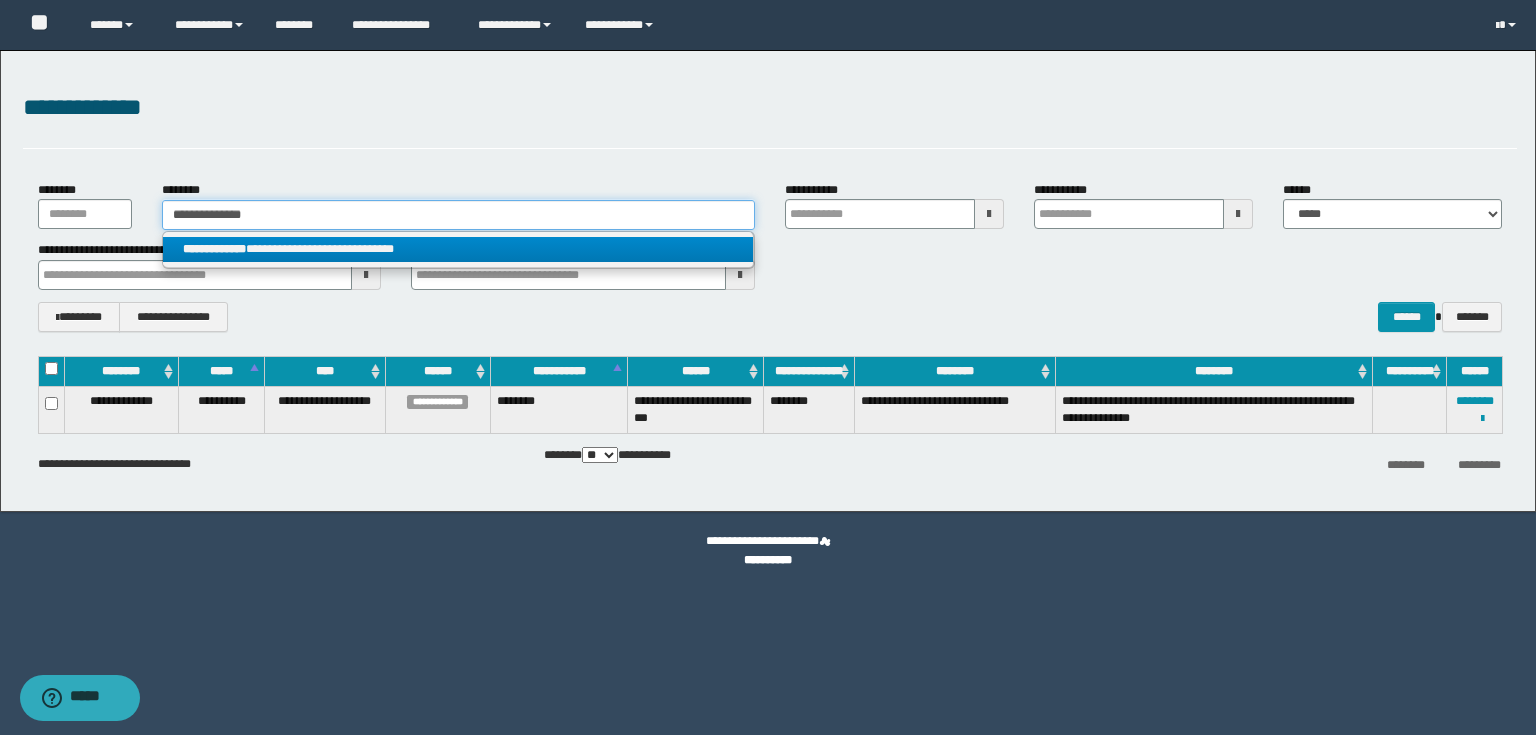 type 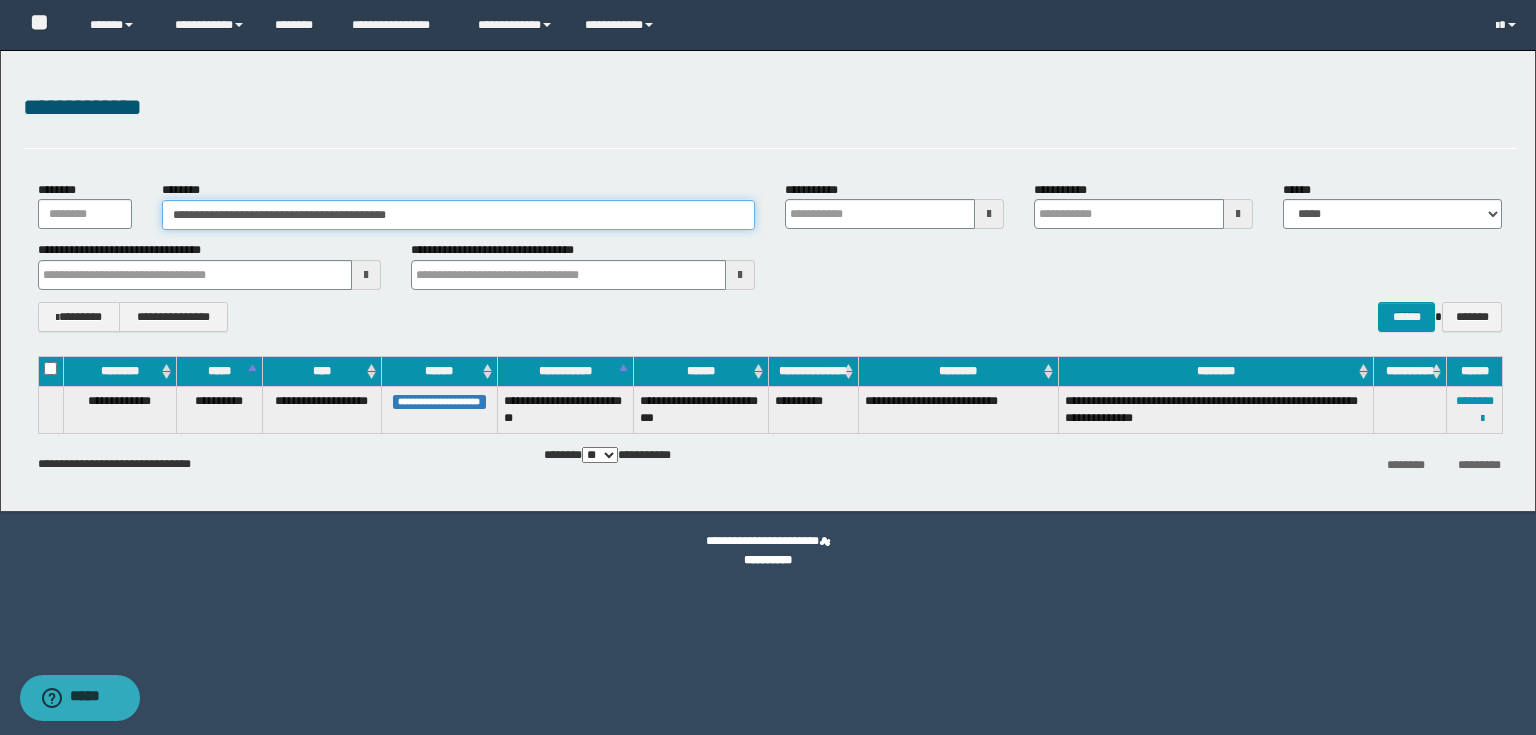 type 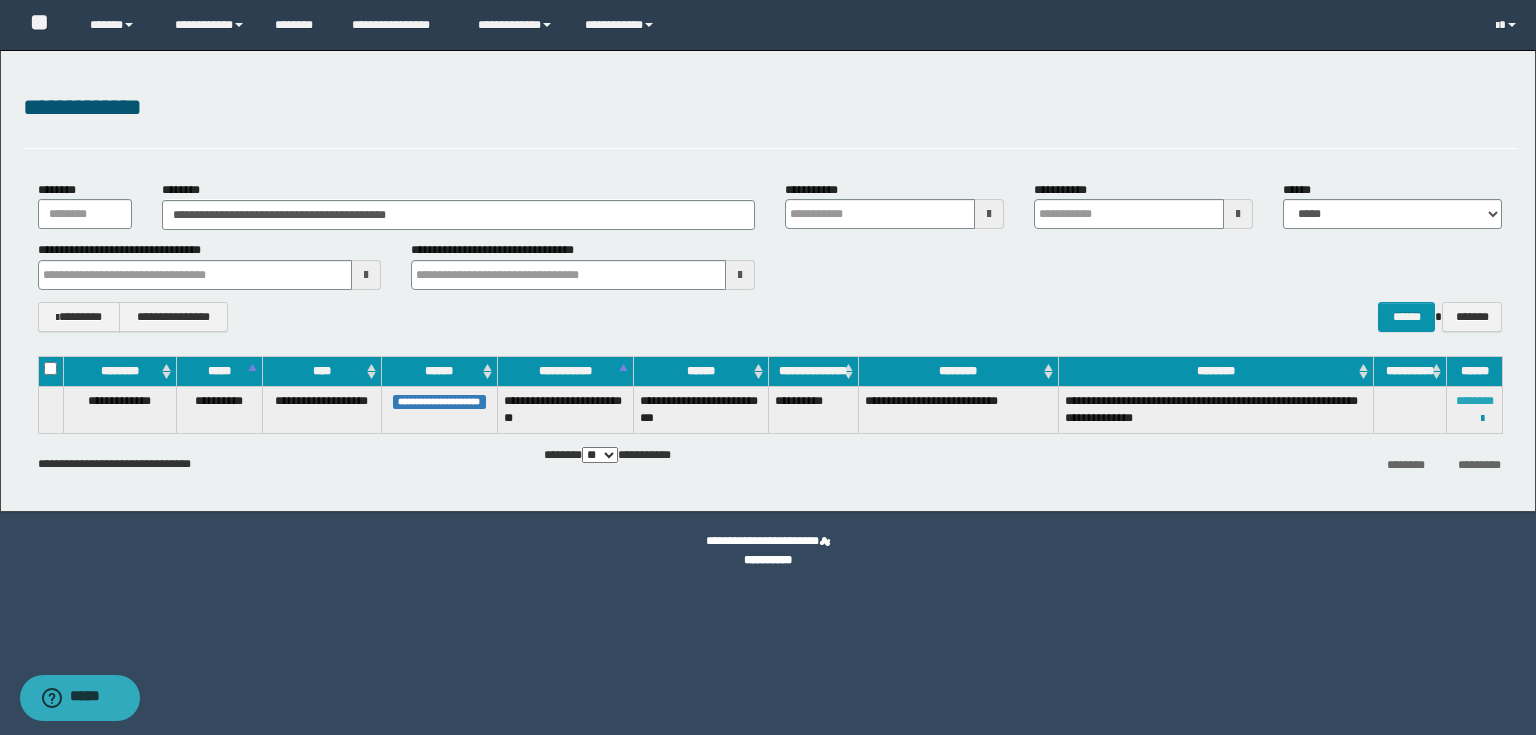 click on "********" at bounding box center [1475, 401] 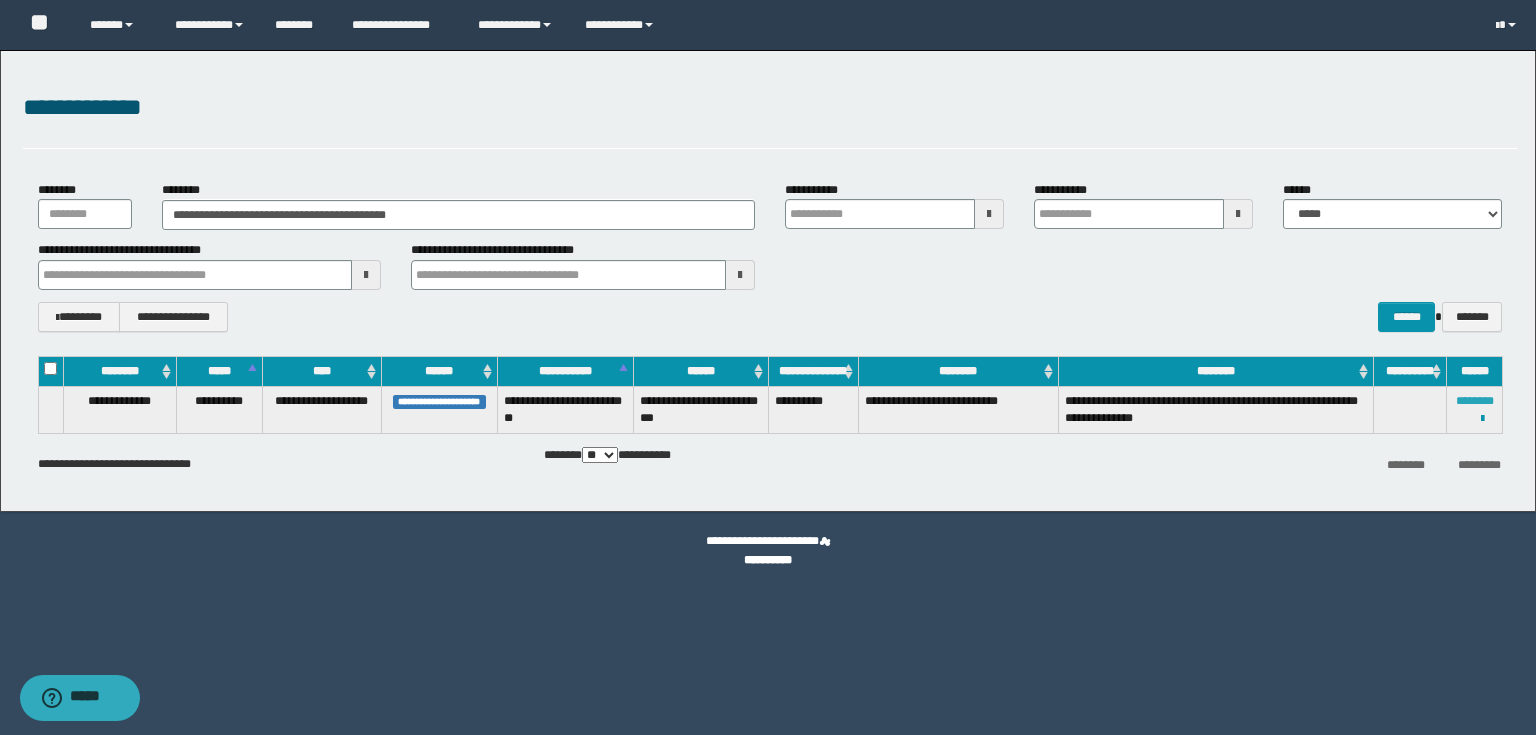 type 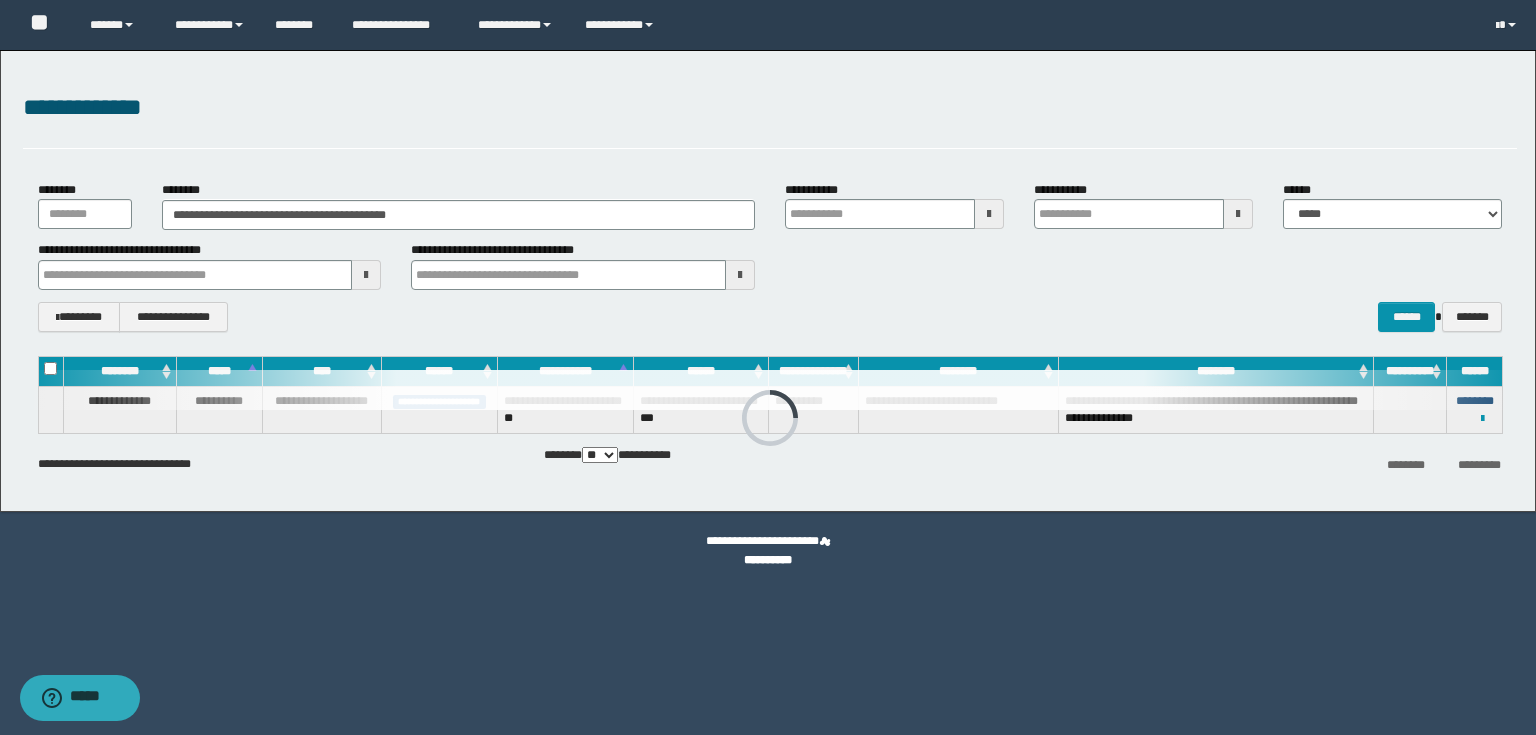 type 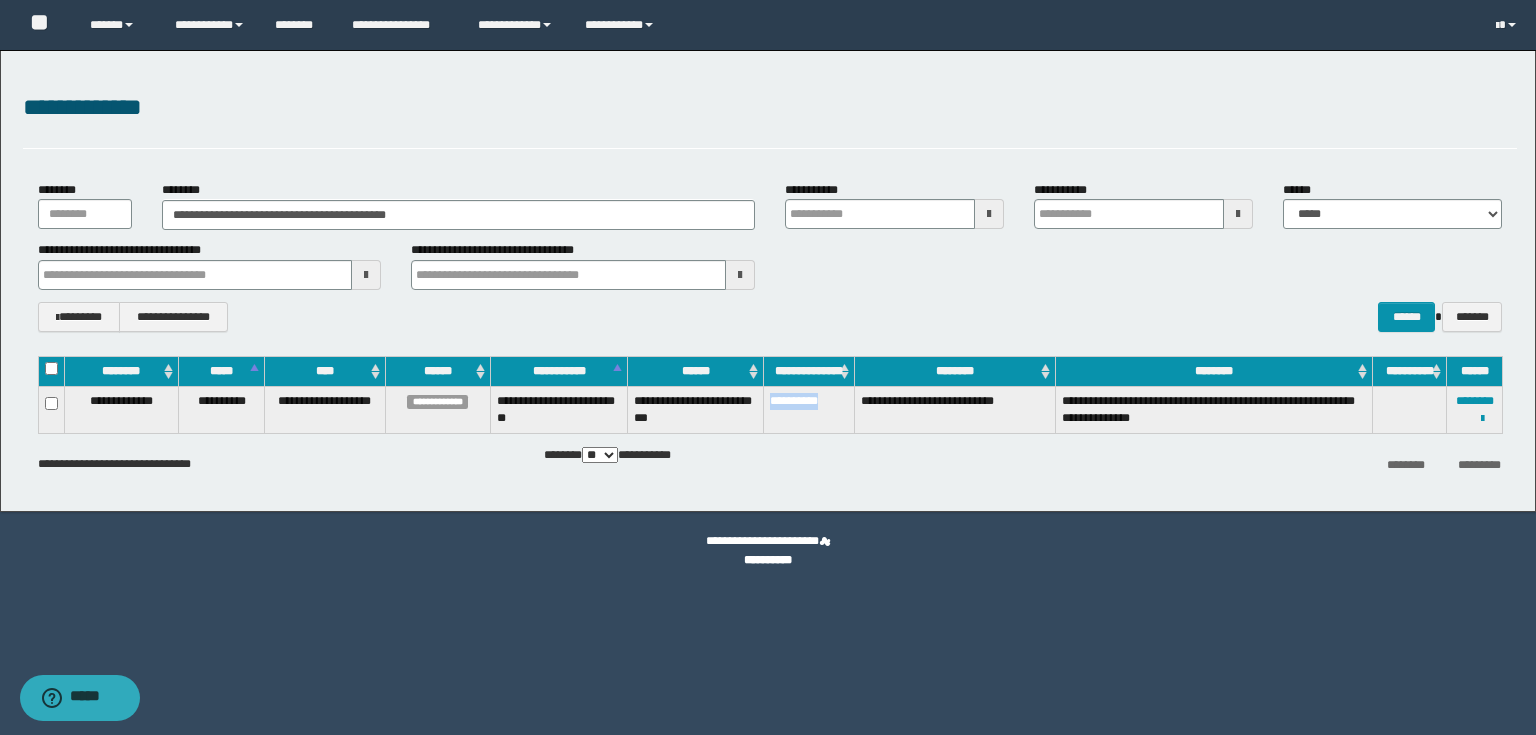drag, startPoint x: 765, startPoint y: 403, endPoint x: 833, endPoint y: 414, distance: 68.88396 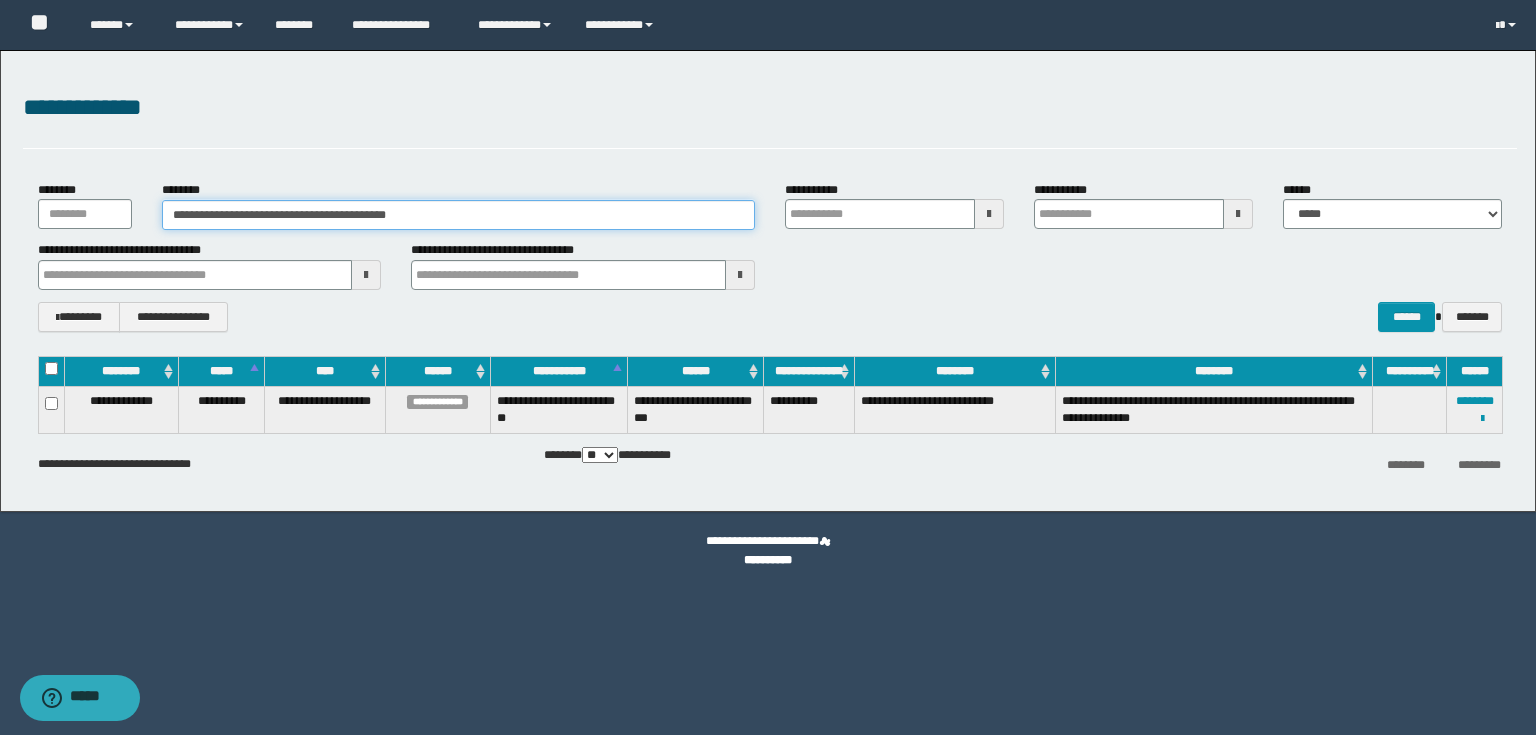 type 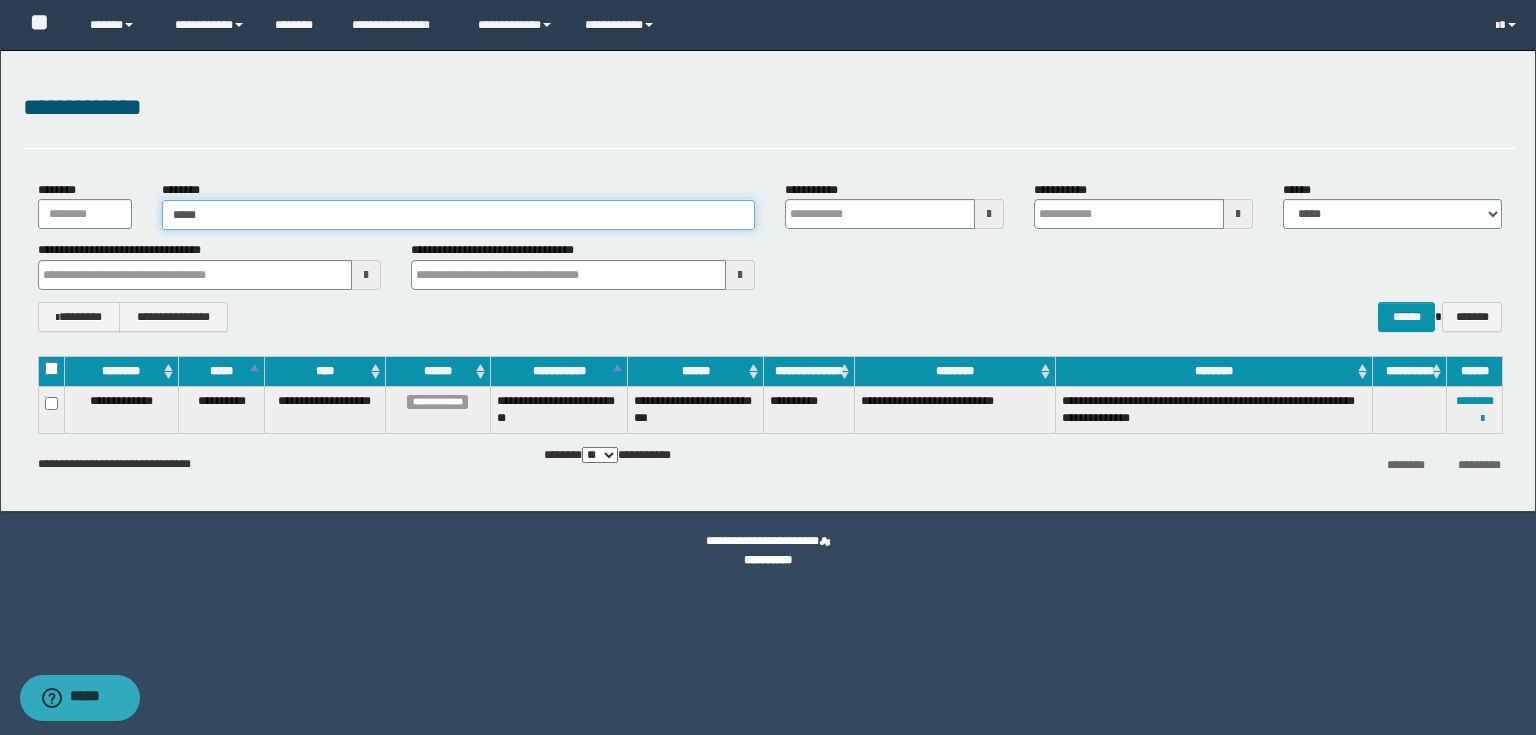type on "******" 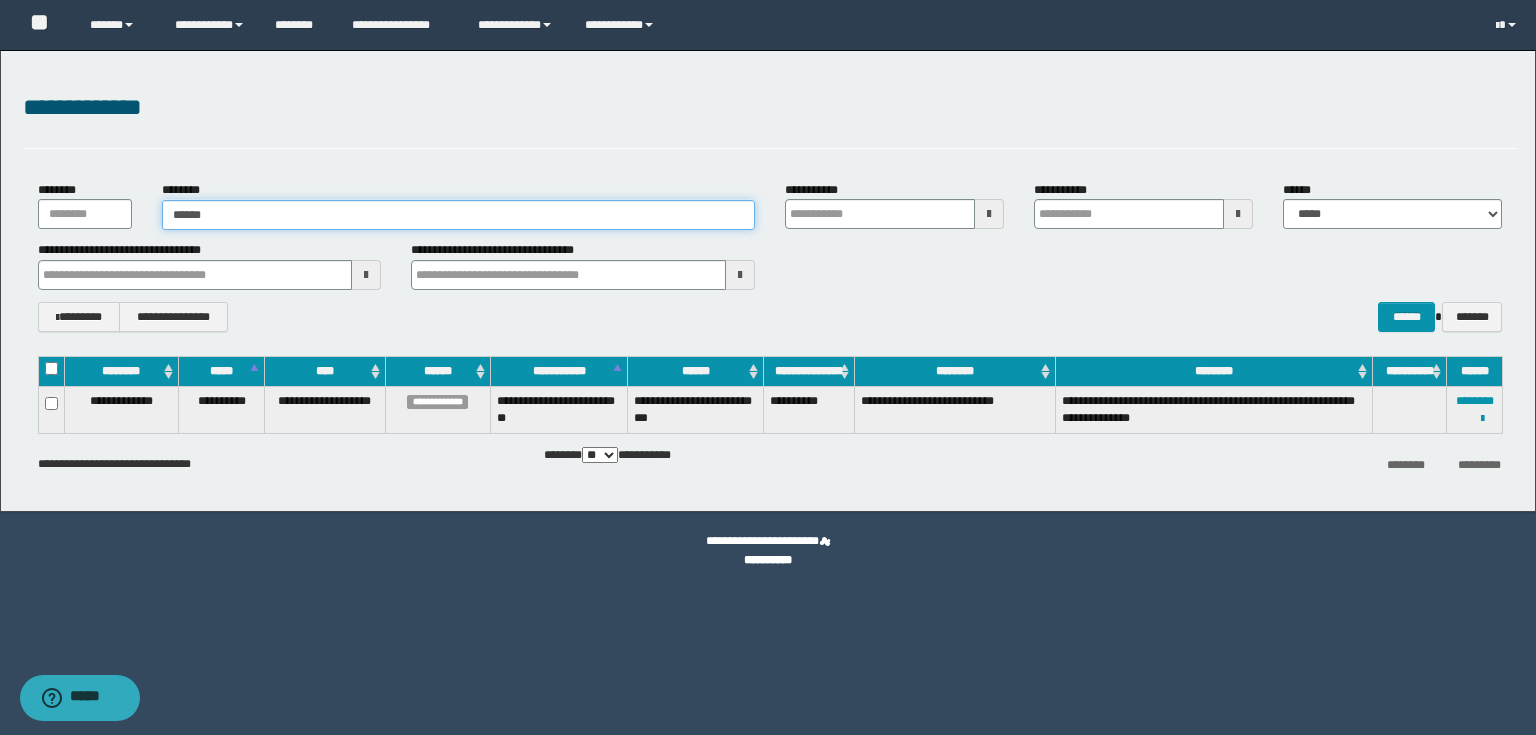 type on "******" 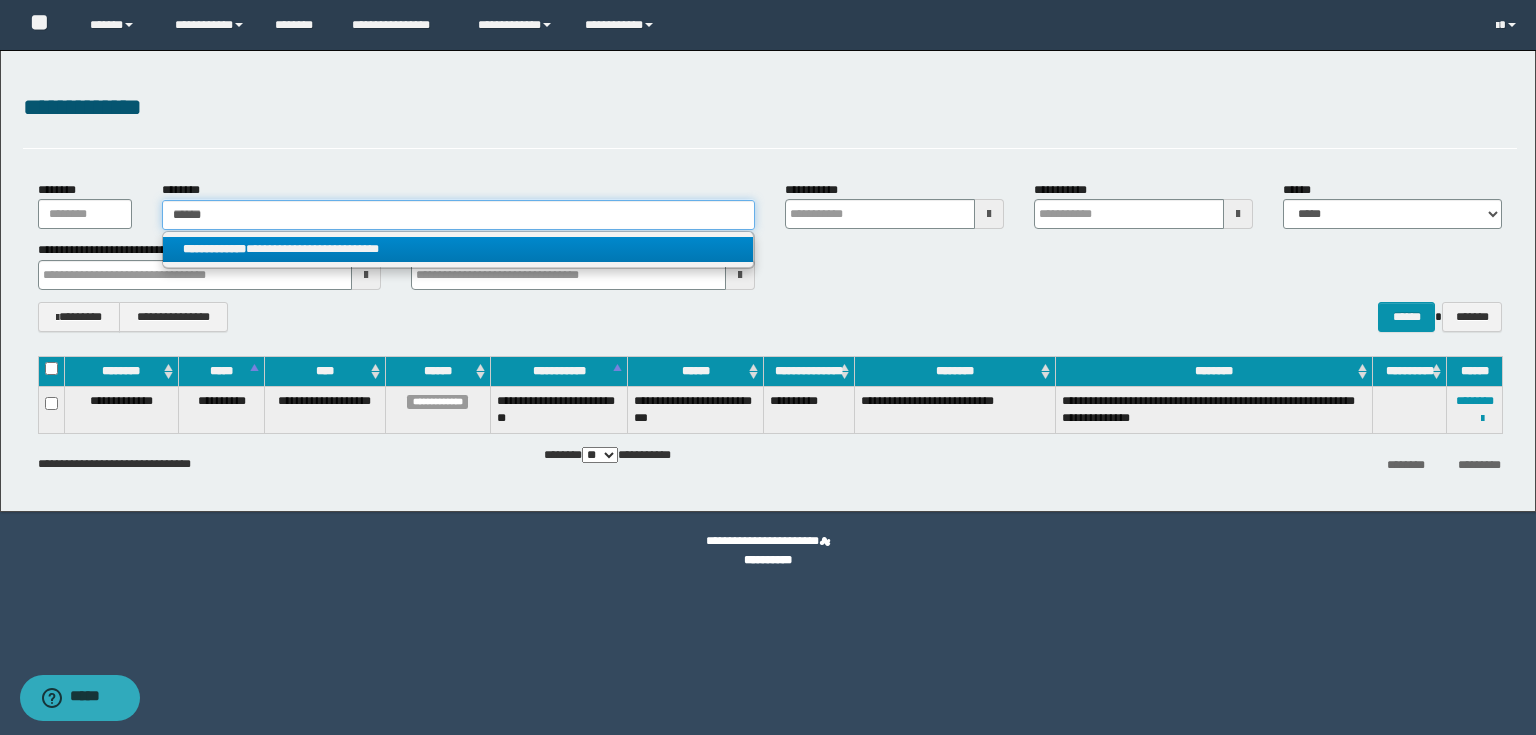 type on "******" 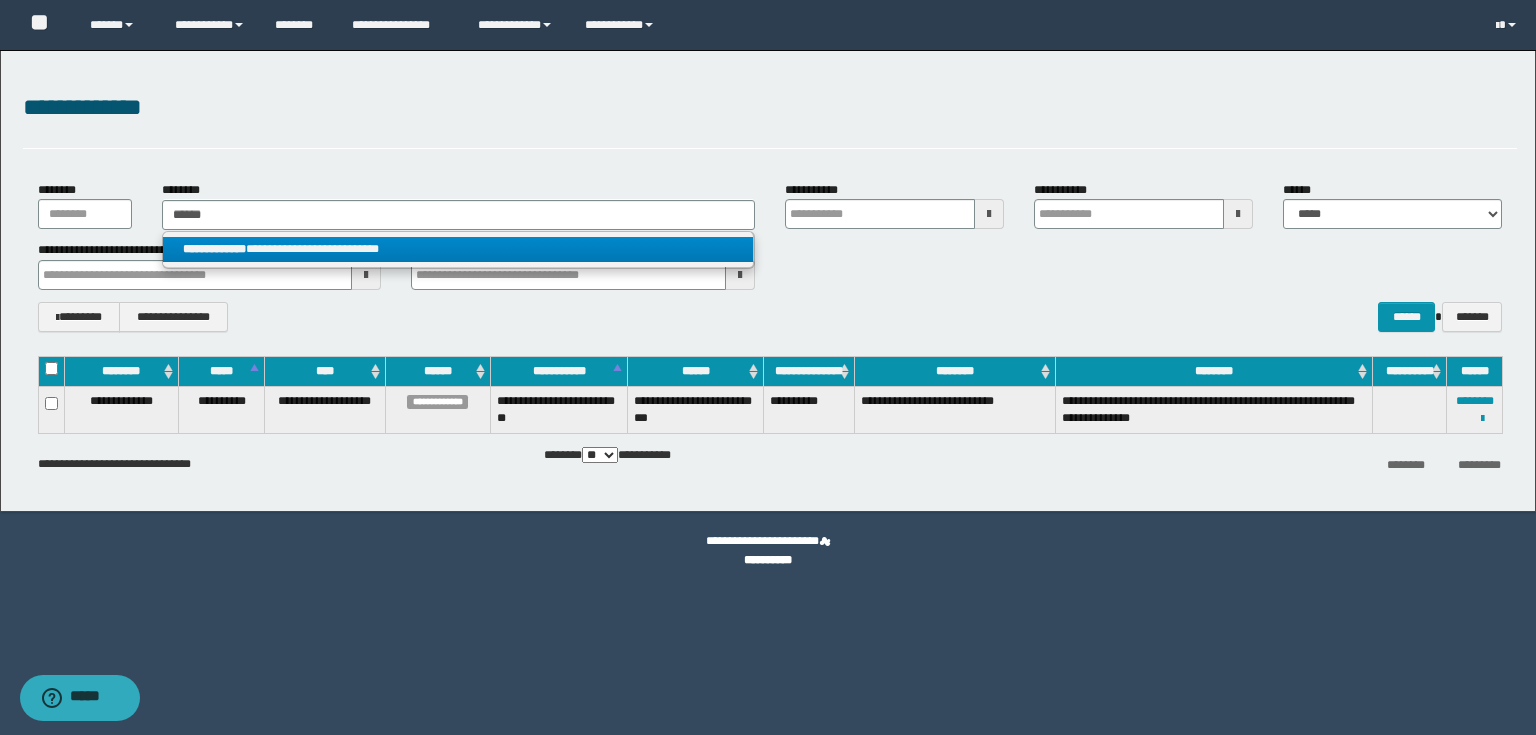 click on "**********" at bounding box center (458, 249) 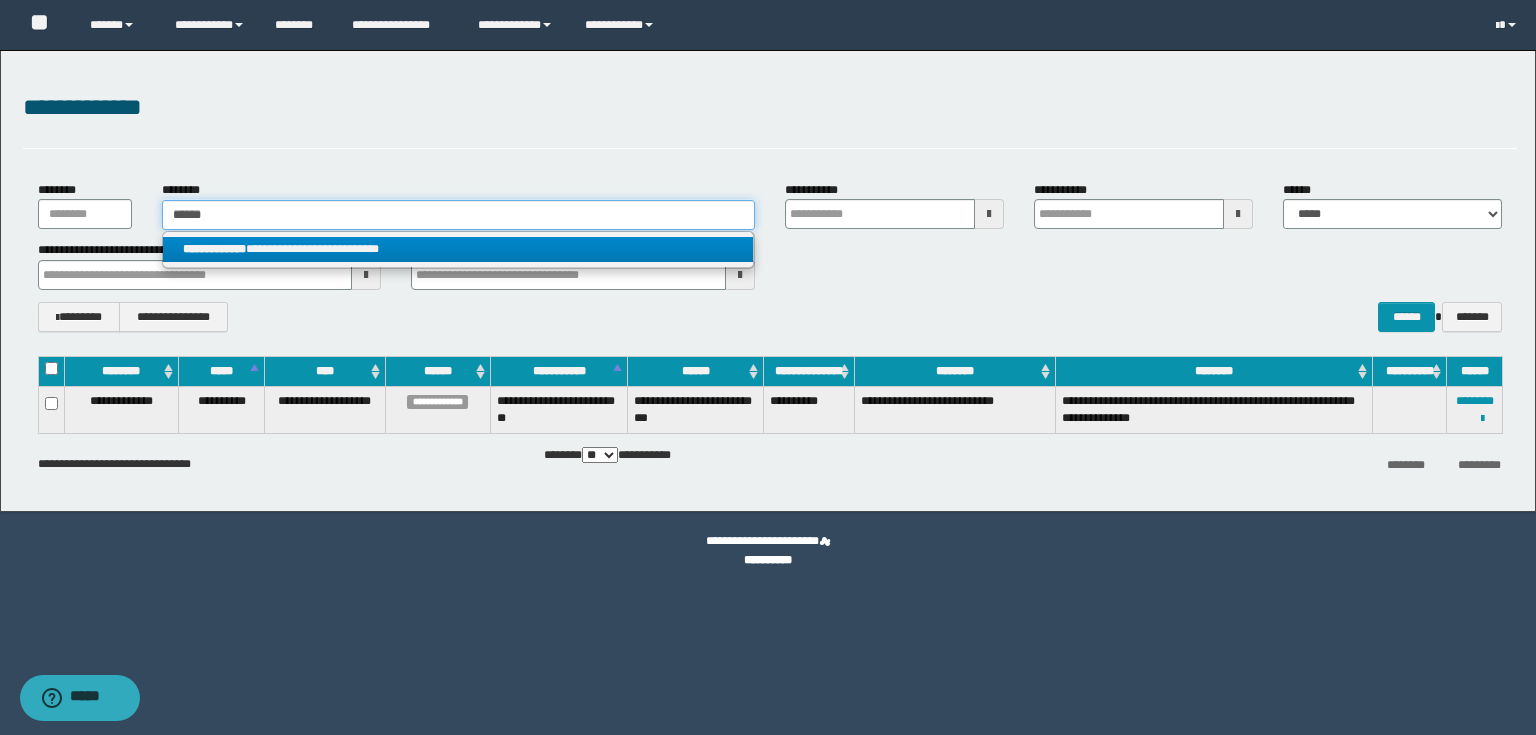 type 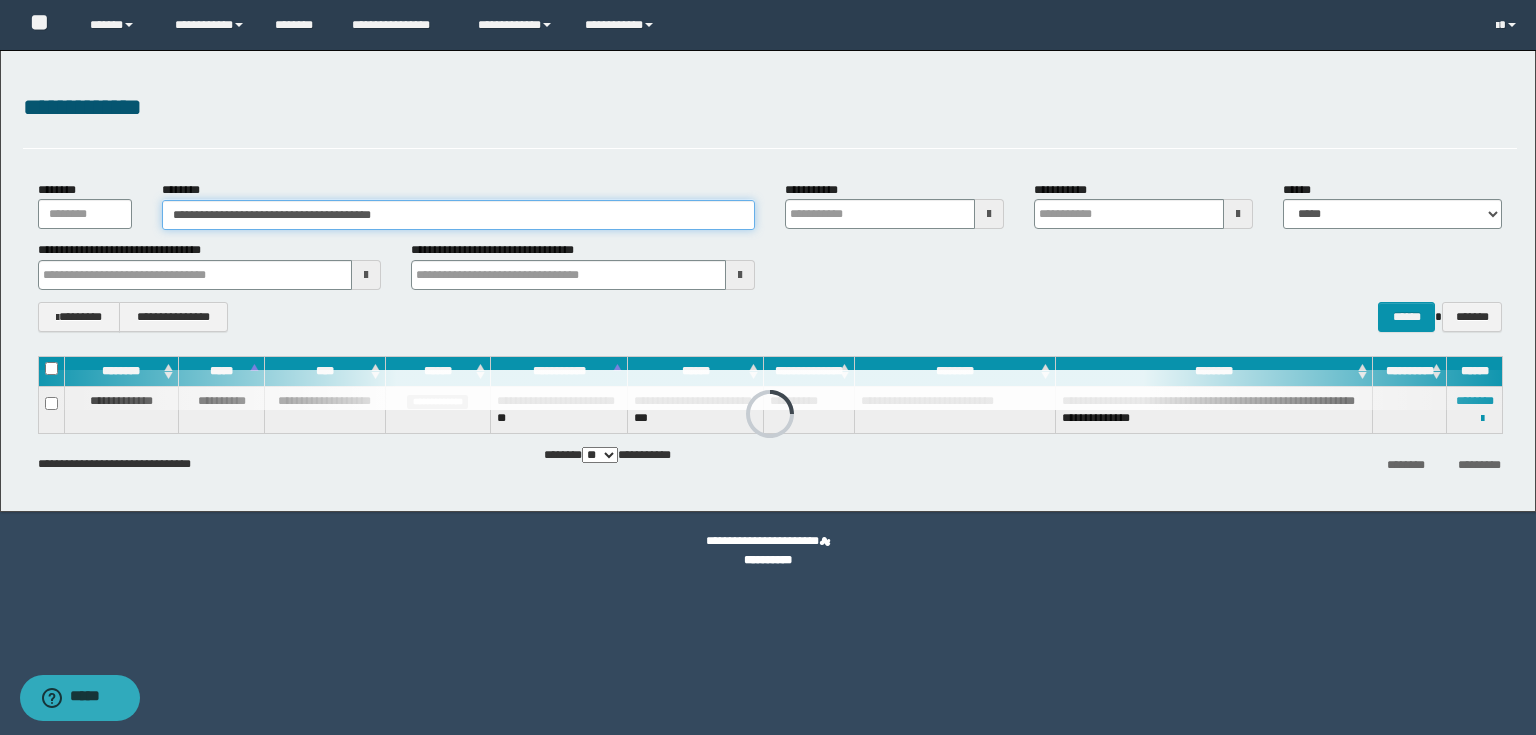 type 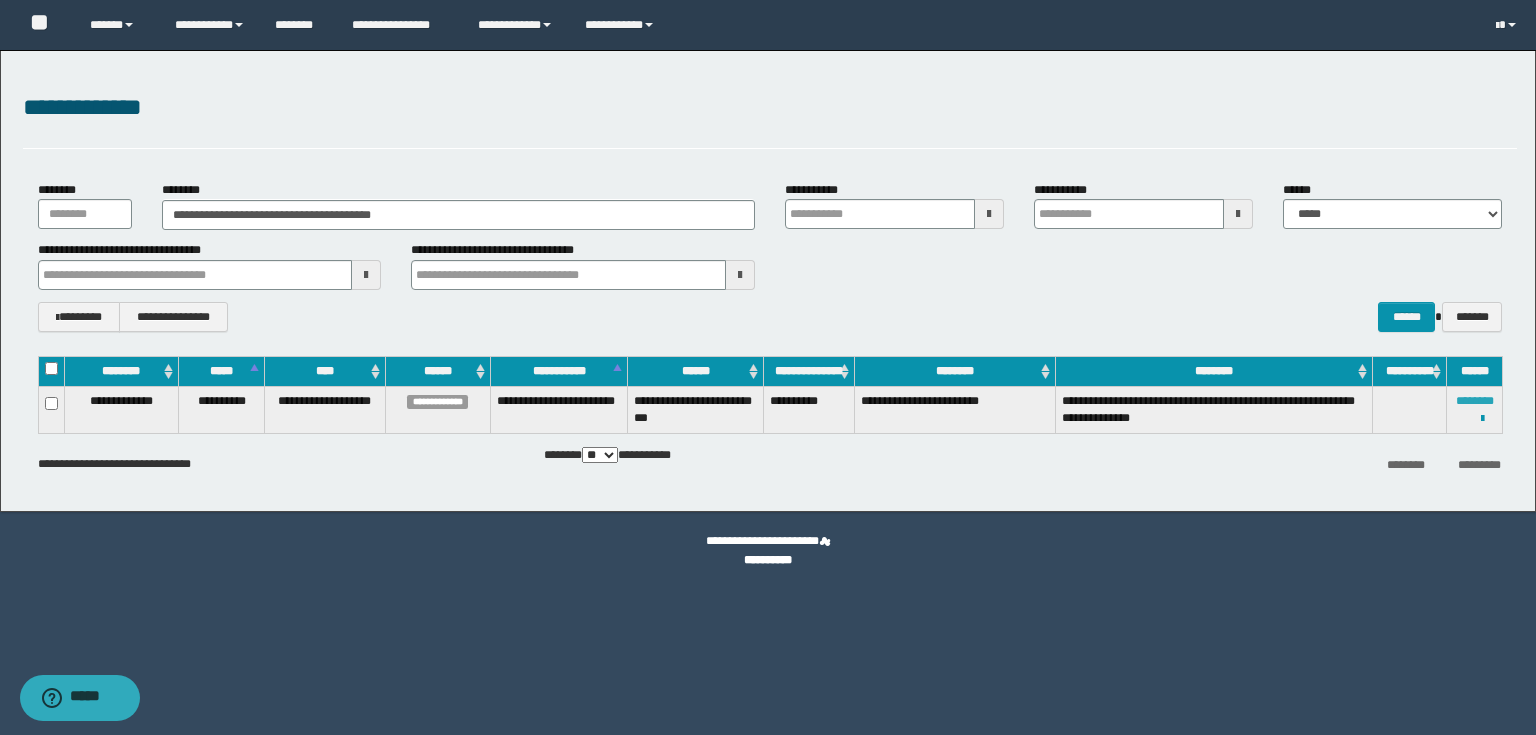 click on "********" at bounding box center (1475, 401) 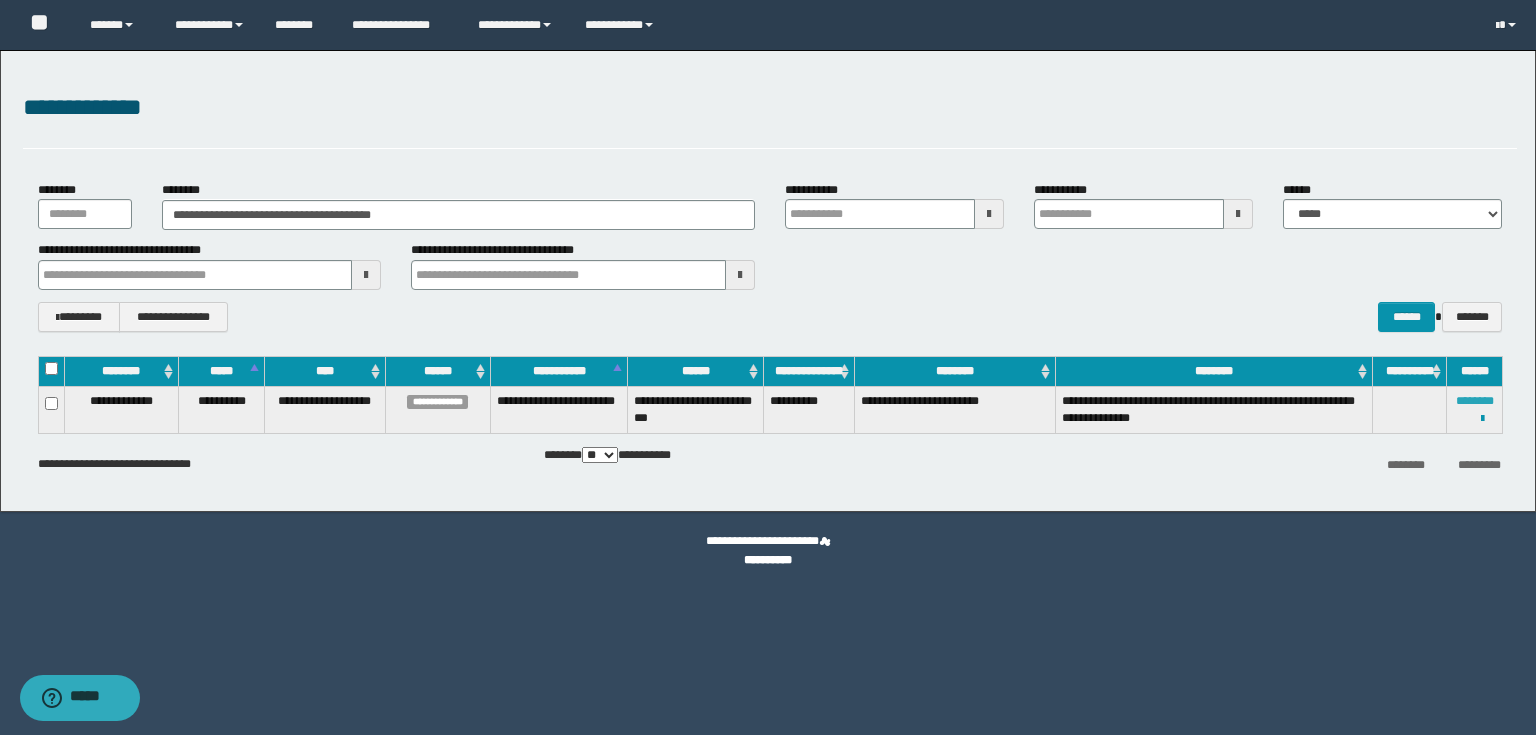type 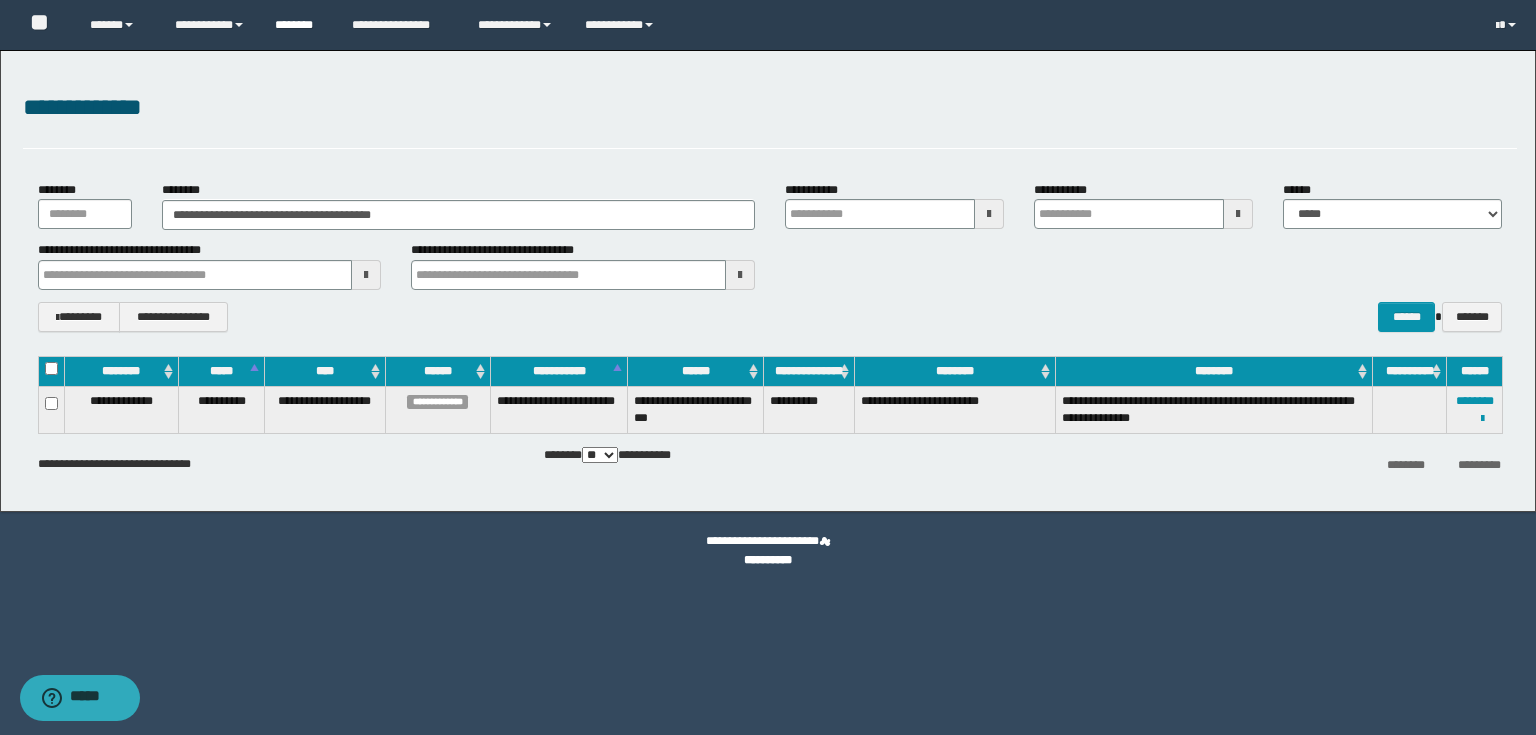 type 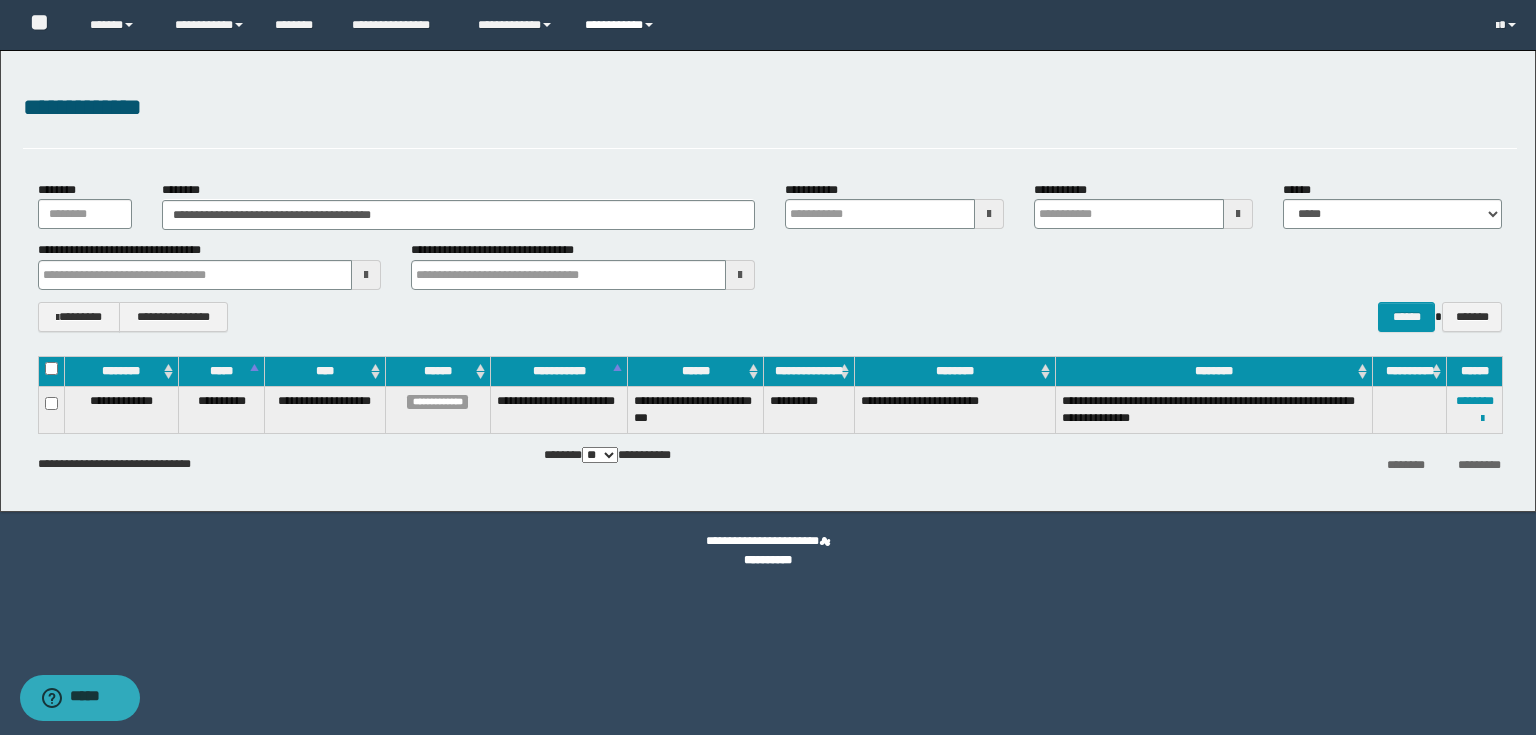type 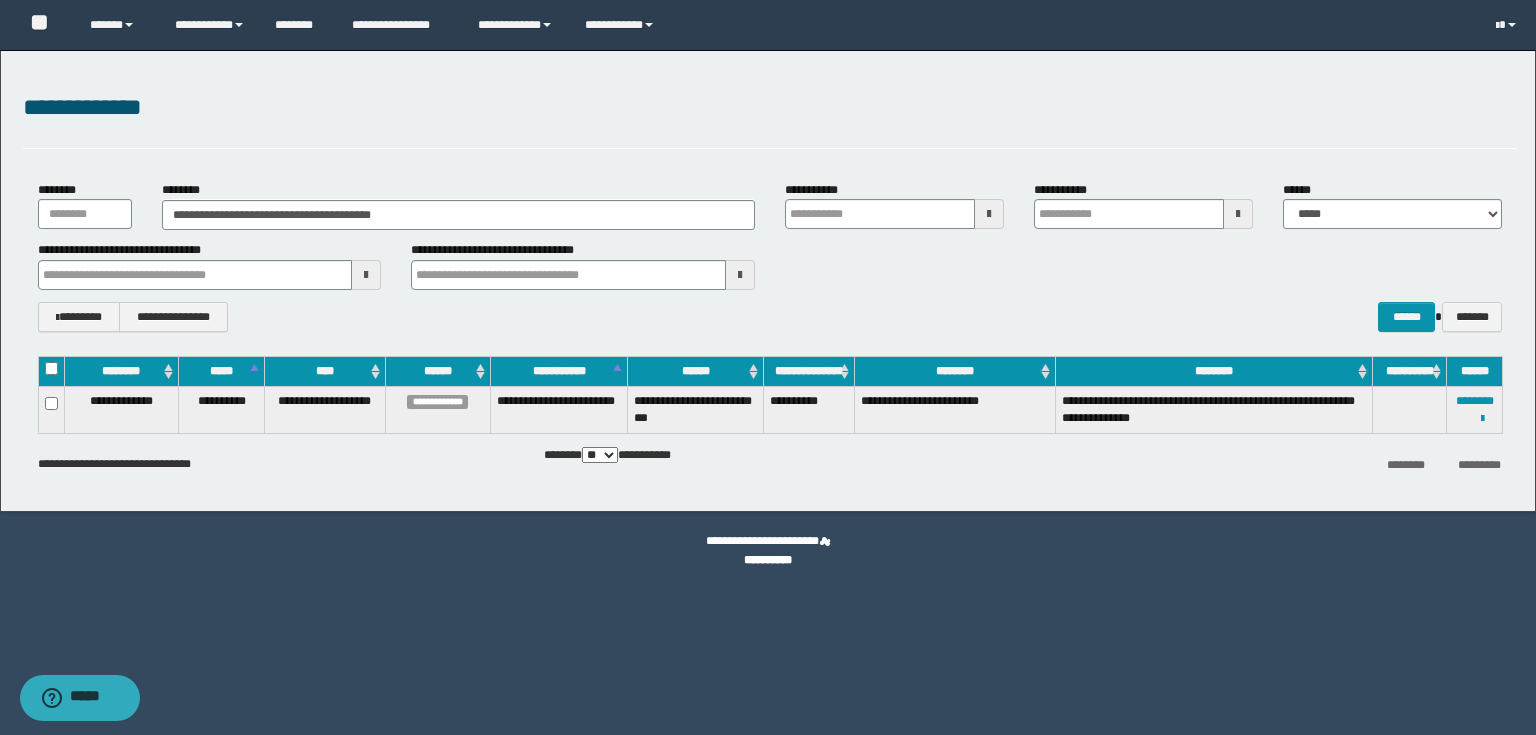 type 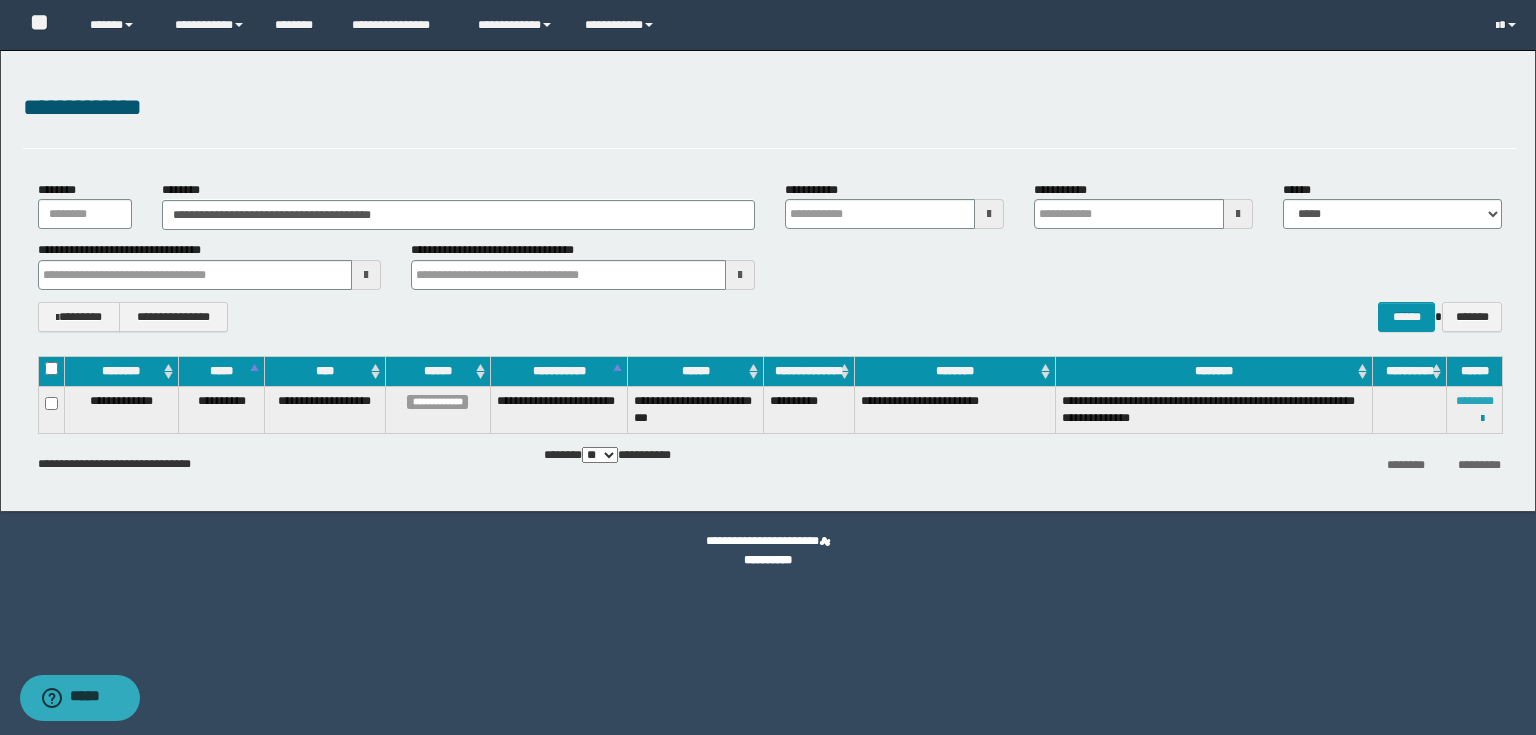 click on "********" at bounding box center (1475, 401) 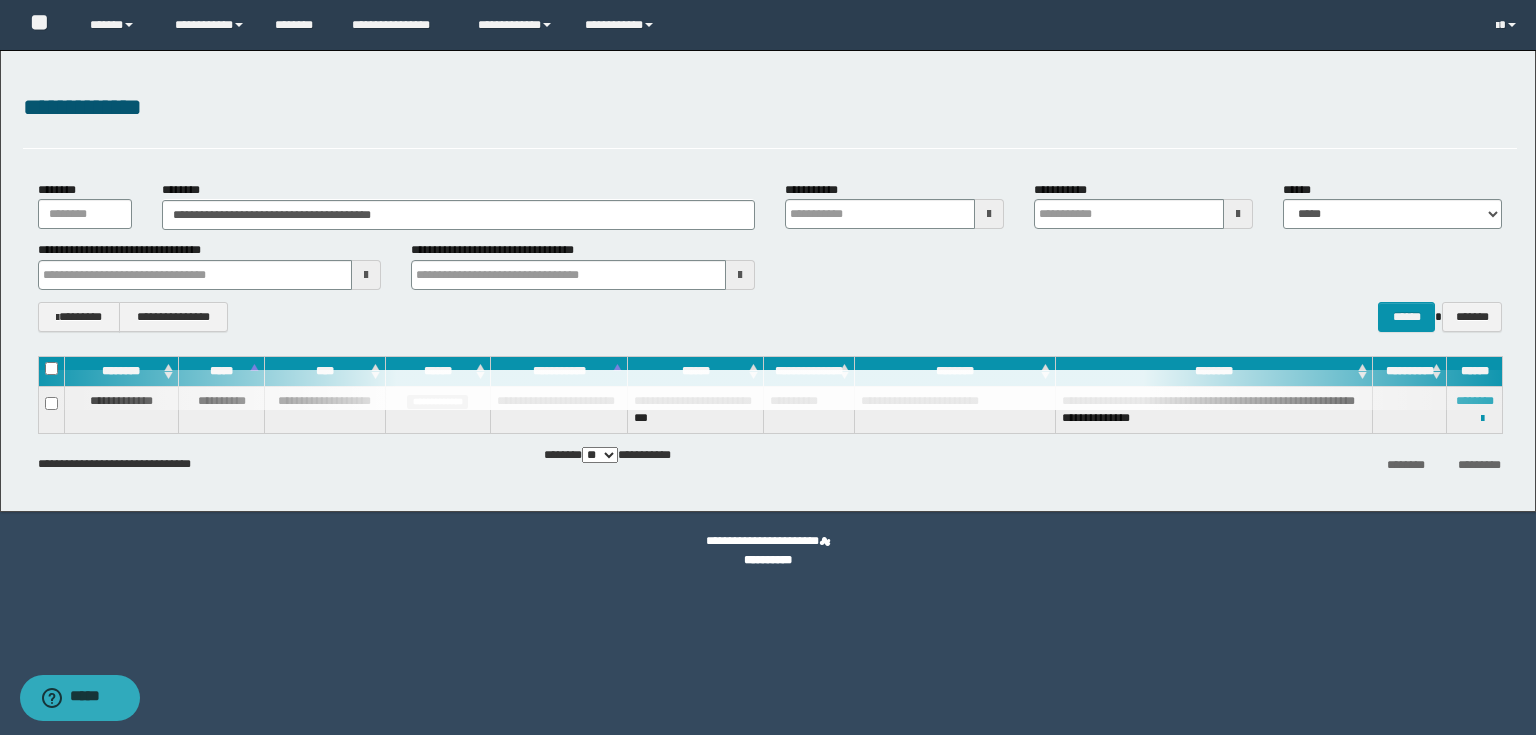 type 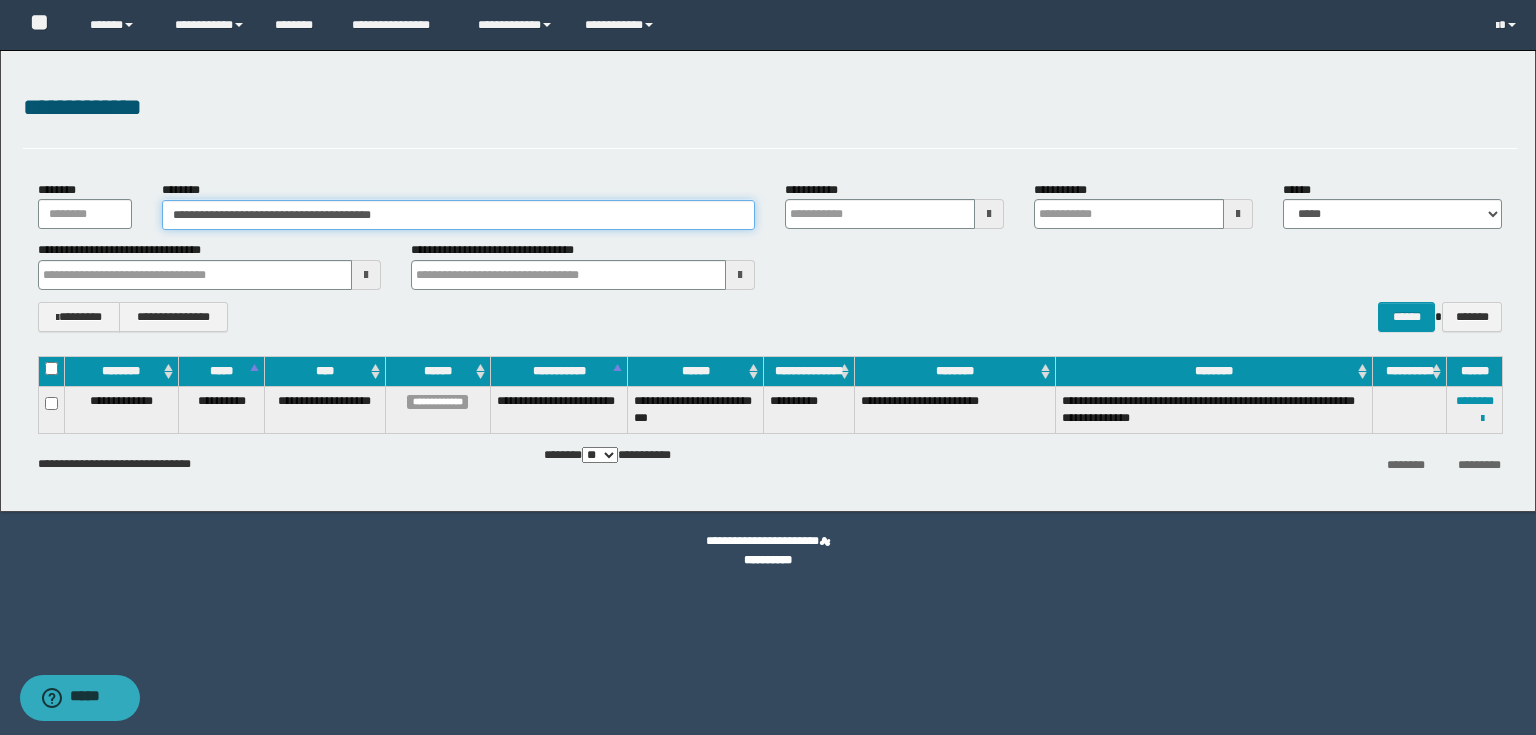 drag, startPoint x: 418, startPoint y: 220, endPoint x: 0, endPoint y: 204, distance: 418.30612 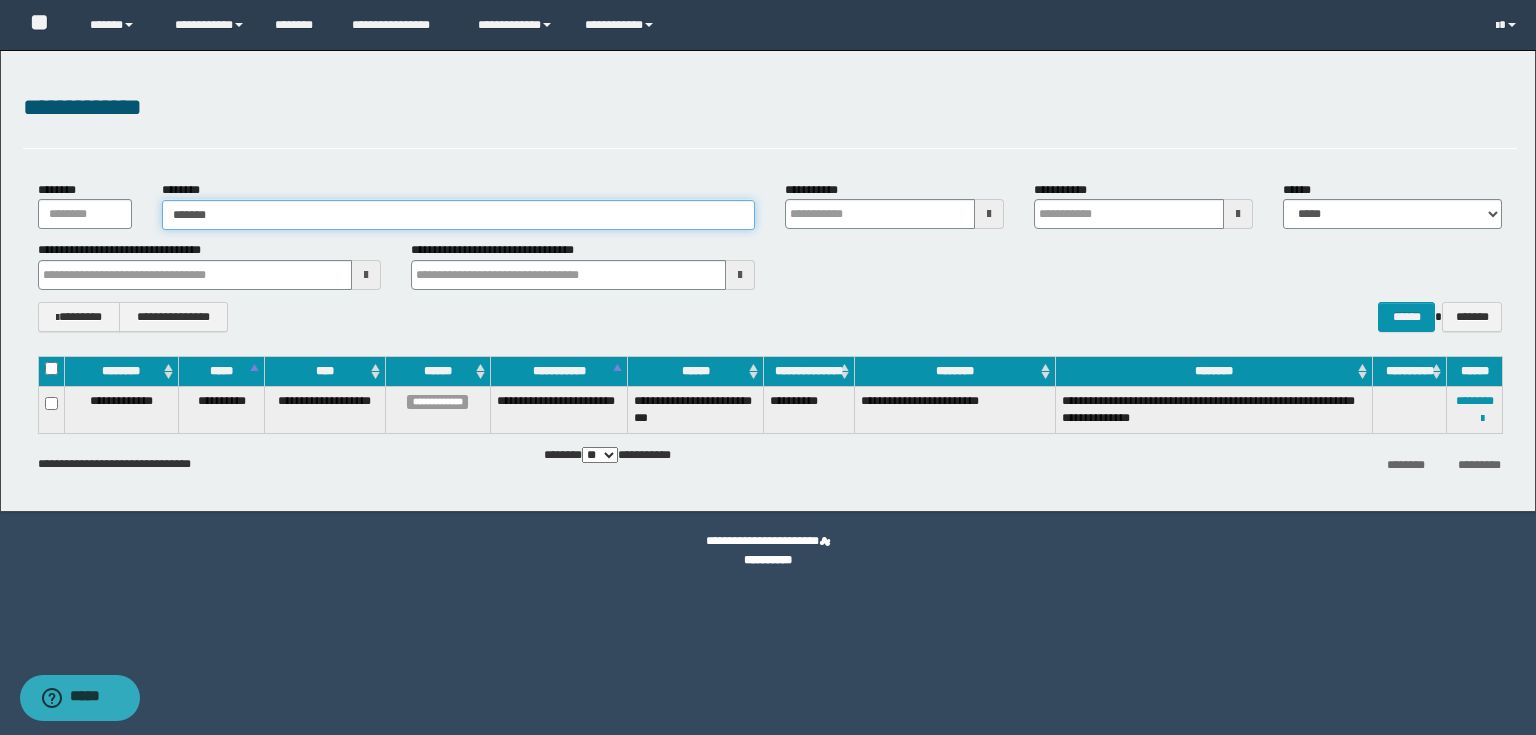 type on "********" 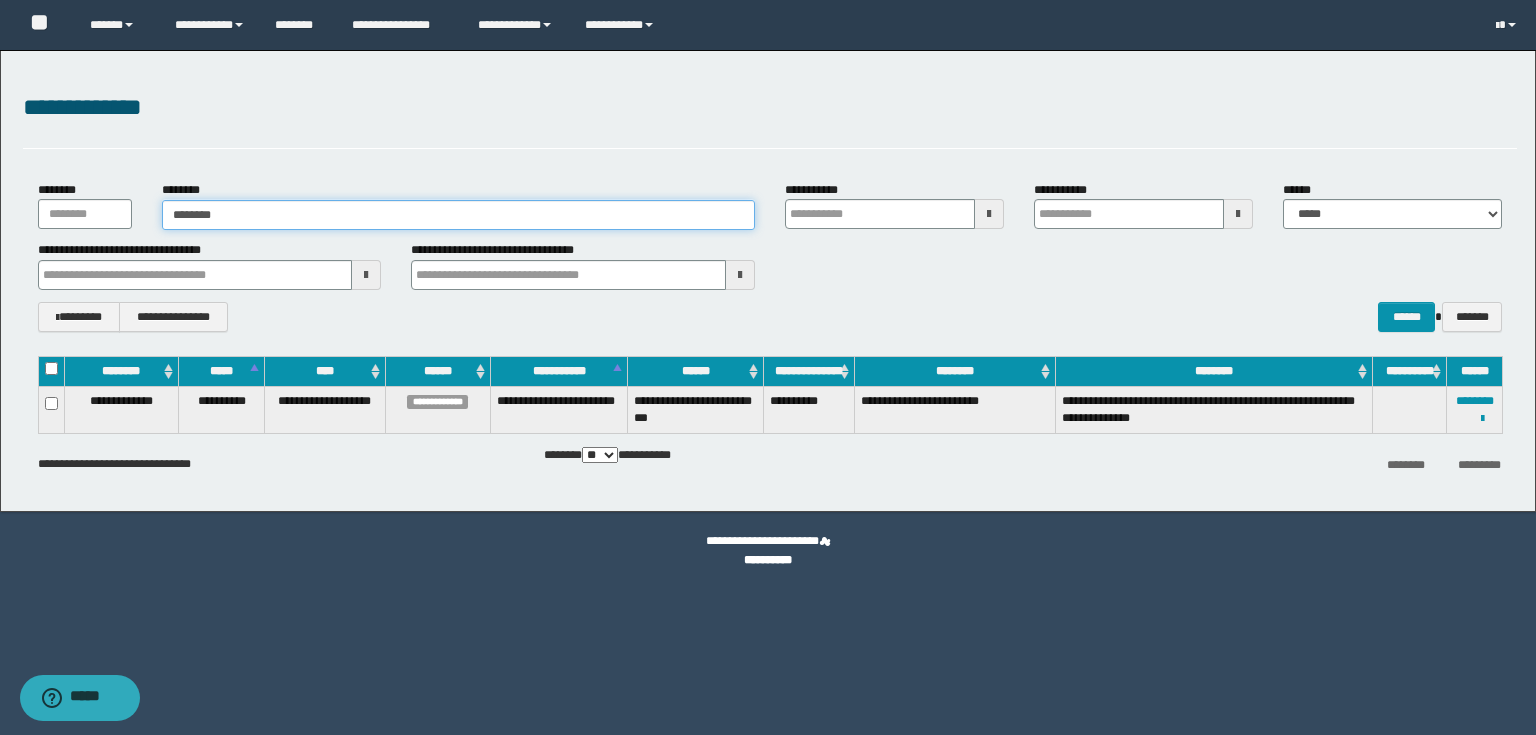 type 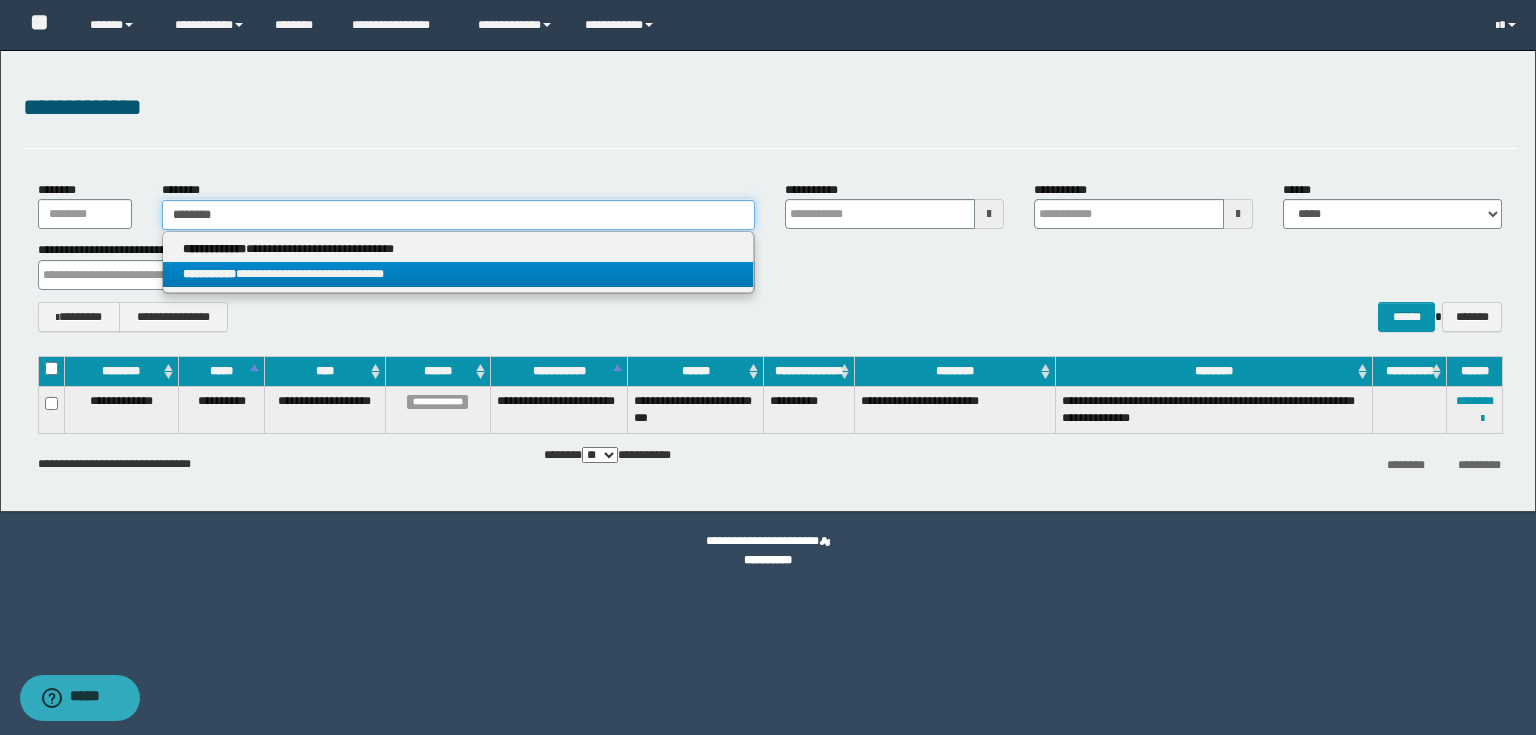 type on "********" 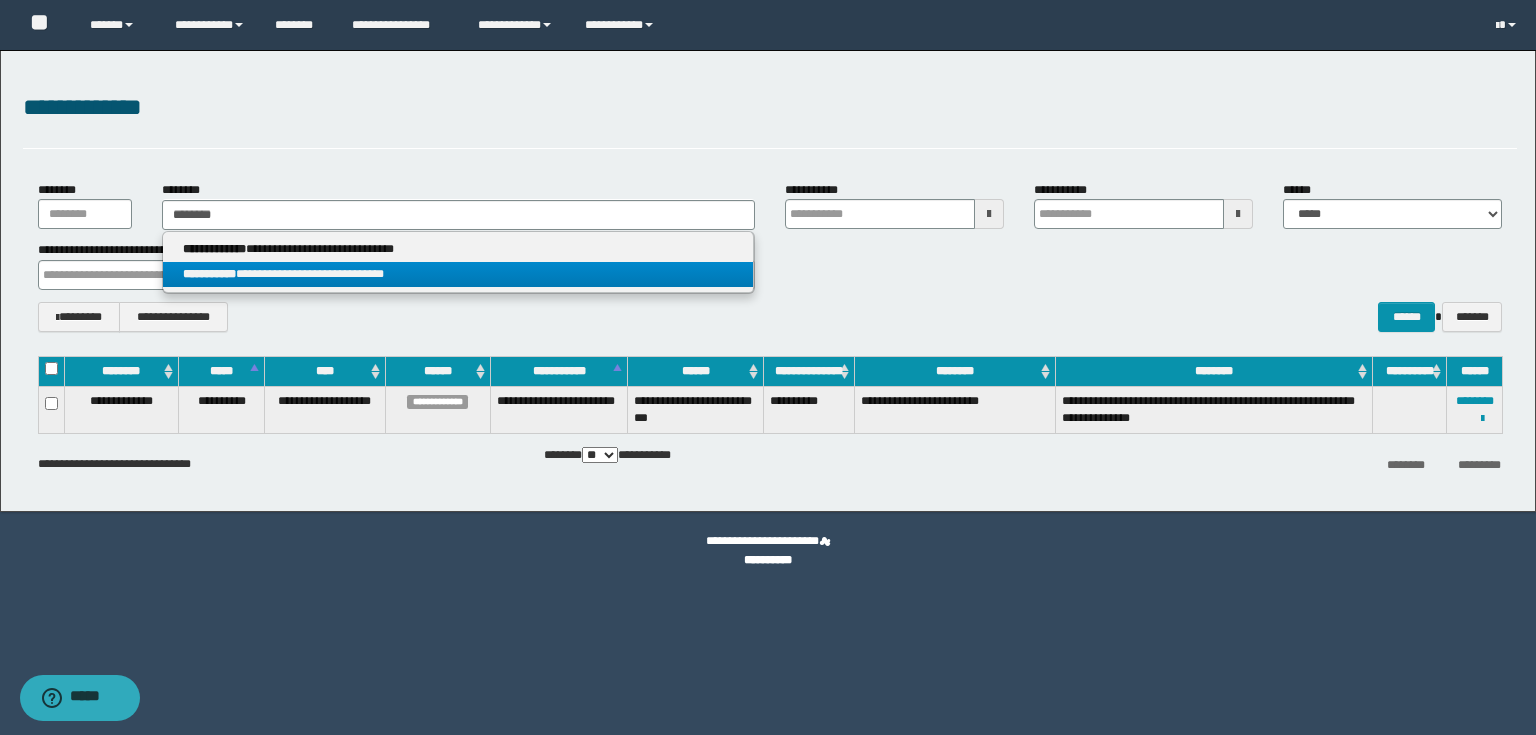 click on "**********" at bounding box center [209, 274] 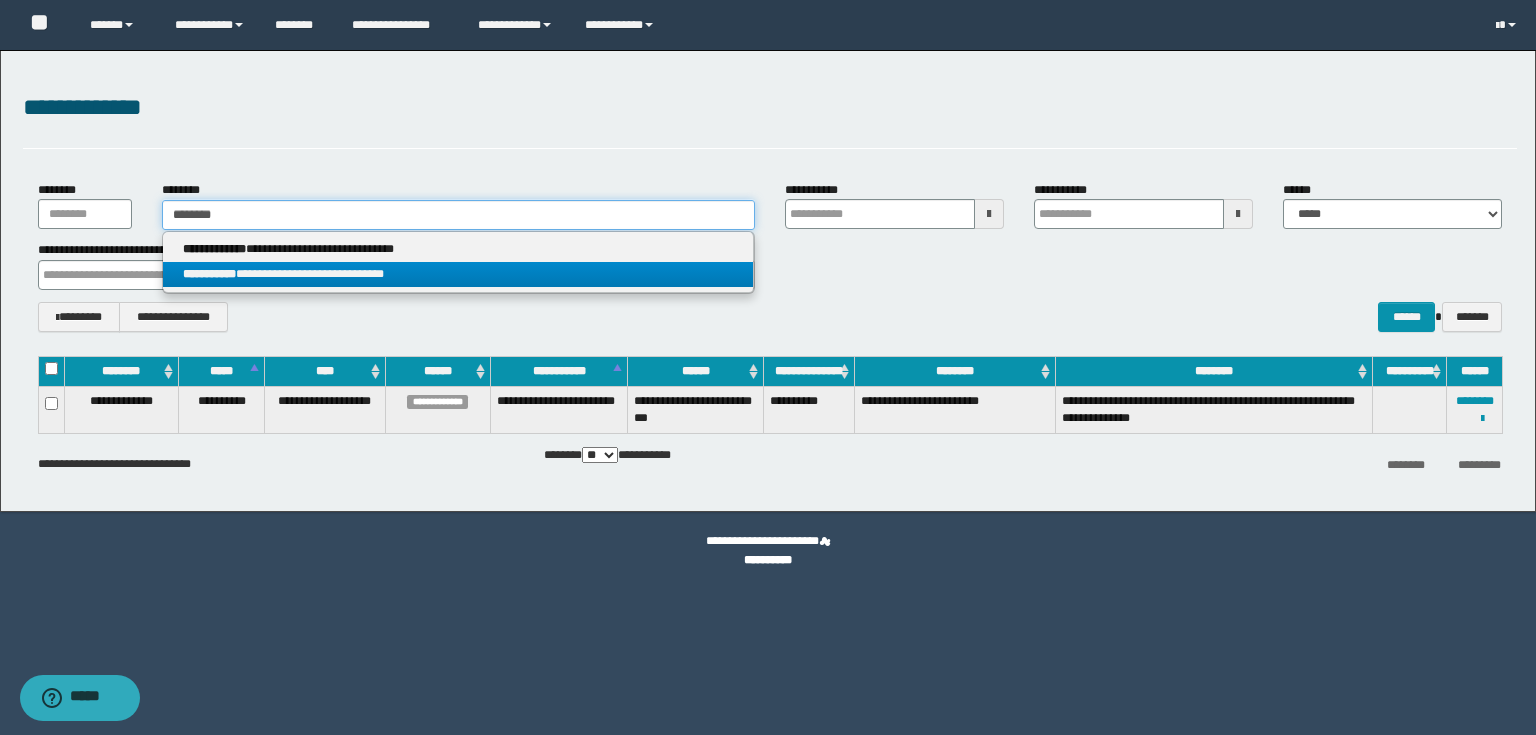 type 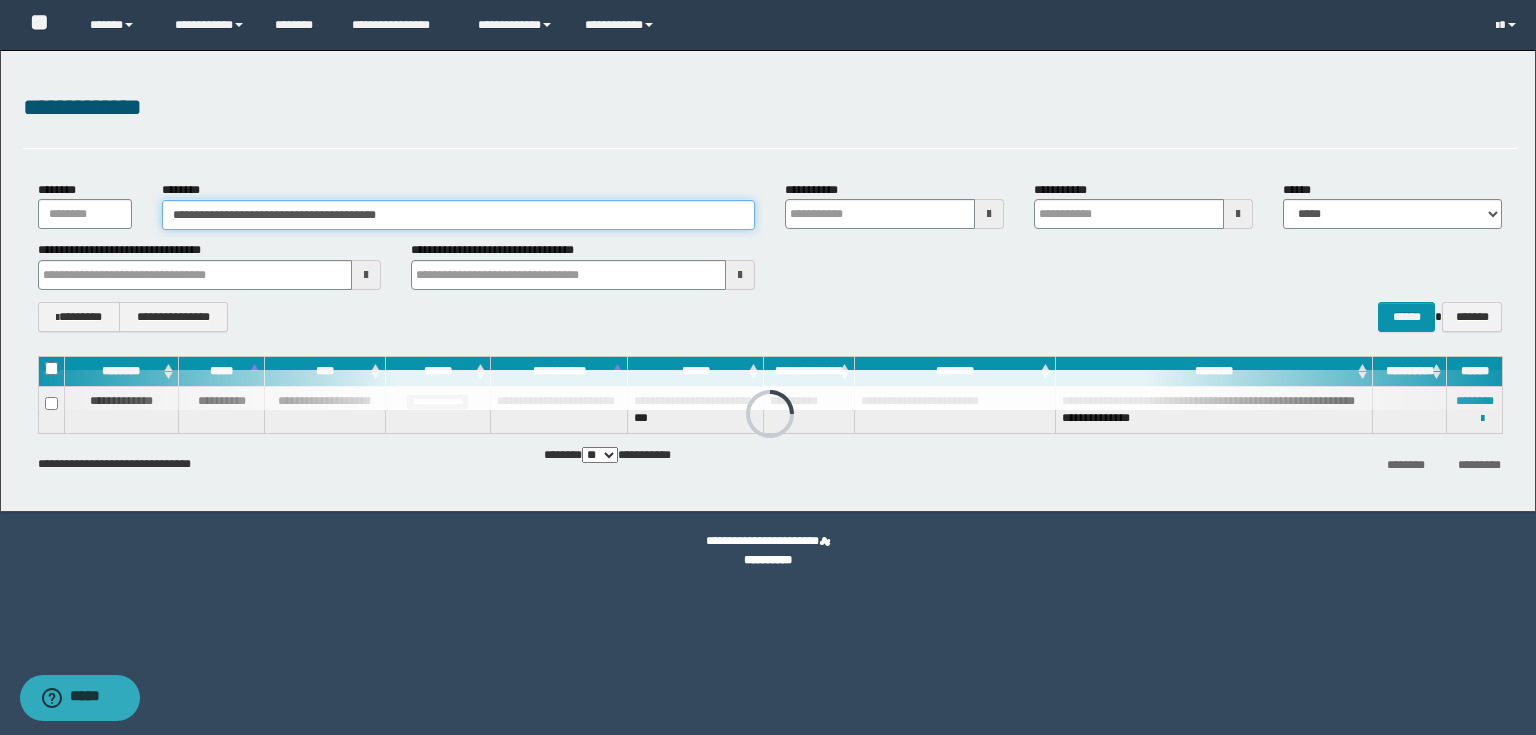 type 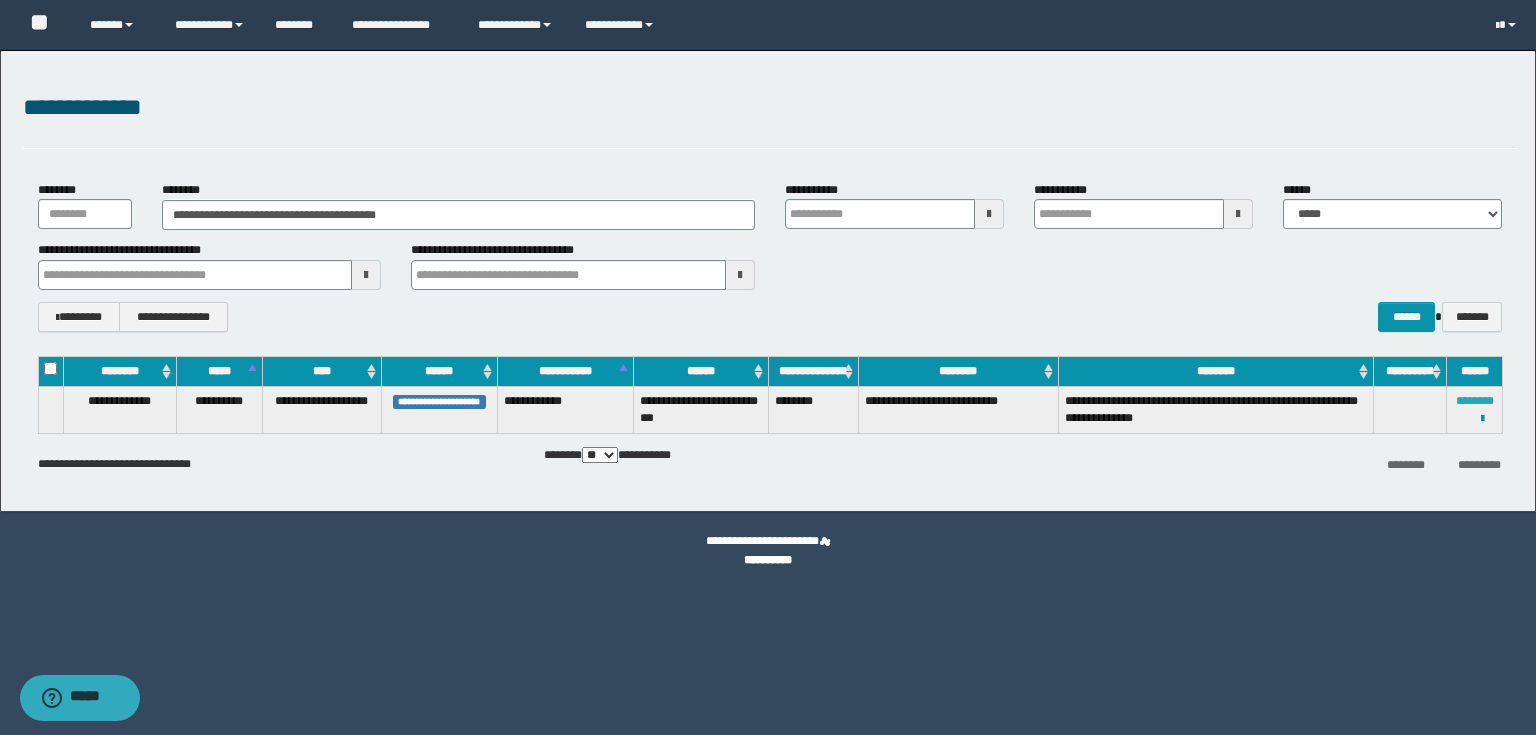 click on "********" at bounding box center [1475, 401] 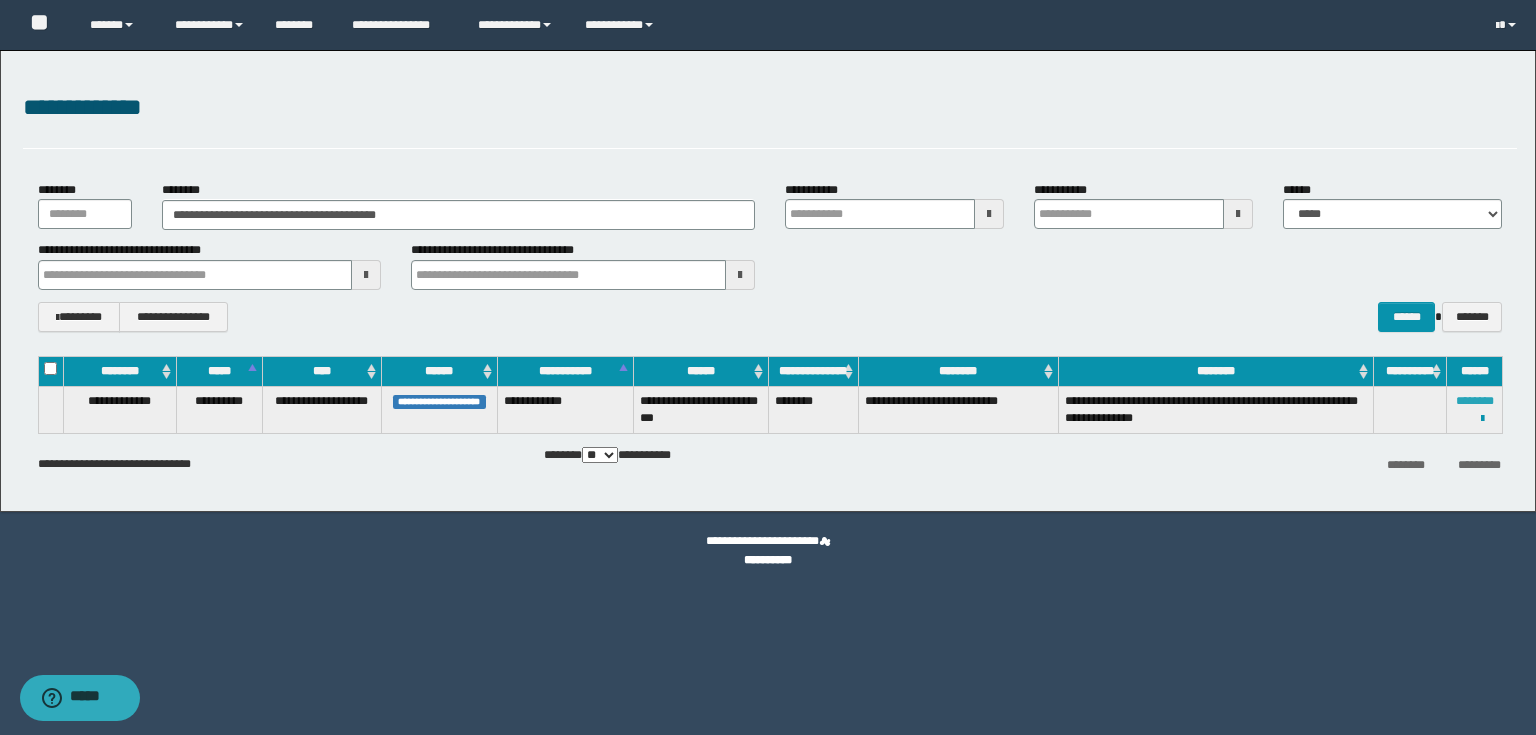 type 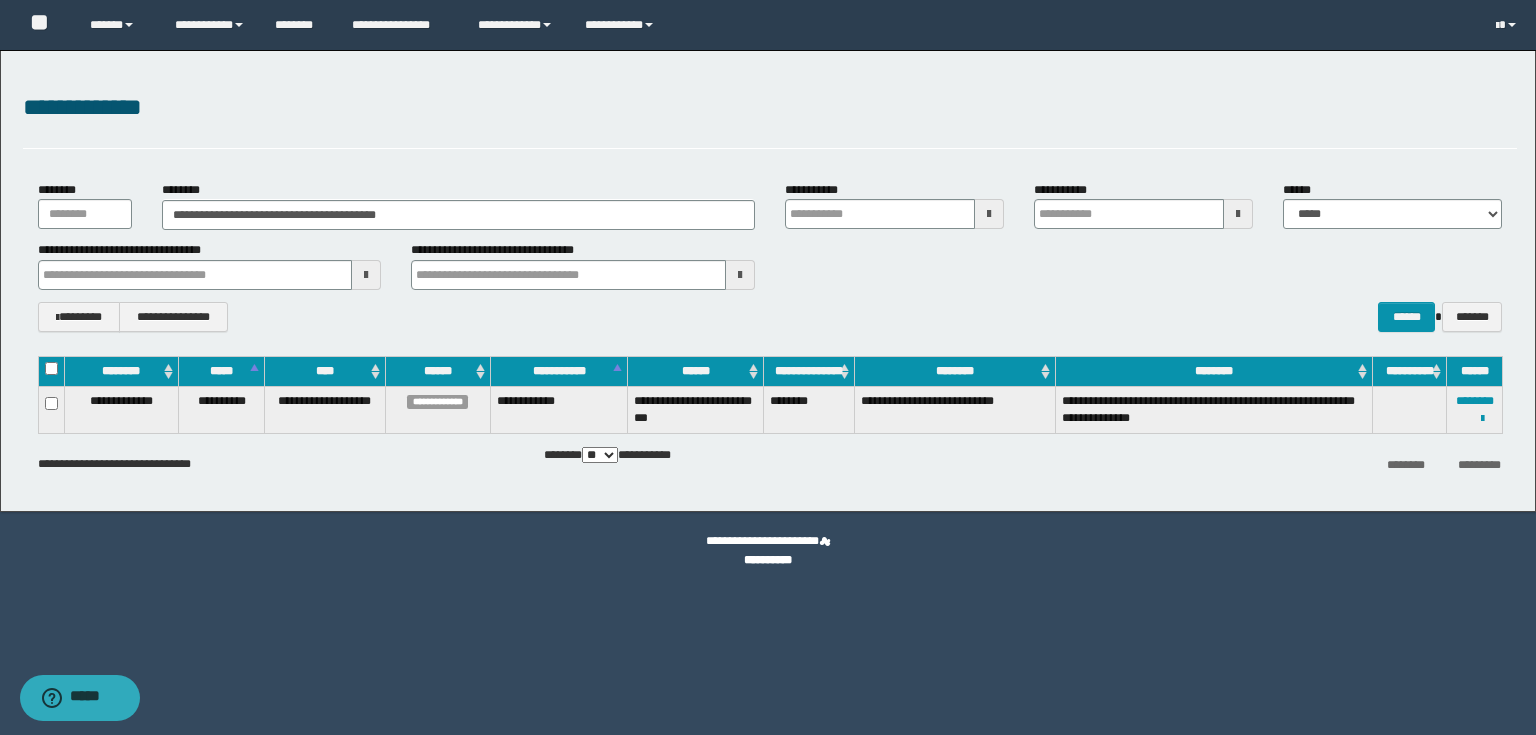type 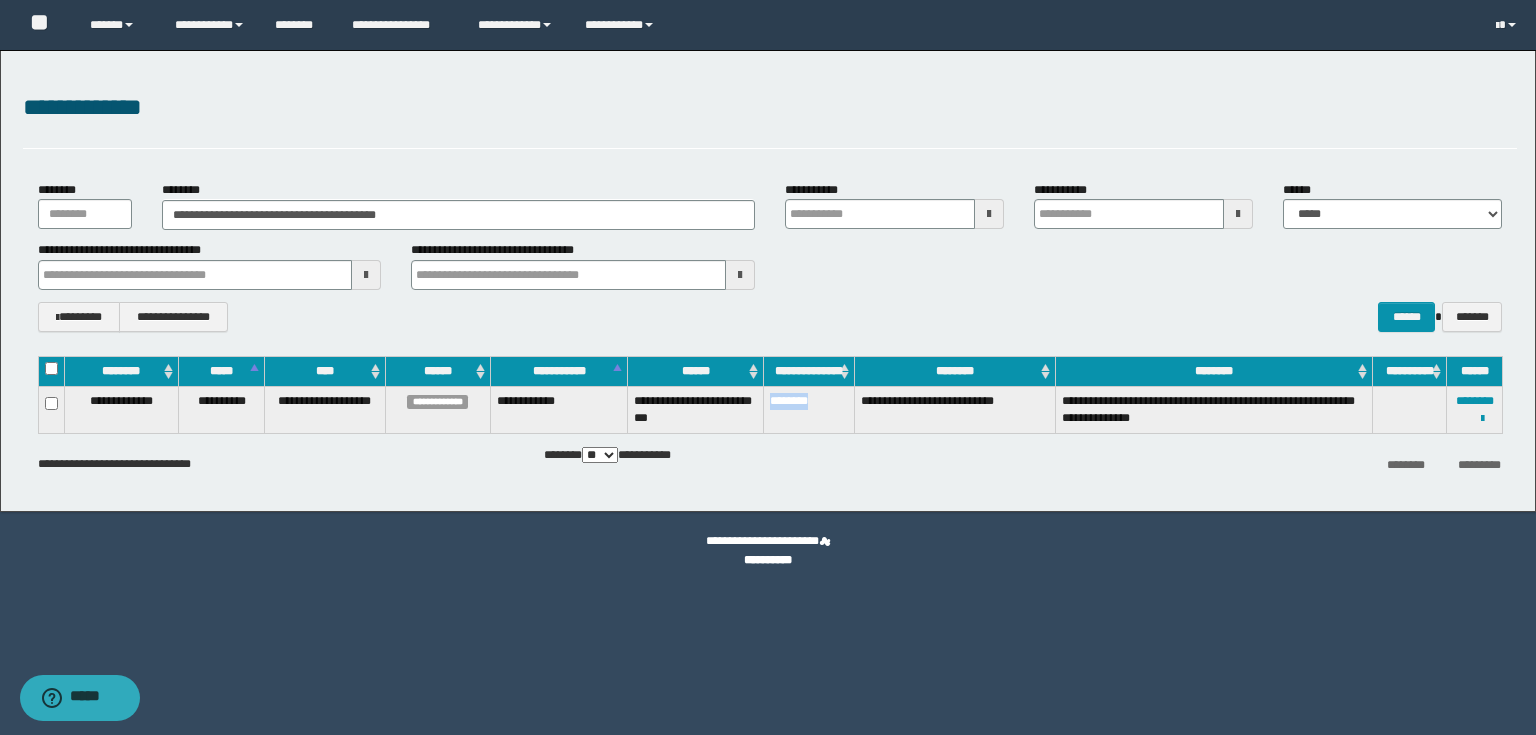 drag, startPoint x: 769, startPoint y: 402, endPoint x: 823, endPoint y: 409, distance: 54.451813 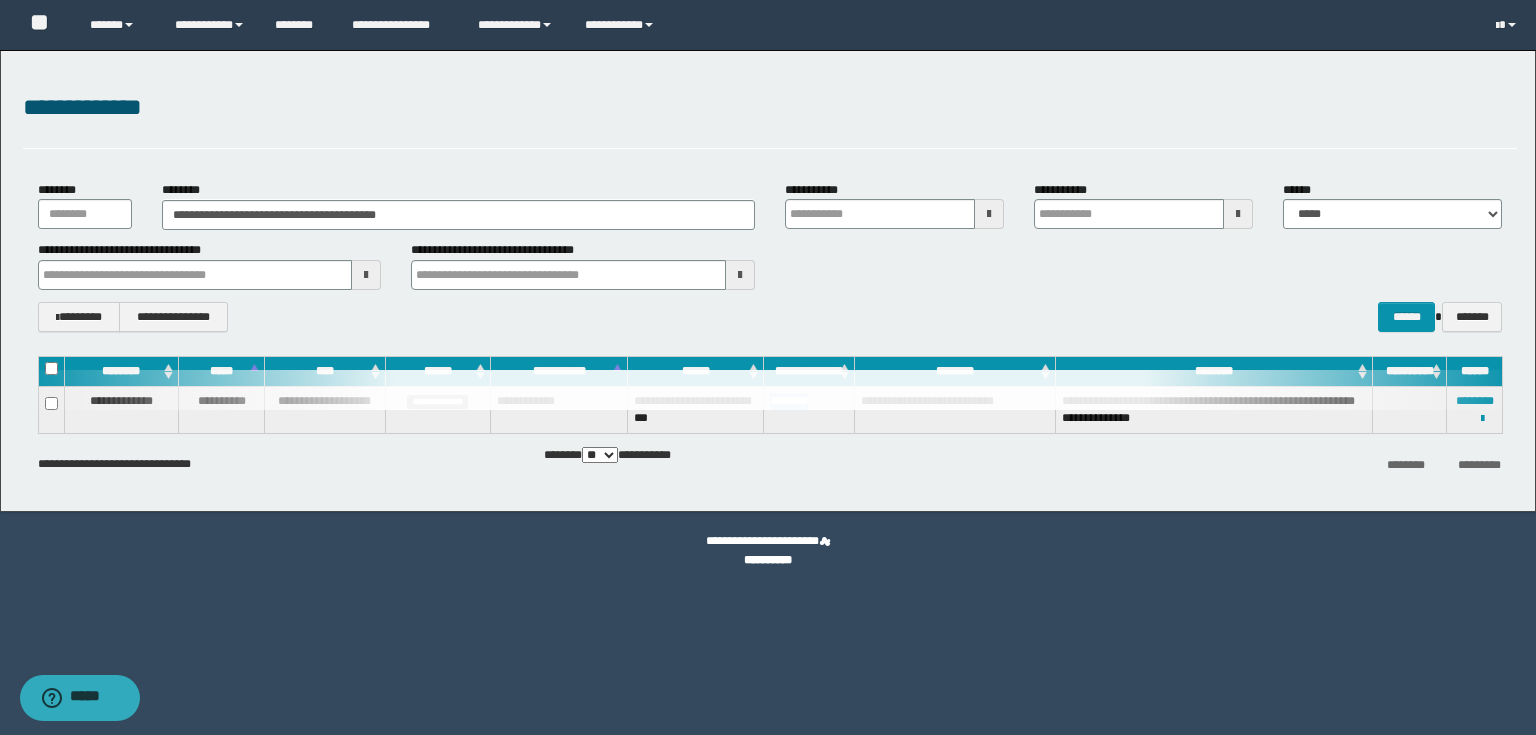 type 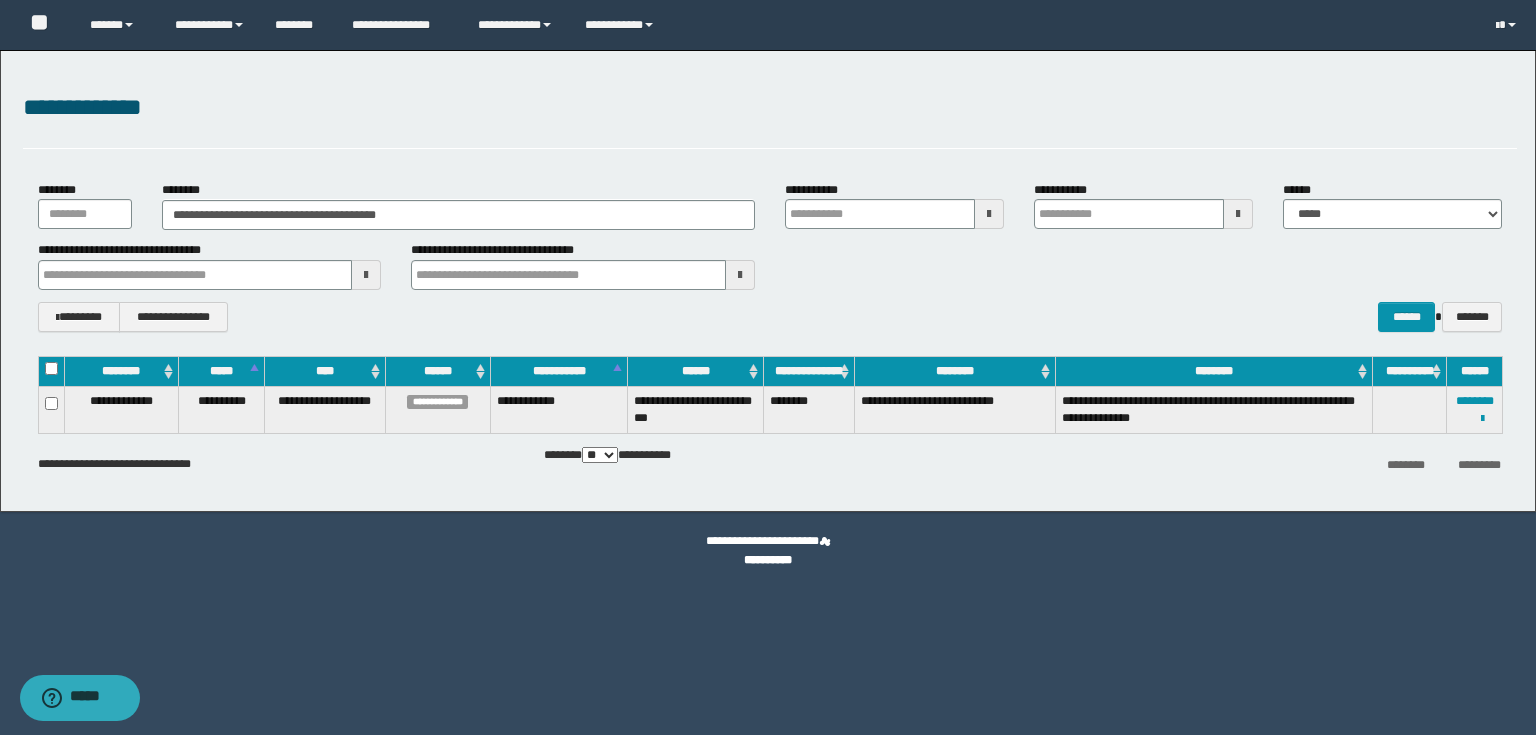 type 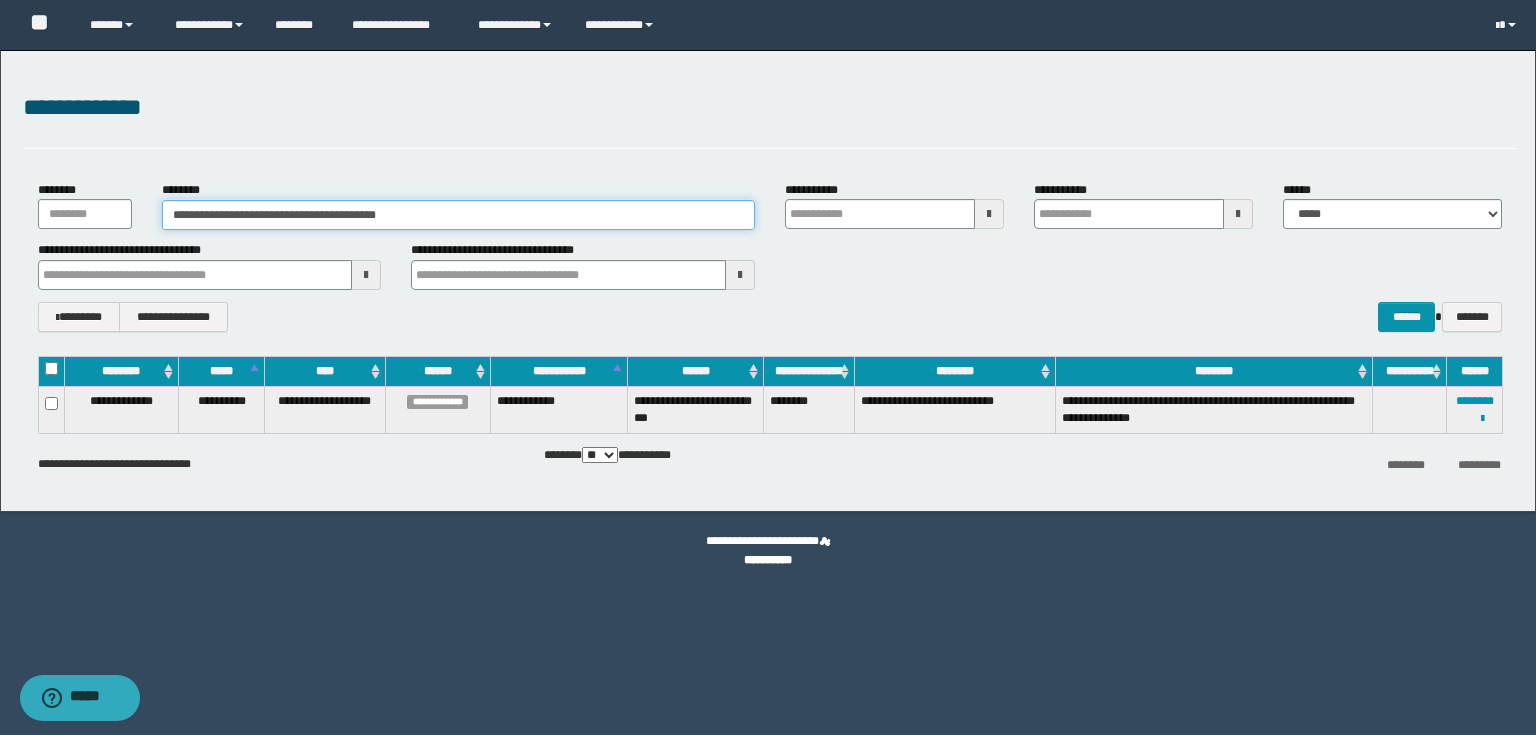 drag, startPoint x: 460, startPoint y: 223, endPoint x: 0, endPoint y: 231, distance: 460.06955 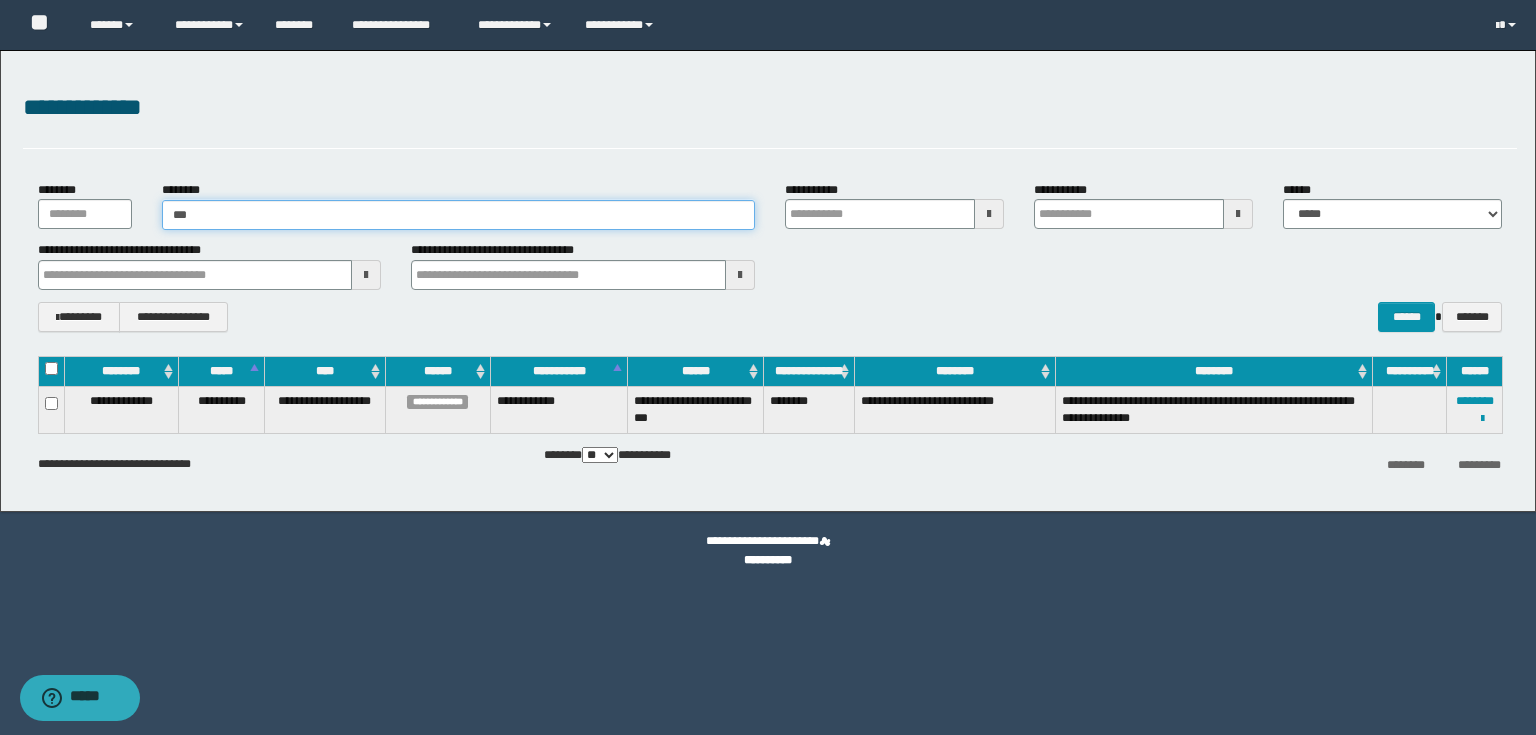type on "****" 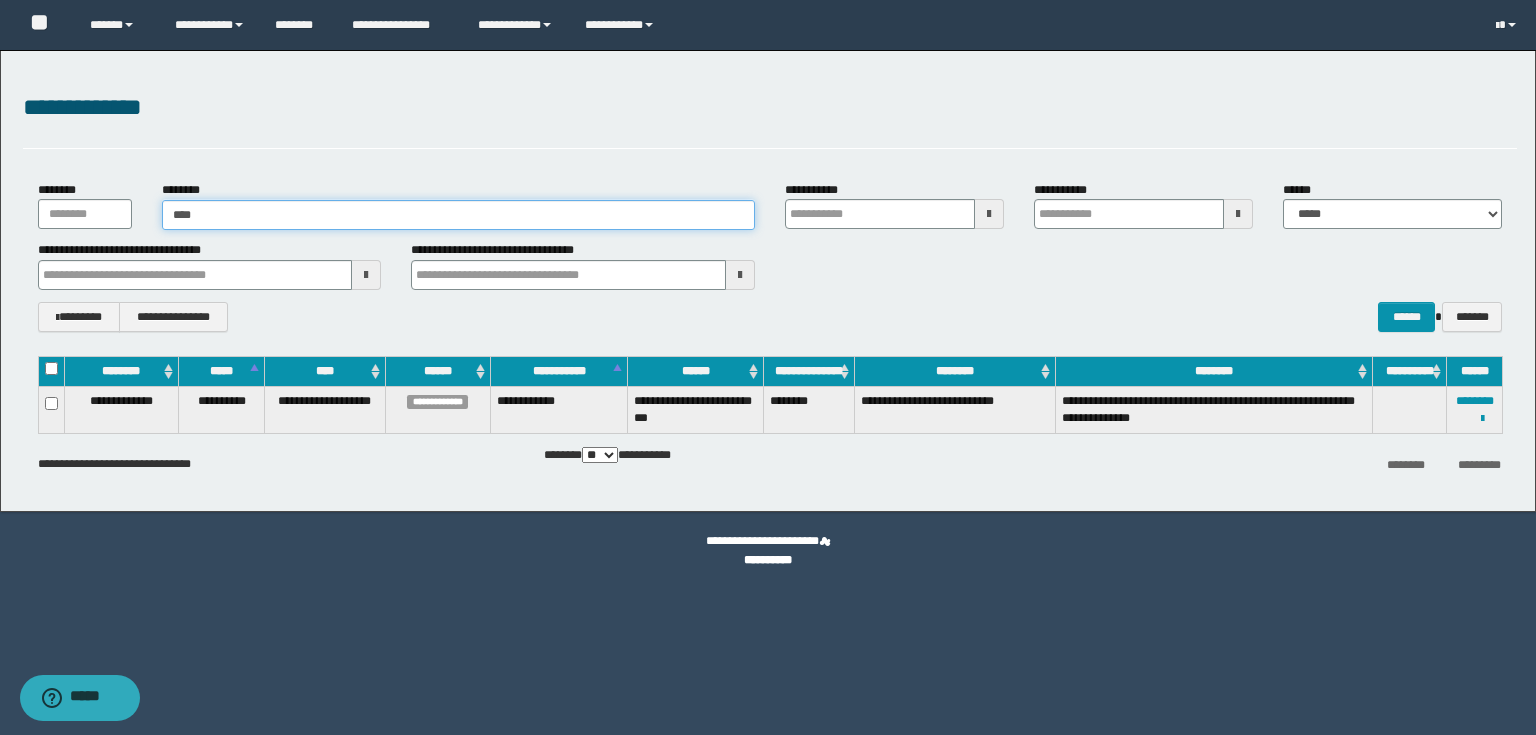type on "****" 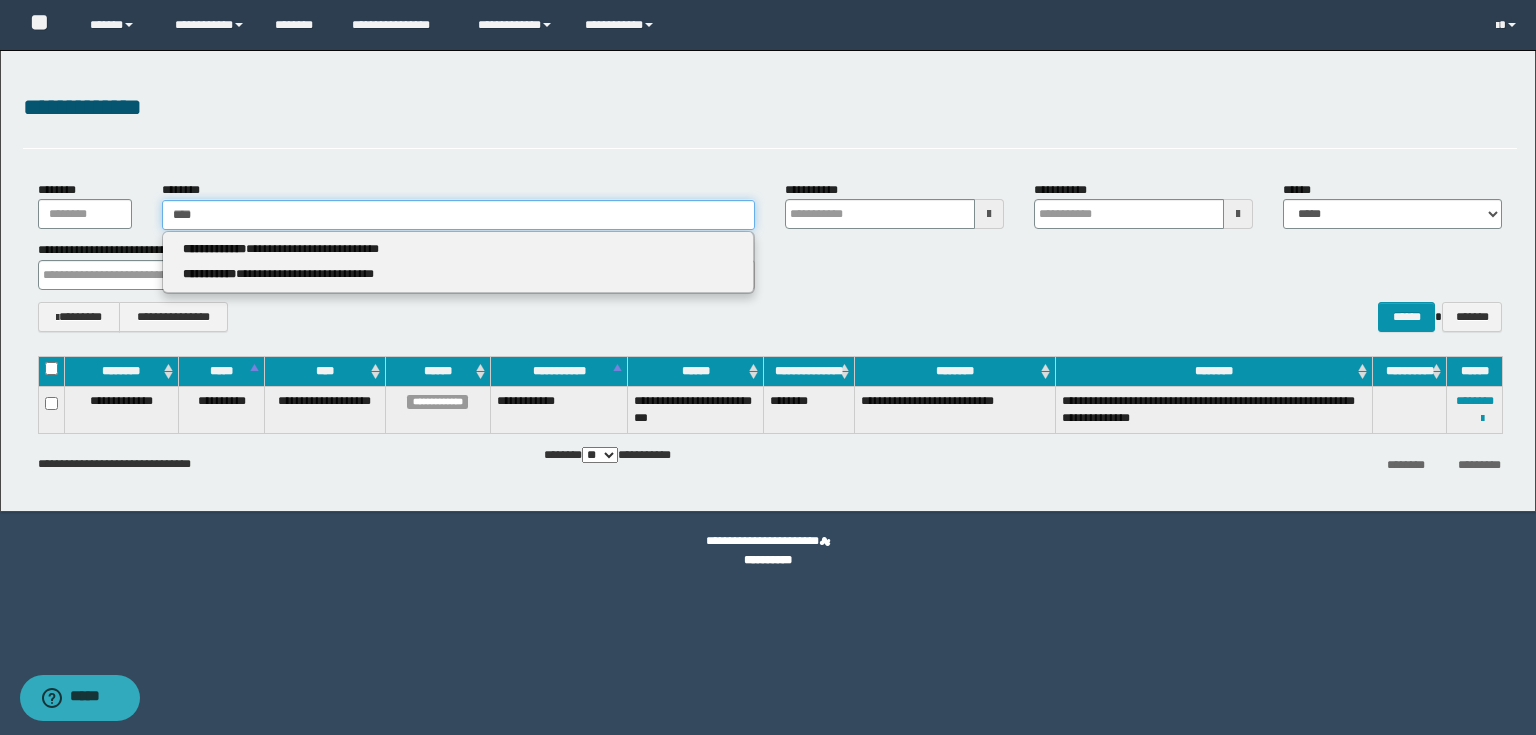 type 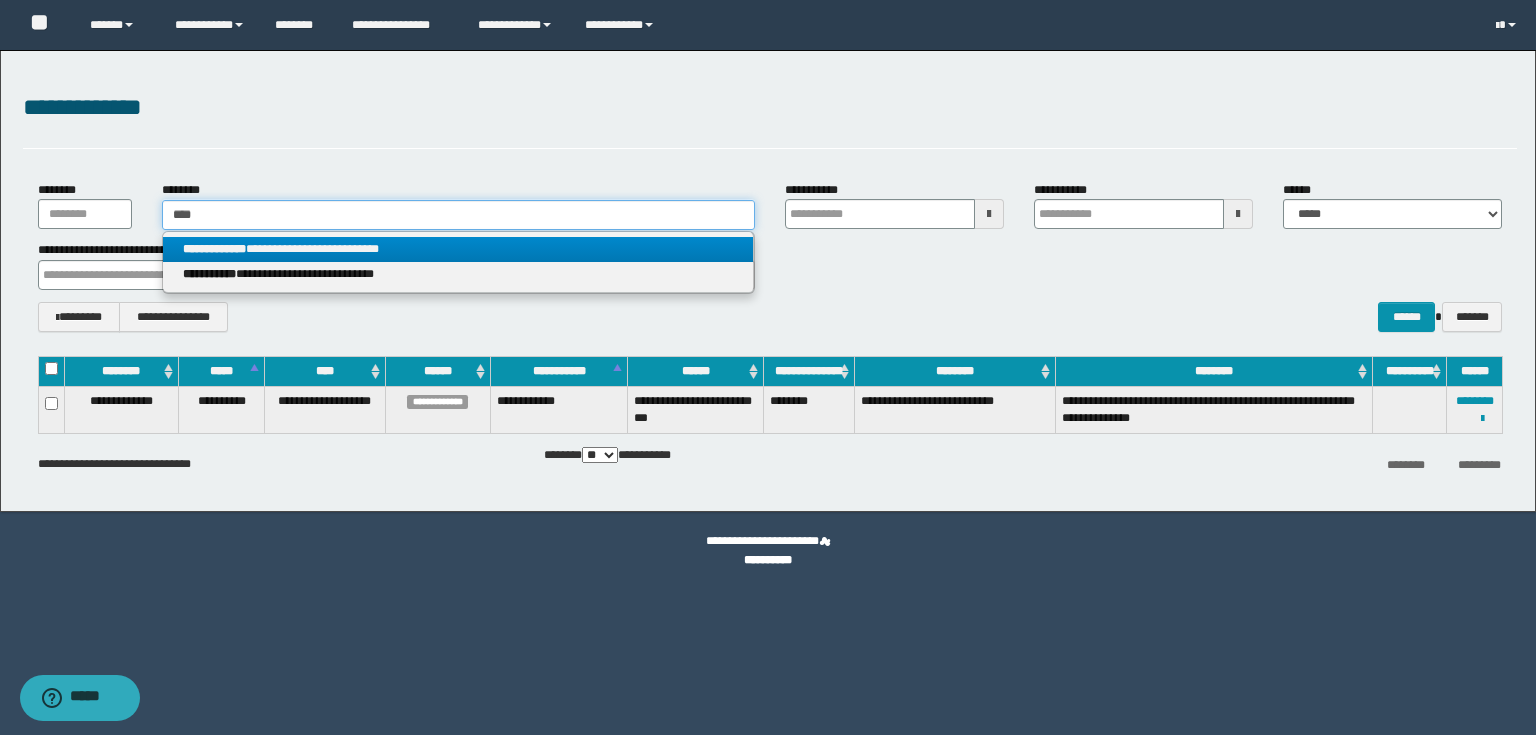 type on "****" 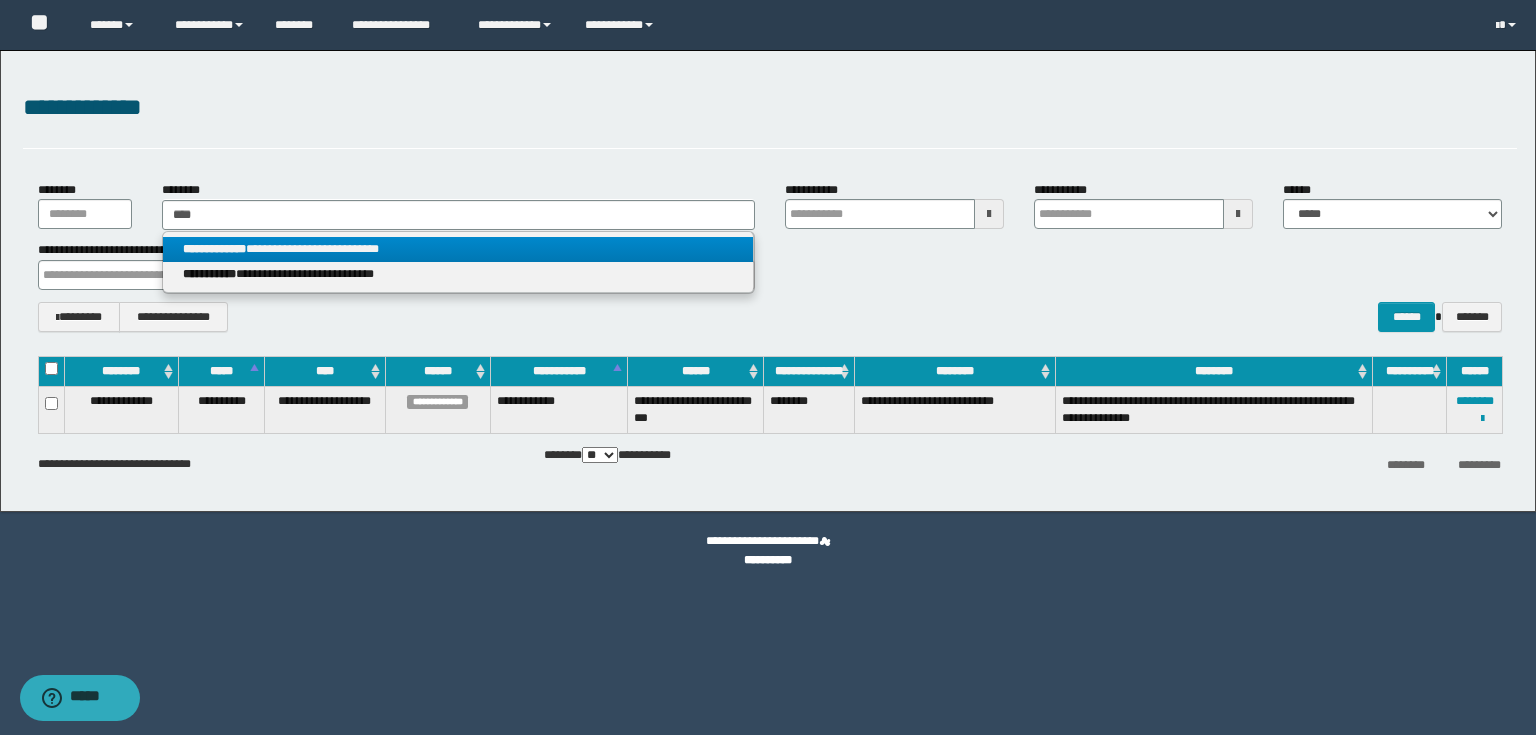 click on "**********" at bounding box center (458, 249) 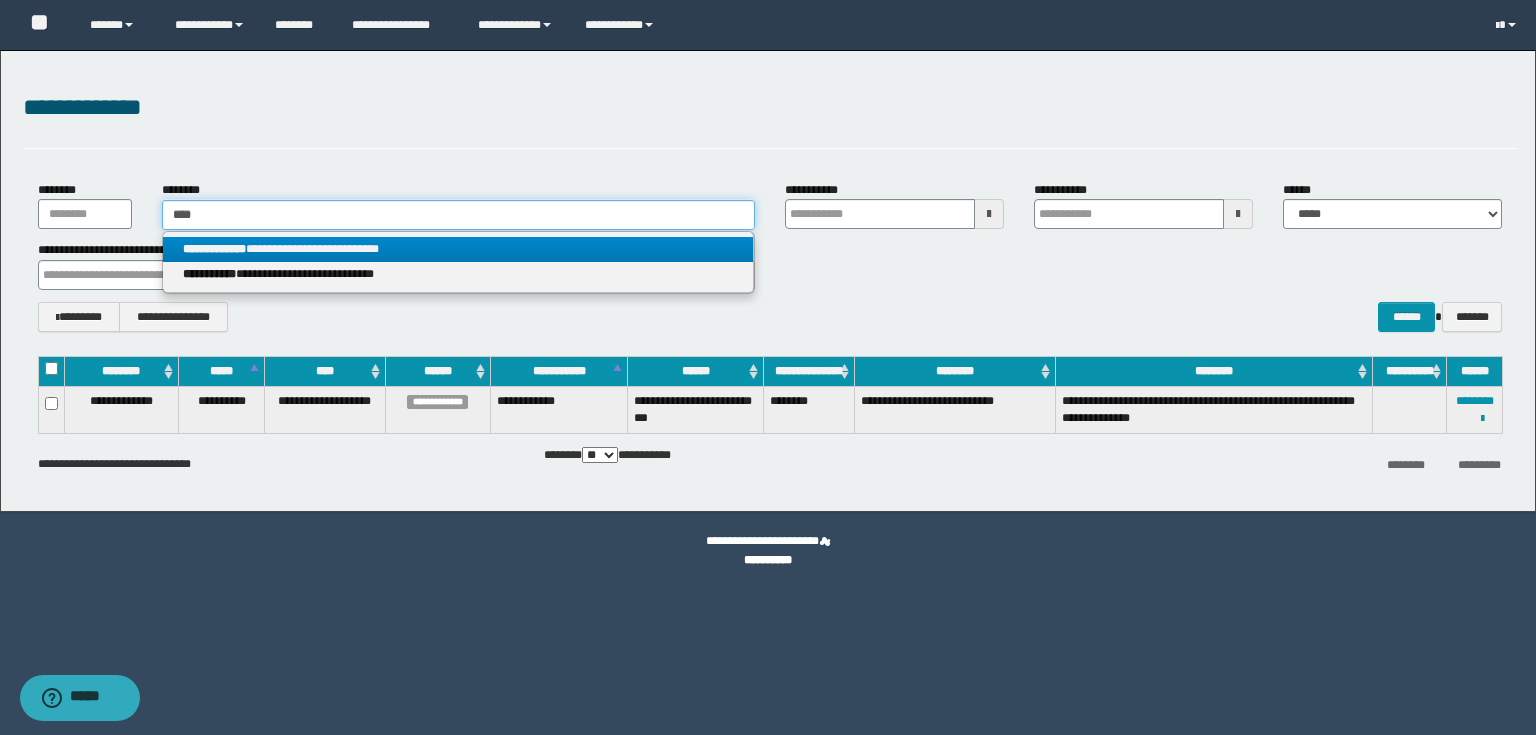 type 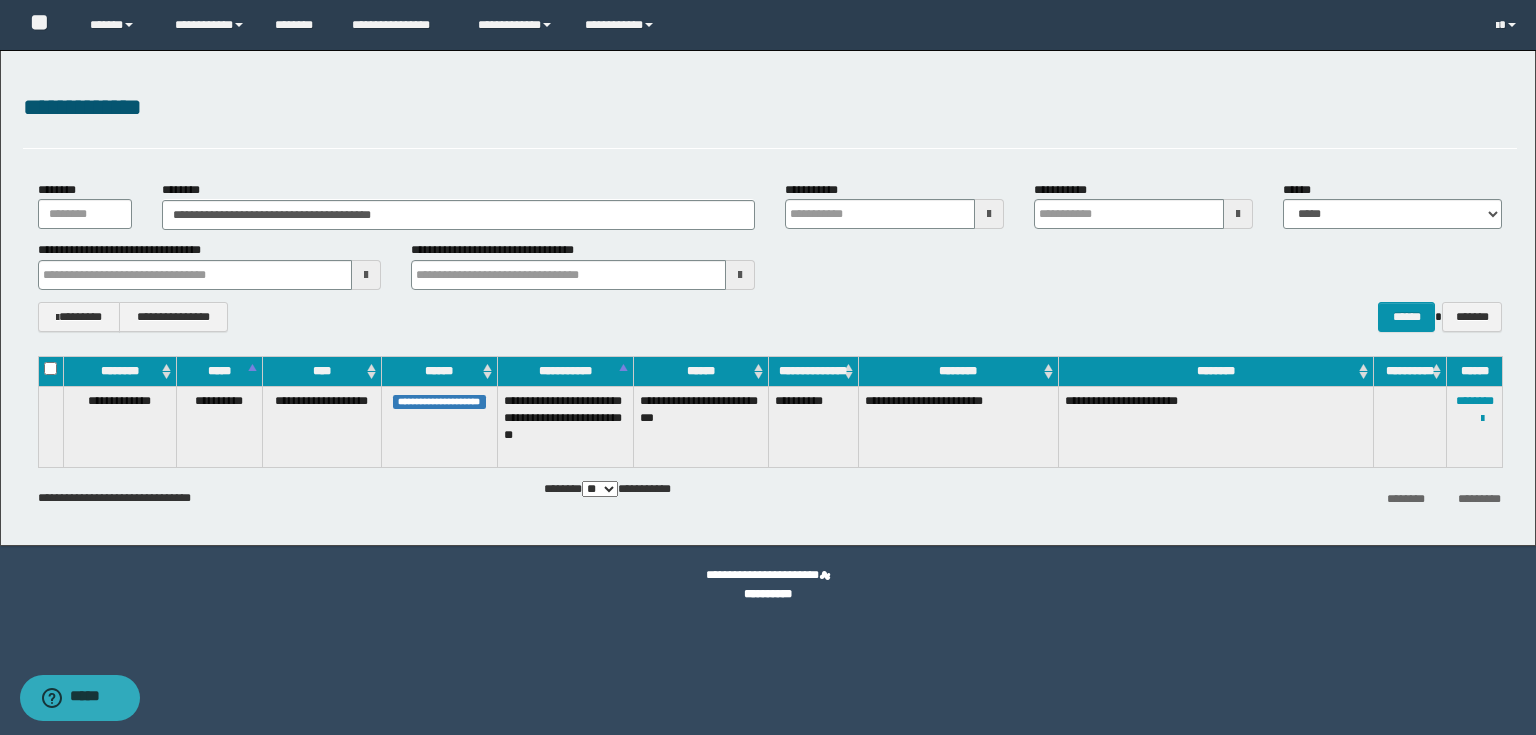 click on "**********" at bounding box center (813, 426) 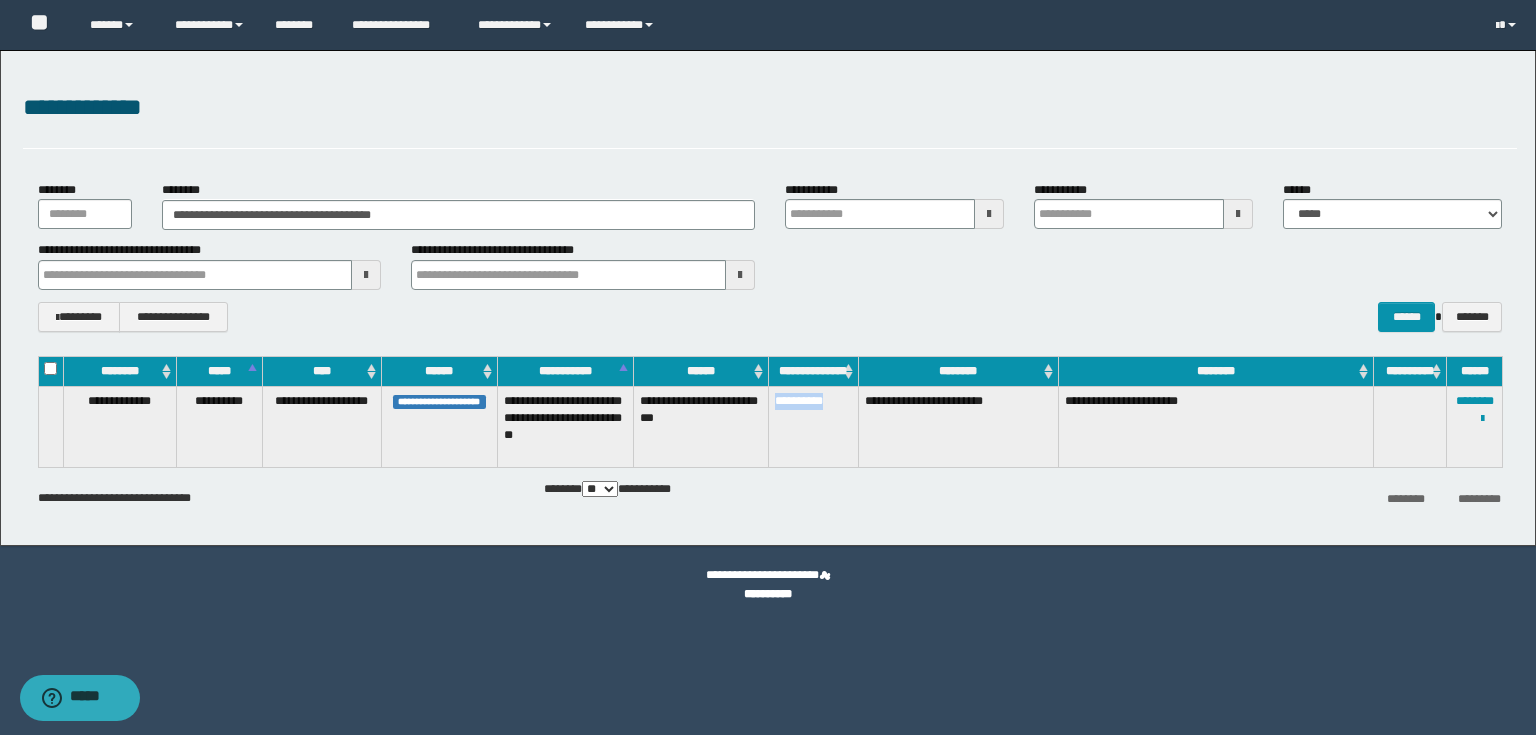 drag, startPoint x: 776, startPoint y: 402, endPoint x: 844, endPoint y: 419, distance: 70.0928 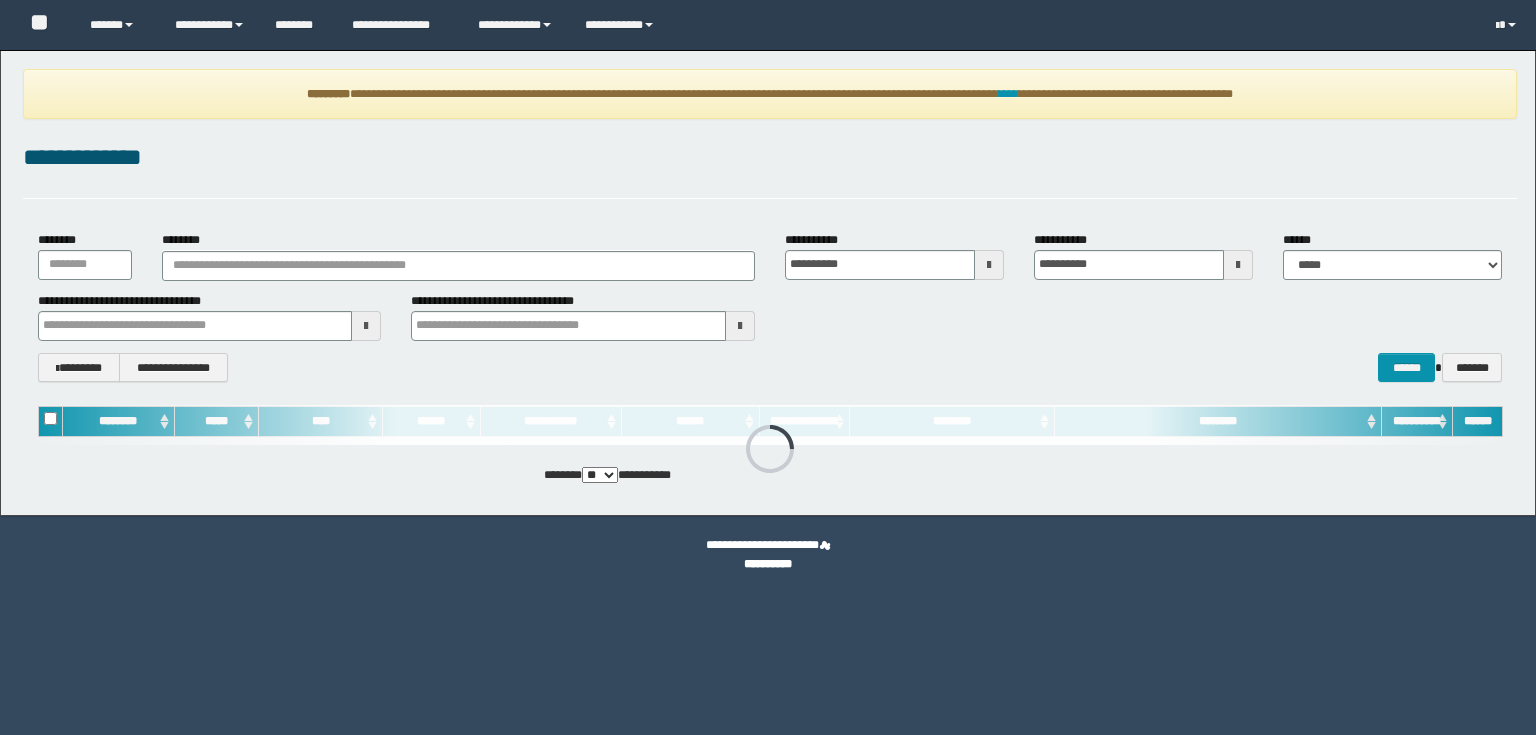 scroll, scrollTop: 0, scrollLeft: 0, axis: both 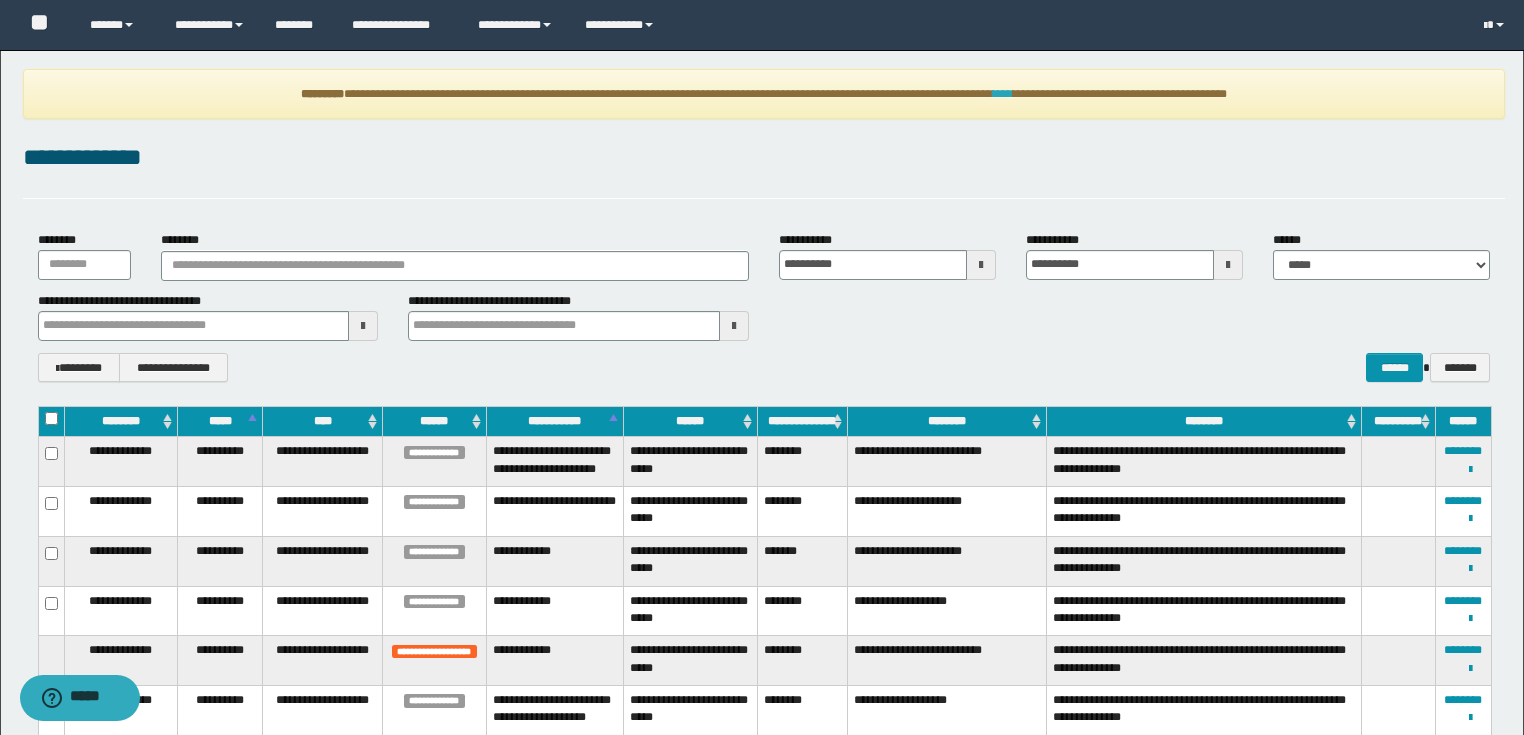 click on "****" at bounding box center [1003, 94] 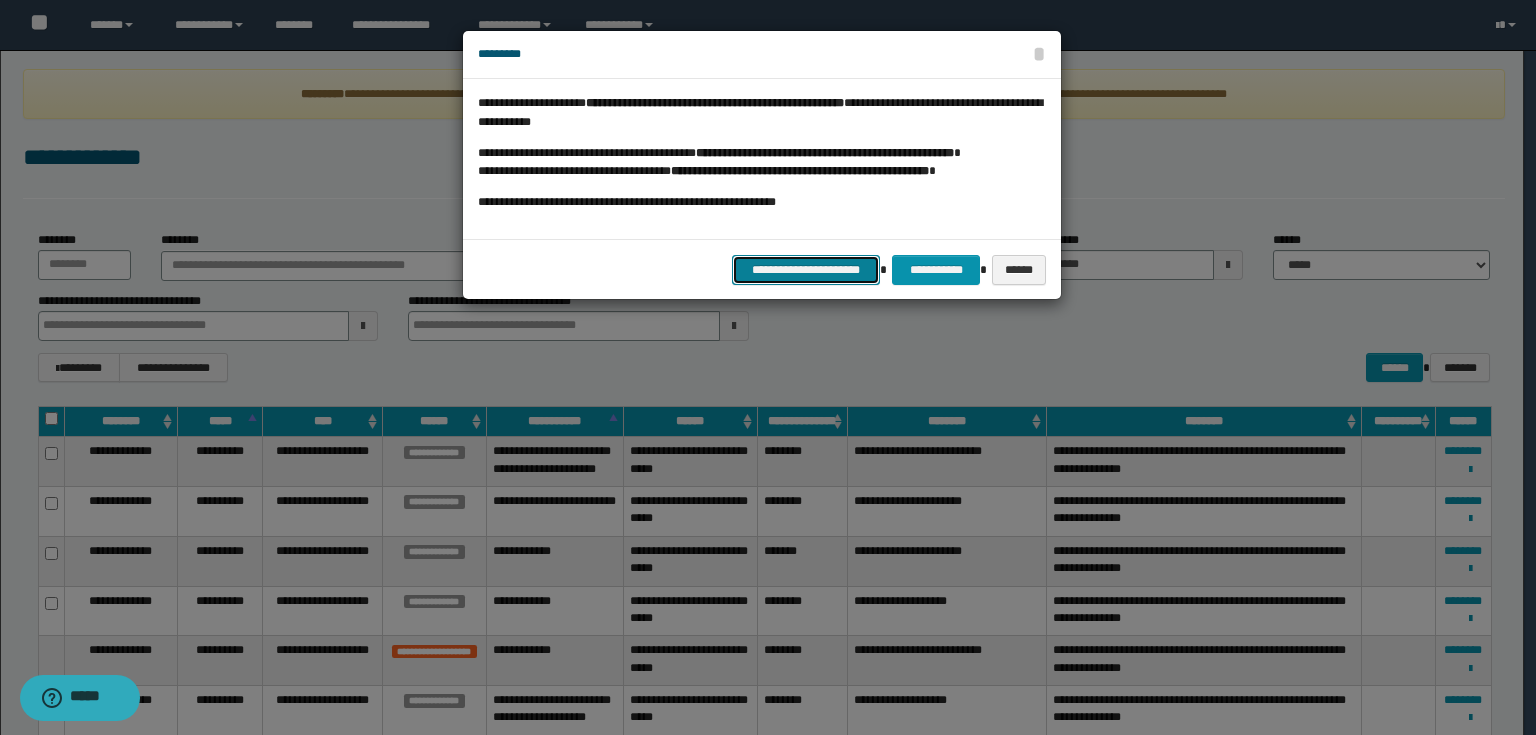 click on "**********" at bounding box center (806, 270) 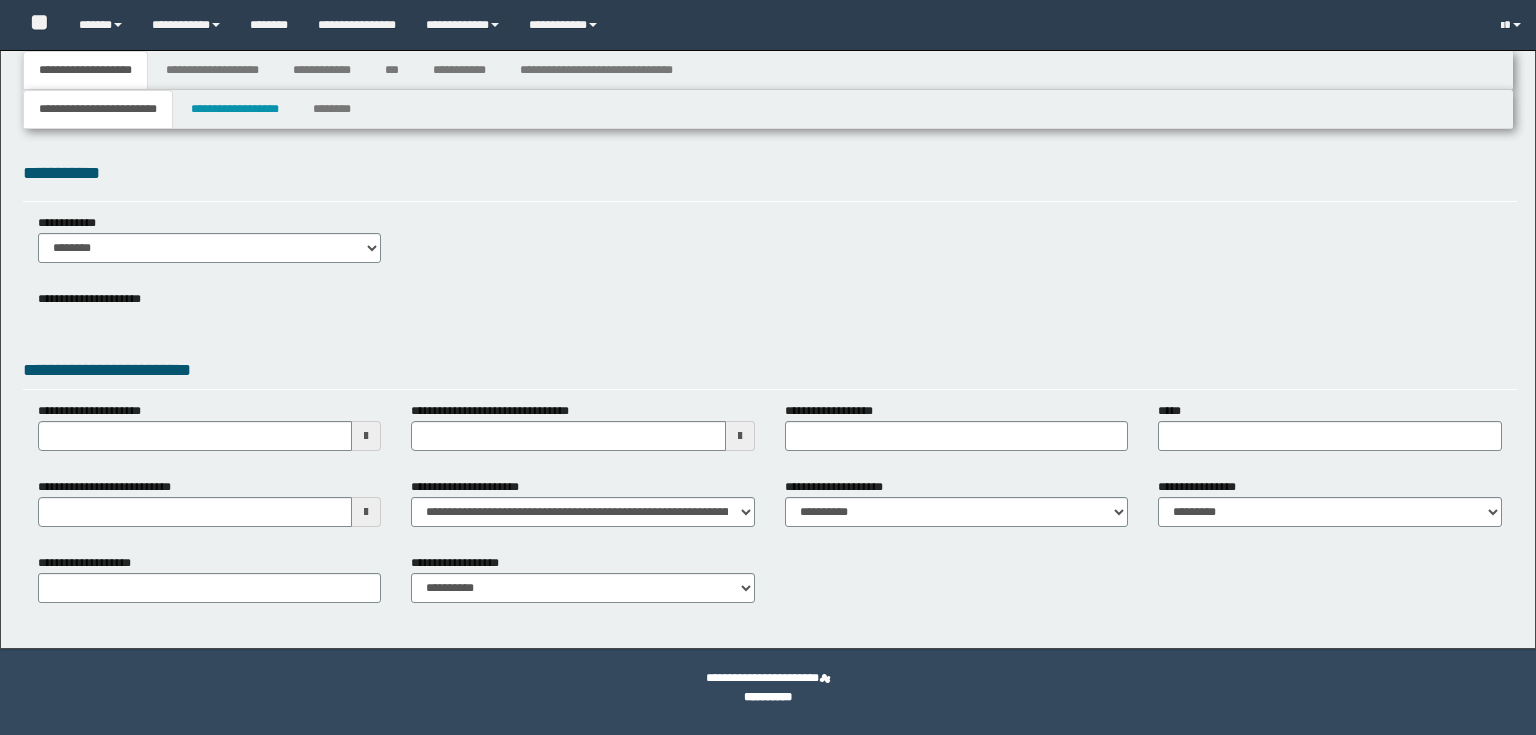 type 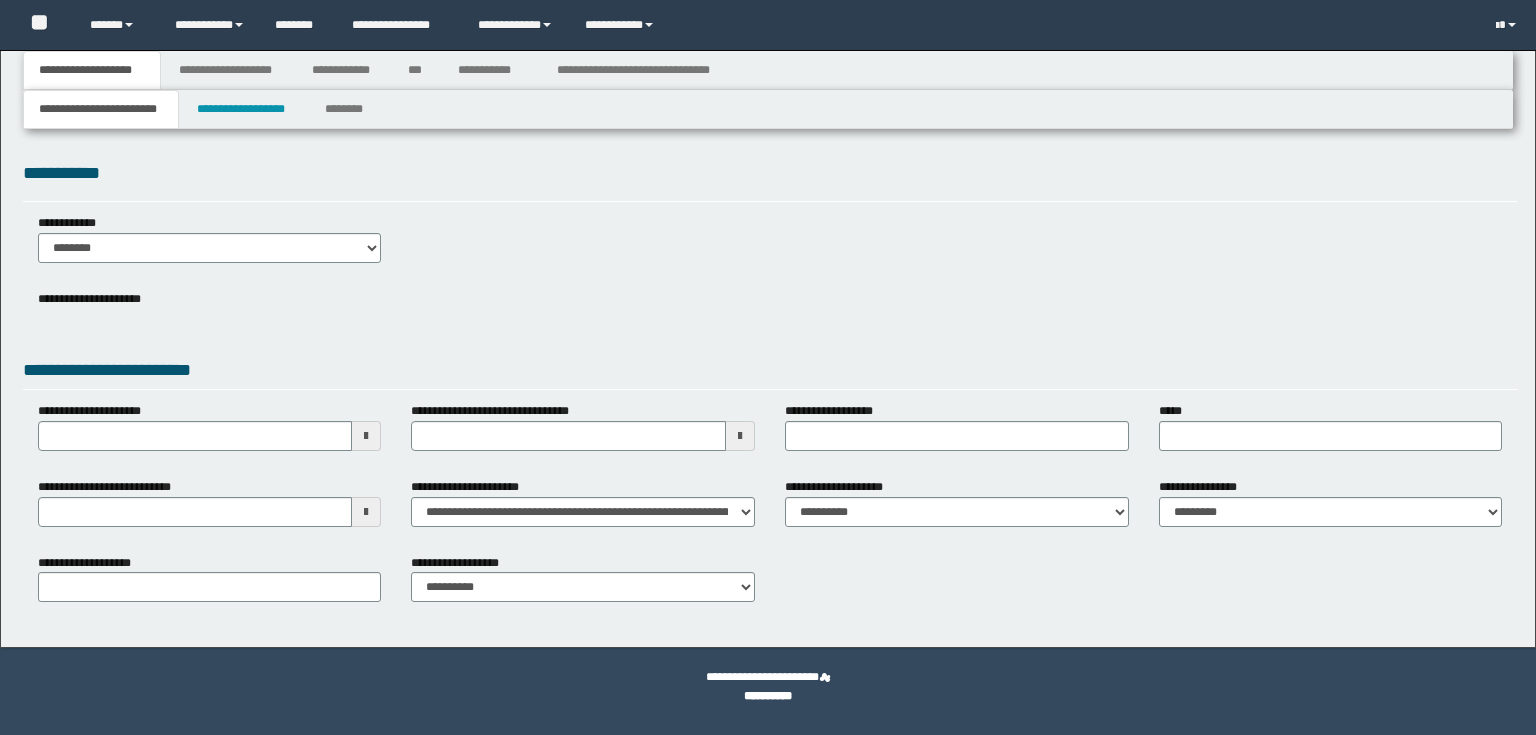 scroll, scrollTop: 0, scrollLeft: 0, axis: both 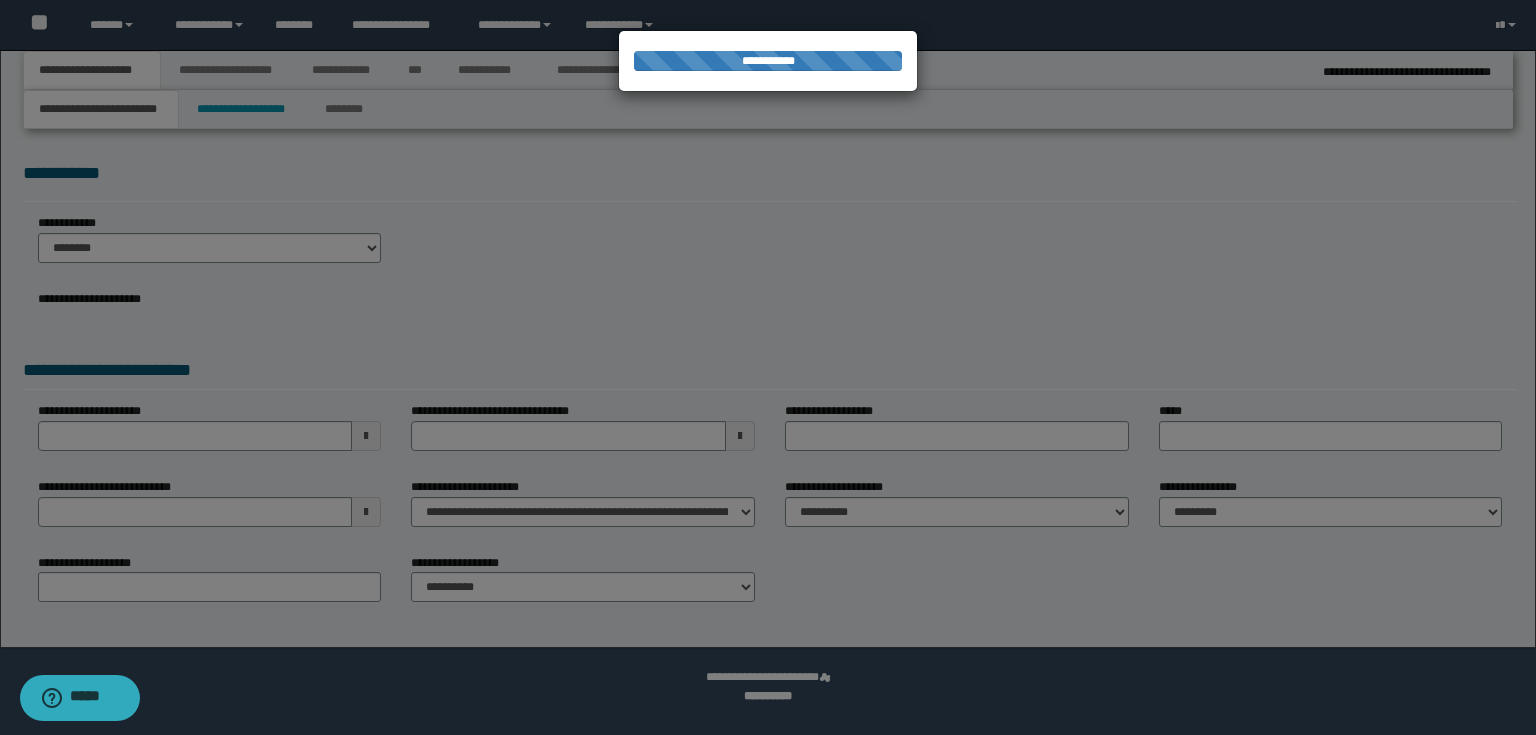 type on "**********" 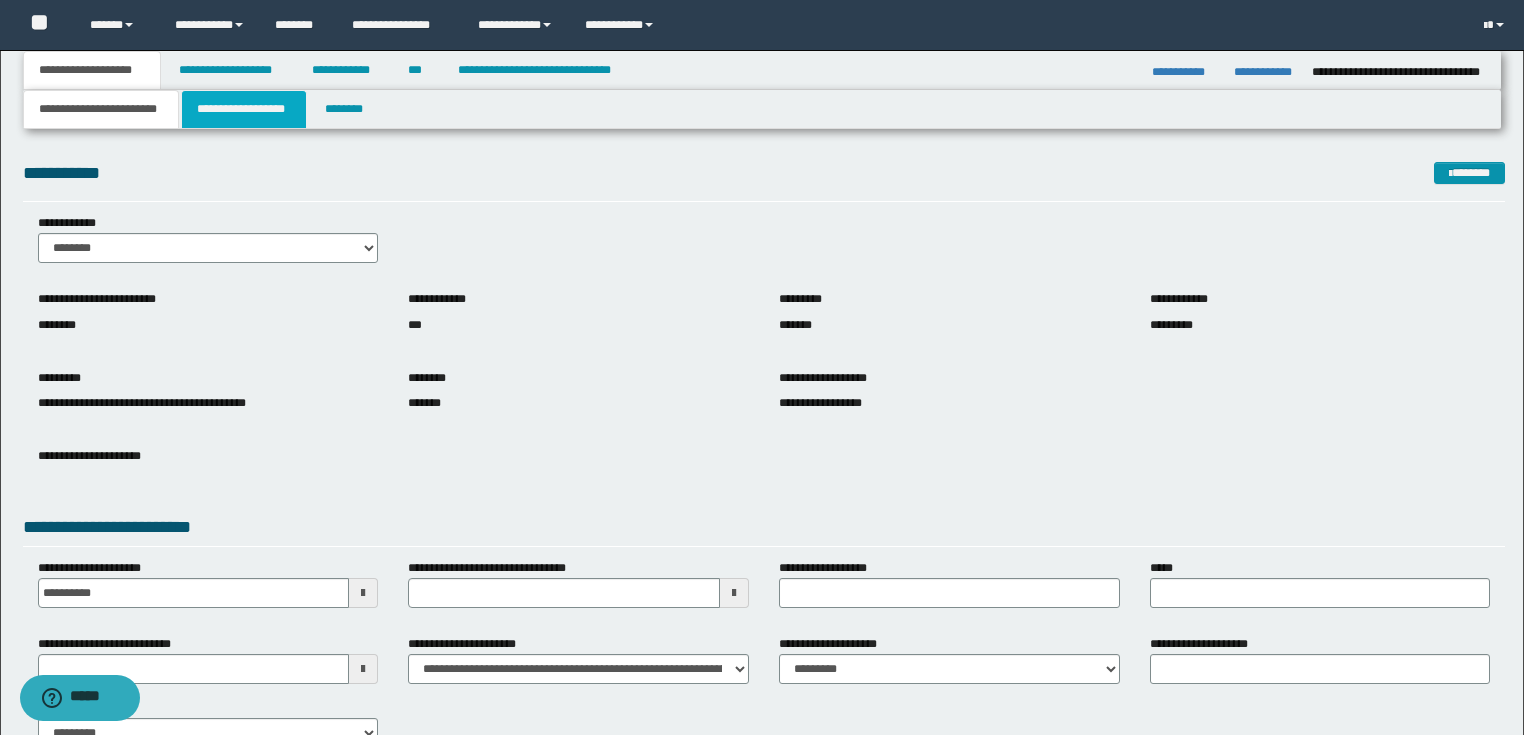 click on "**********" at bounding box center [244, 109] 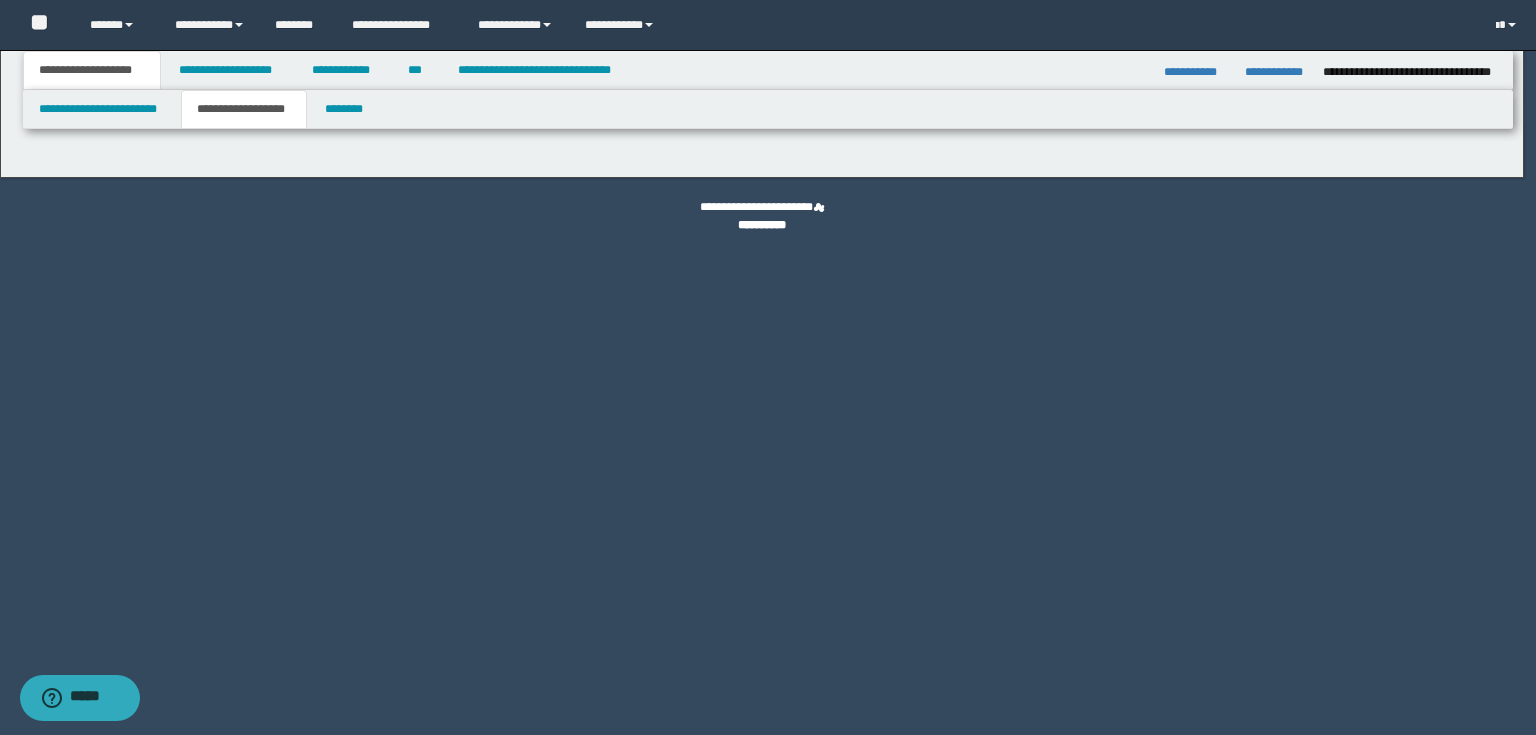 type on "********" 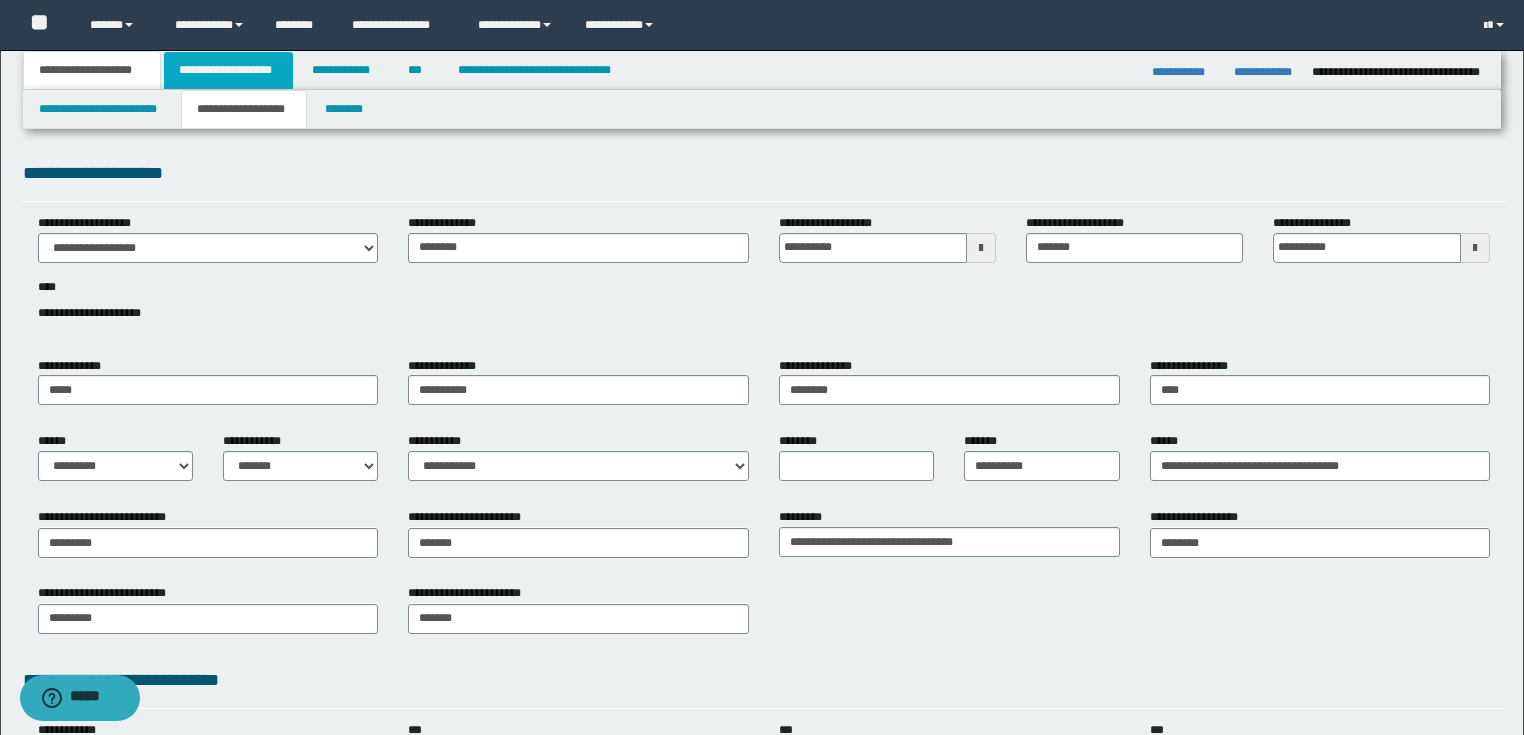 click on "**********" at bounding box center (228, 70) 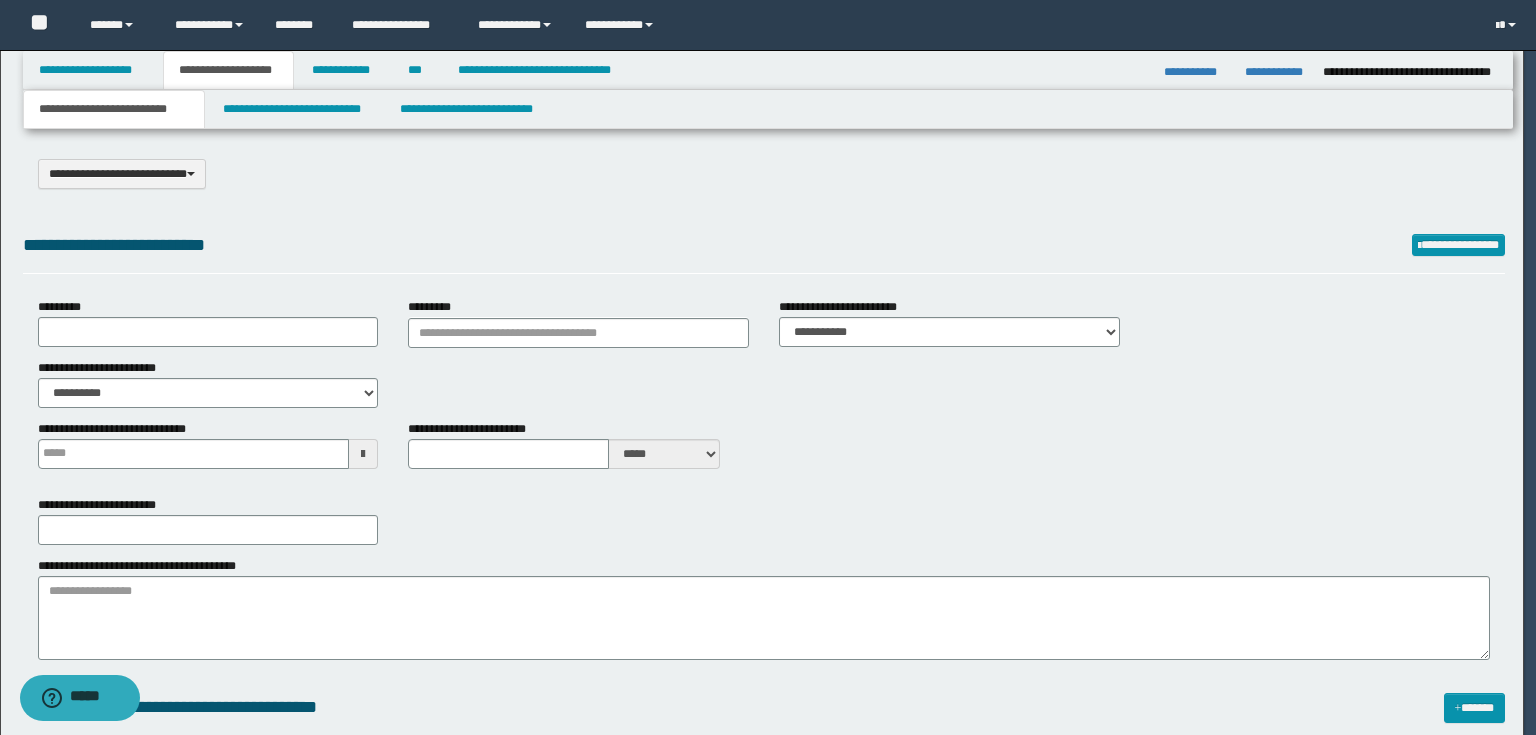 type on "**********" 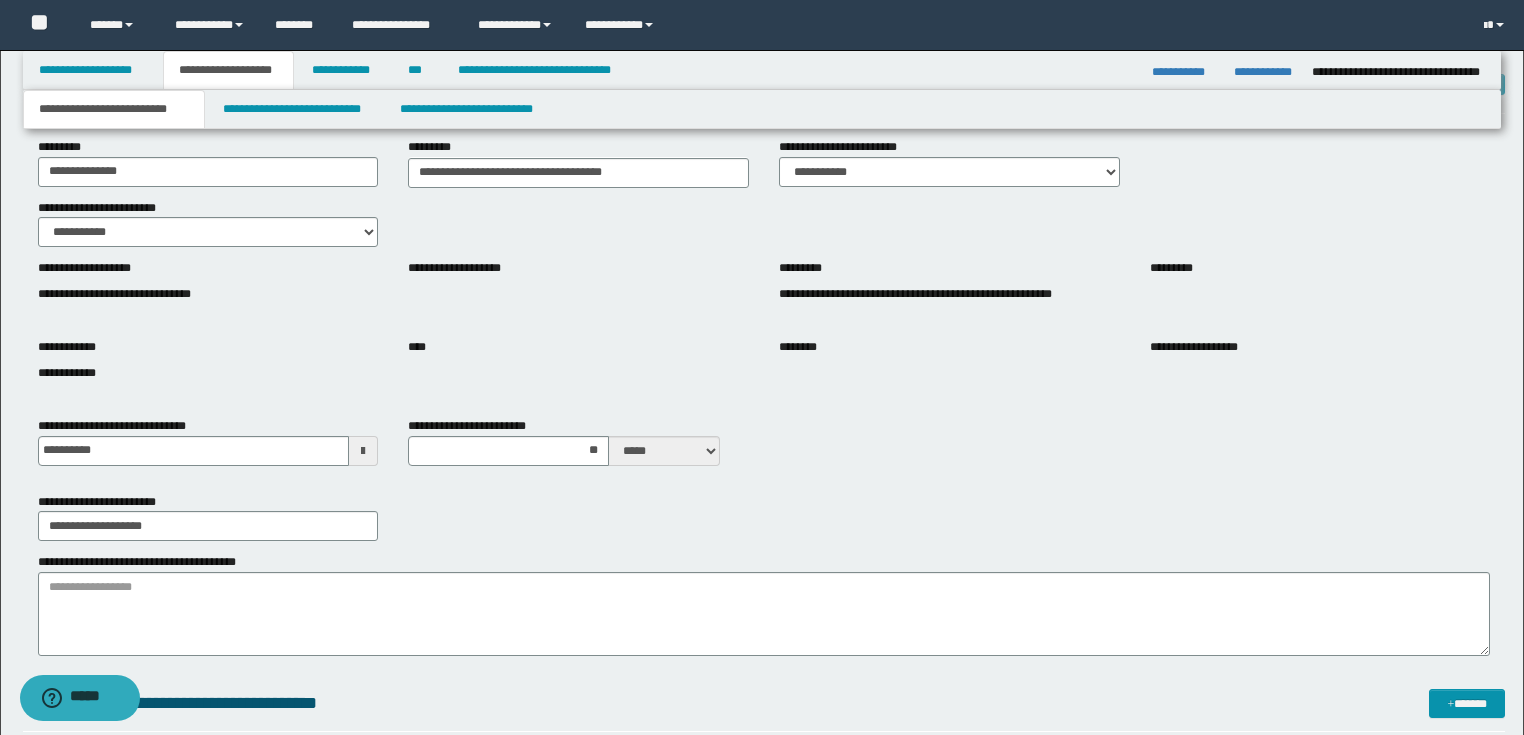 scroll, scrollTop: 320, scrollLeft: 0, axis: vertical 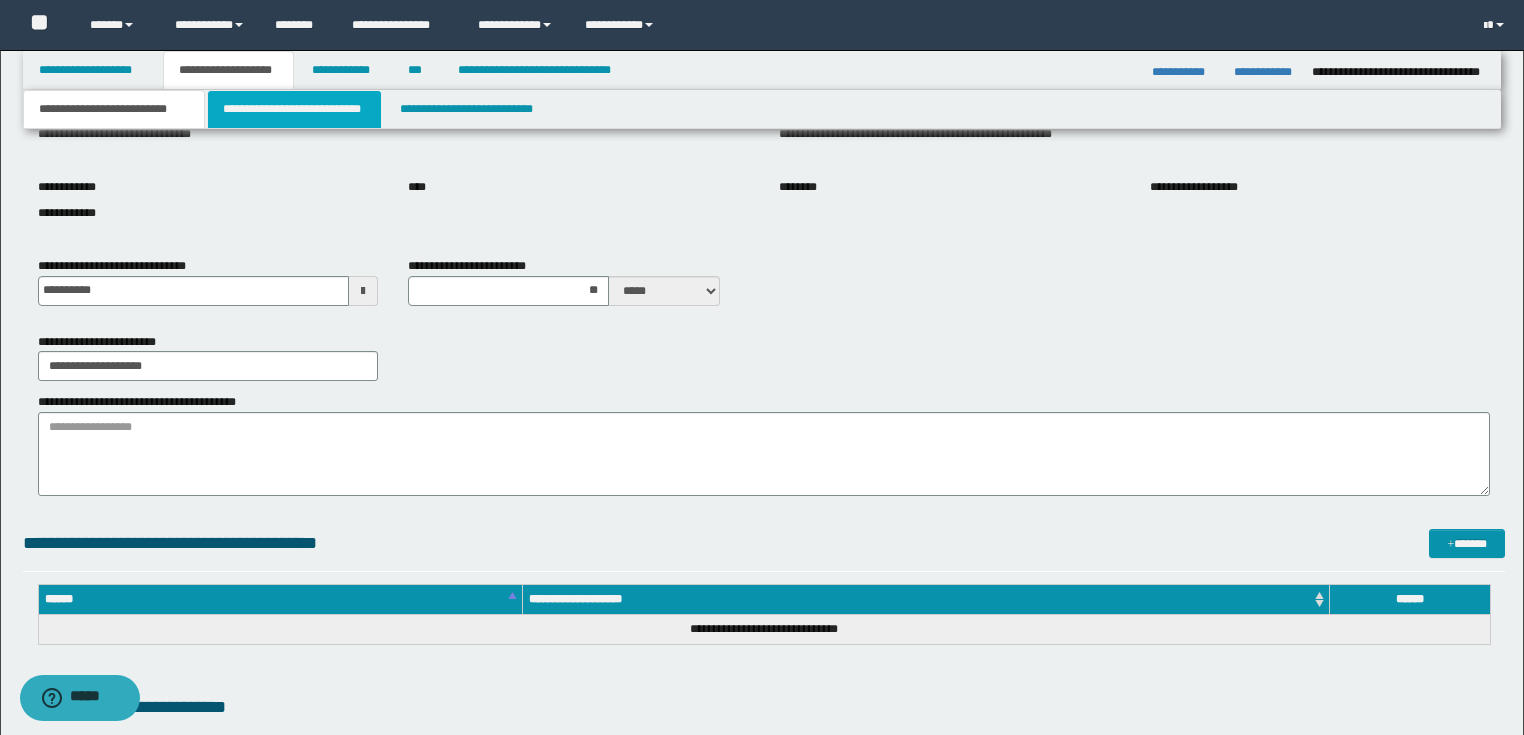 click on "**********" at bounding box center [294, 109] 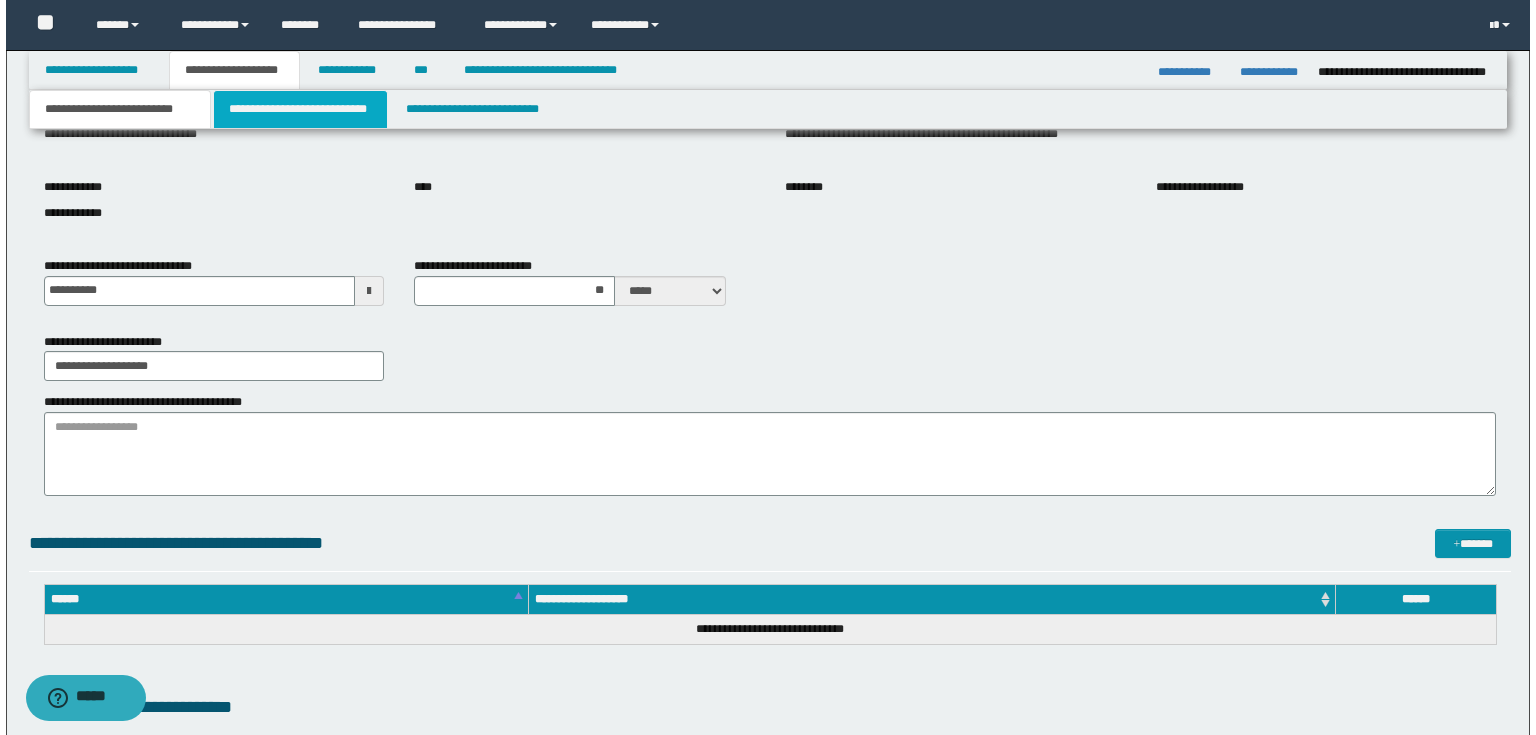 scroll, scrollTop: 0, scrollLeft: 0, axis: both 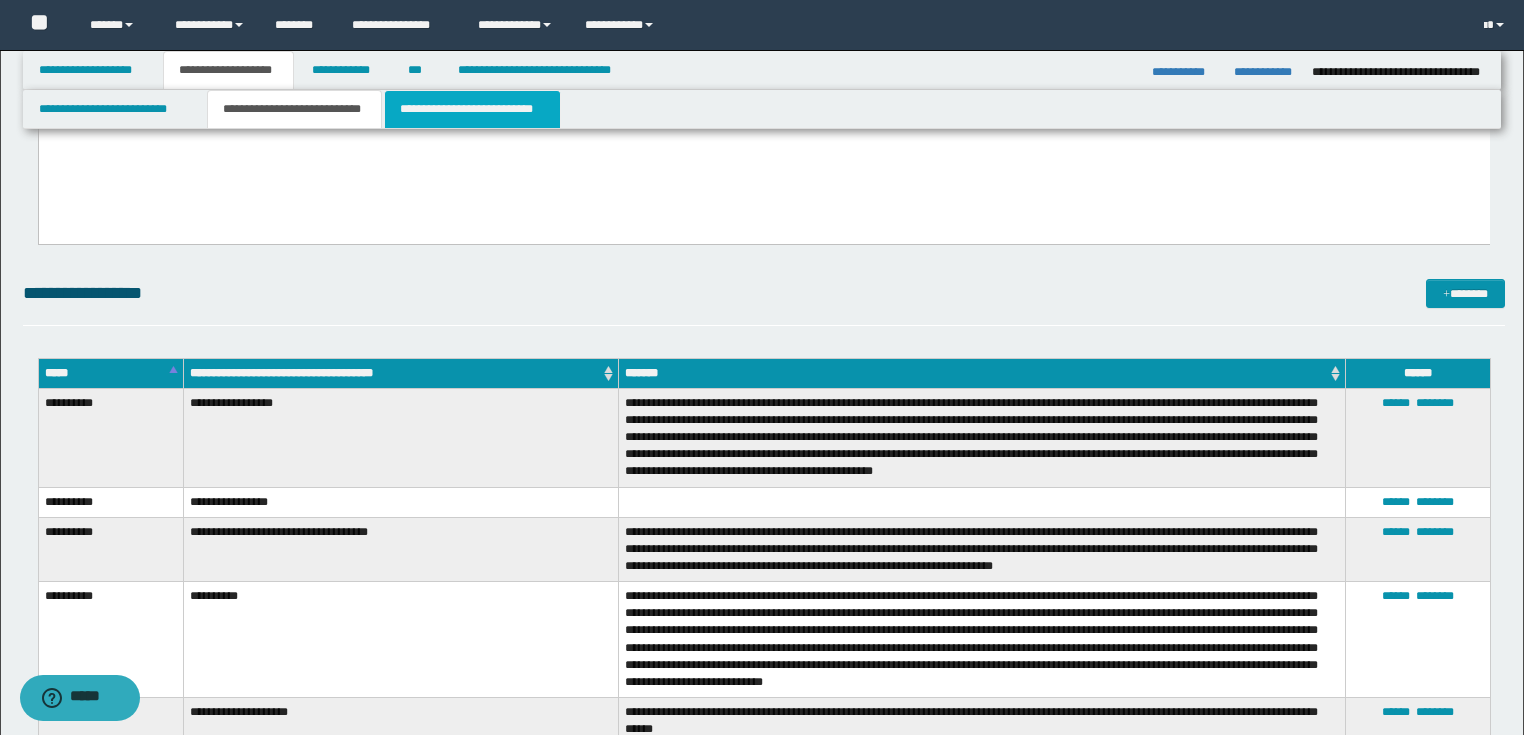 click on "**********" at bounding box center [472, 109] 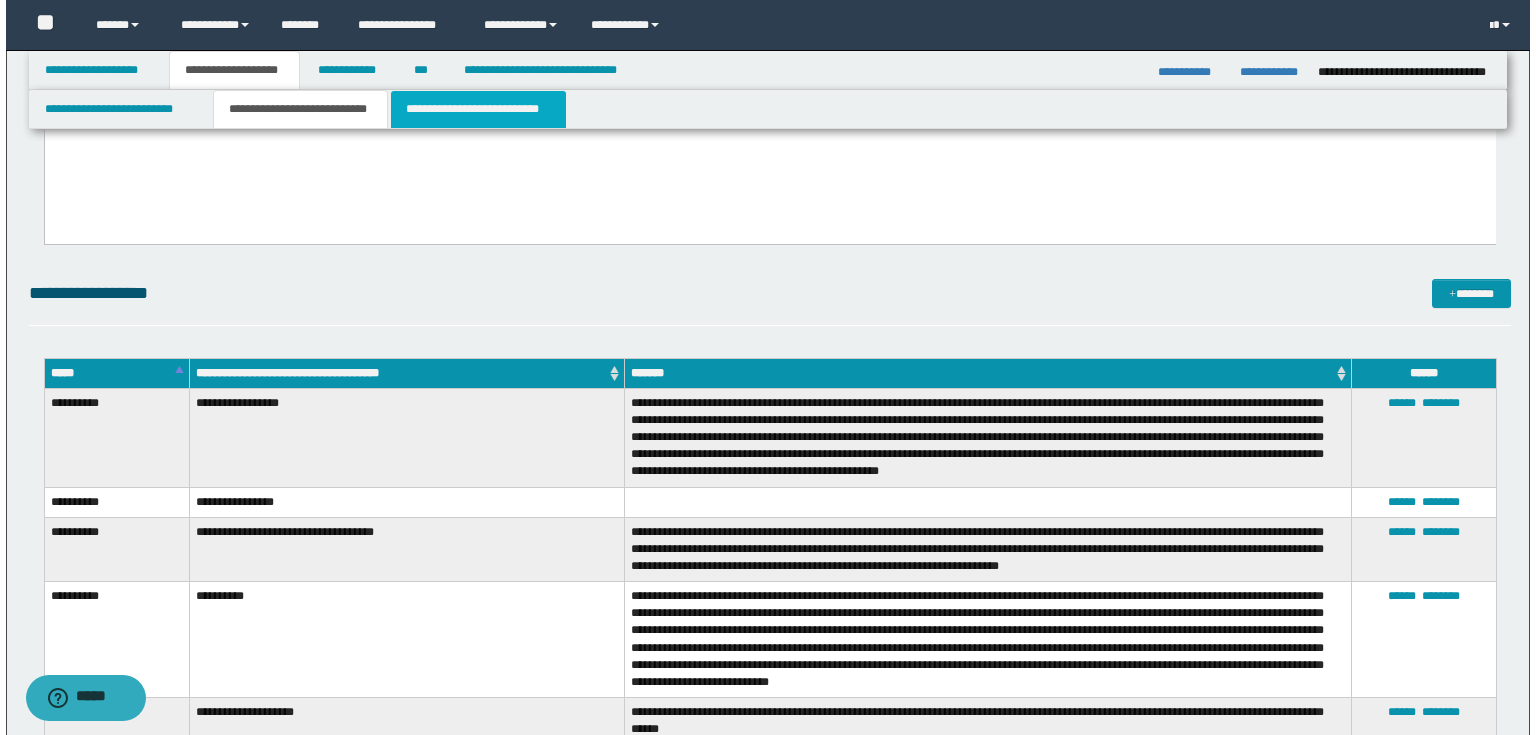 scroll, scrollTop: 0, scrollLeft: 0, axis: both 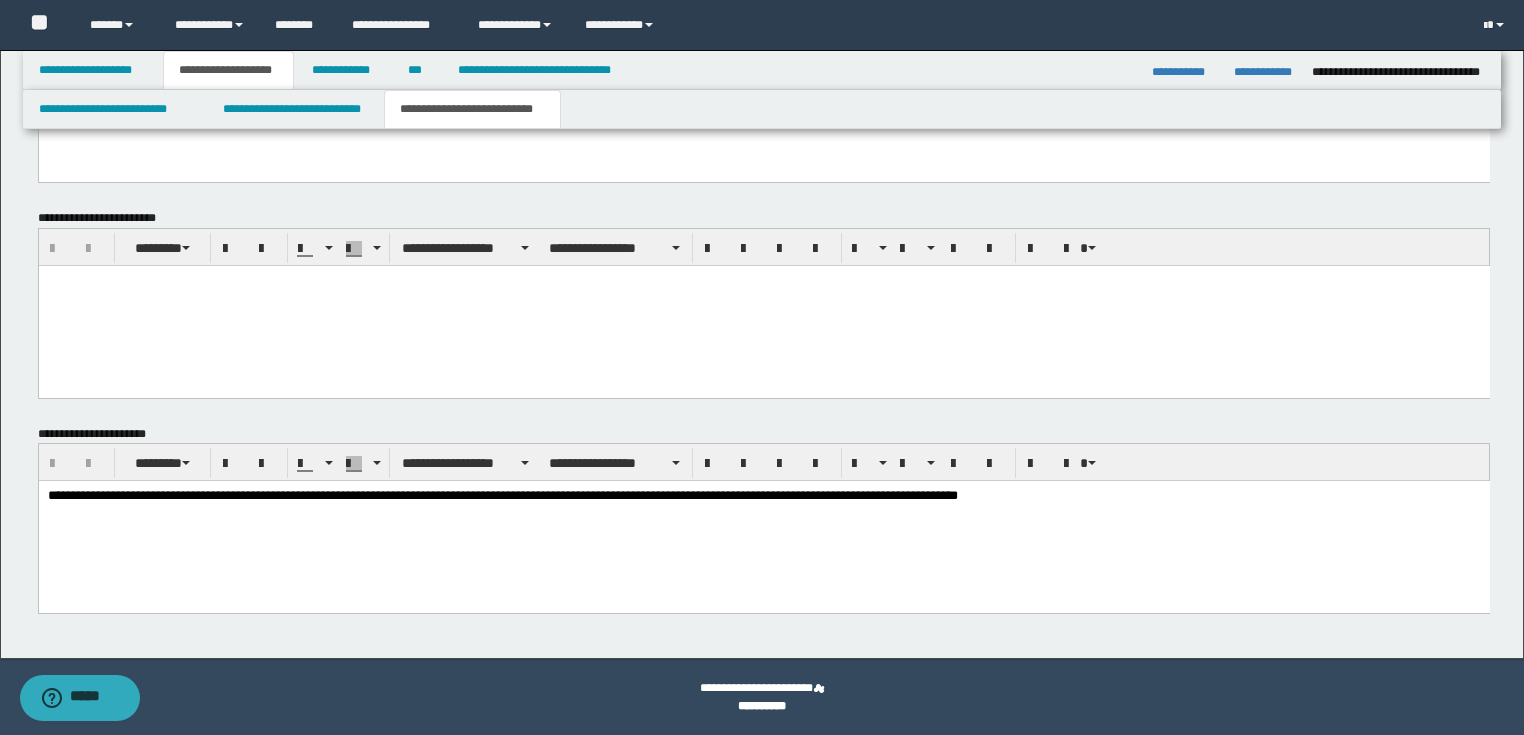 click at bounding box center [763, 305] 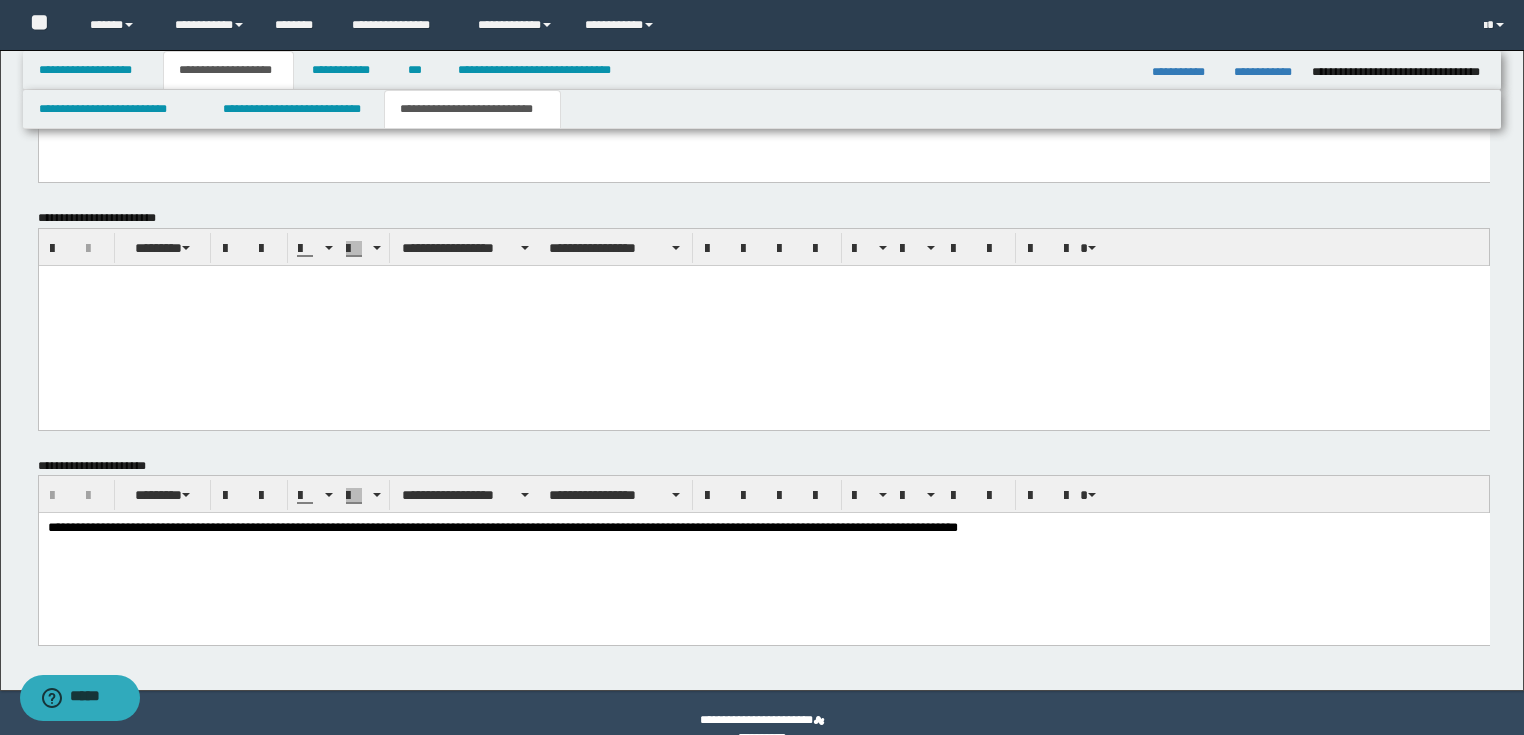 paste 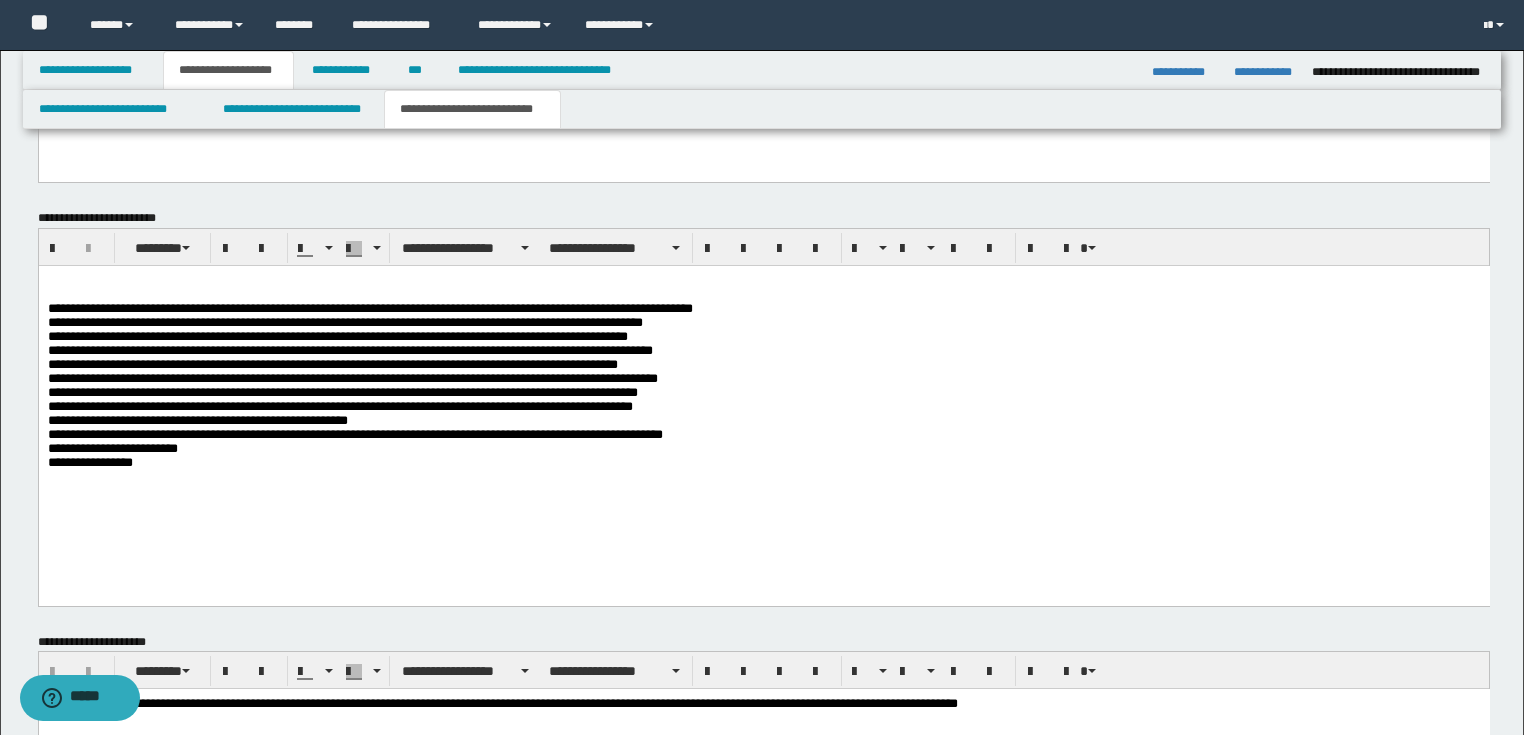click at bounding box center (763, 280) 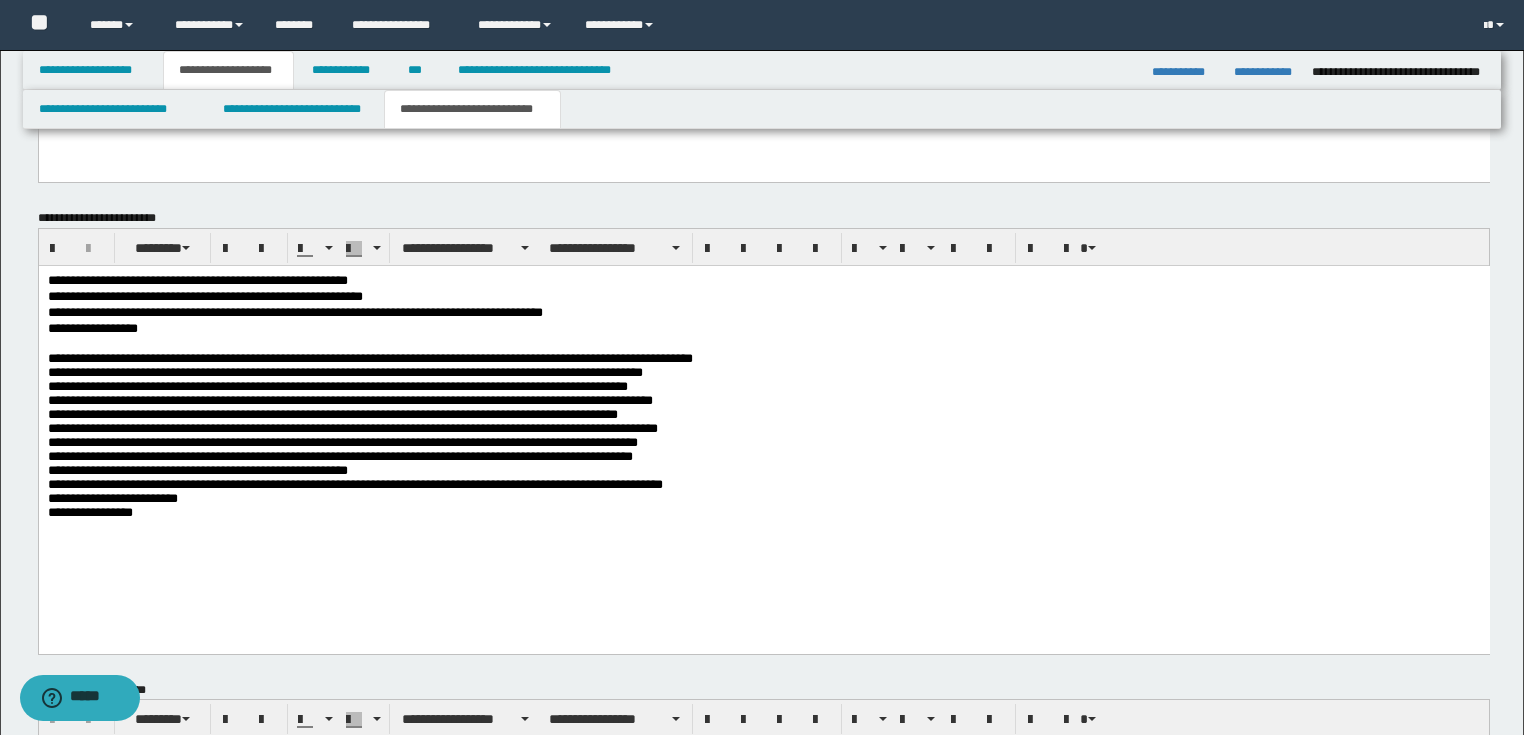 click on "**********" at bounding box center (763, 313) 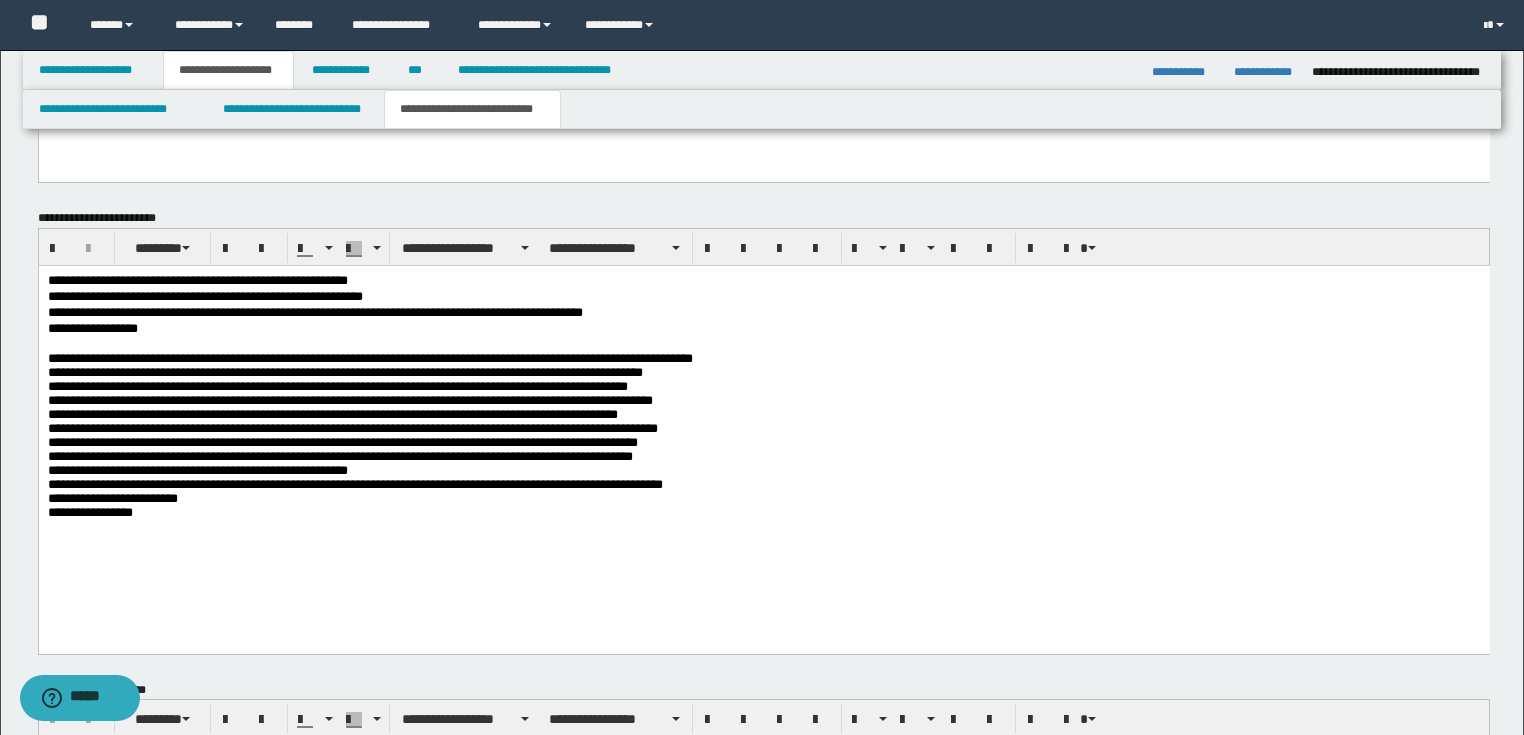 click on "**********" at bounding box center [763, 281] 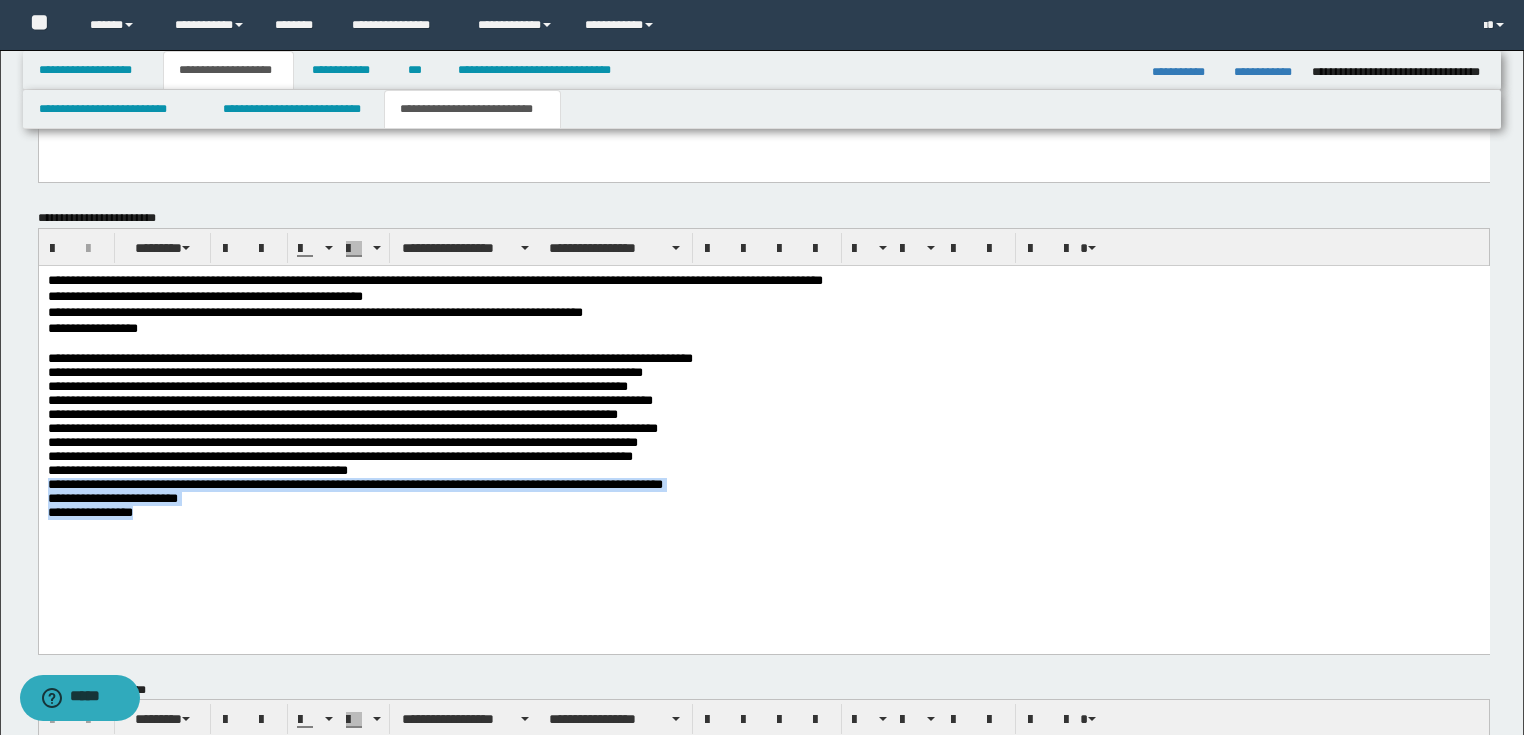 drag, startPoint x: 145, startPoint y: 534, endPoint x: 40, endPoint y: 503, distance: 109.48059 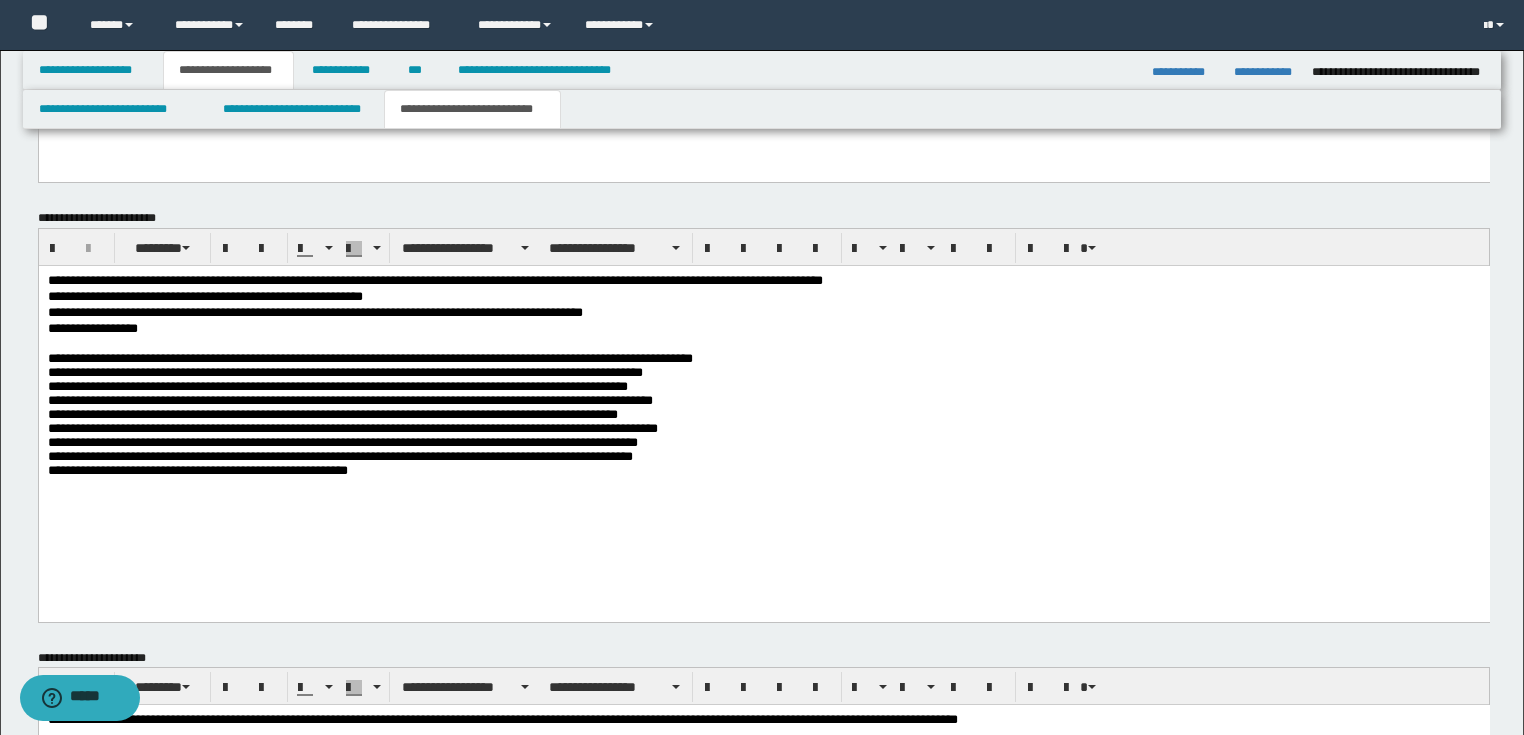 click on "**********" at bounding box center [763, 281] 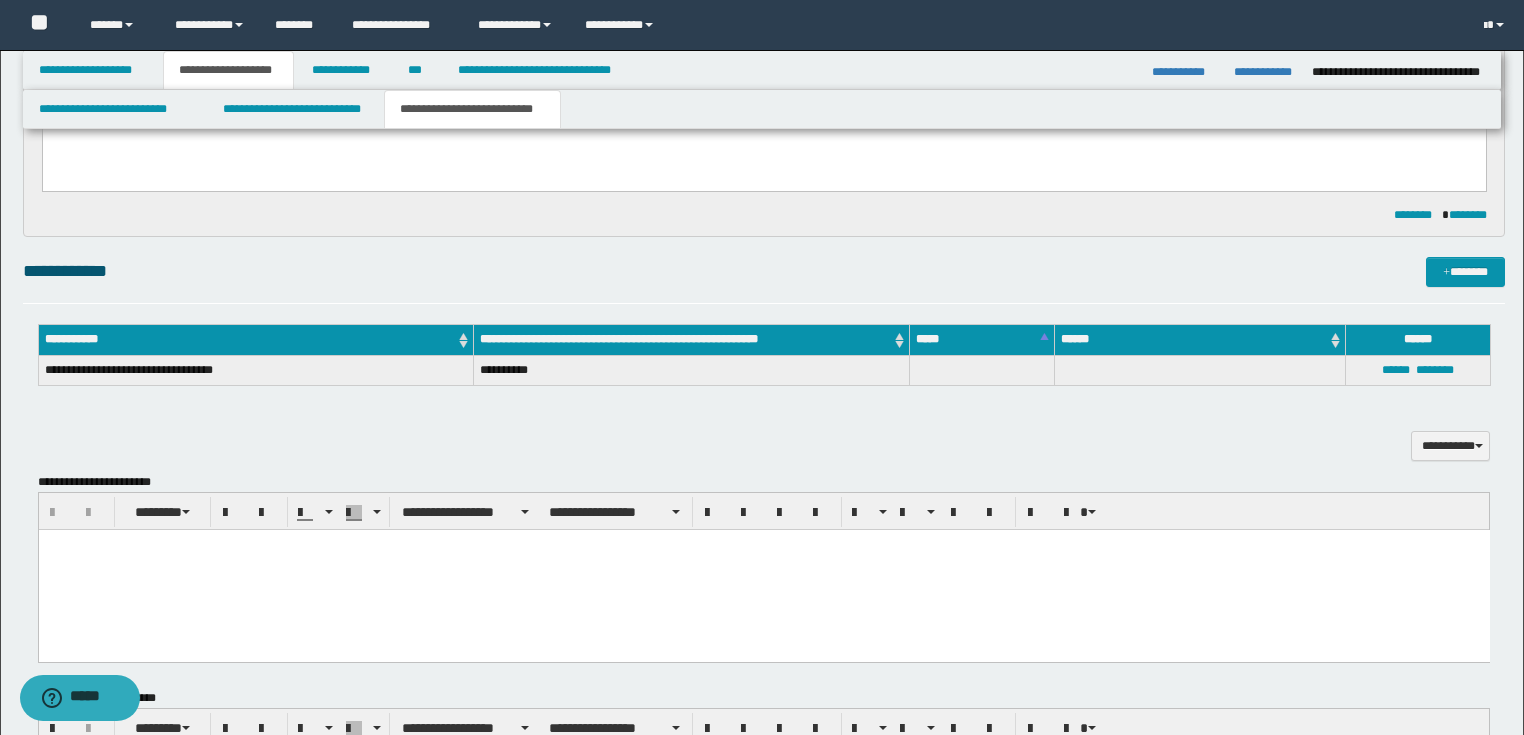 scroll, scrollTop: 0, scrollLeft: 0, axis: both 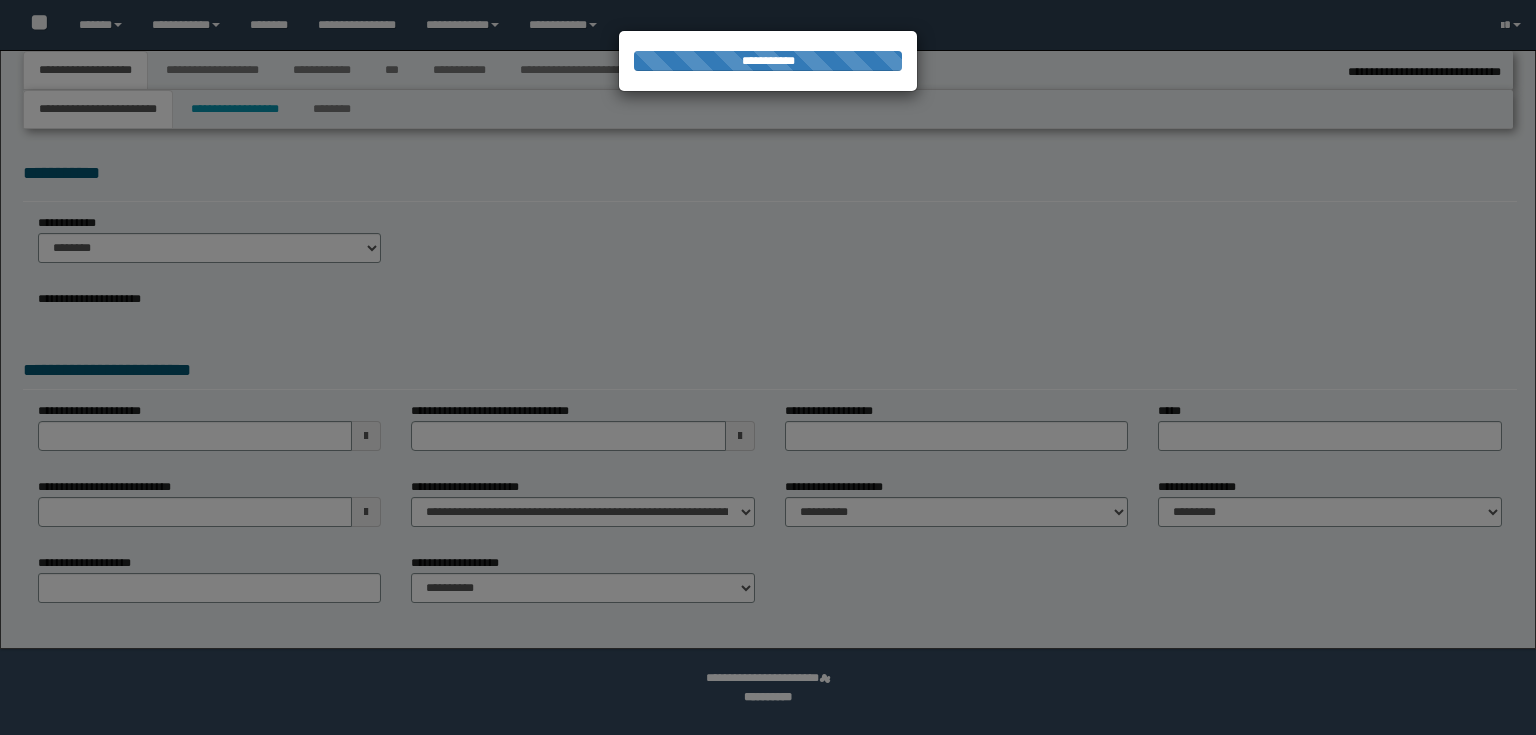 select on "*" 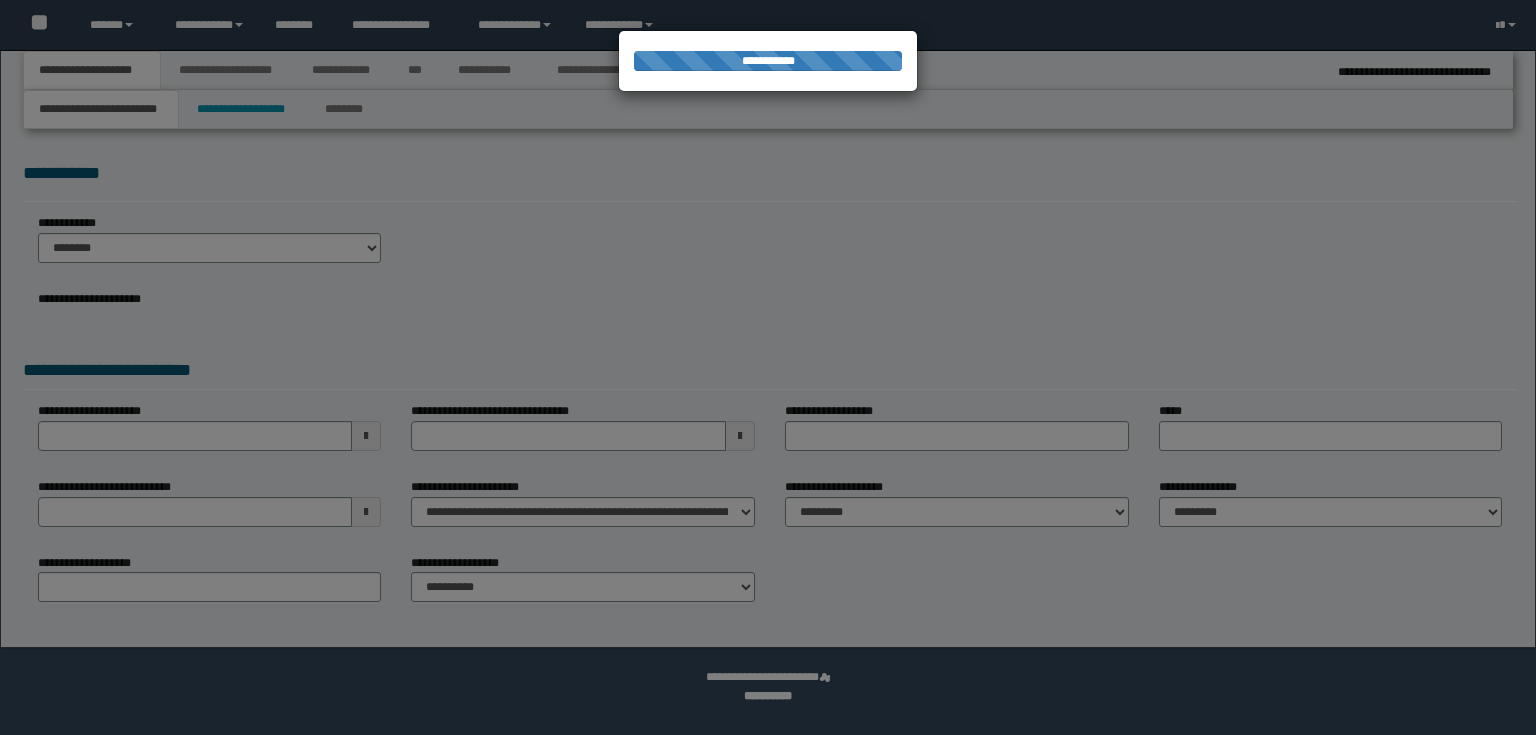 scroll, scrollTop: 0, scrollLeft: 0, axis: both 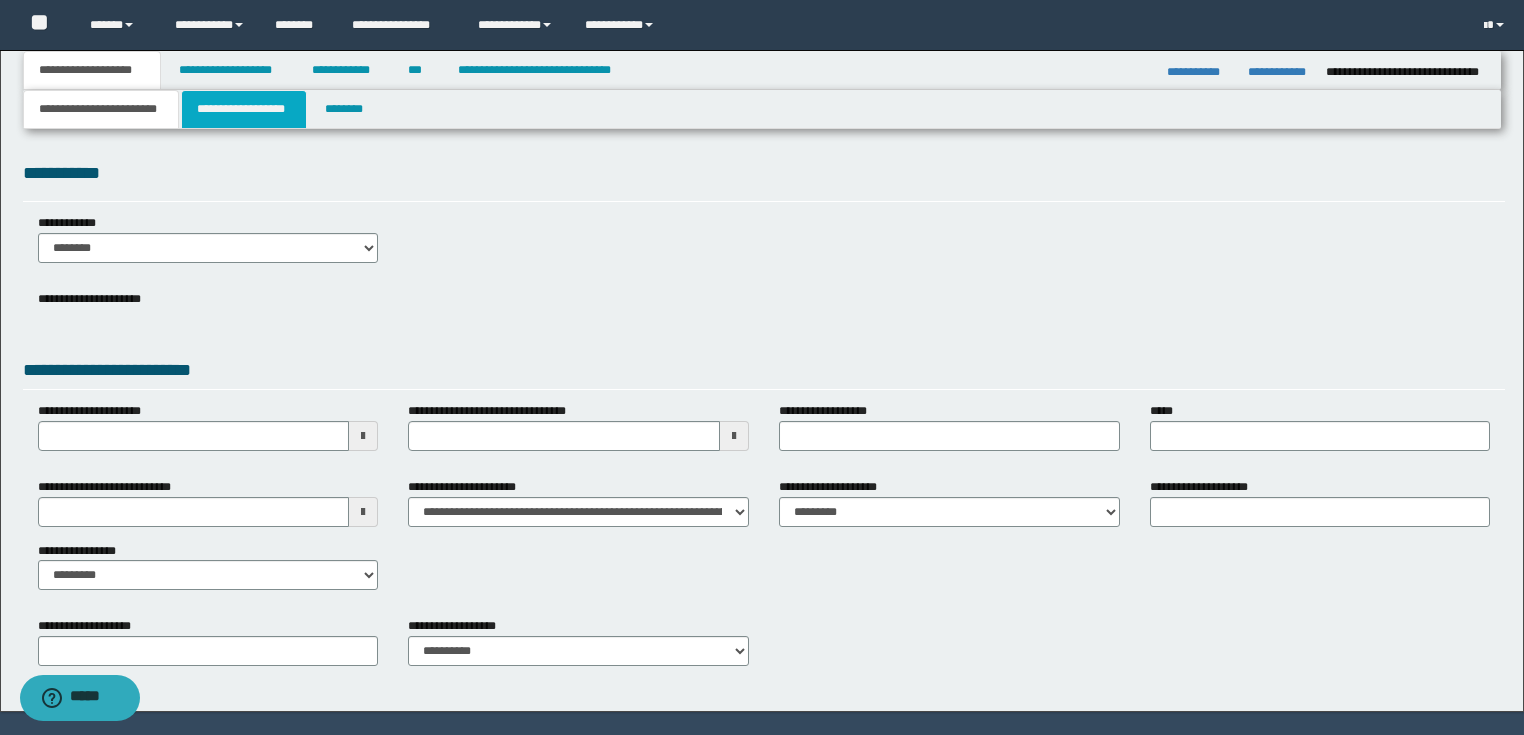 click on "**********" at bounding box center [244, 109] 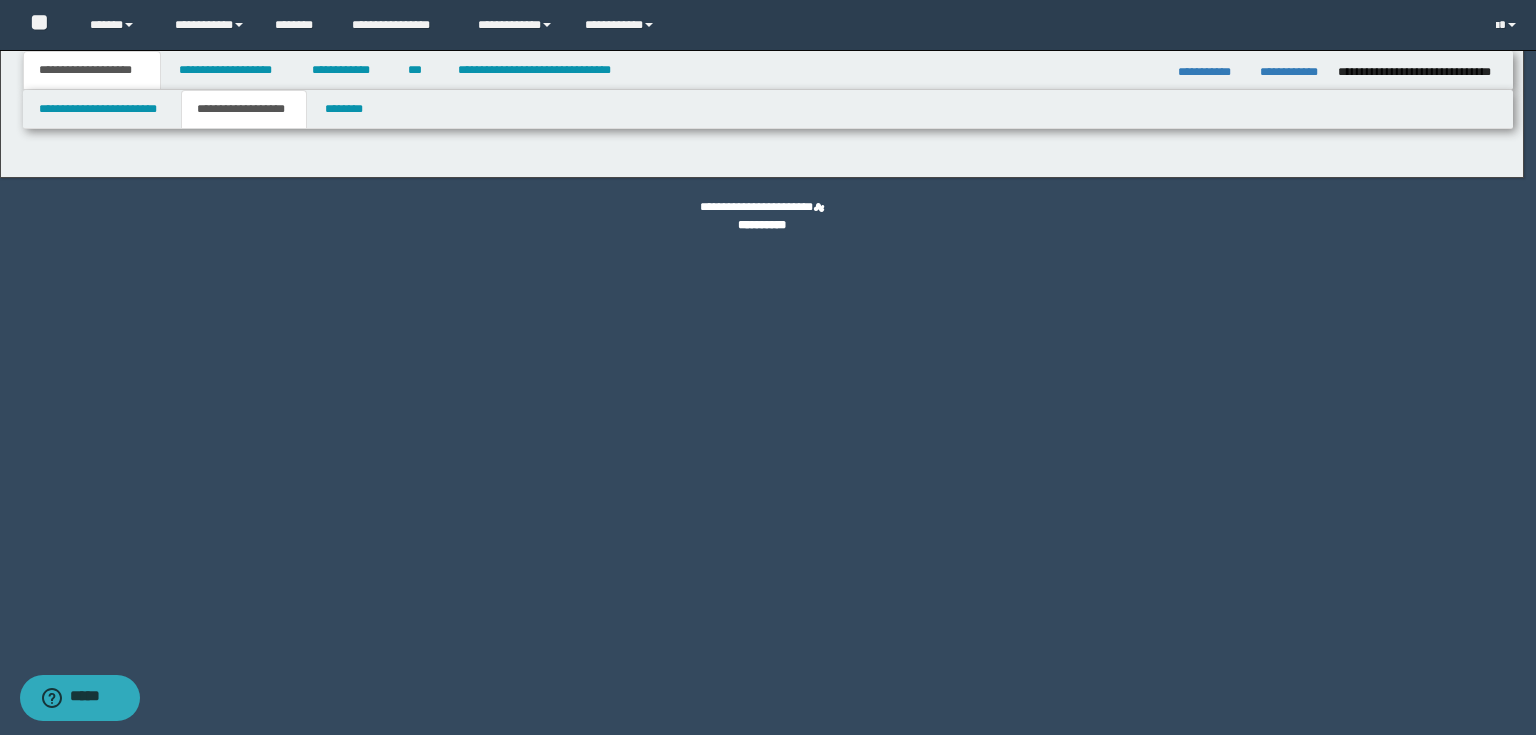 type on "**********" 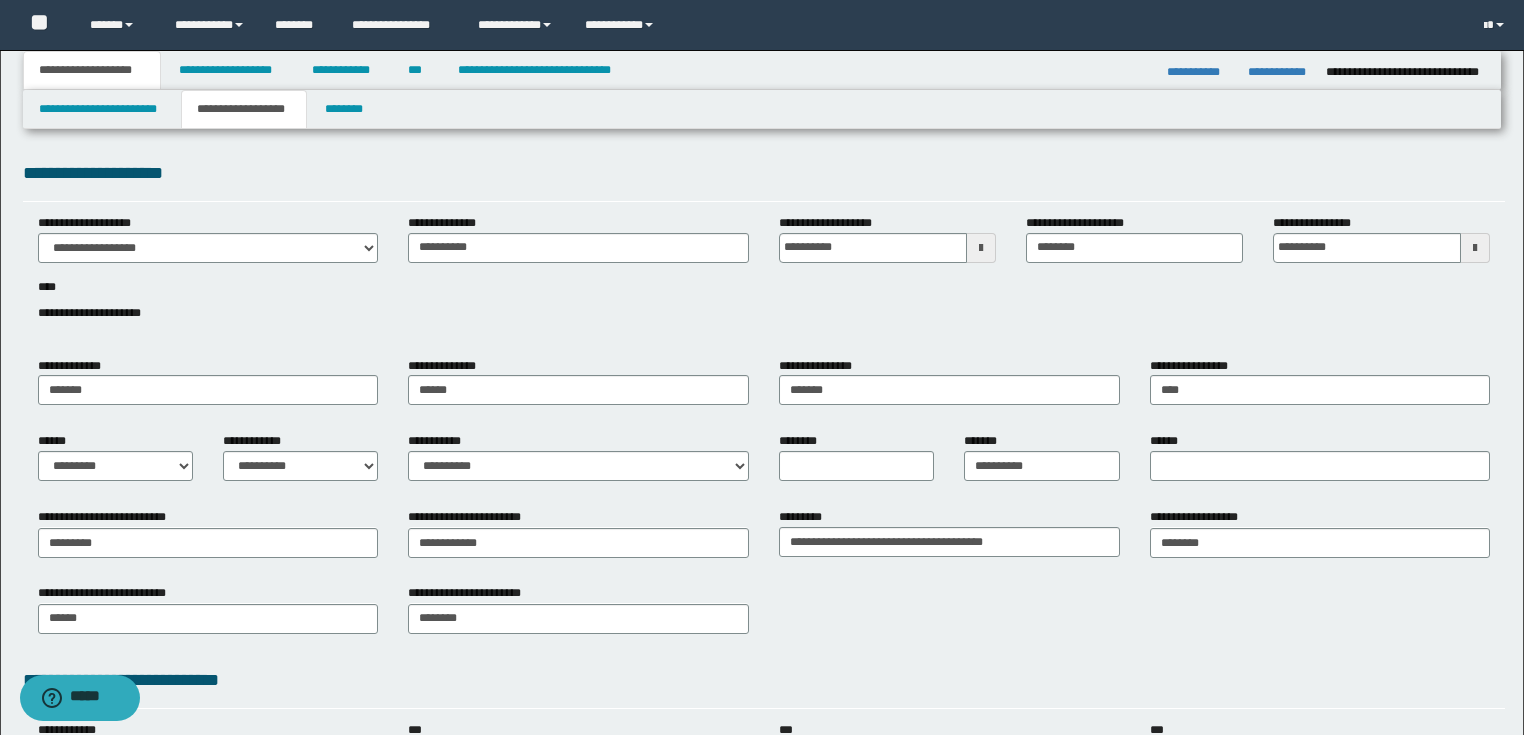 scroll, scrollTop: 240, scrollLeft: 0, axis: vertical 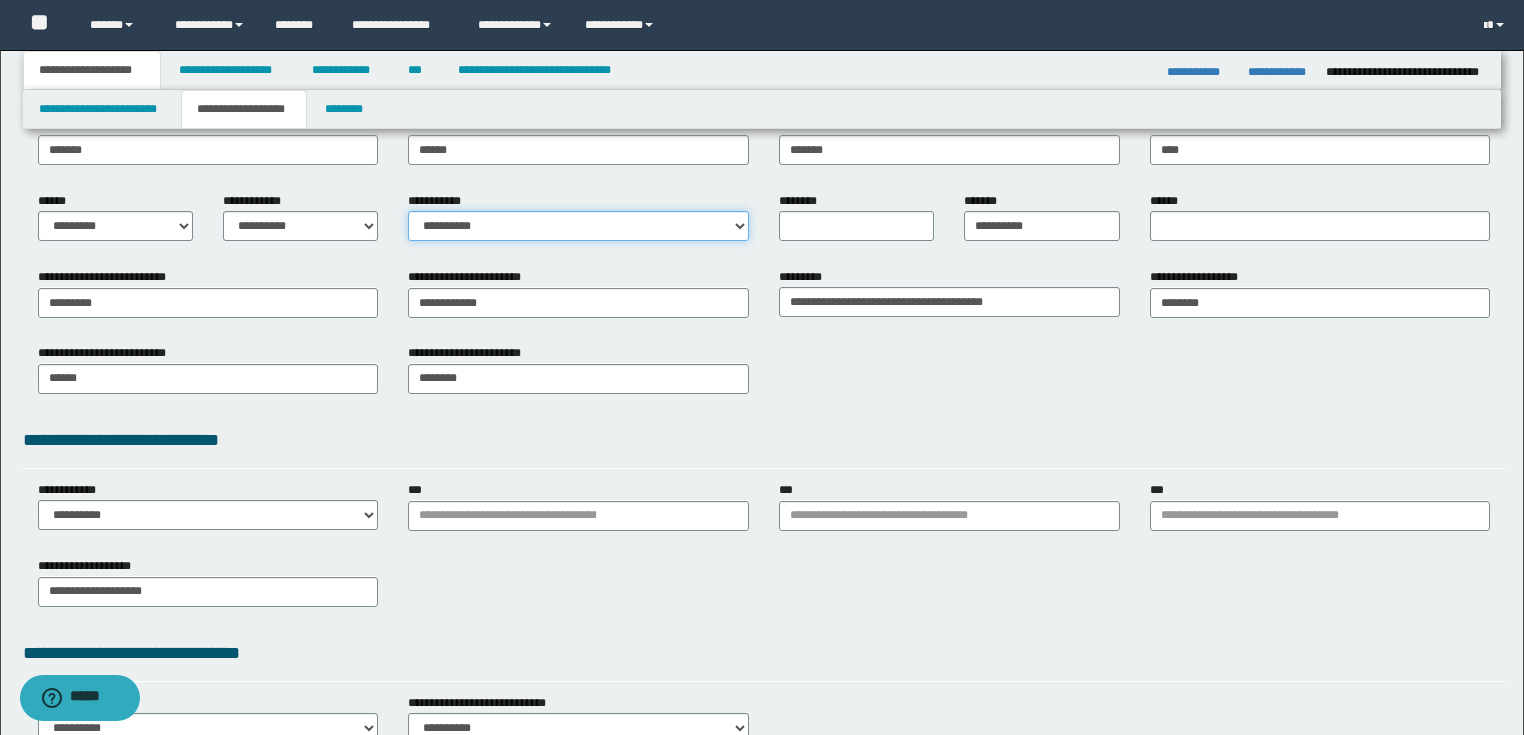 click on "**********" at bounding box center [578, 226] 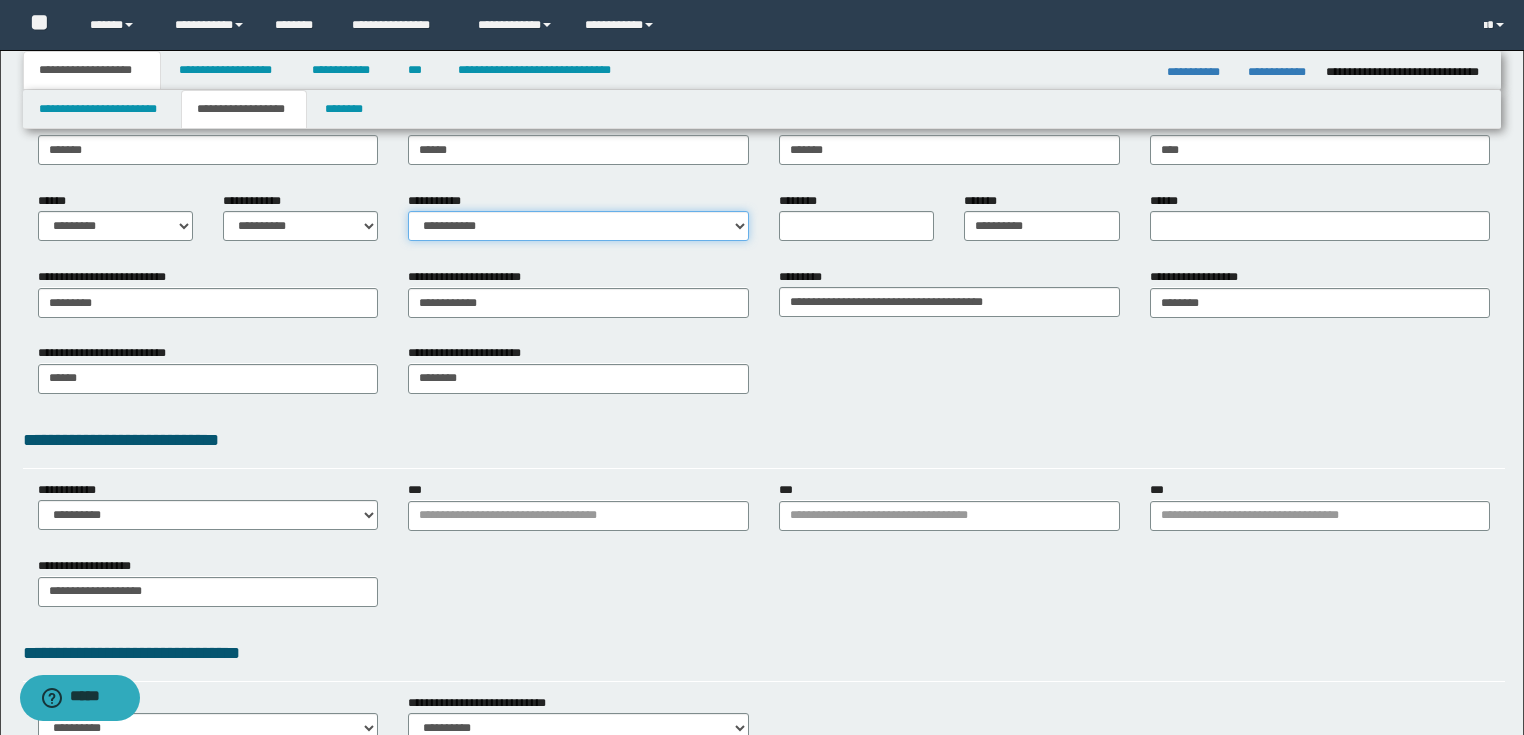 click on "**********" at bounding box center [578, 226] 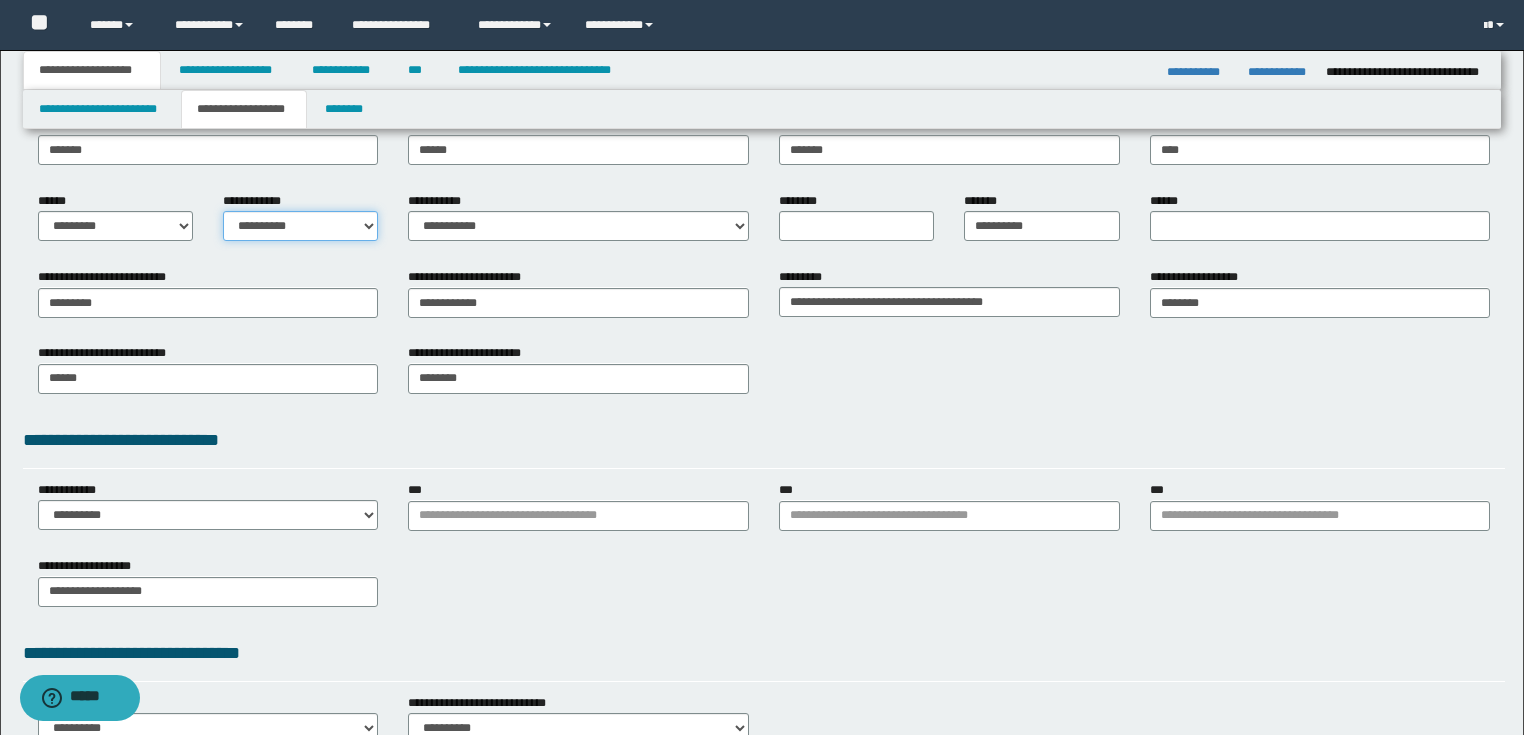 click on "**********" at bounding box center (300, 226) 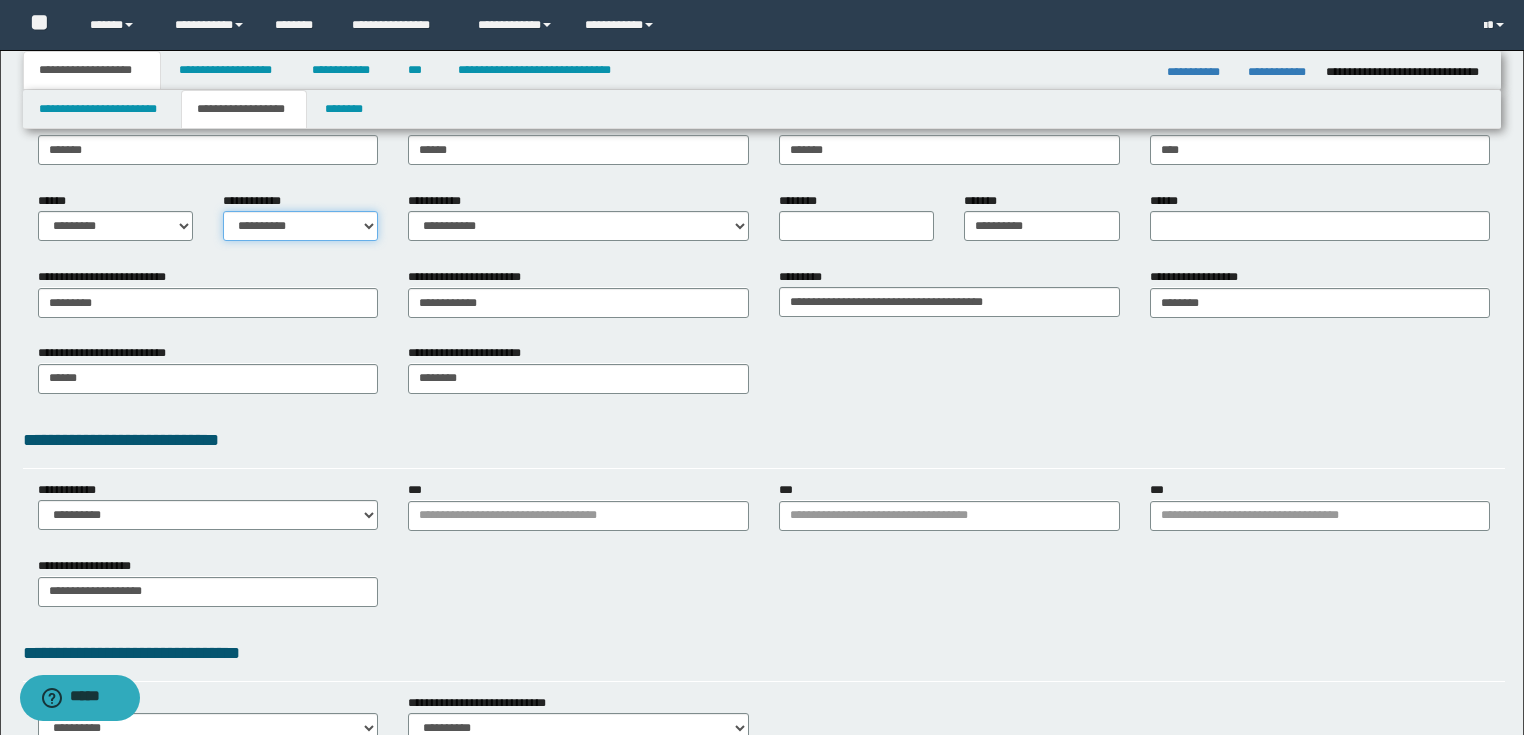 select on "*" 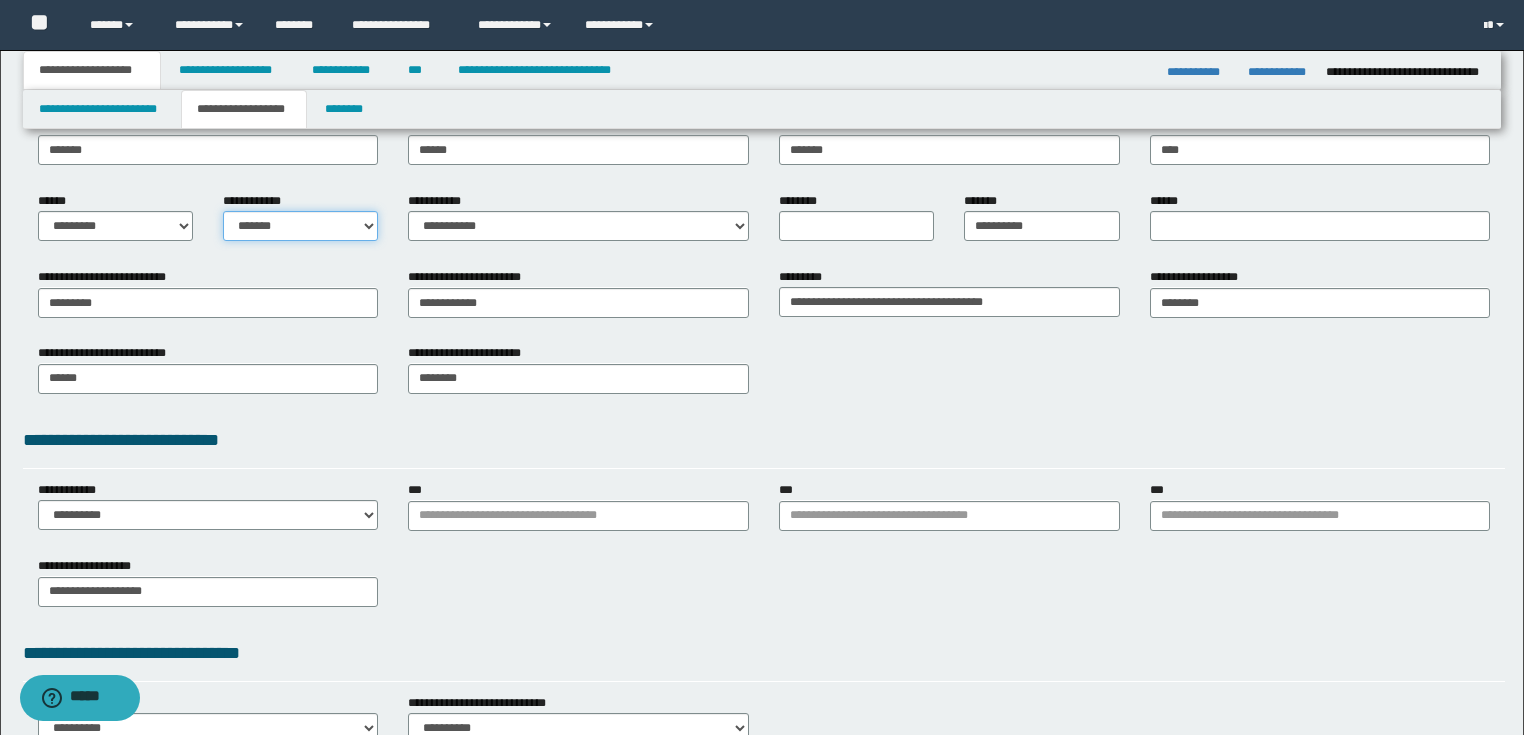click on "**********" at bounding box center [300, 226] 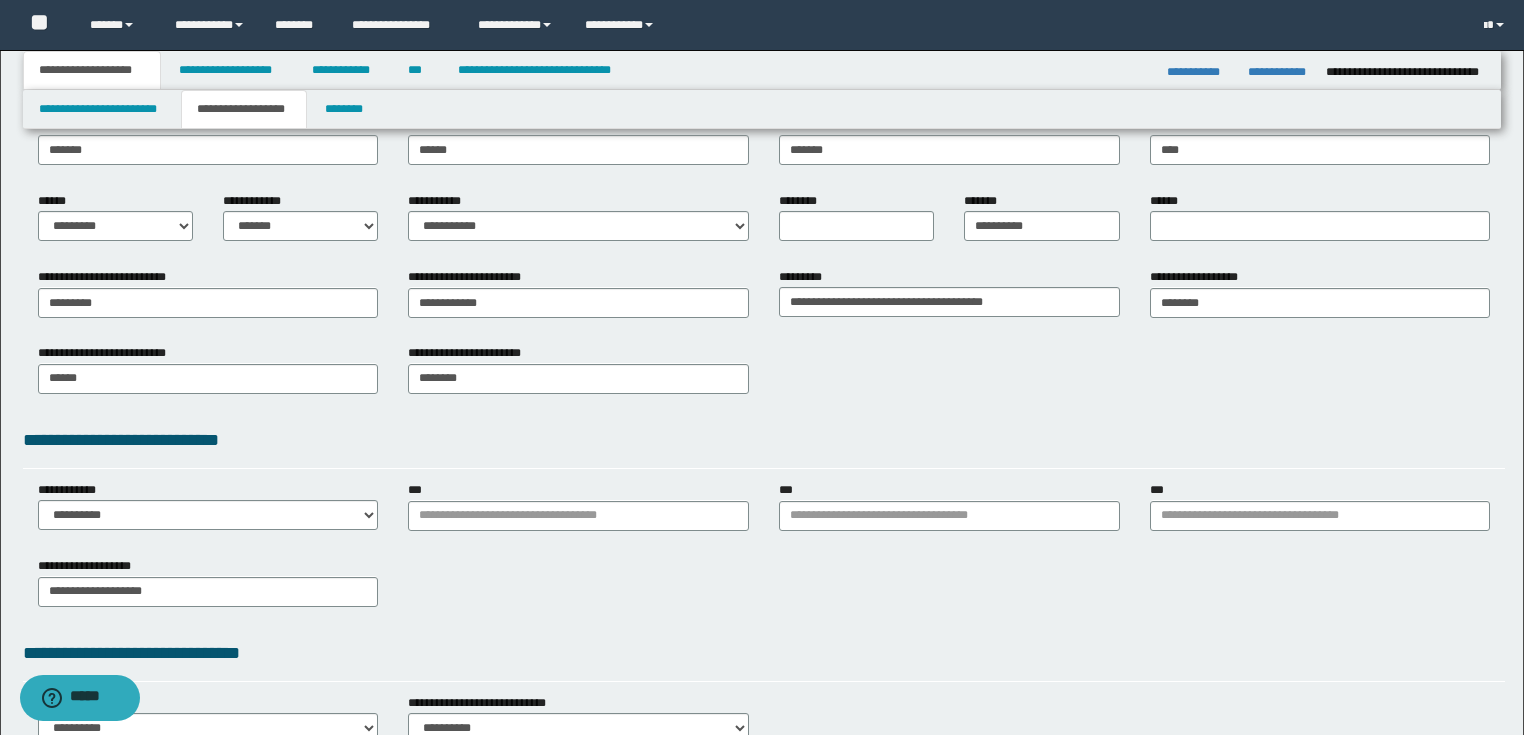 click on "**********" at bounding box center (92, 70) 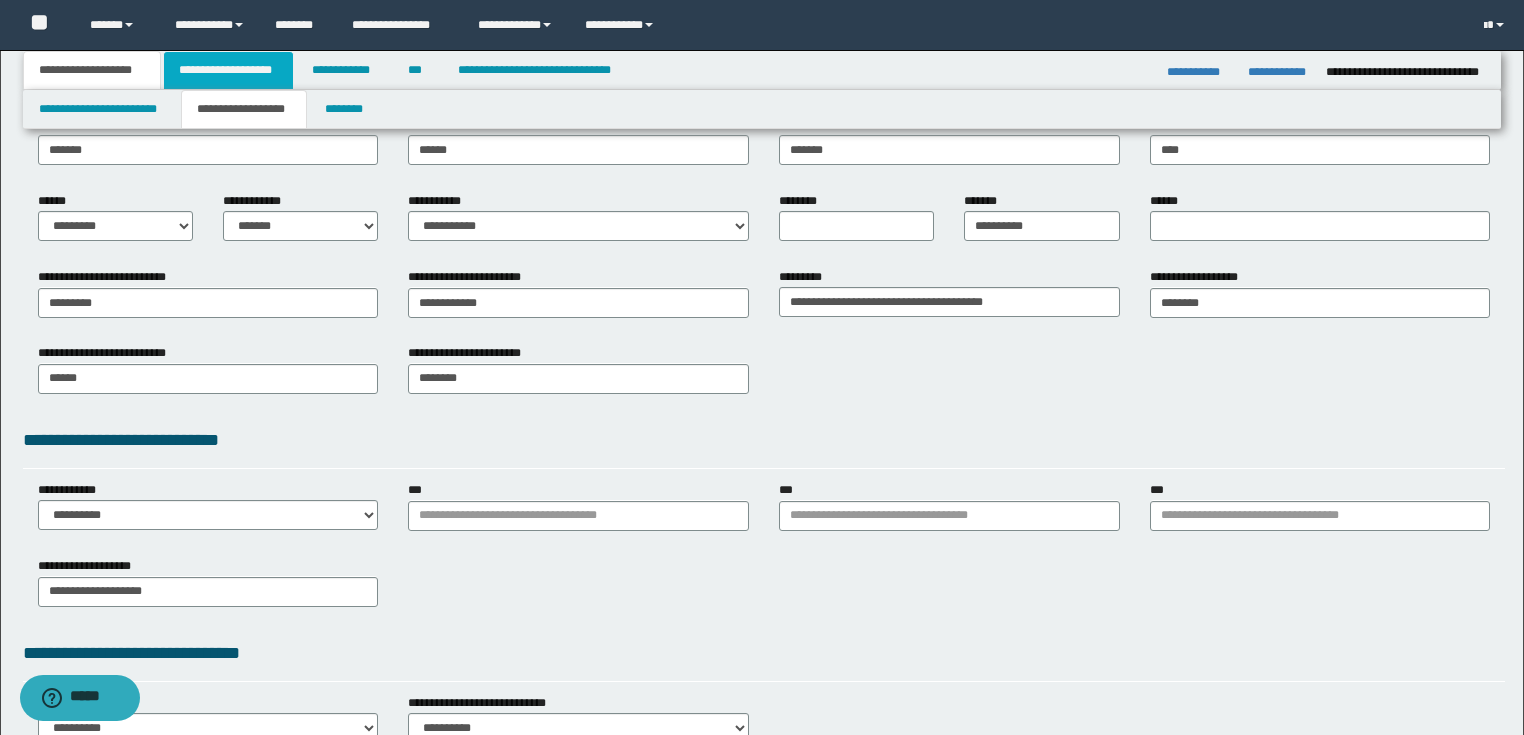 click on "**********" at bounding box center (228, 70) 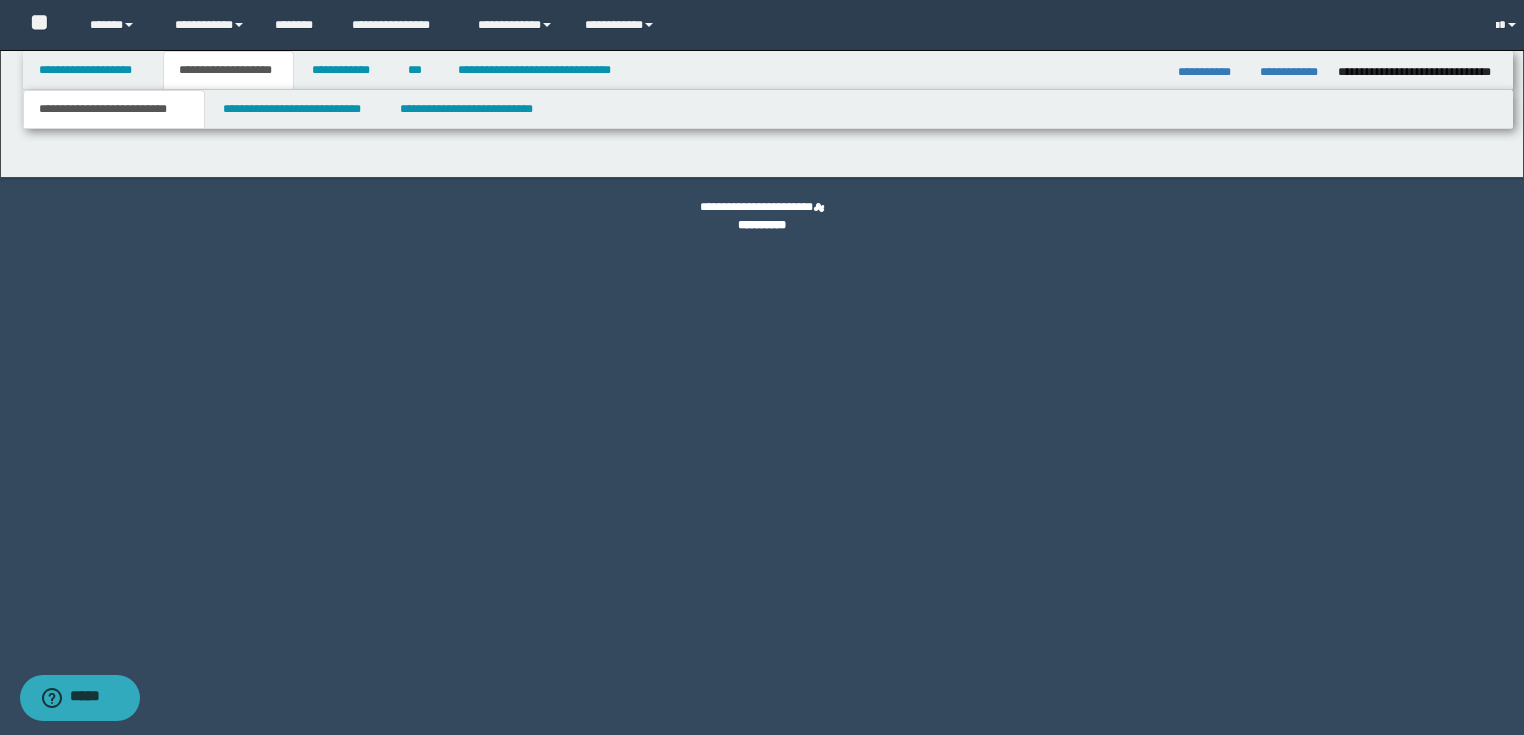 scroll, scrollTop: 0, scrollLeft: 0, axis: both 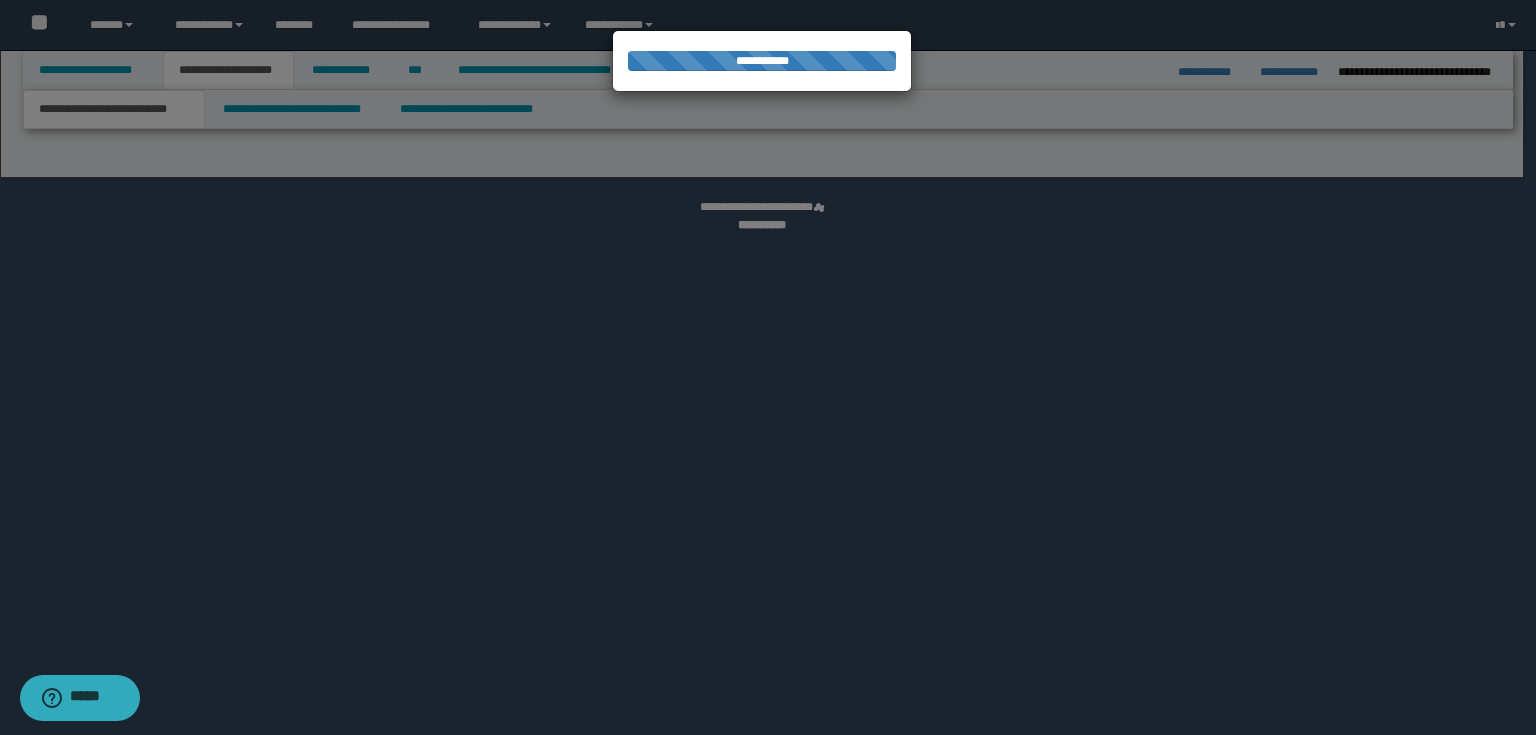 select on "*" 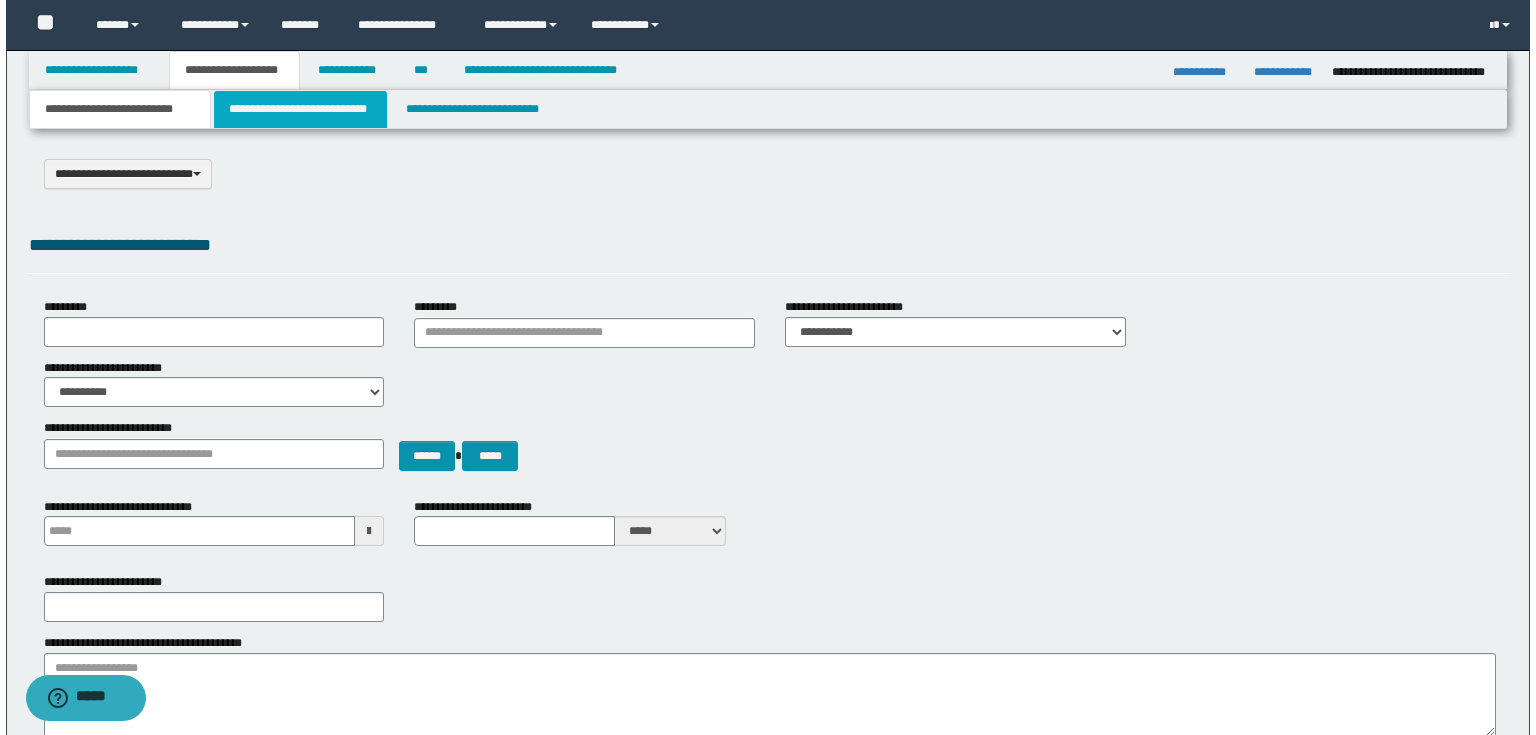 scroll, scrollTop: 0, scrollLeft: 0, axis: both 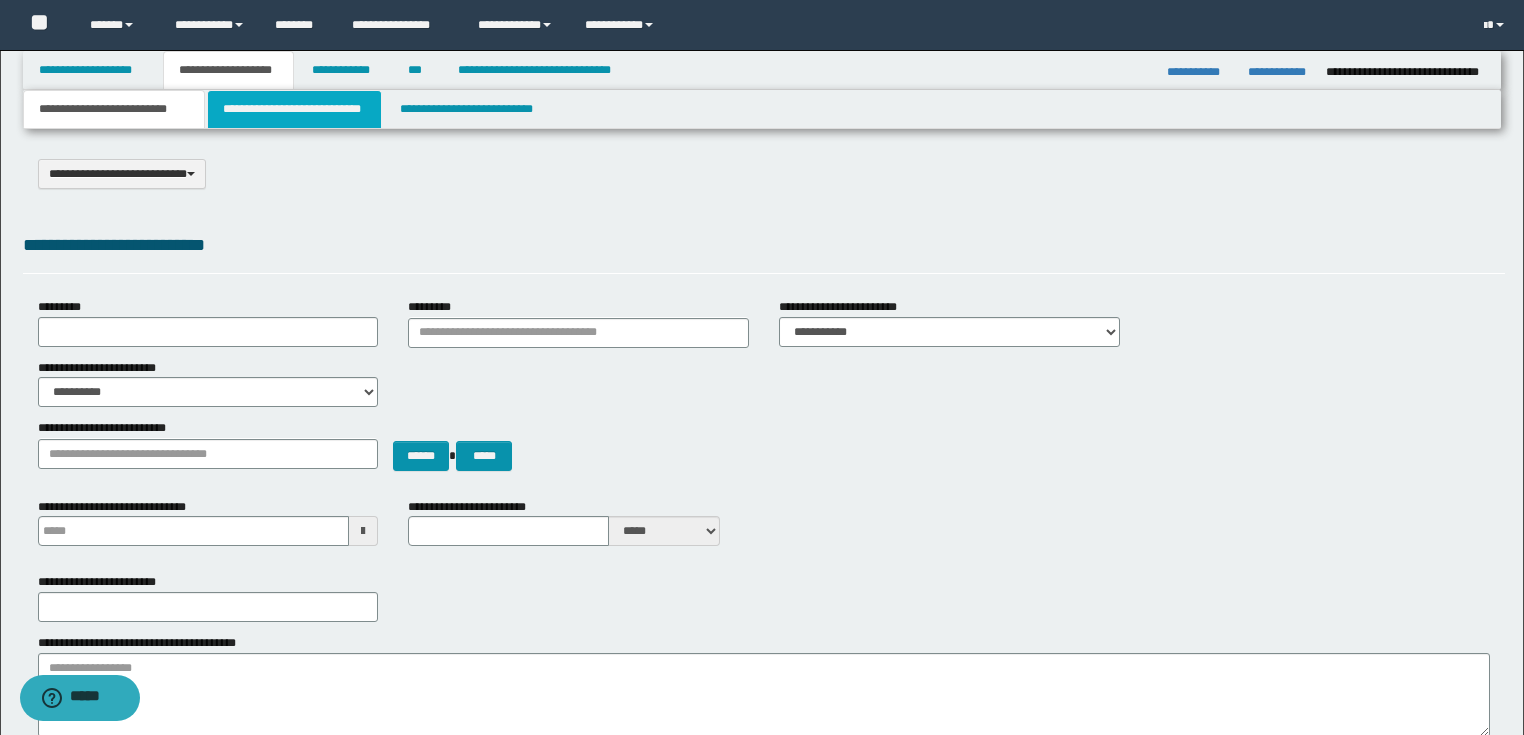 click on "**********" at bounding box center (294, 109) 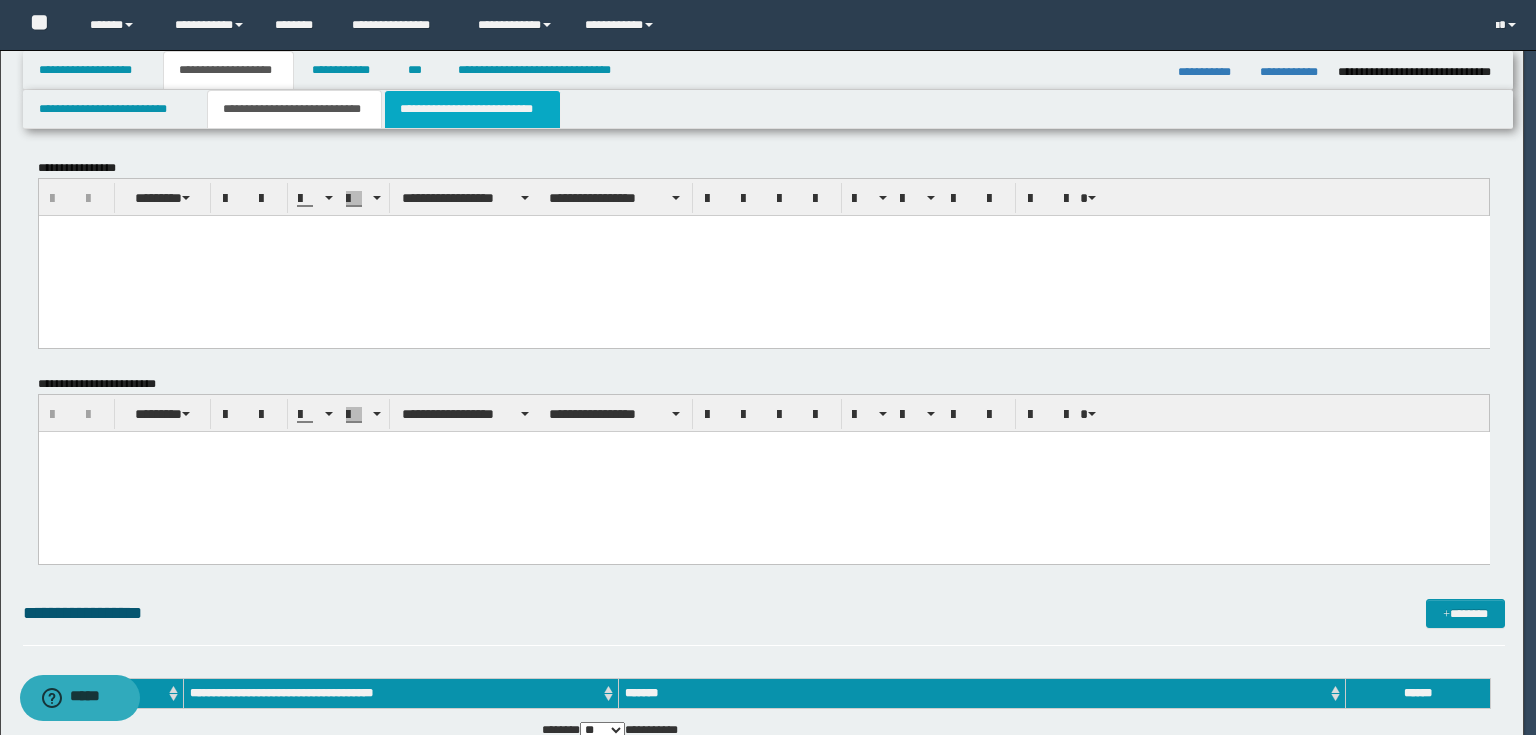 scroll, scrollTop: 0, scrollLeft: 0, axis: both 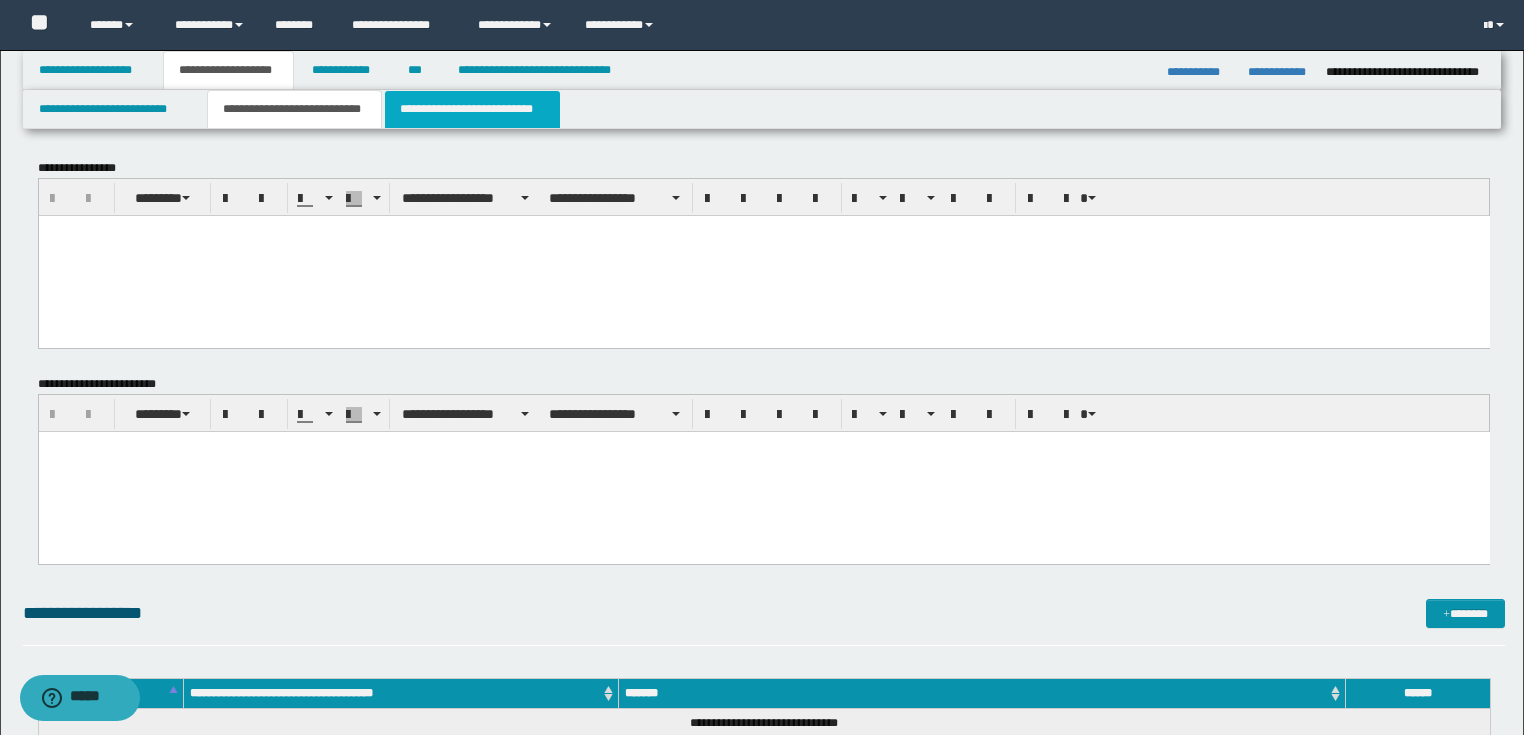 click on "**********" at bounding box center (472, 109) 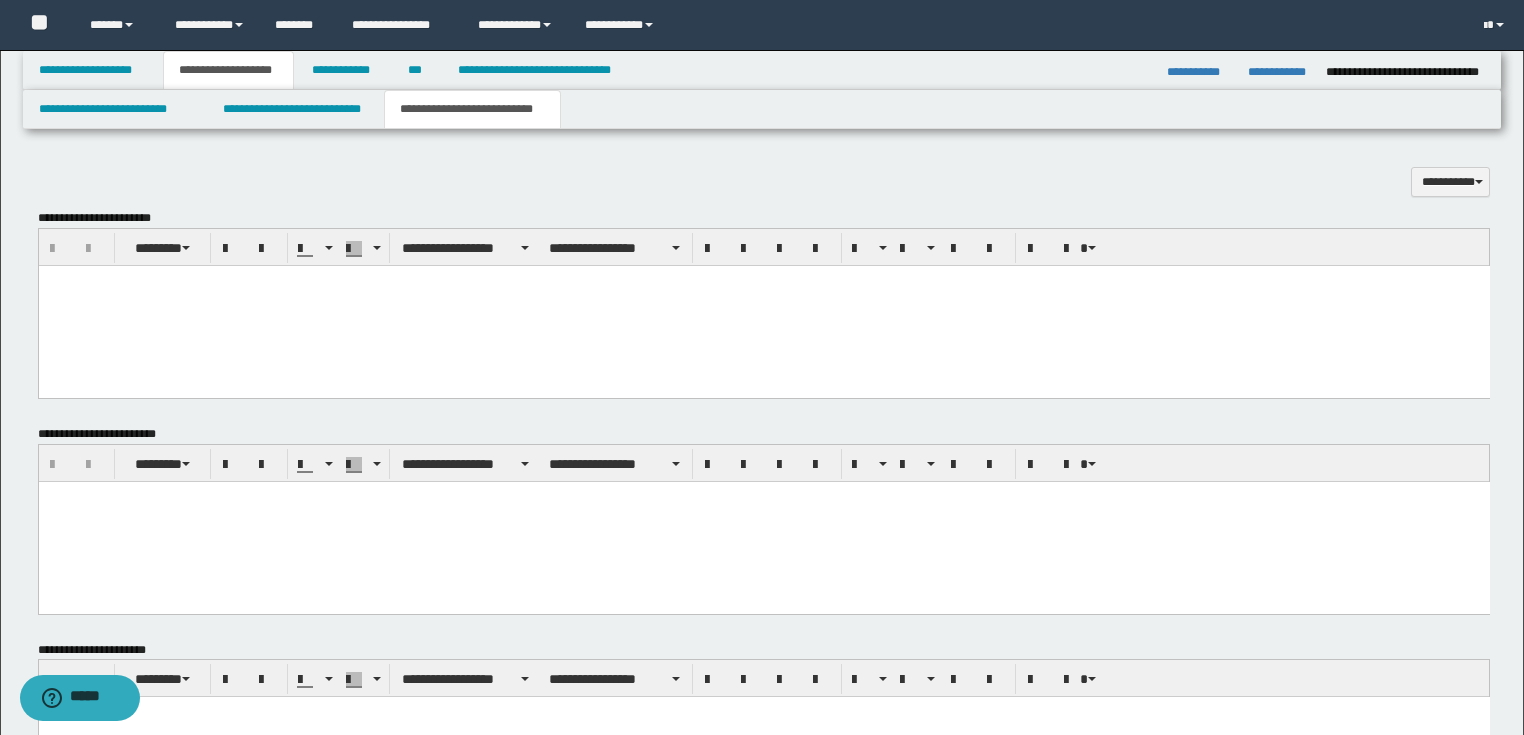 scroll, scrollTop: 776, scrollLeft: 0, axis: vertical 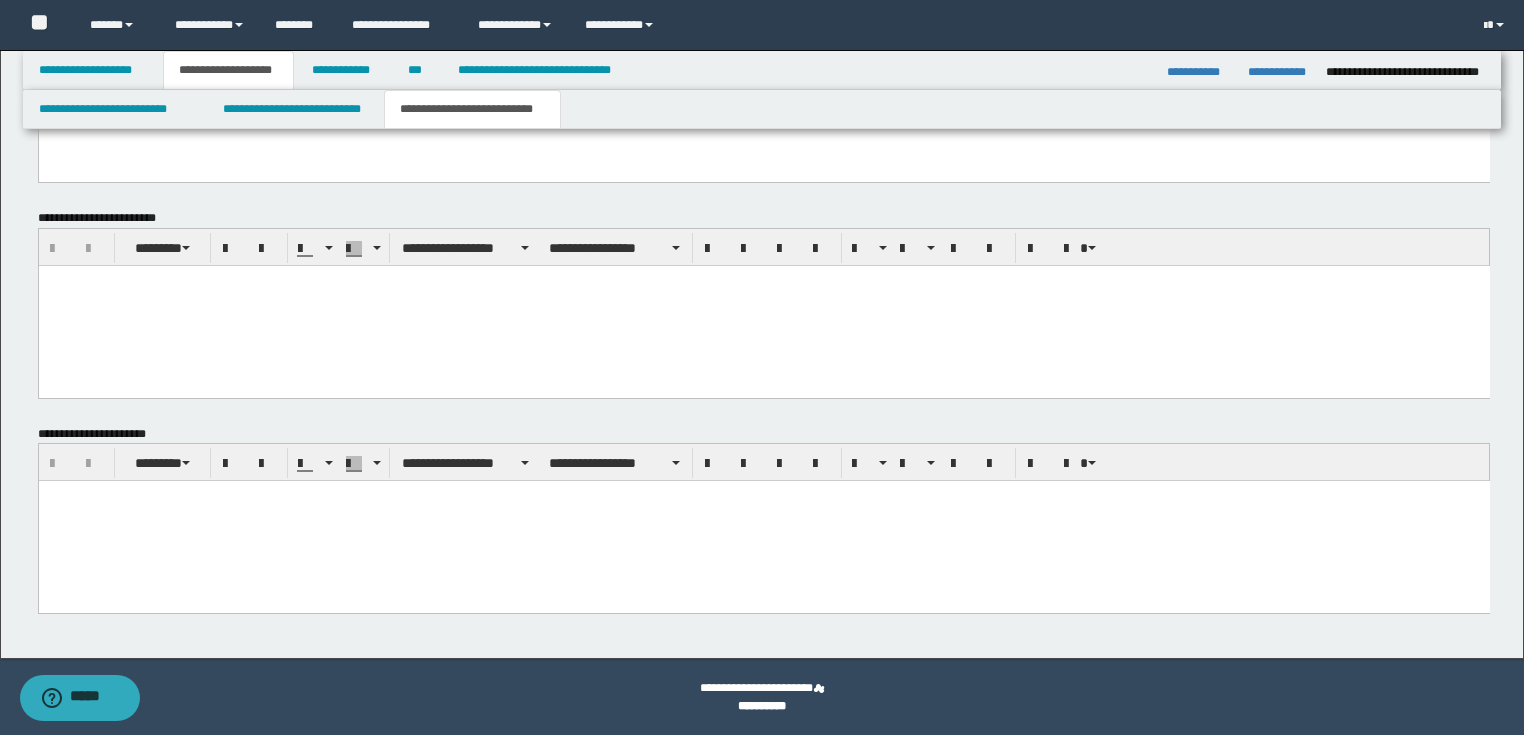 click at bounding box center (763, 305) 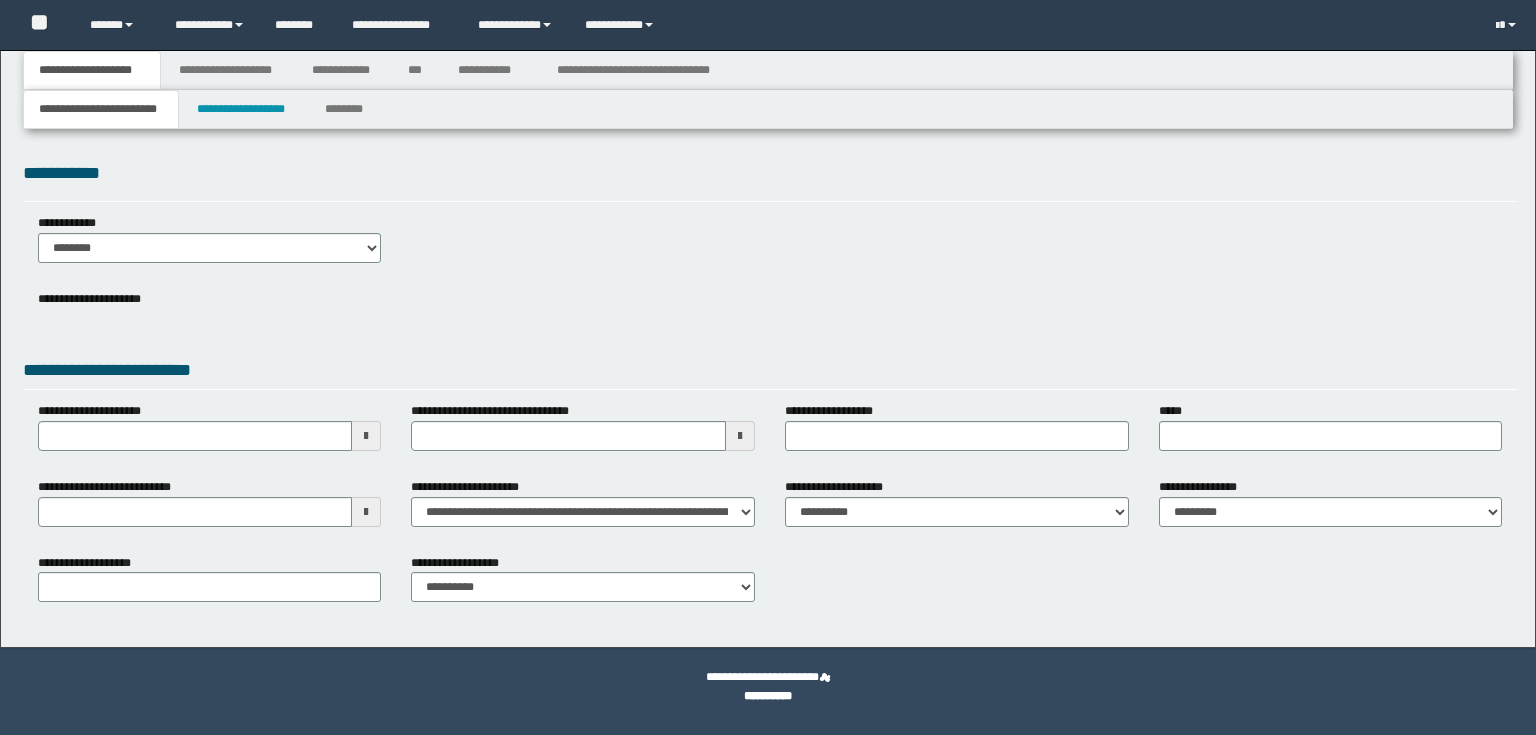 scroll, scrollTop: 0, scrollLeft: 0, axis: both 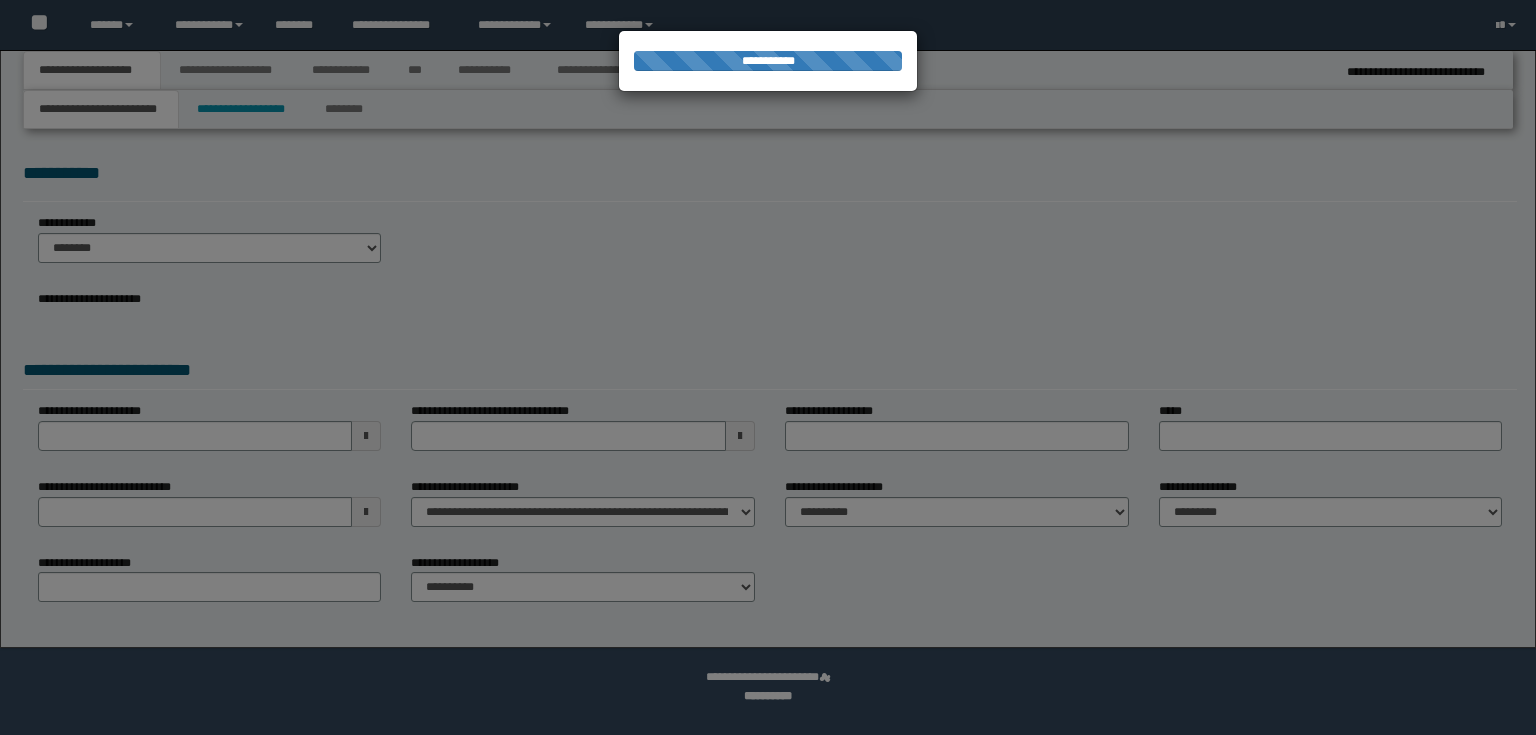 select on "*" 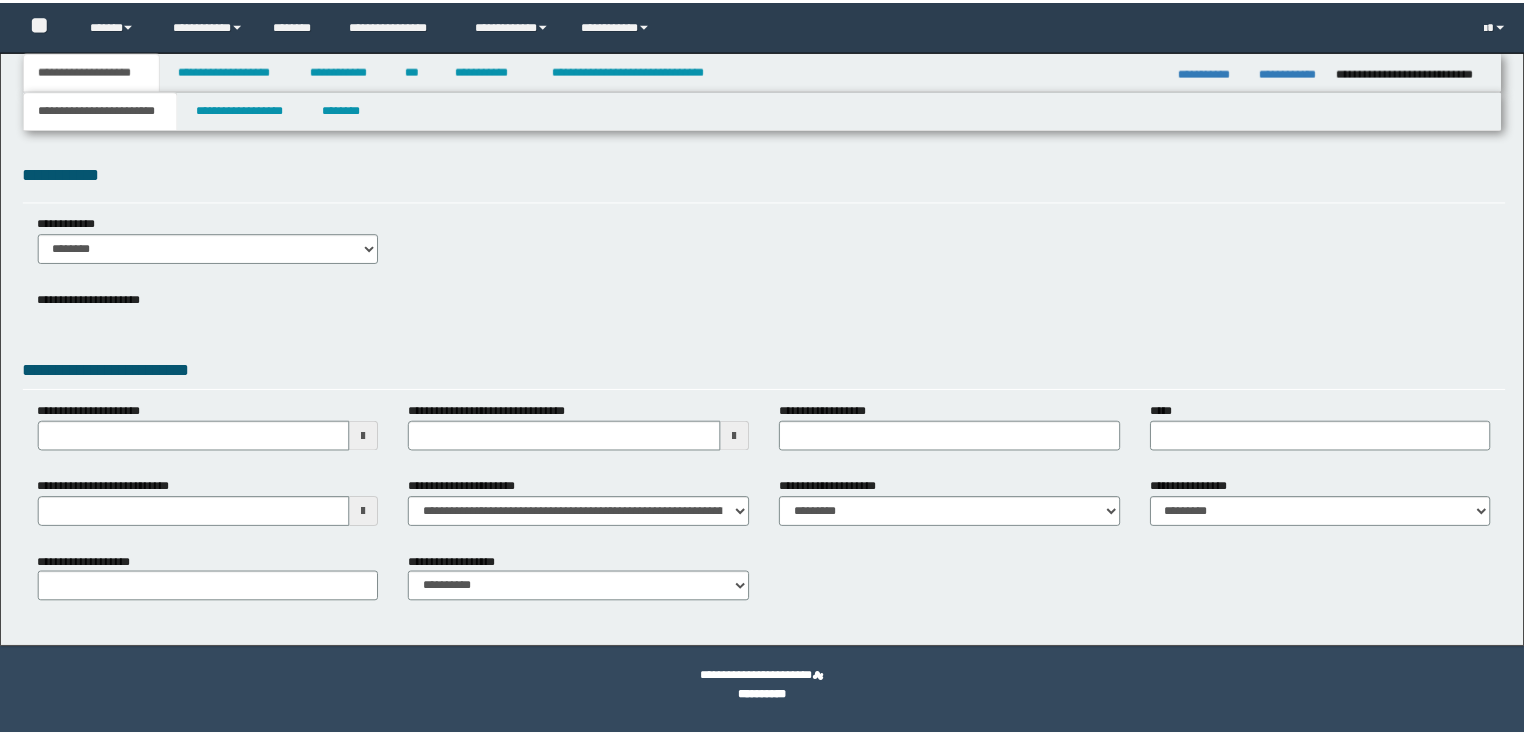 scroll, scrollTop: 0, scrollLeft: 0, axis: both 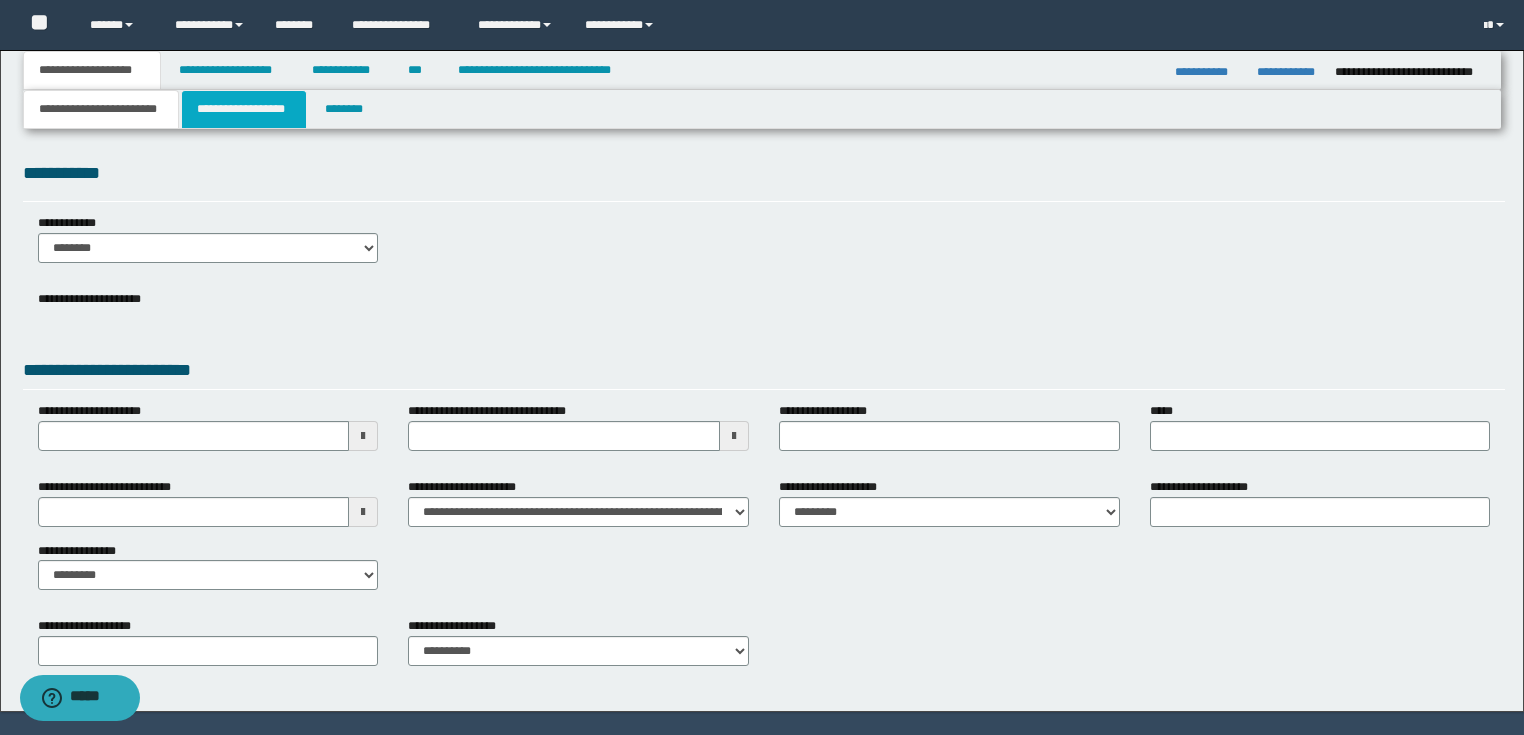 click on "**********" at bounding box center [244, 109] 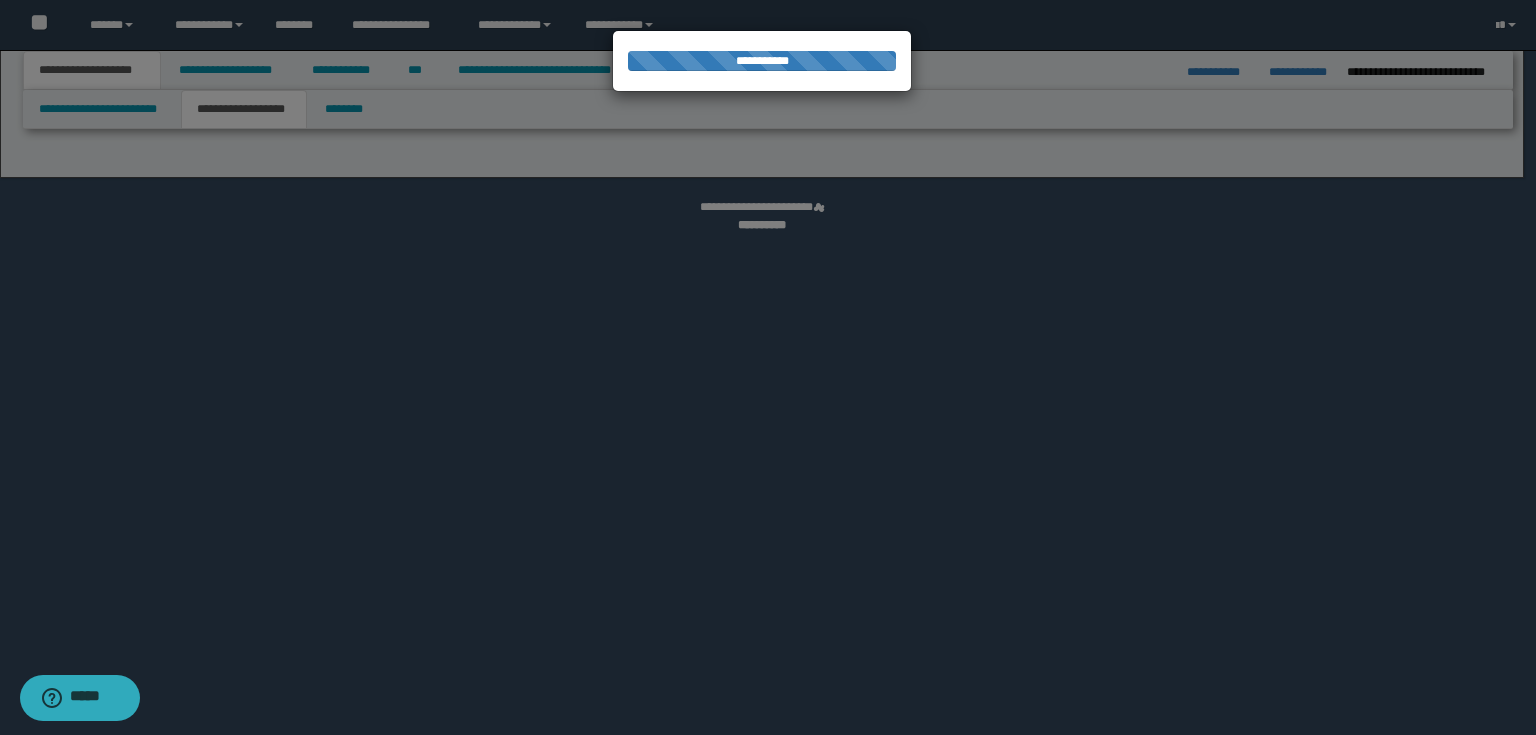 select on "*" 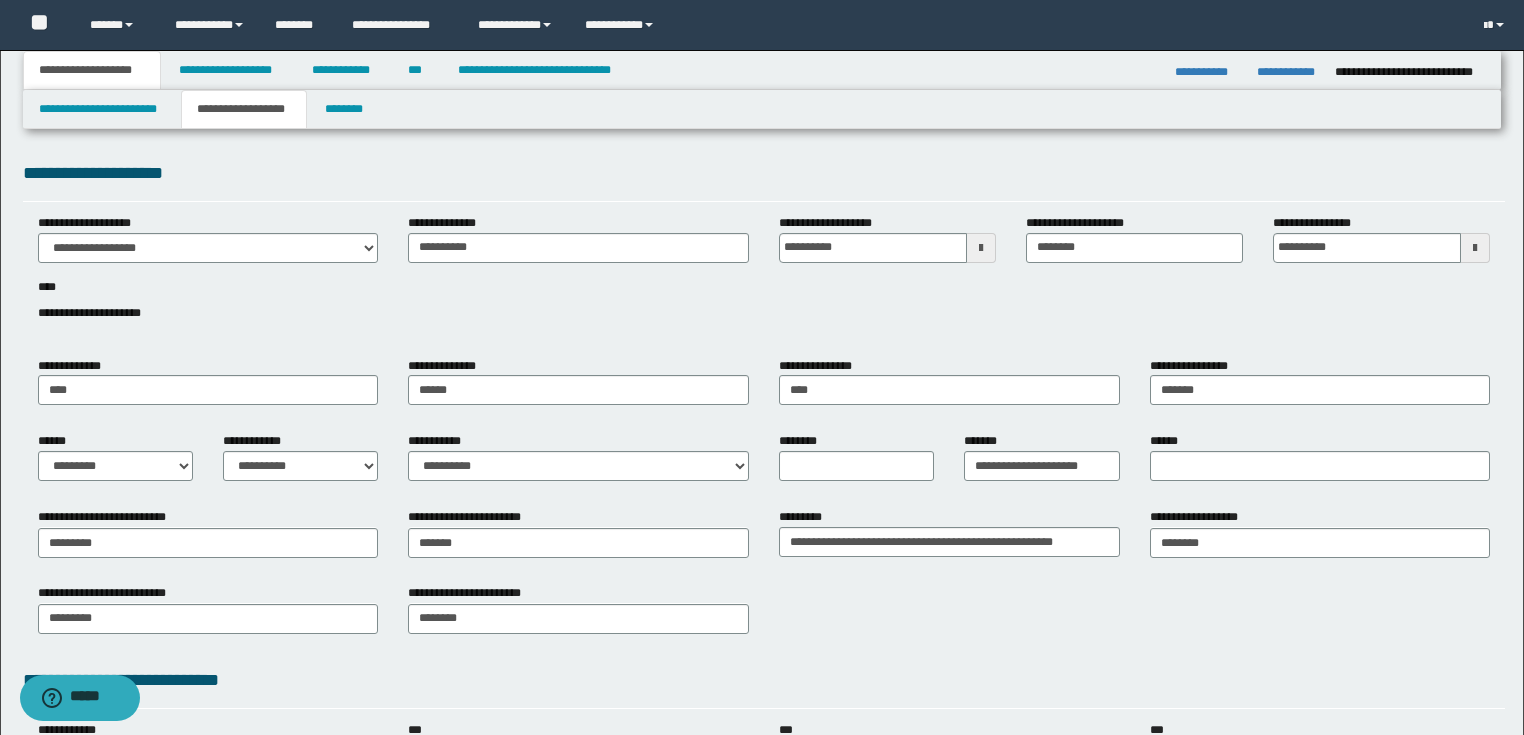 scroll, scrollTop: 240, scrollLeft: 0, axis: vertical 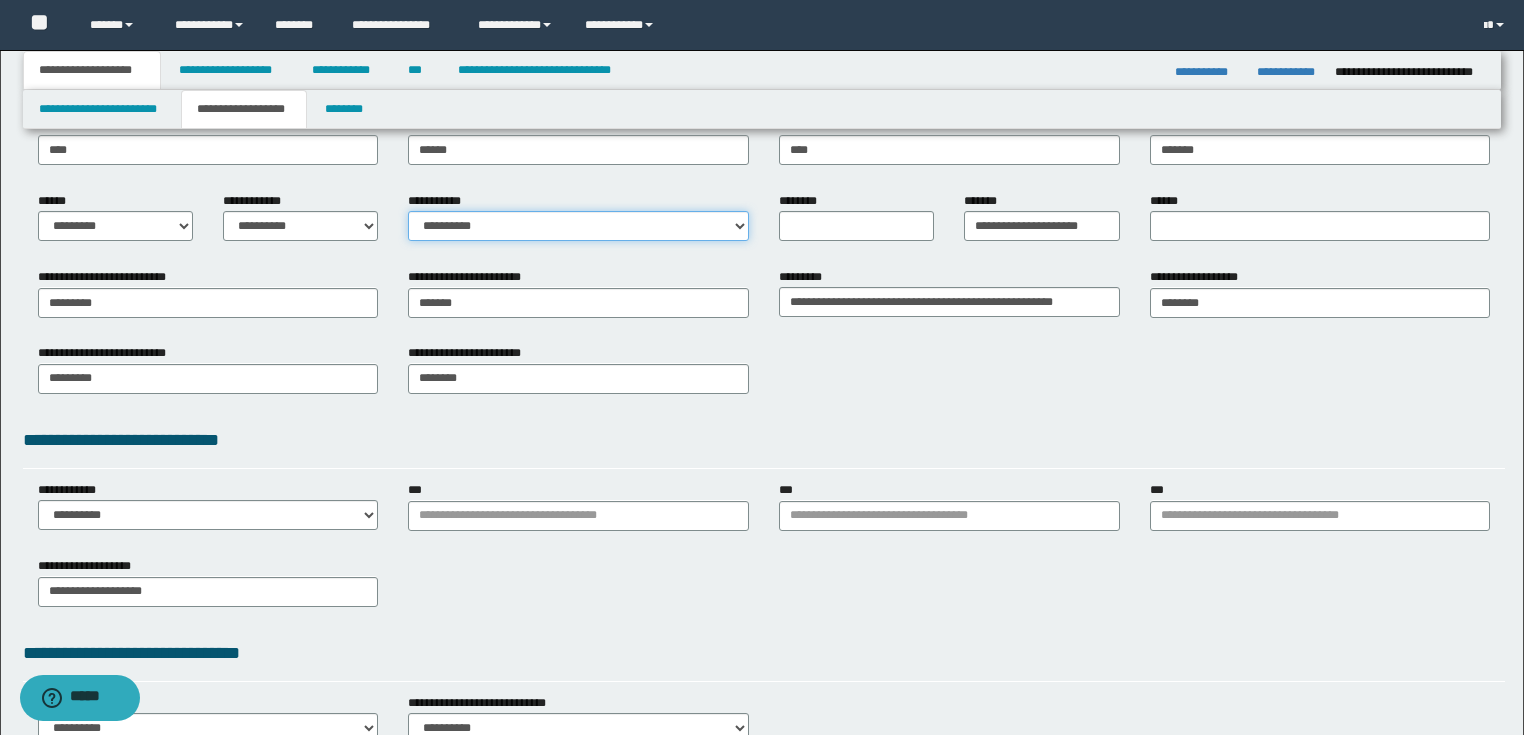 click on "**********" at bounding box center [578, 226] 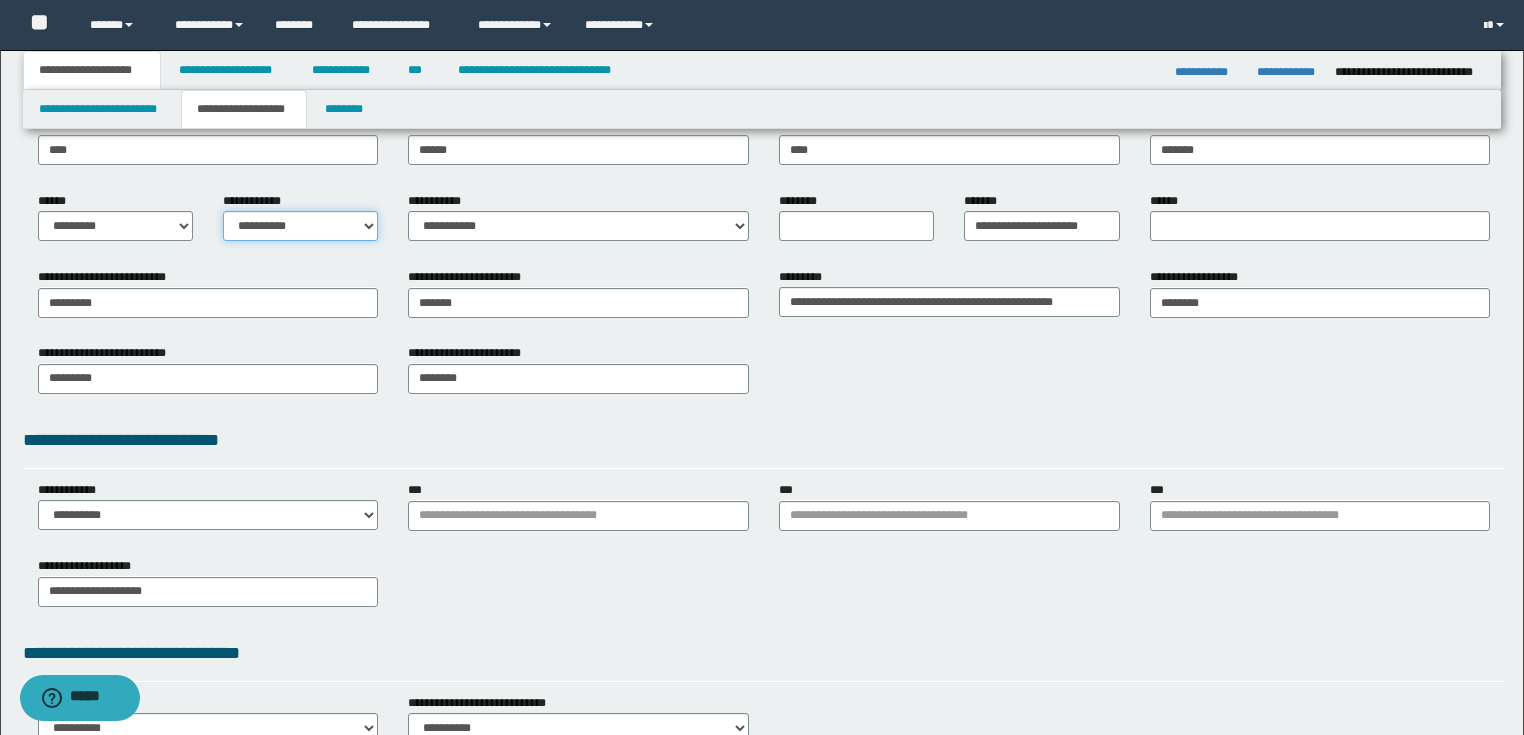 click on "**********" at bounding box center [300, 226] 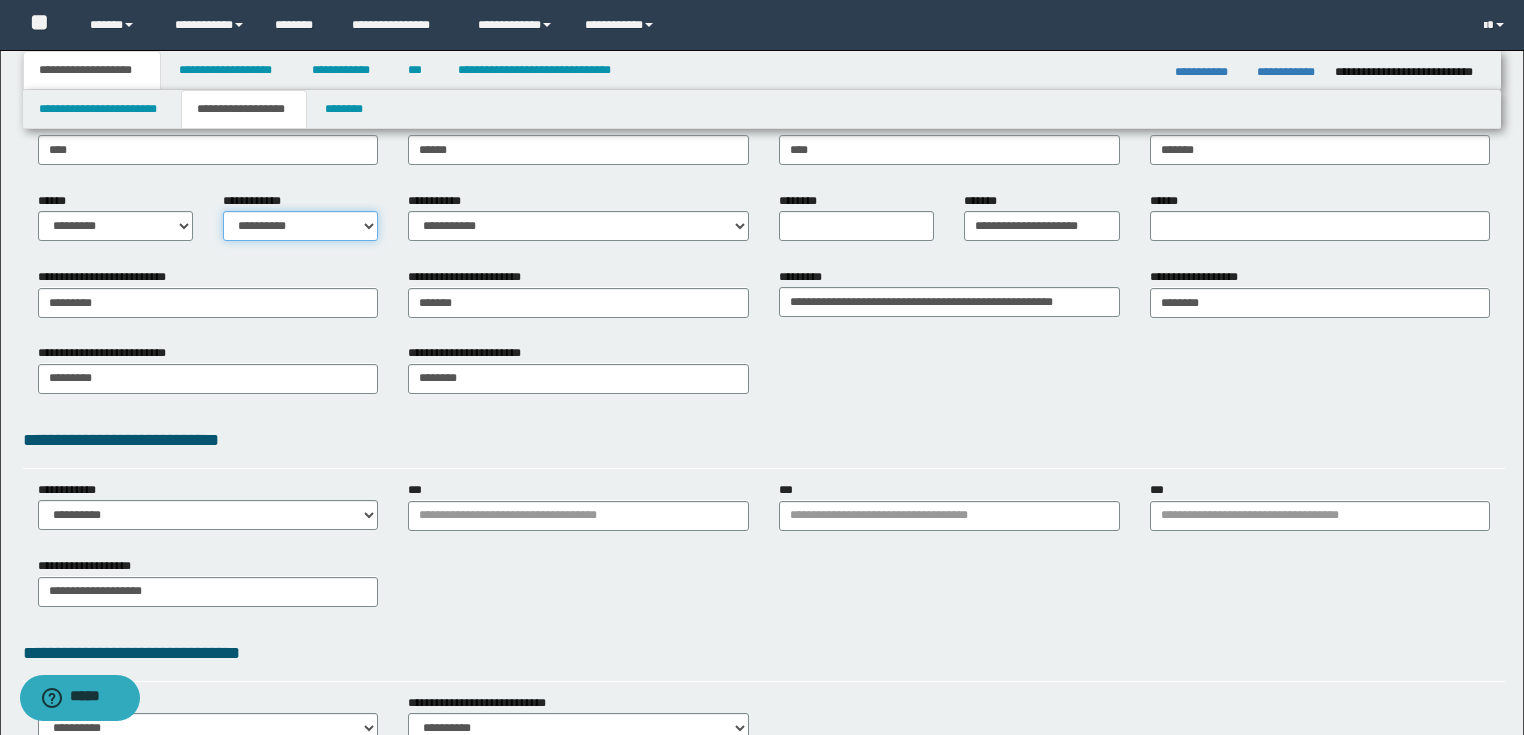 select on "*" 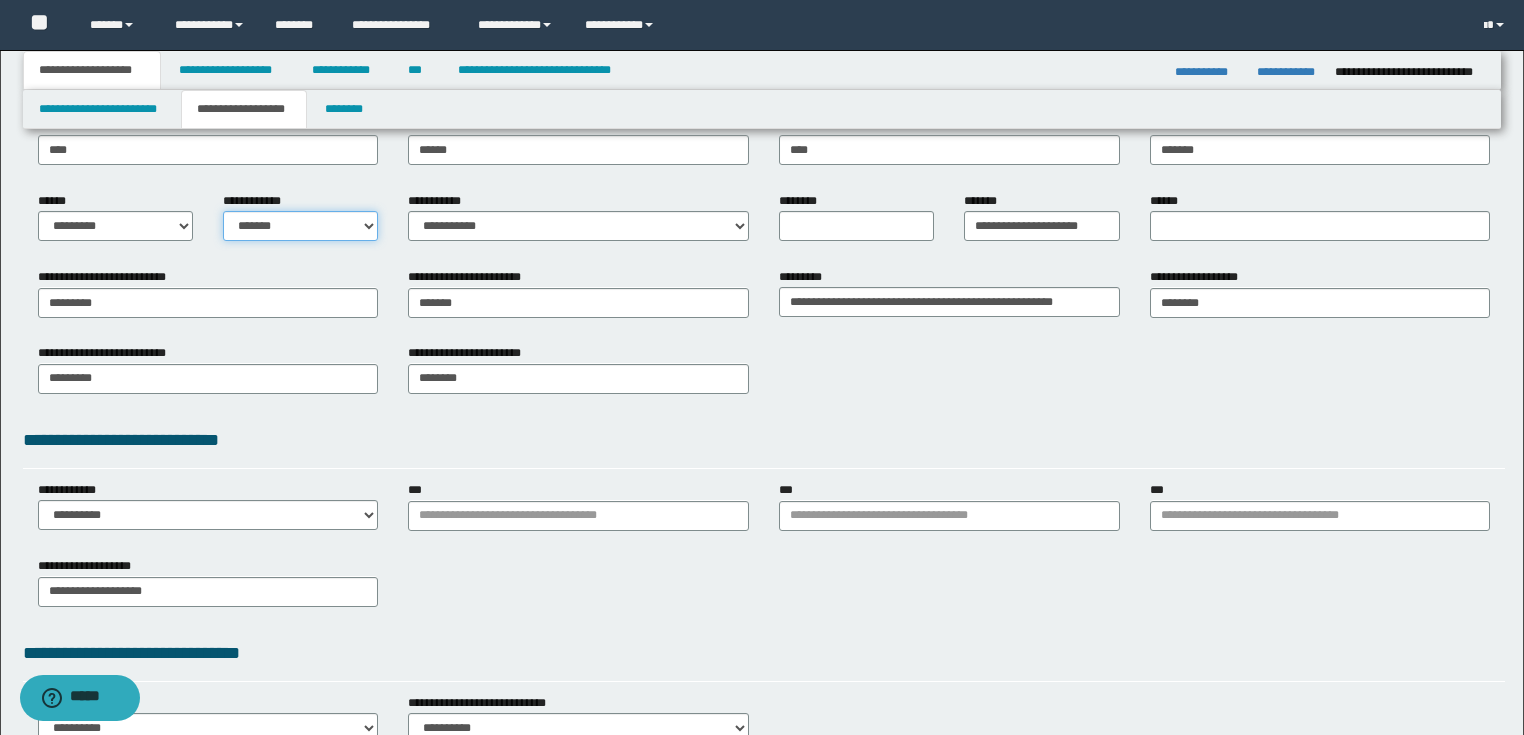 scroll, scrollTop: 0, scrollLeft: 0, axis: both 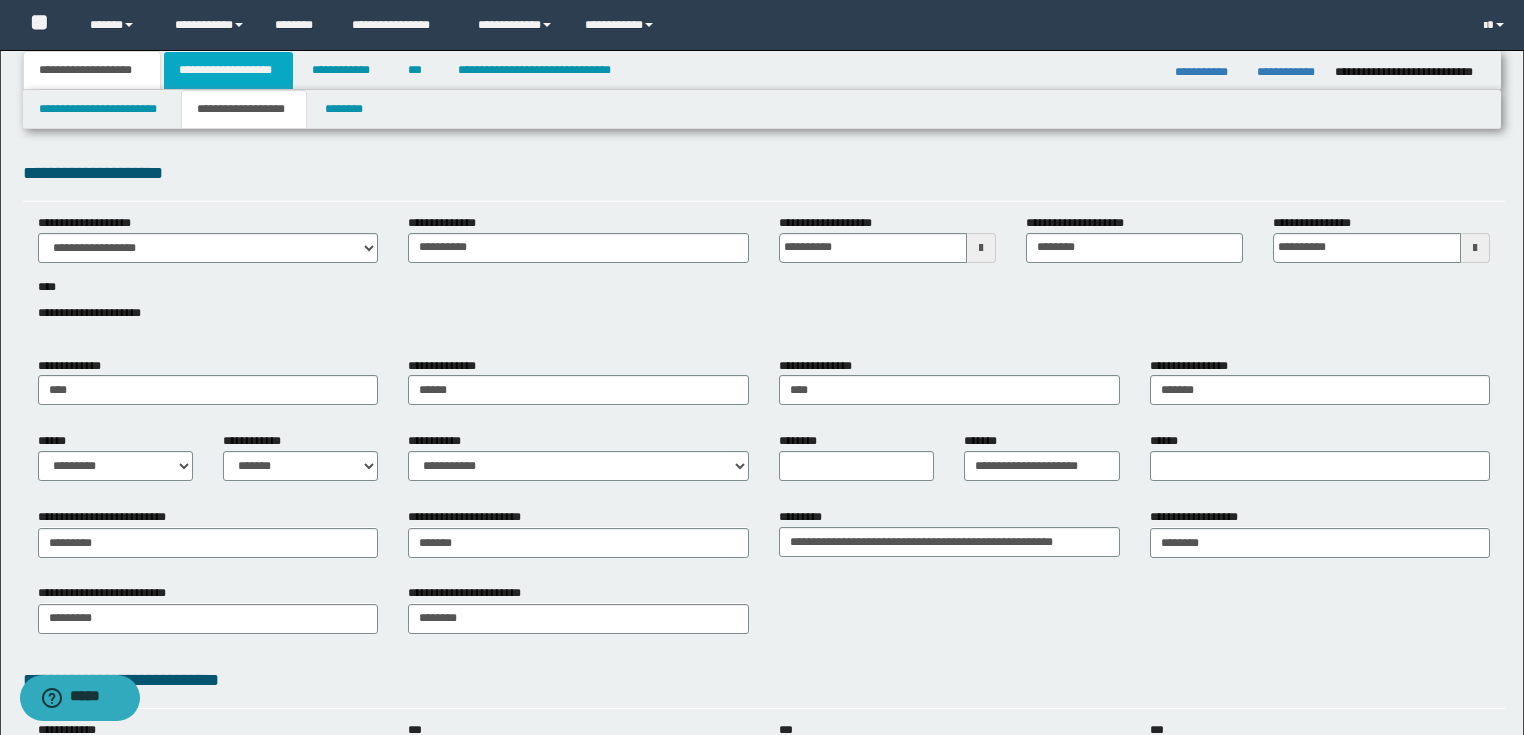 click on "**********" at bounding box center (228, 70) 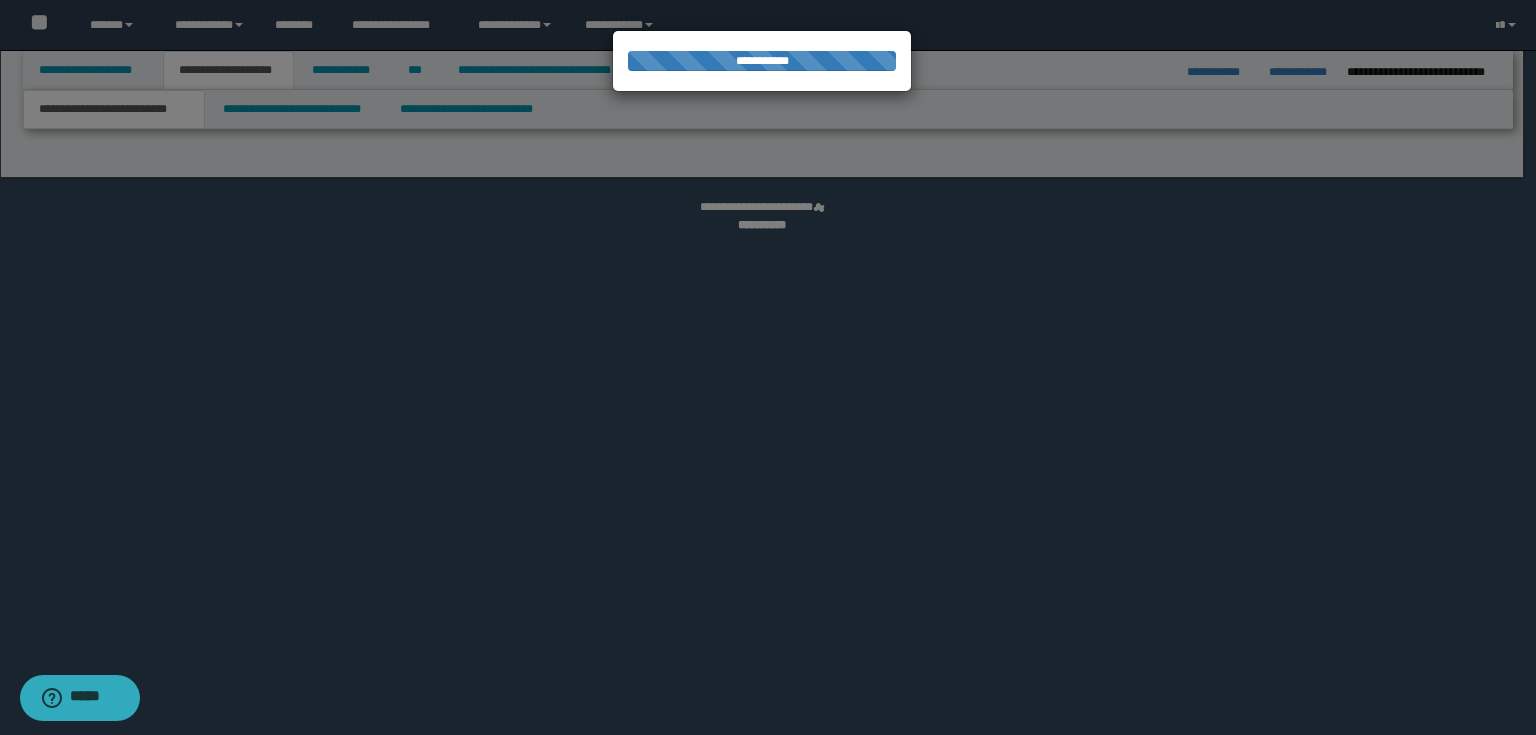 select on "*" 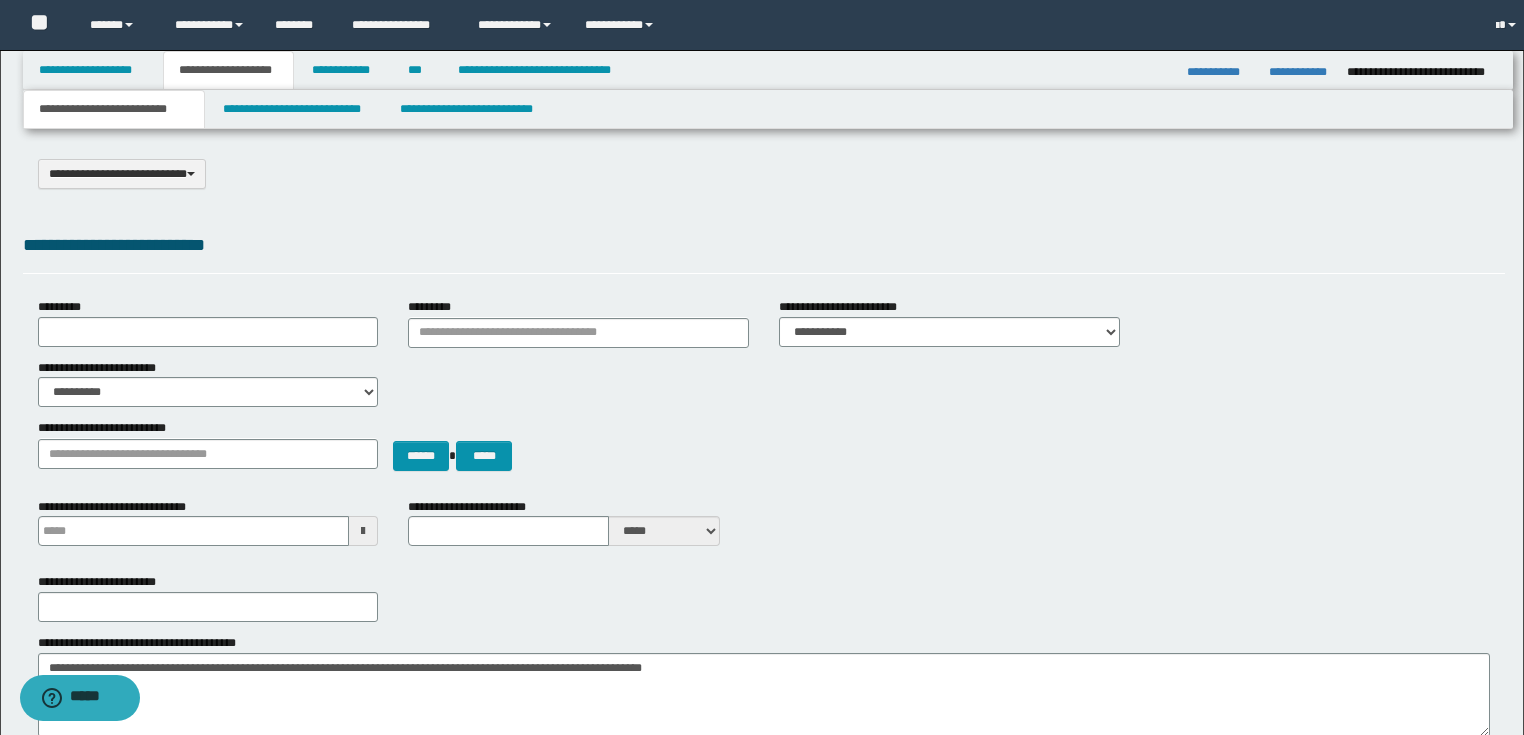 scroll, scrollTop: 0, scrollLeft: 0, axis: both 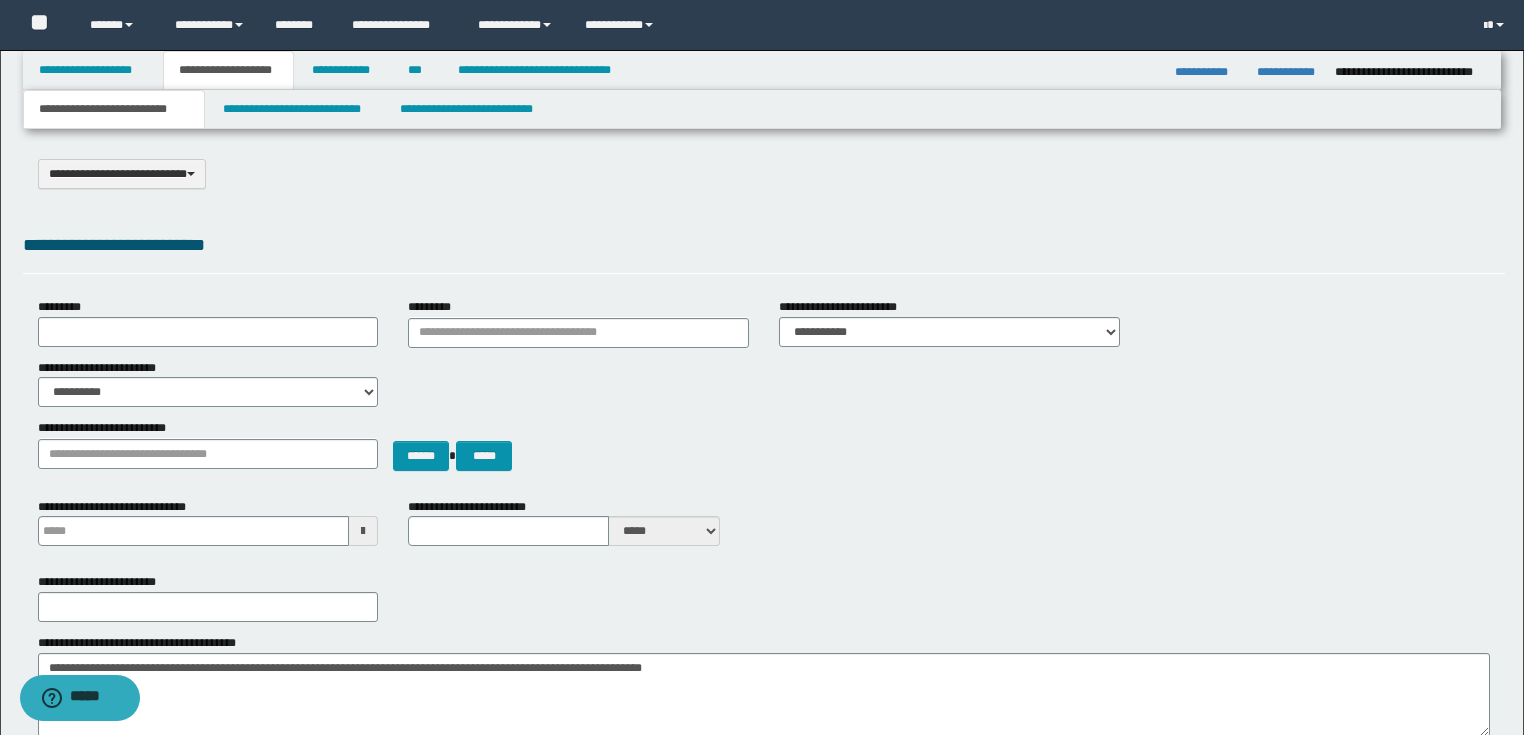 type 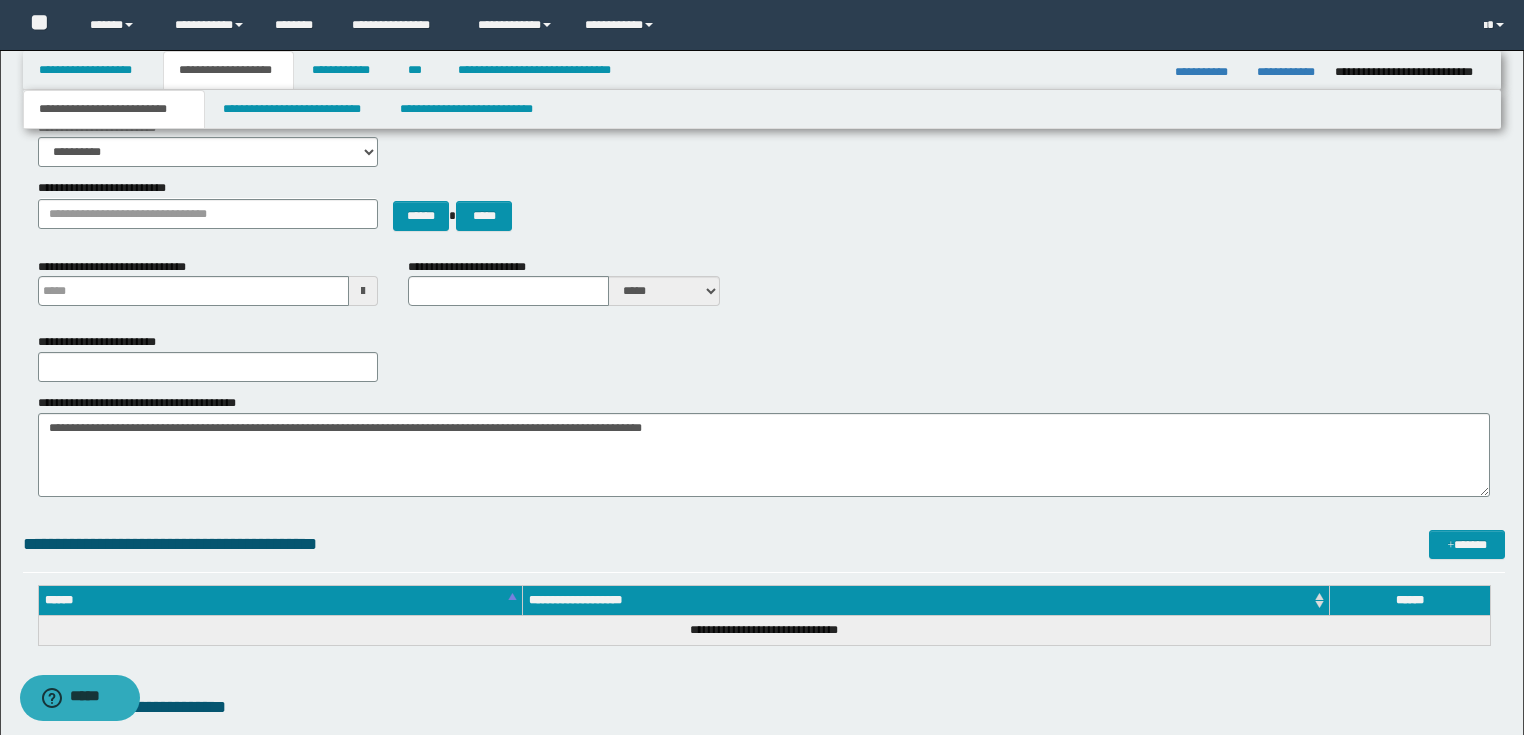 scroll, scrollTop: 0, scrollLeft: 0, axis: both 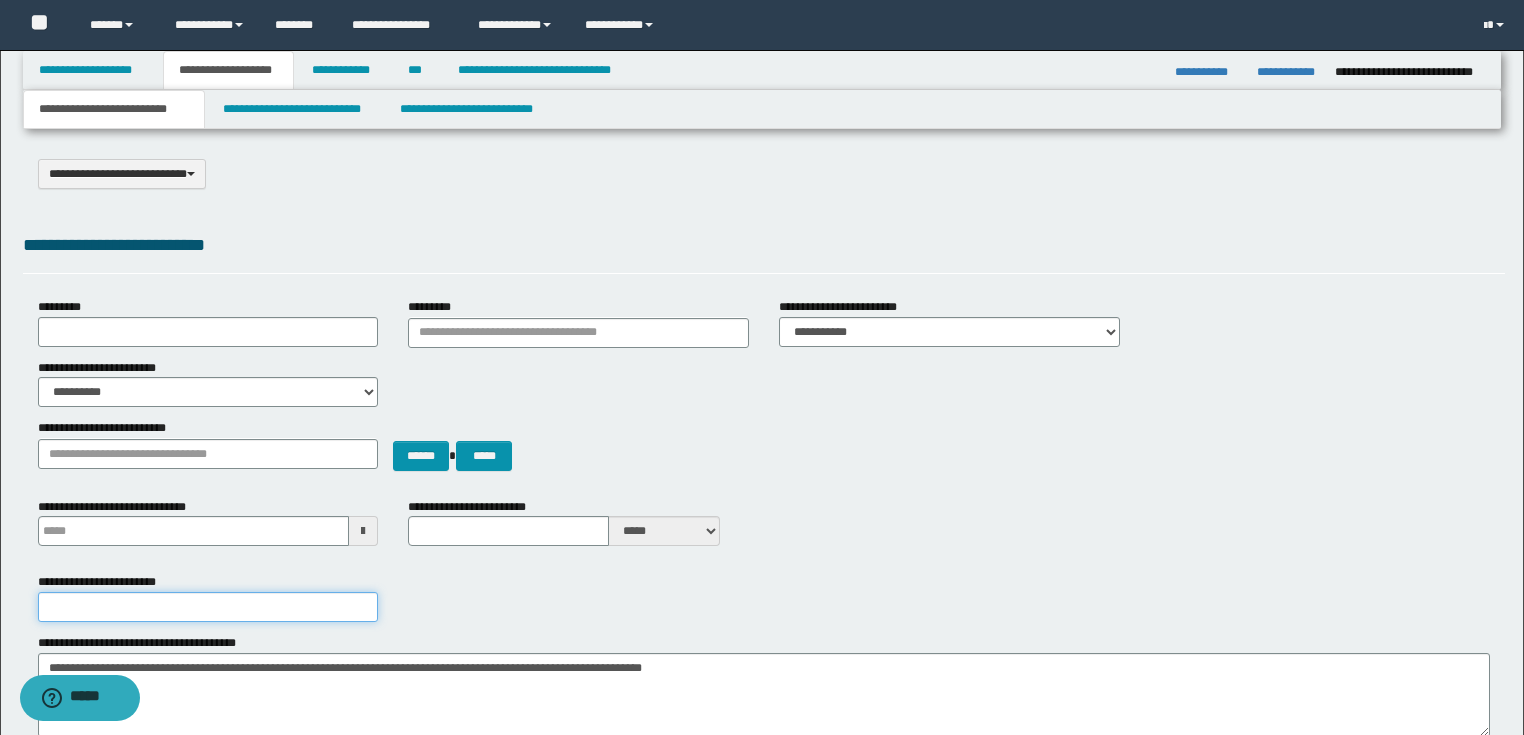 click on "**********" at bounding box center [208, 607] 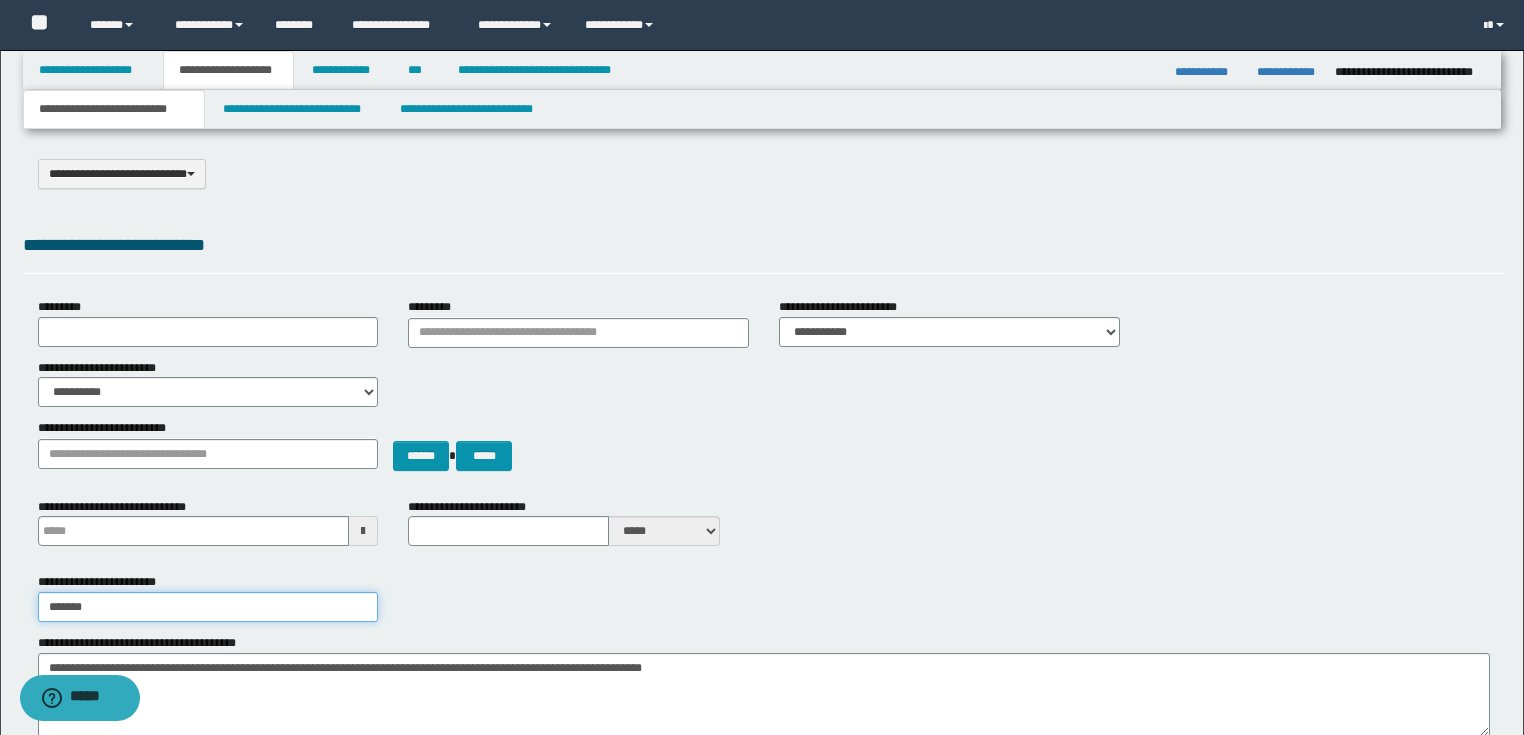 type on "*******" 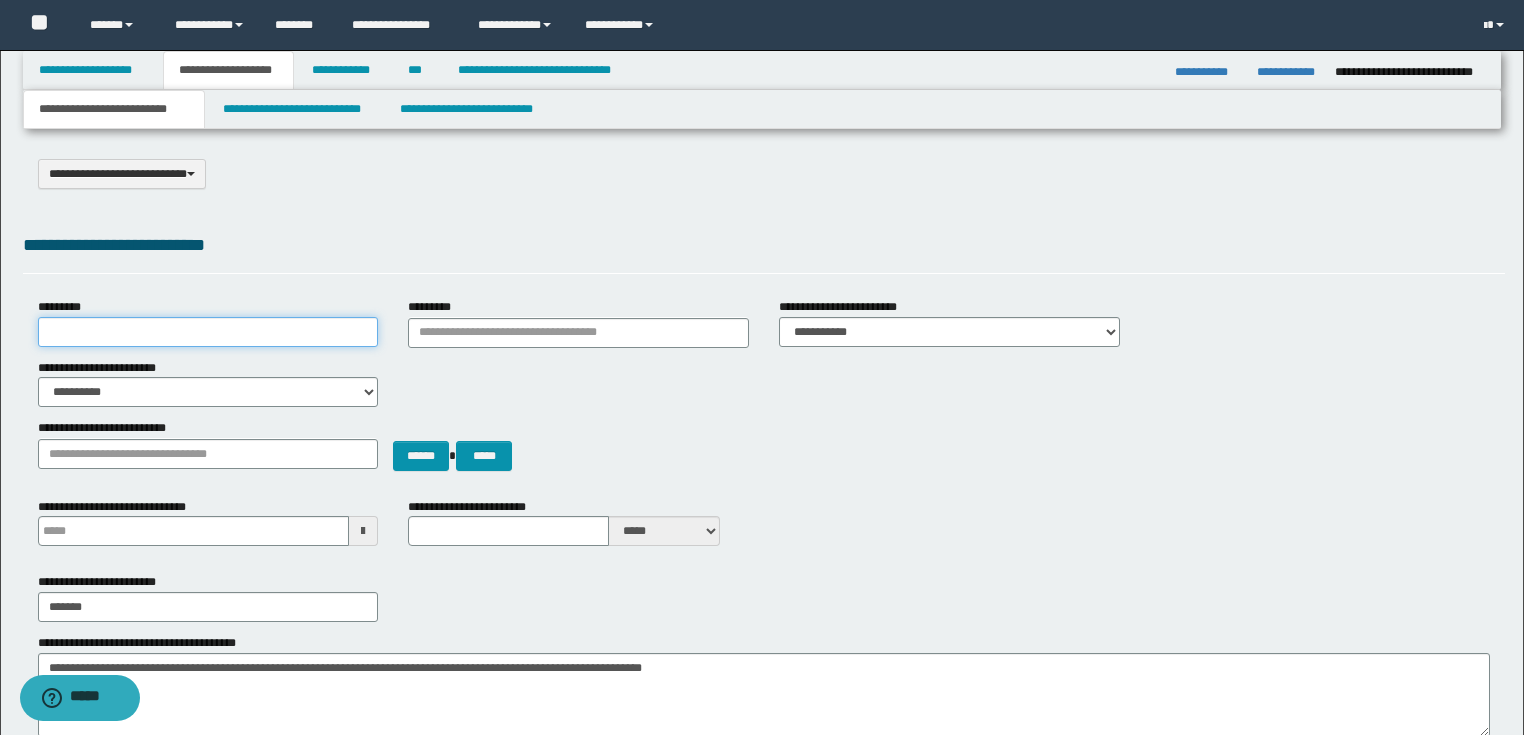 click on "*********" at bounding box center (208, 332) 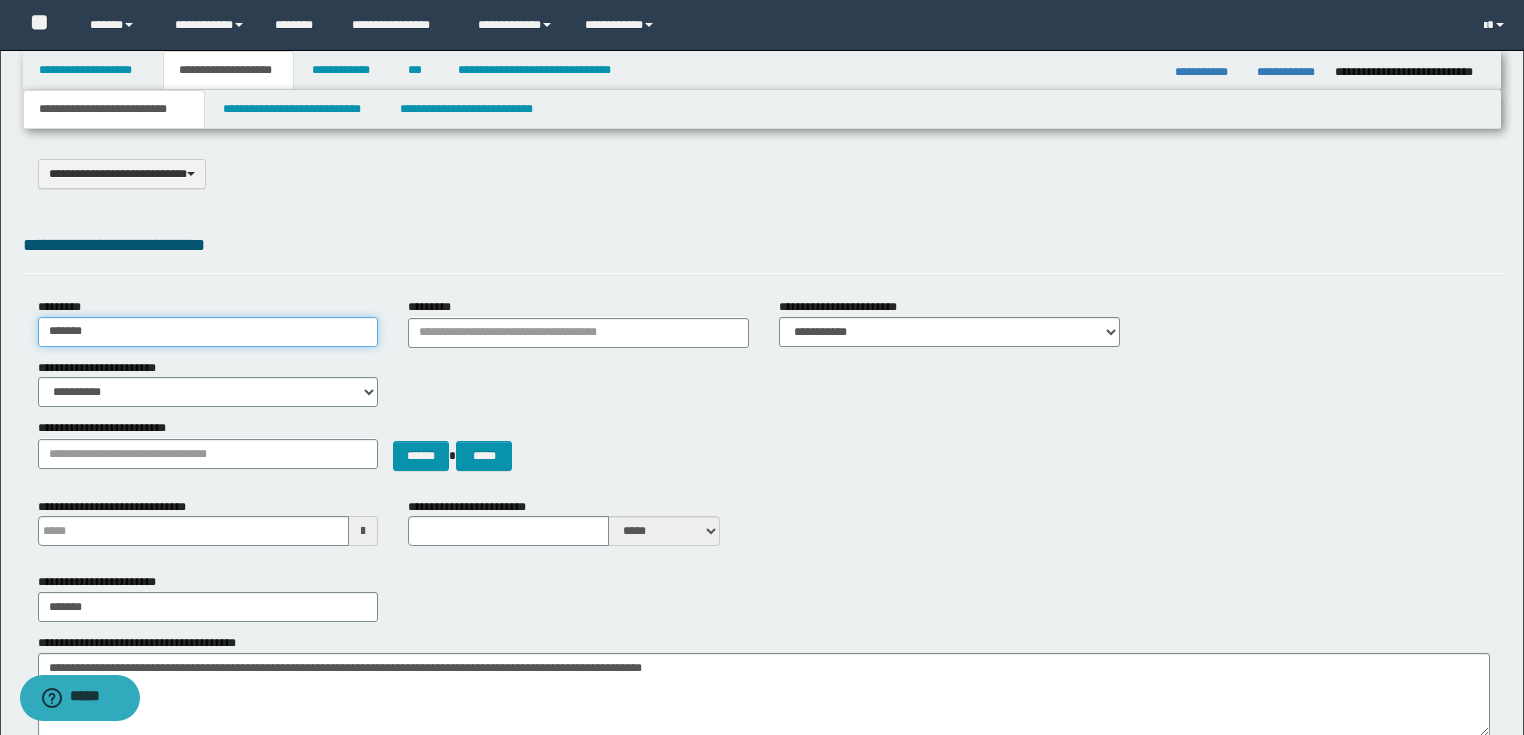 type on "*******" 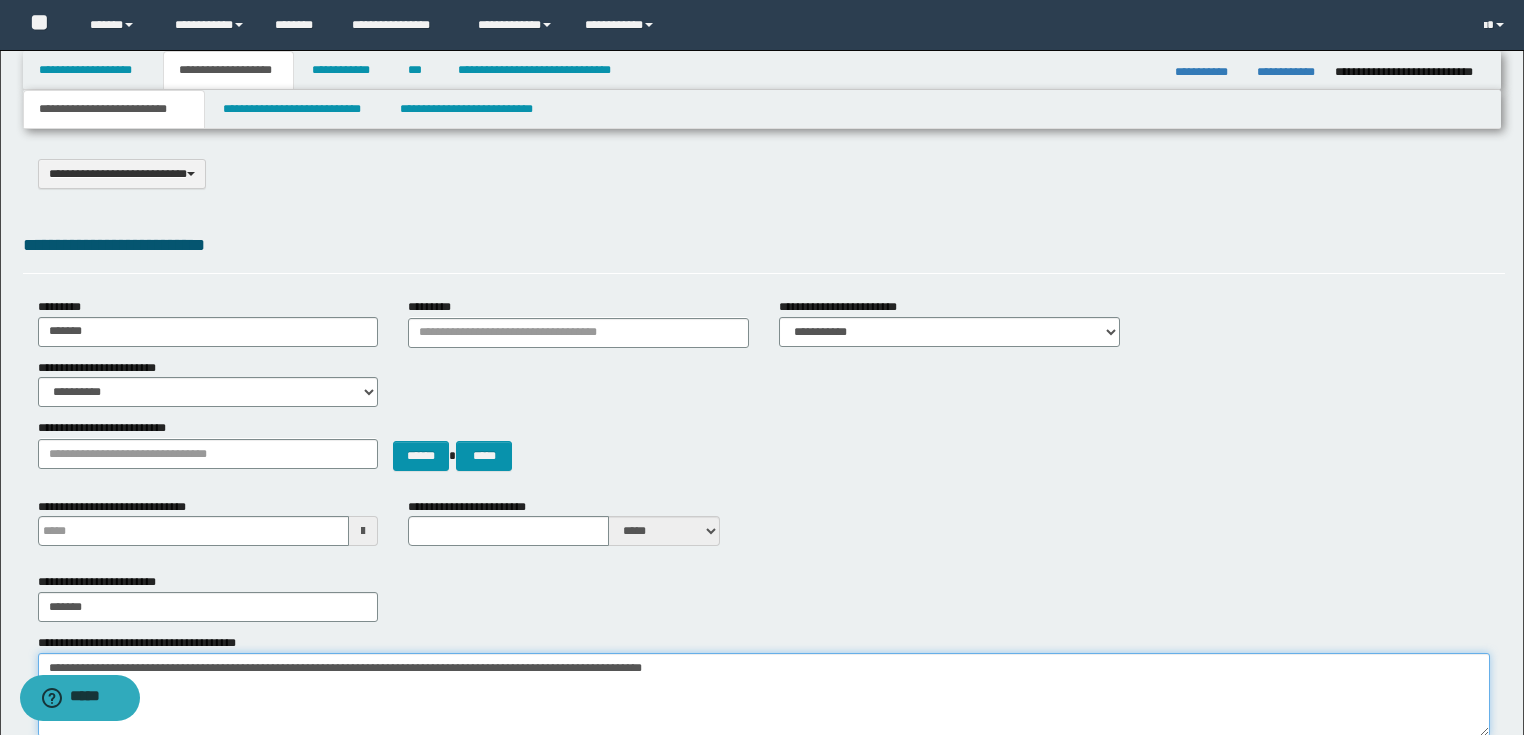 click on "**********" at bounding box center (764, 695) 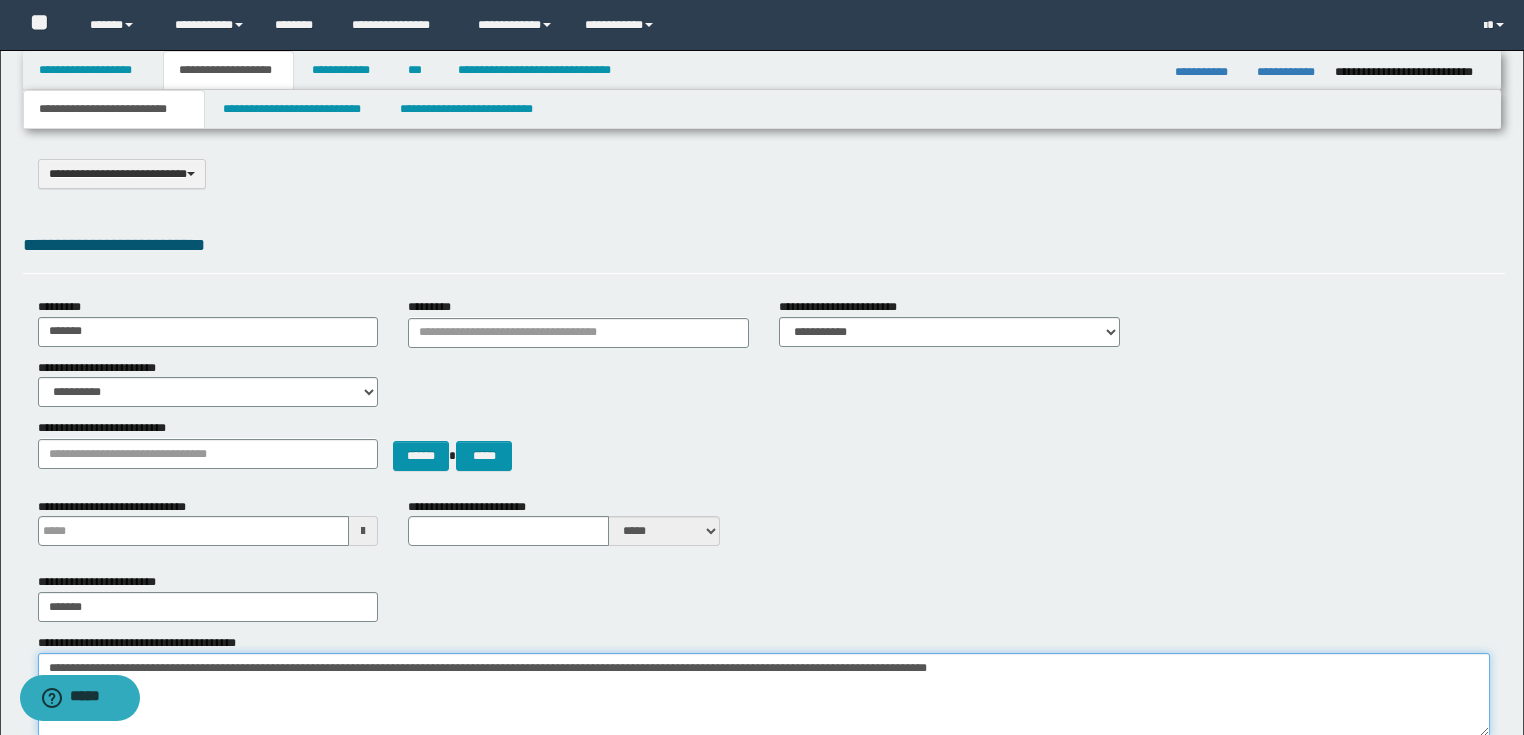 click on "**********" at bounding box center [764, 695] 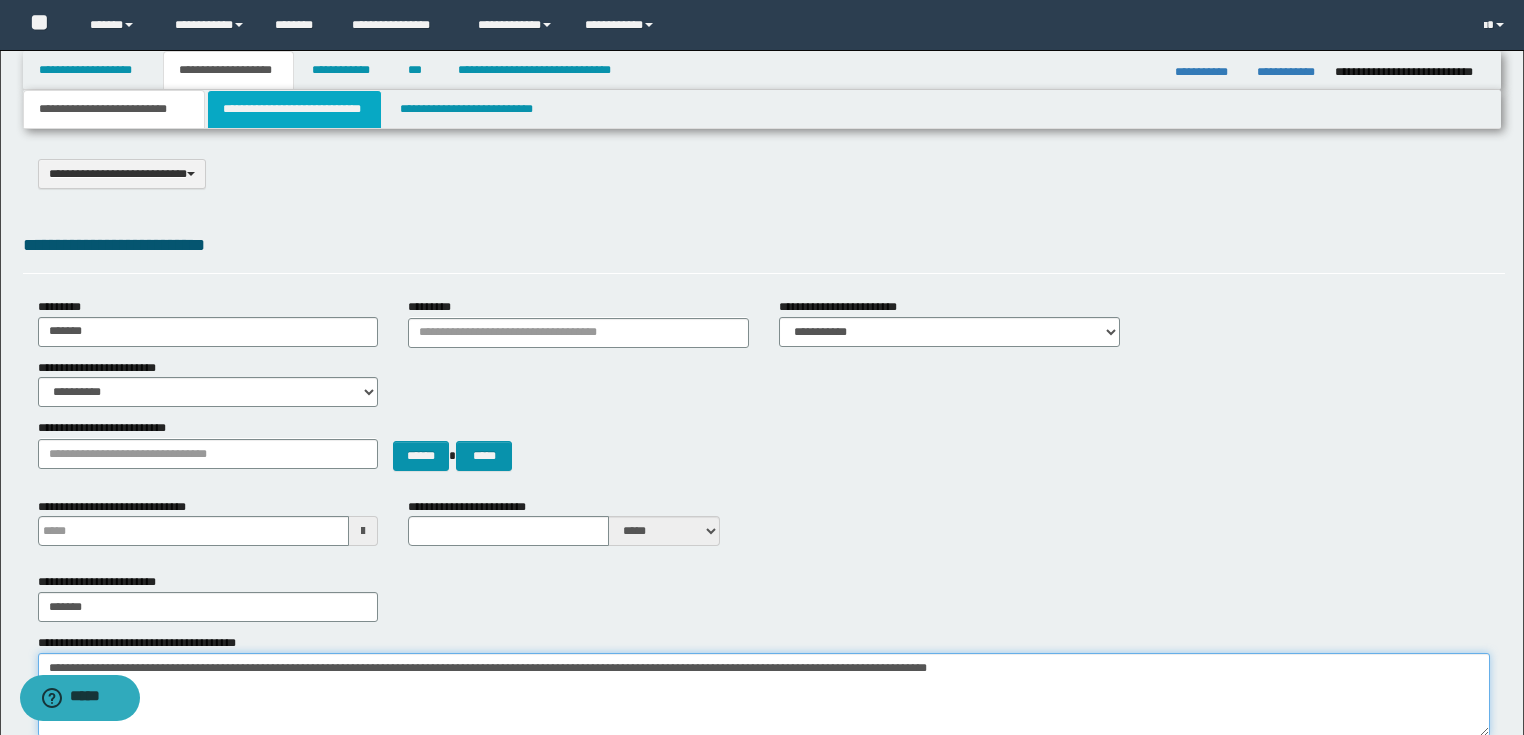 type on "**********" 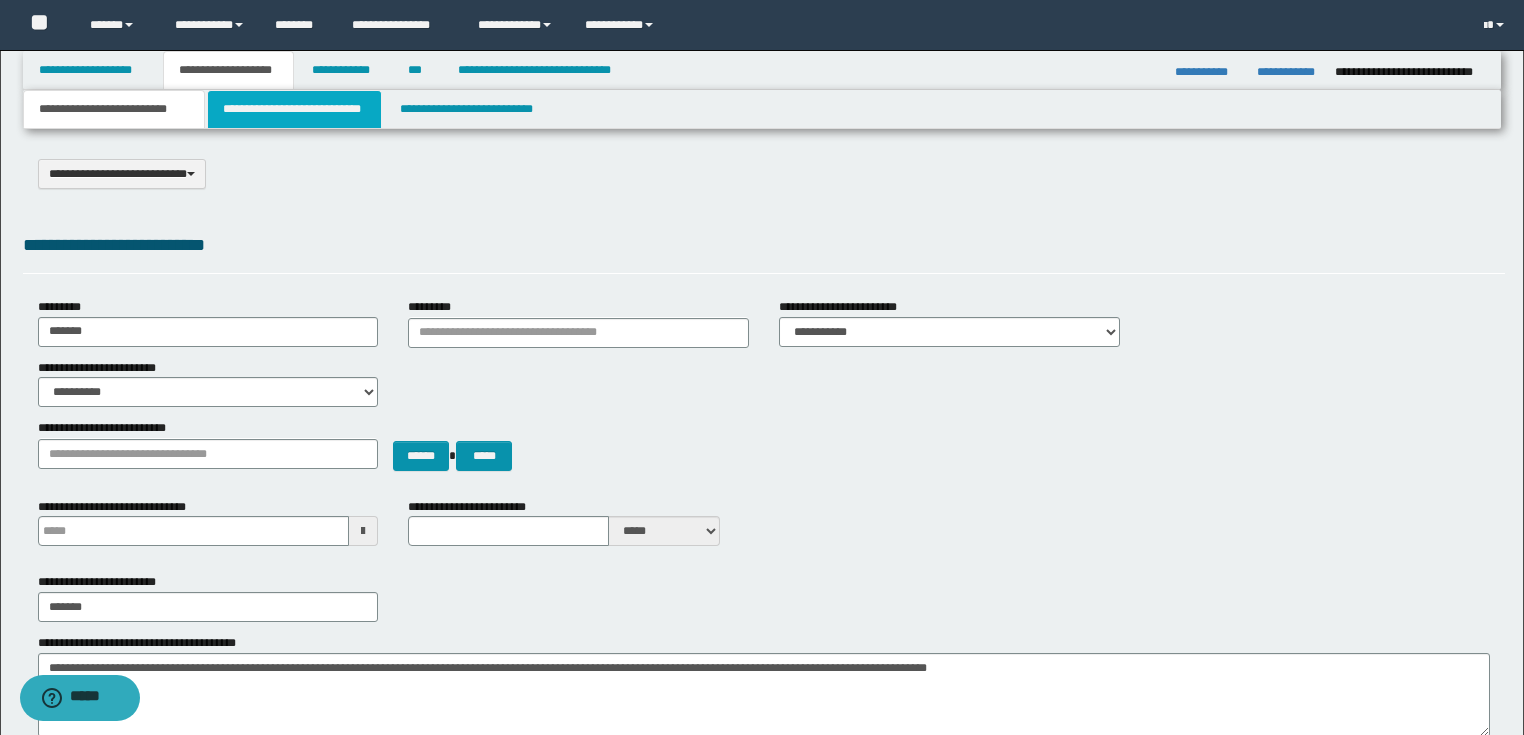 click on "**********" at bounding box center [294, 109] 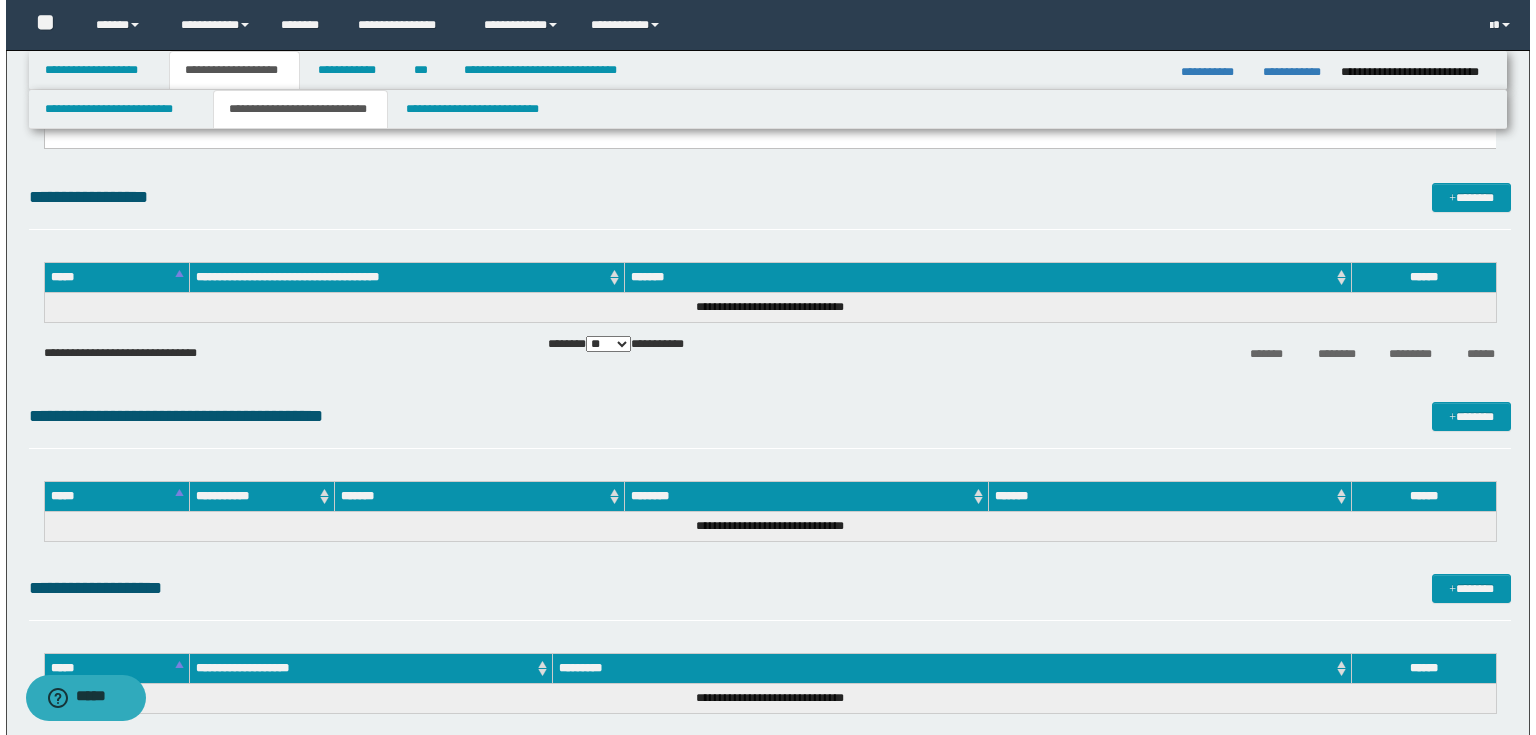 scroll, scrollTop: 0, scrollLeft: 0, axis: both 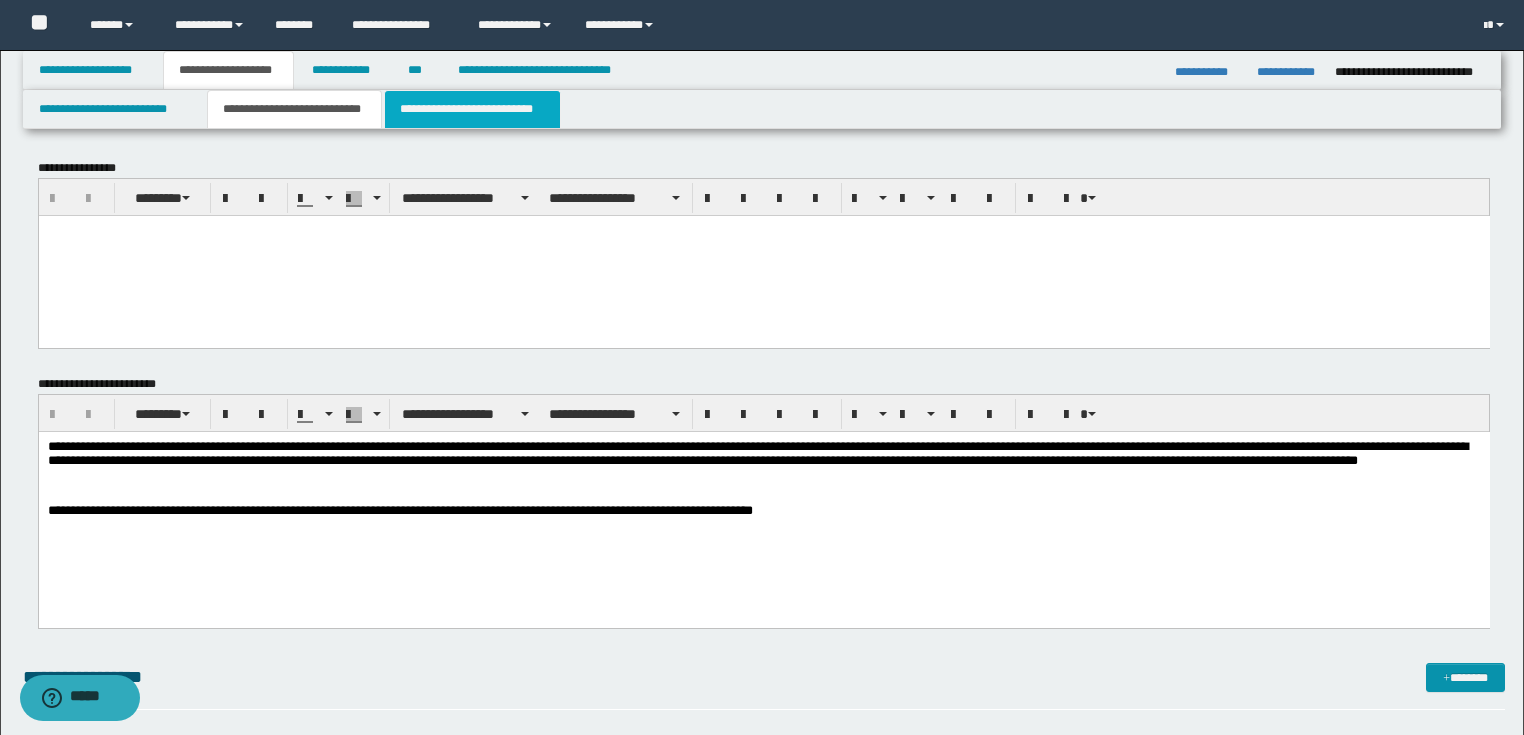click on "**********" at bounding box center [472, 109] 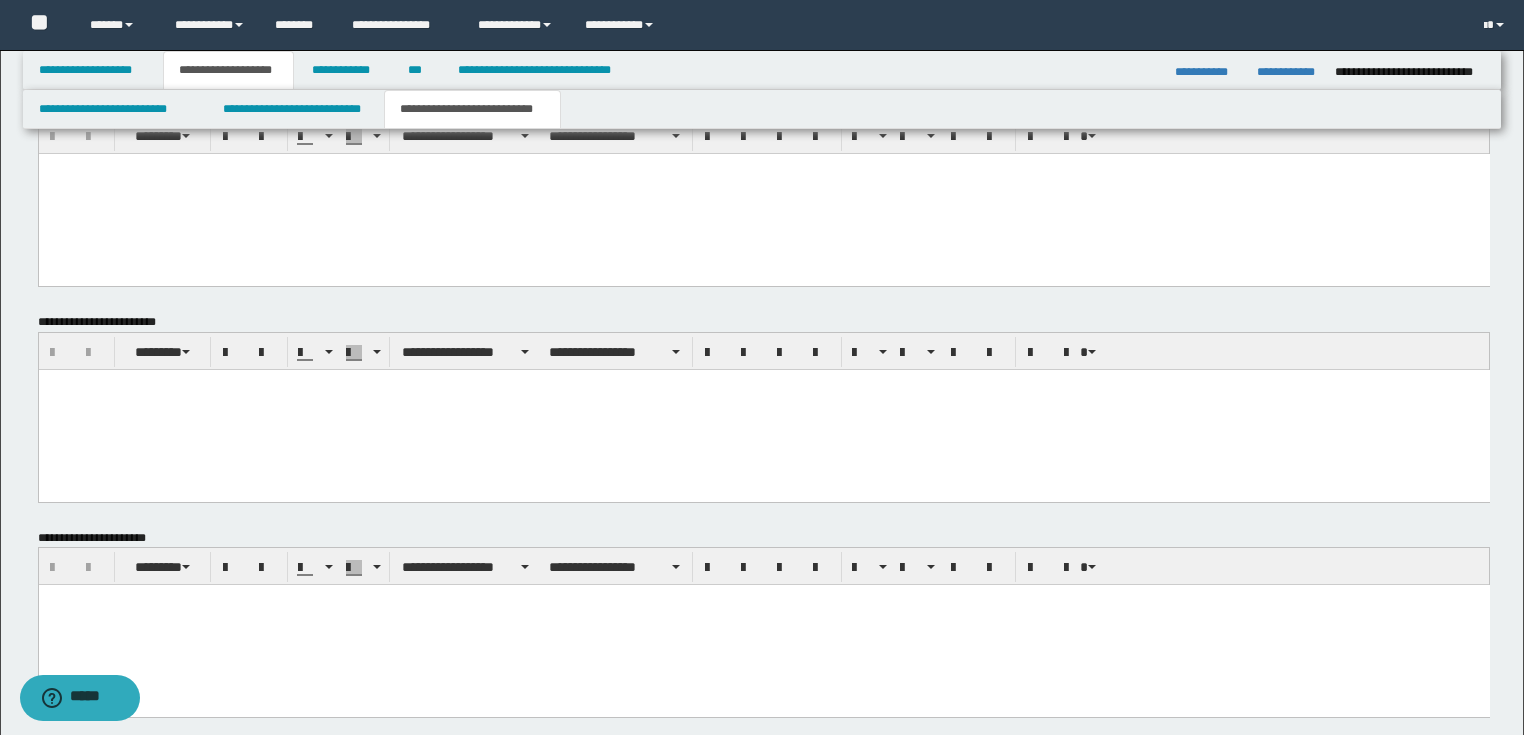 scroll, scrollTop: 824, scrollLeft: 0, axis: vertical 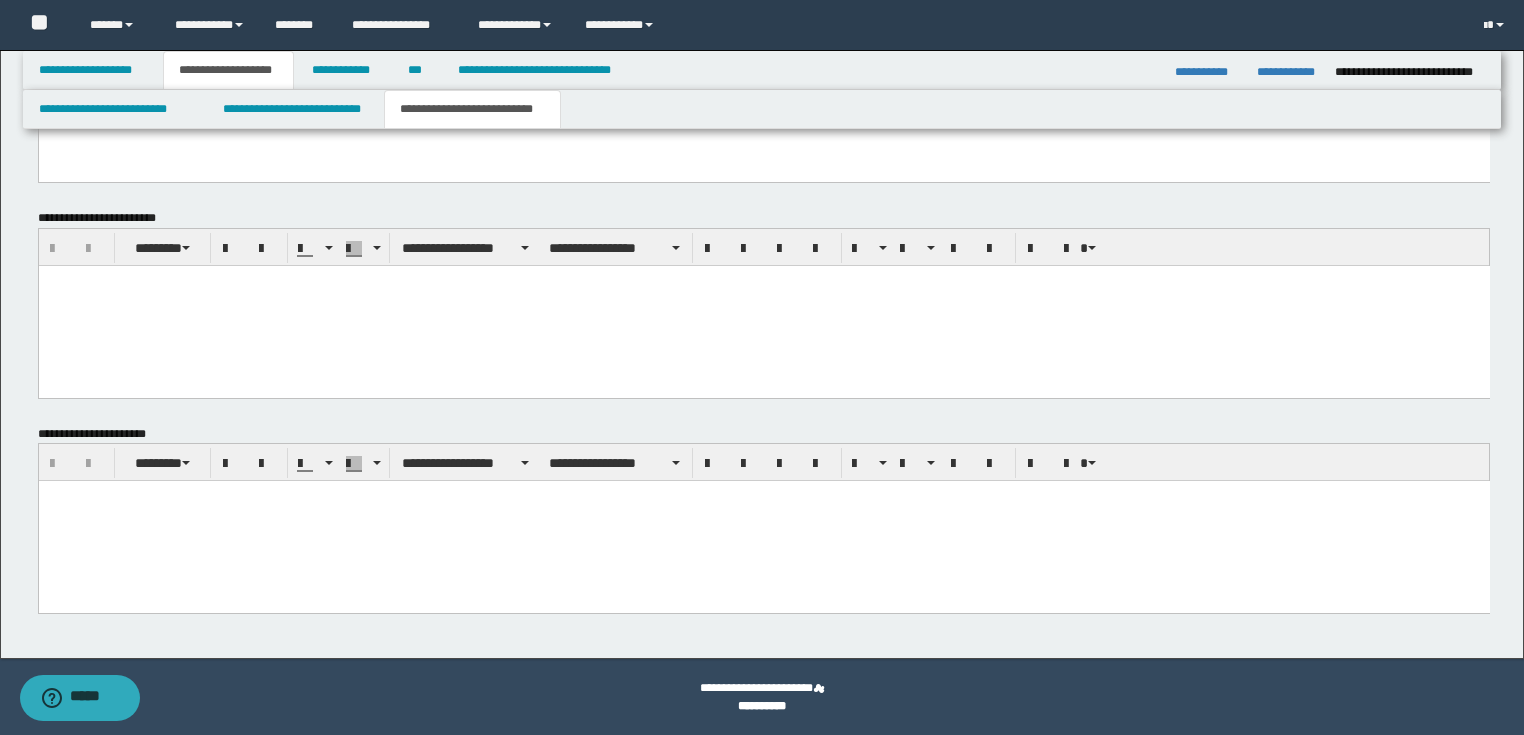 click at bounding box center [763, 305] 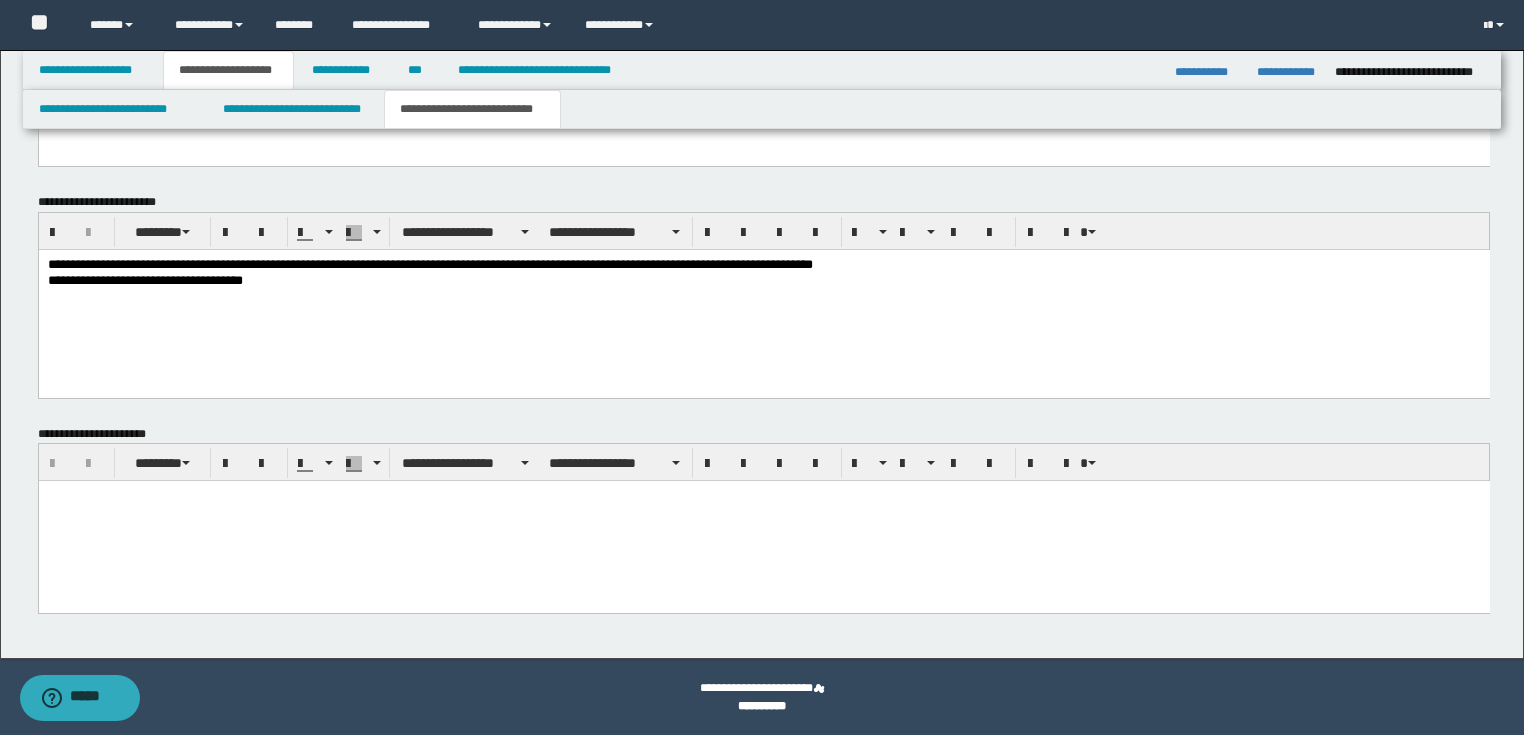 scroll, scrollTop: 200, scrollLeft: 0, axis: vertical 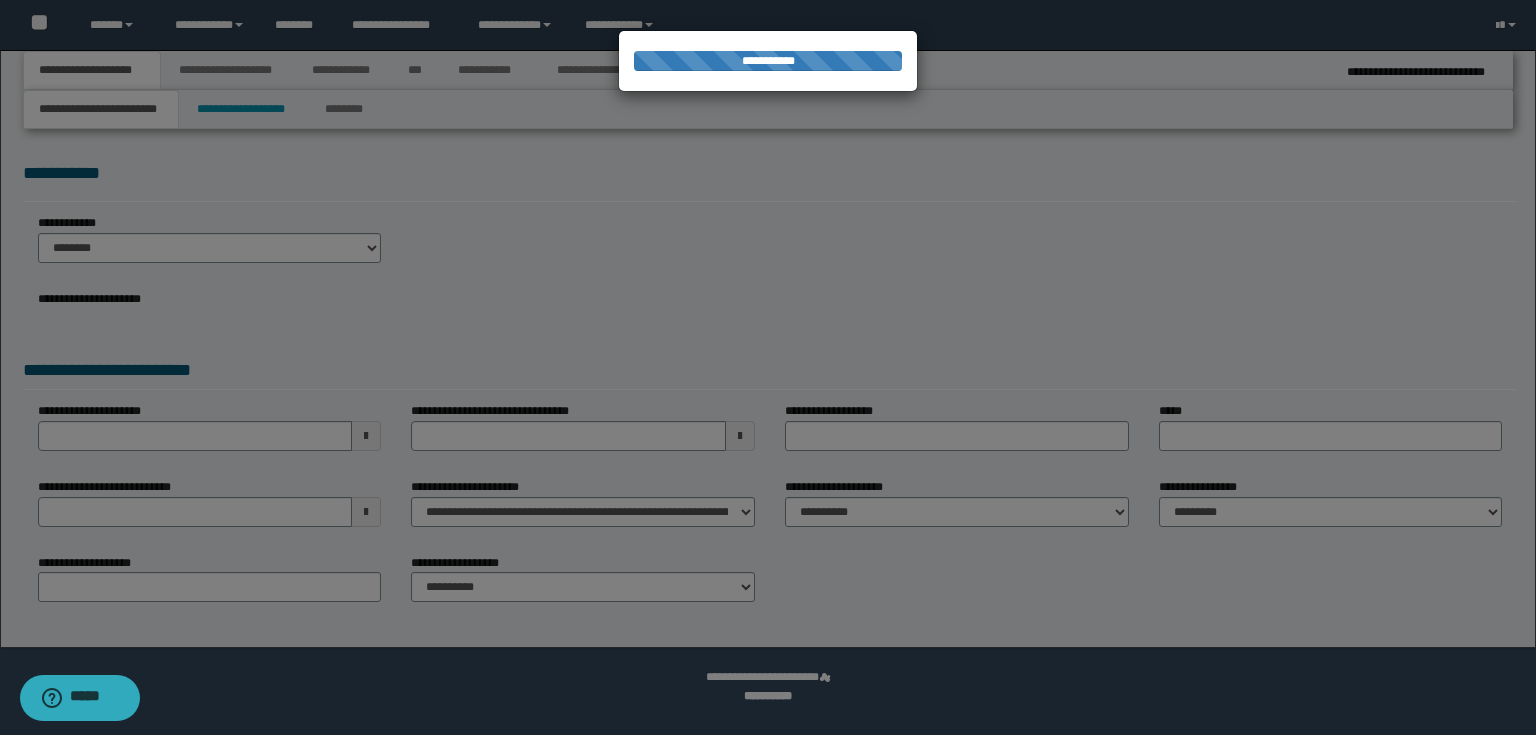 select on "*" 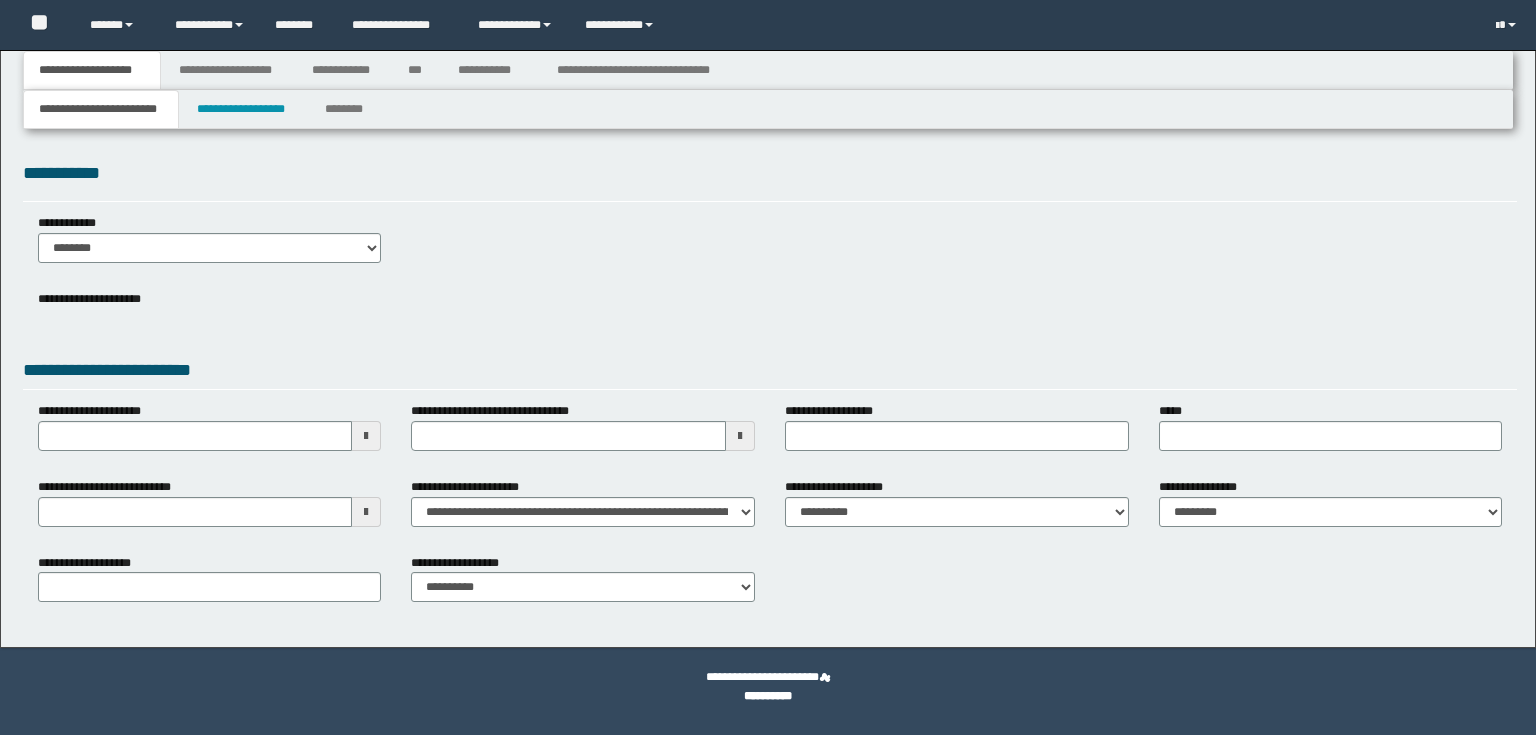 scroll, scrollTop: 0, scrollLeft: 0, axis: both 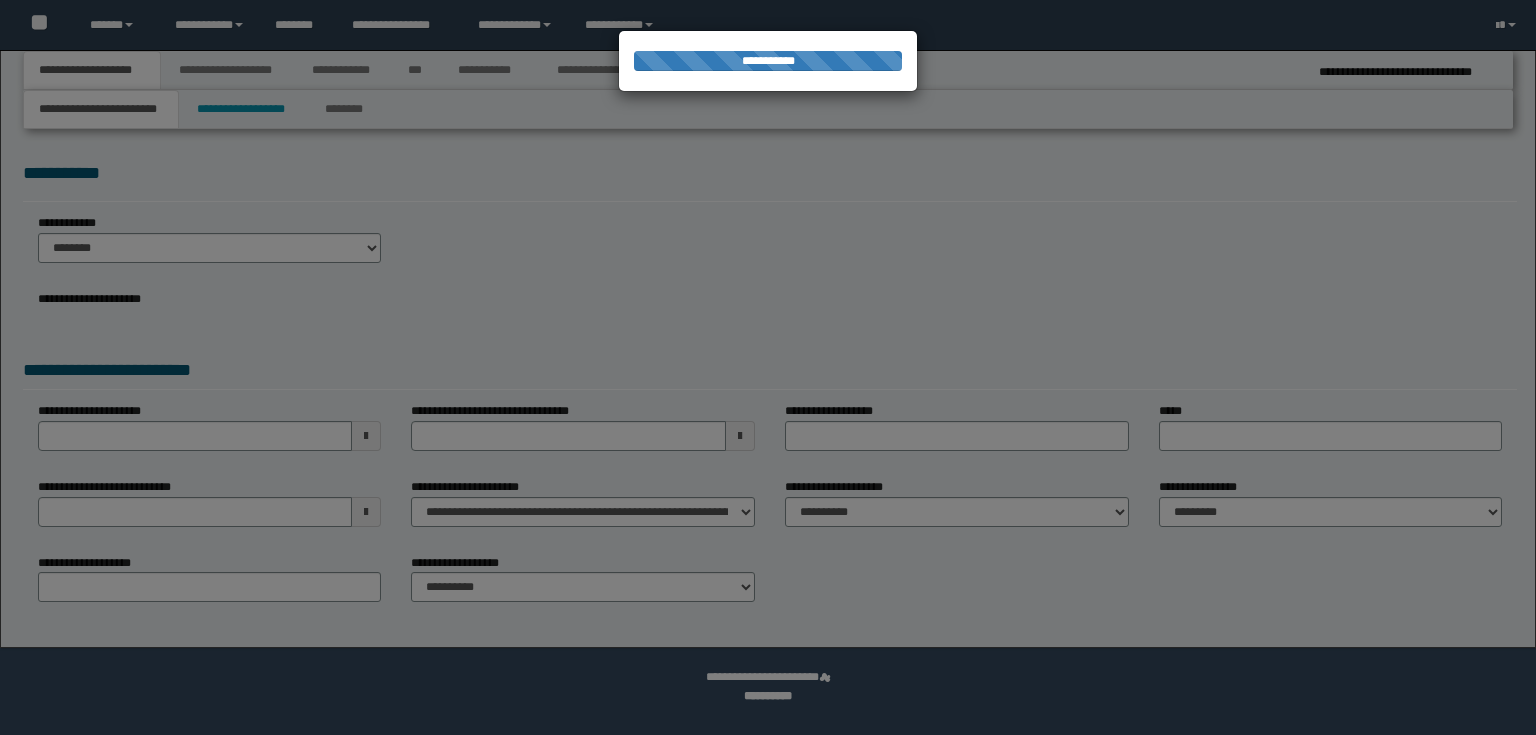 select on "*" 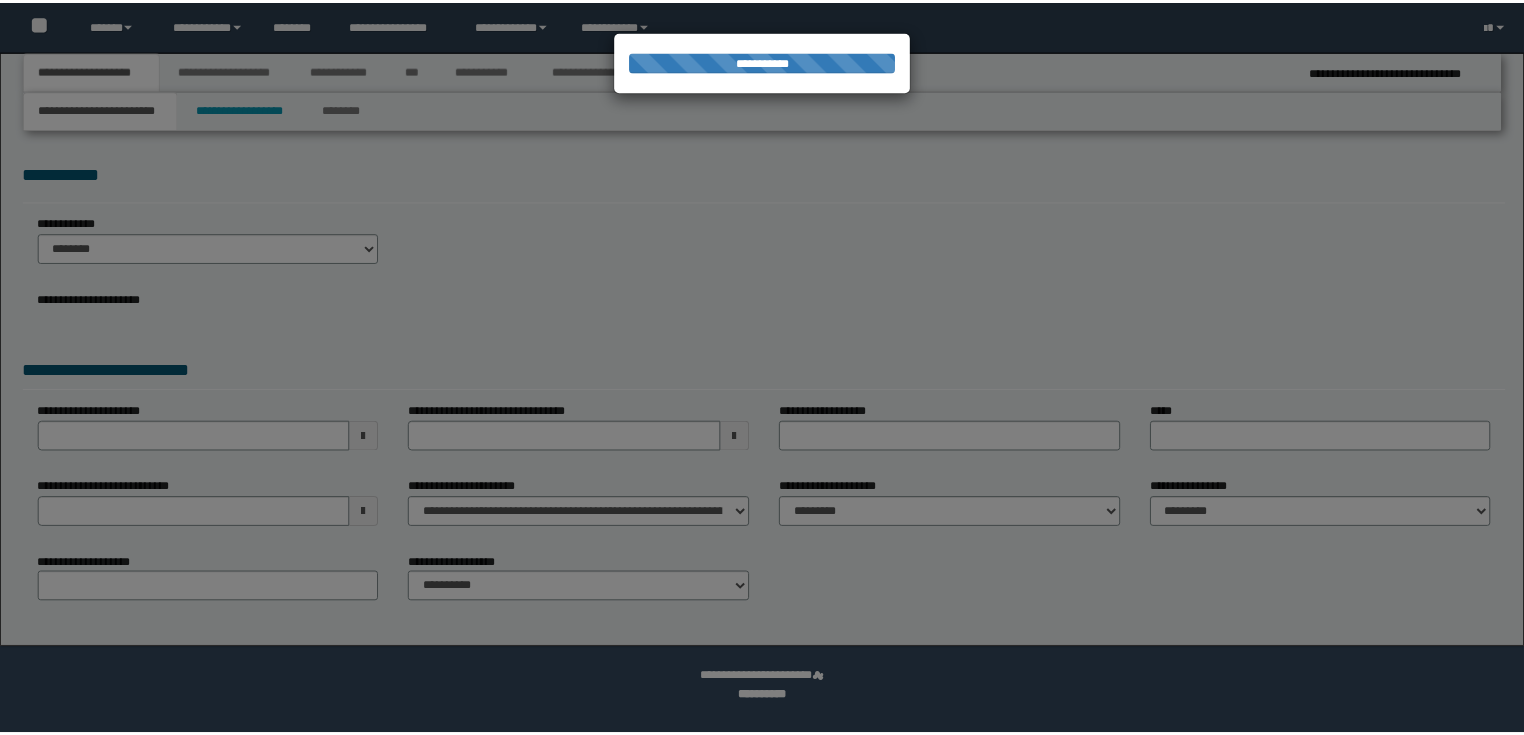 scroll, scrollTop: 0, scrollLeft: 0, axis: both 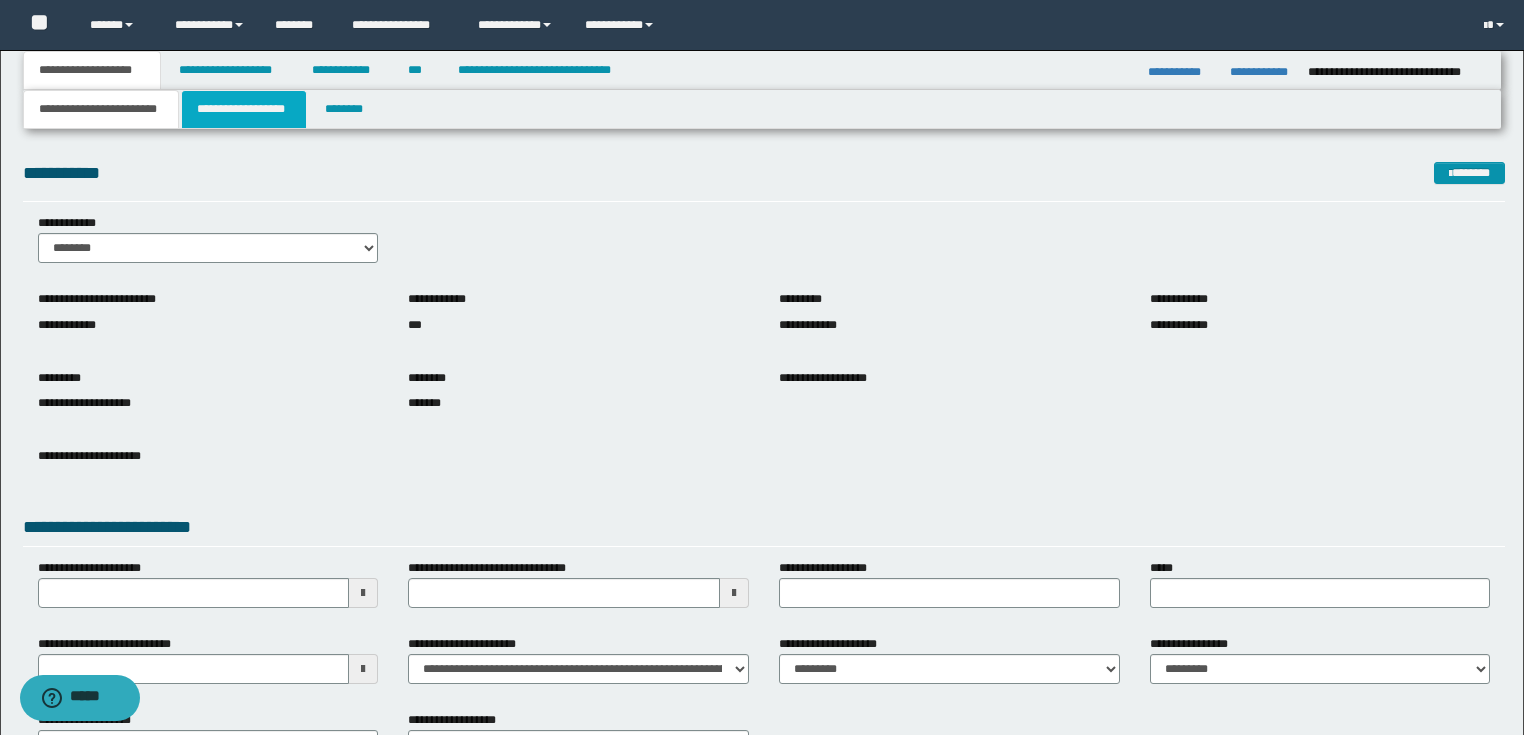 click on "**********" at bounding box center [244, 109] 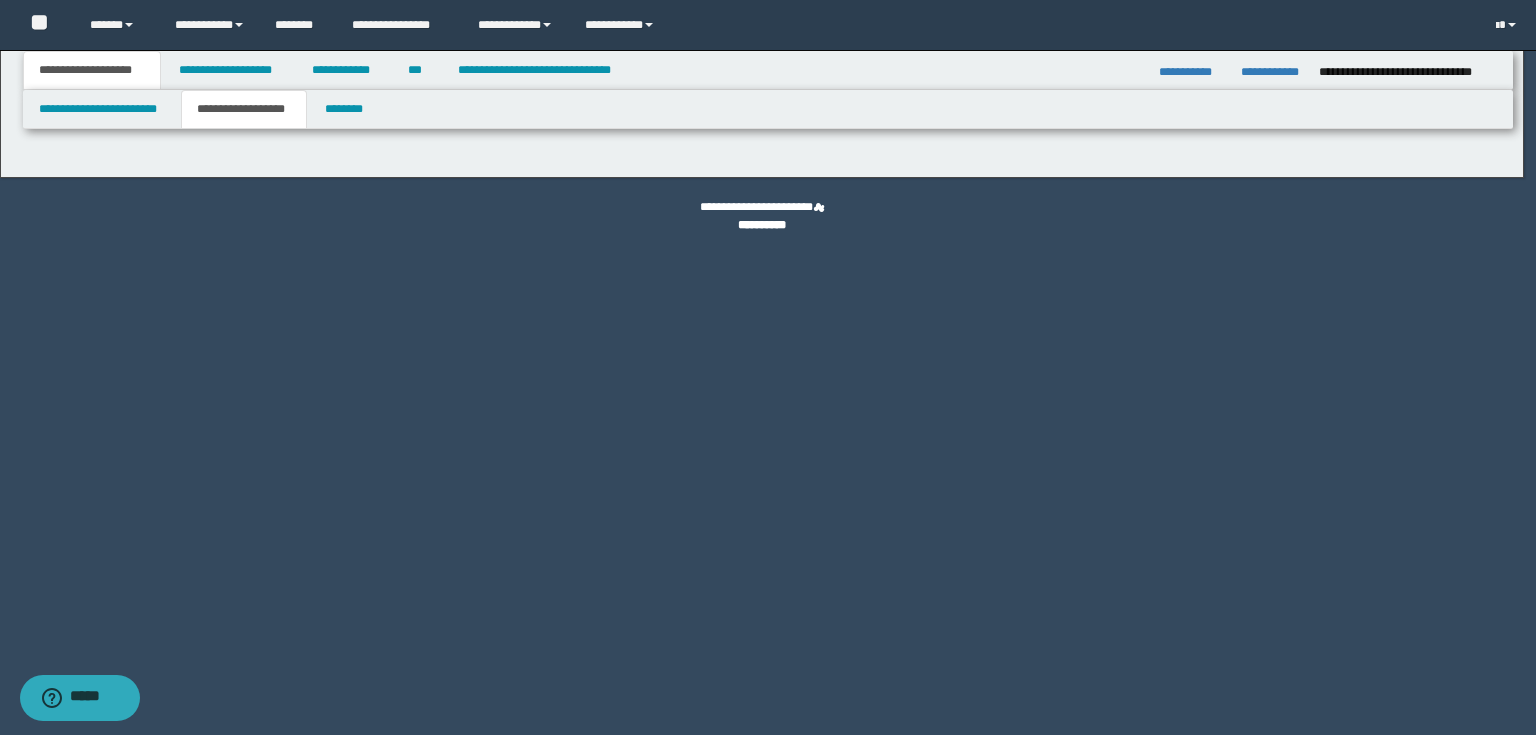 type on "********" 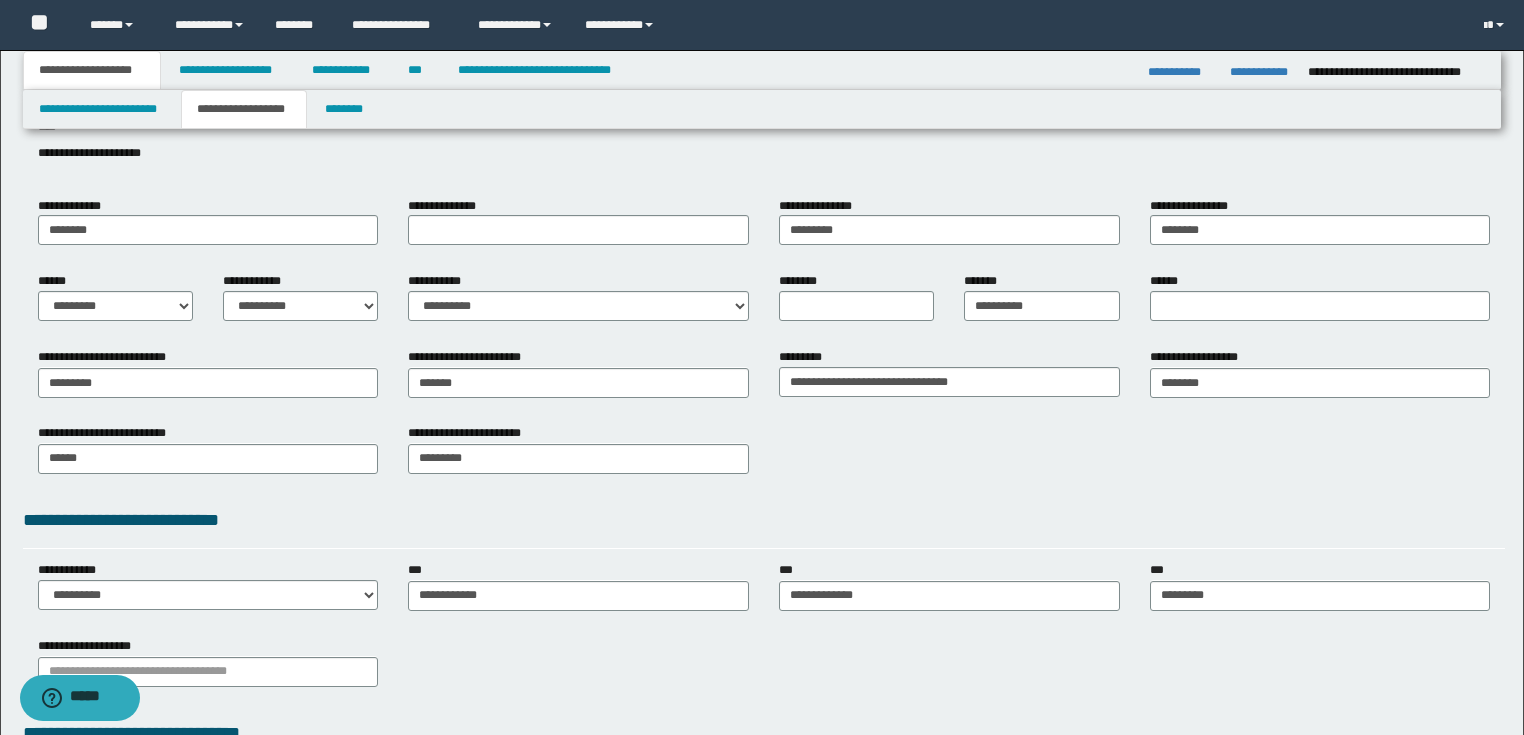 scroll, scrollTop: 320, scrollLeft: 0, axis: vertical 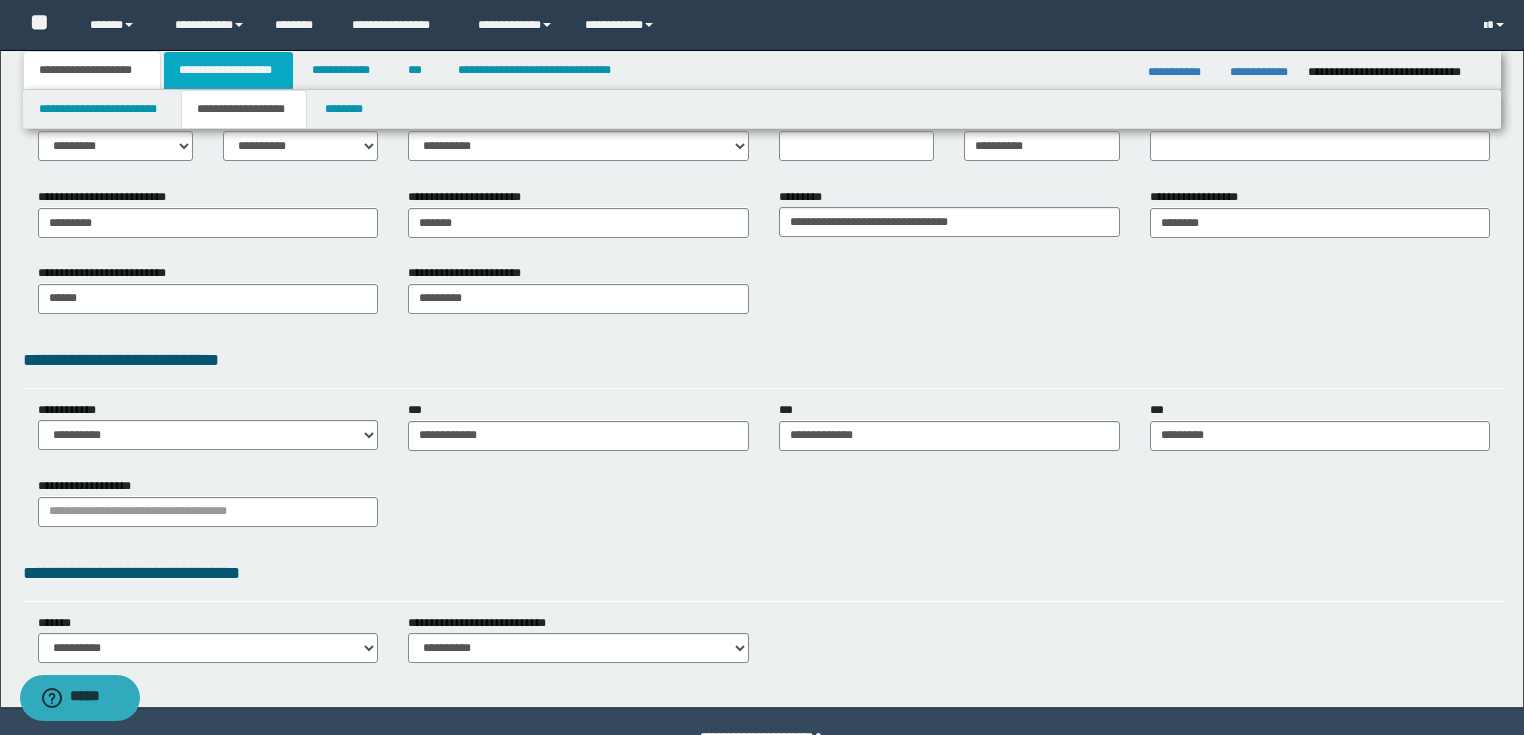 click on "**********" at bounding box center [228, 70] 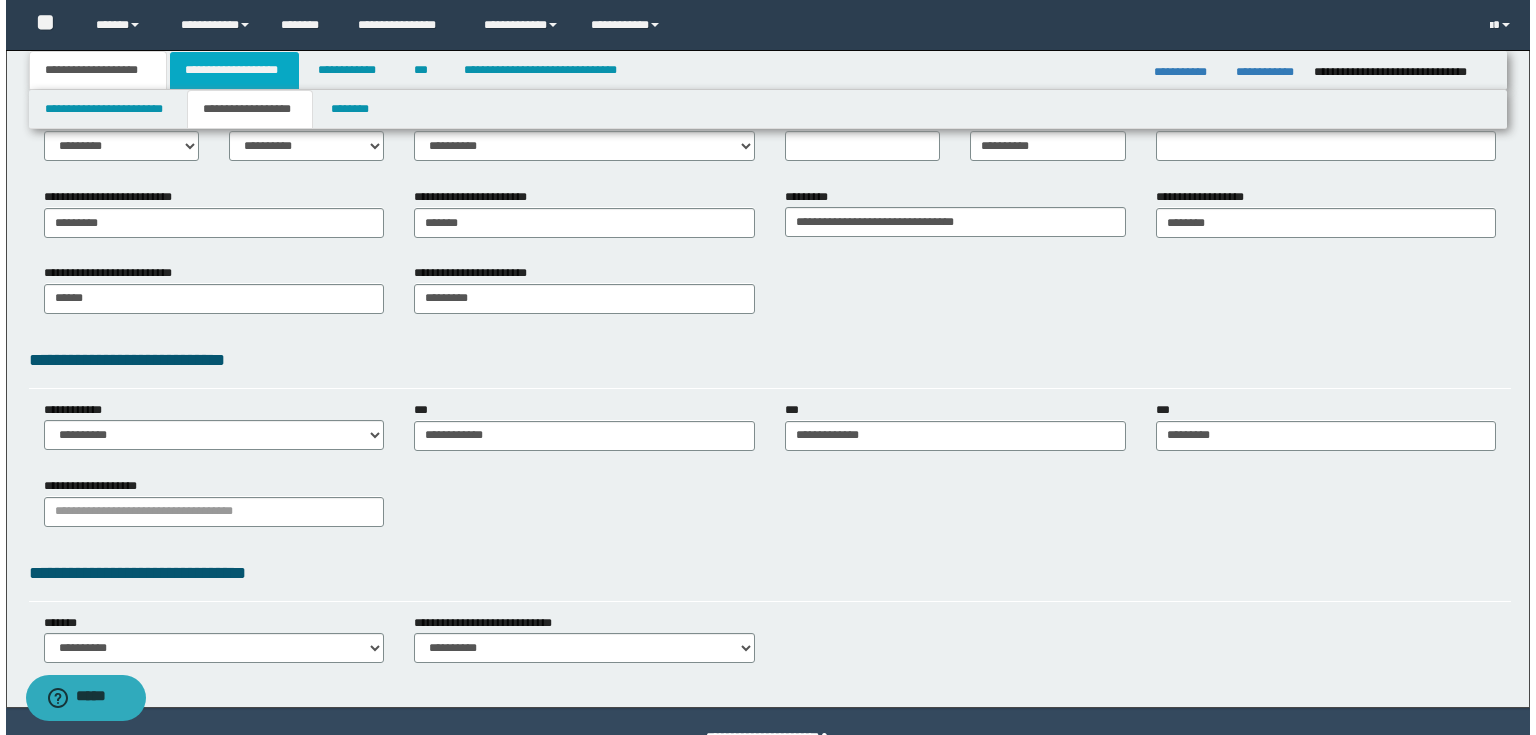 scroll, scrollTop: 0, scrollLeft: 0, axis: both 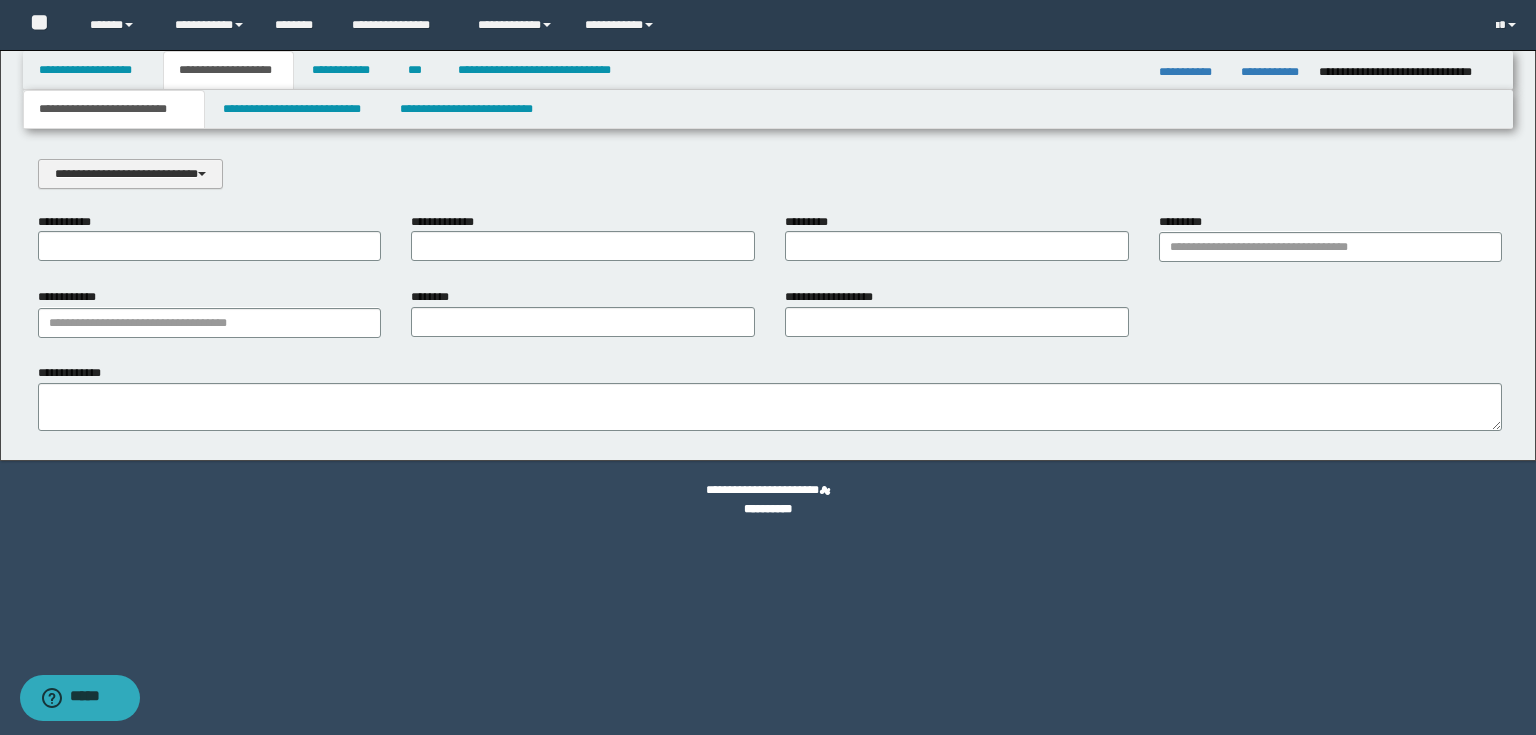 click on "**********" at bounding box center [130, 174] 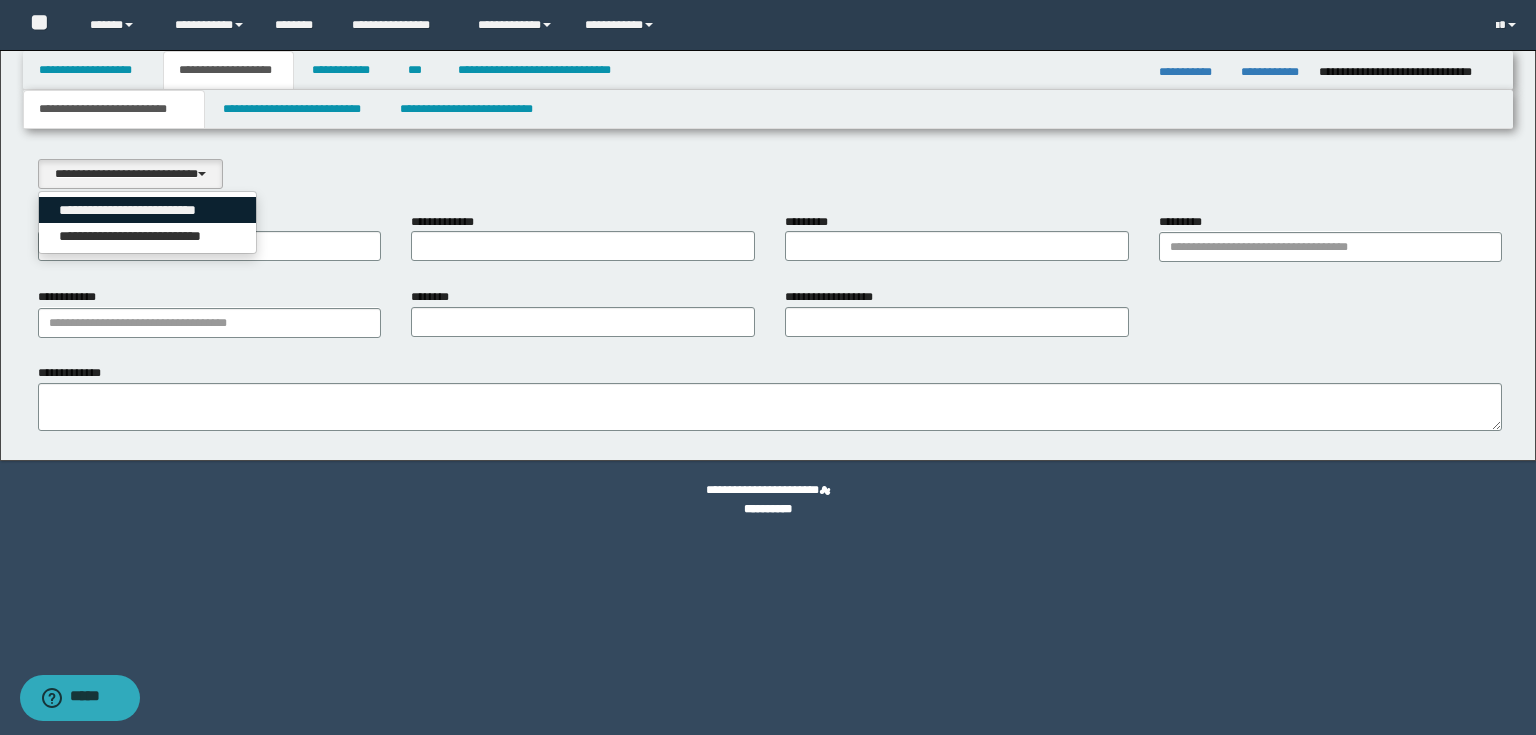 click on "**********" at bounding box center [148, 210] 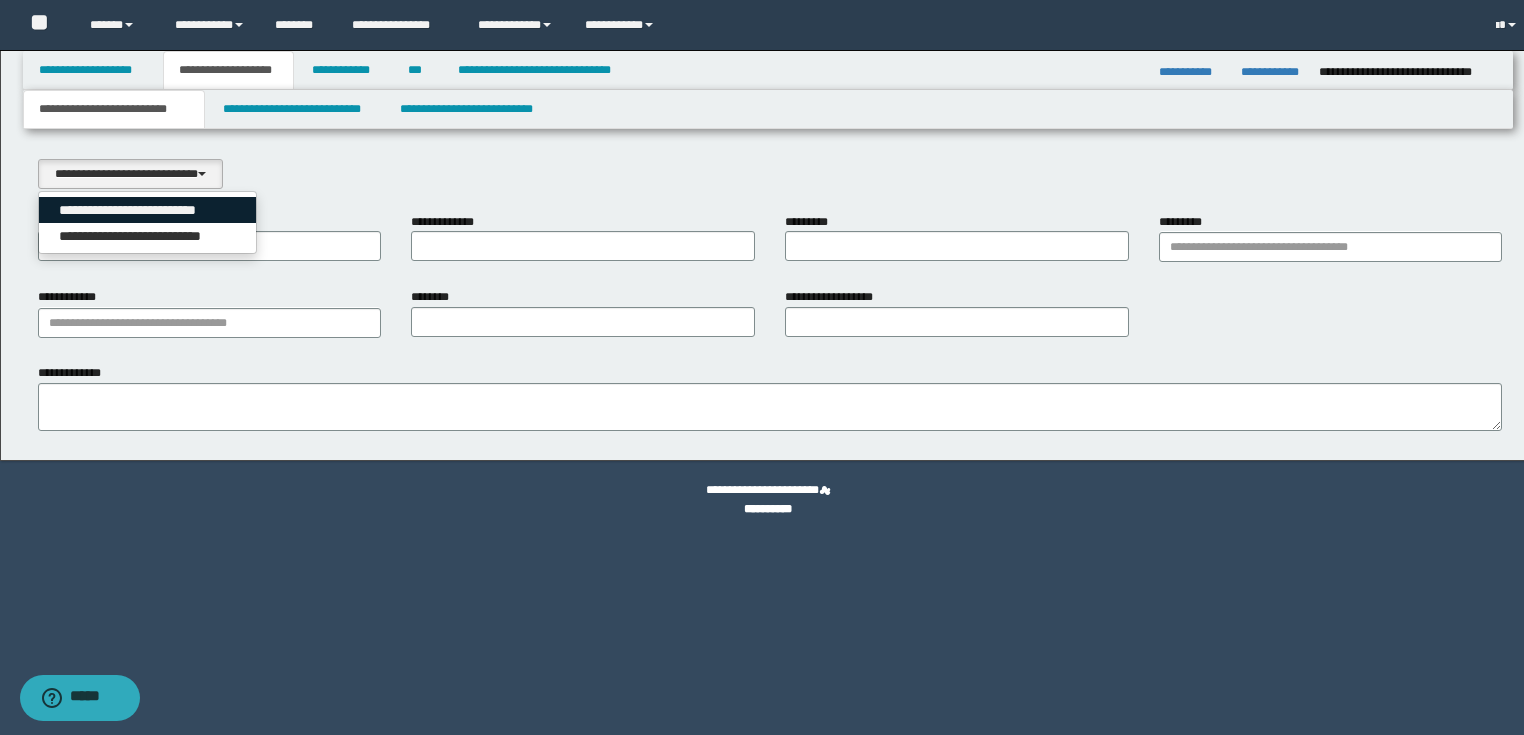 select on "*" 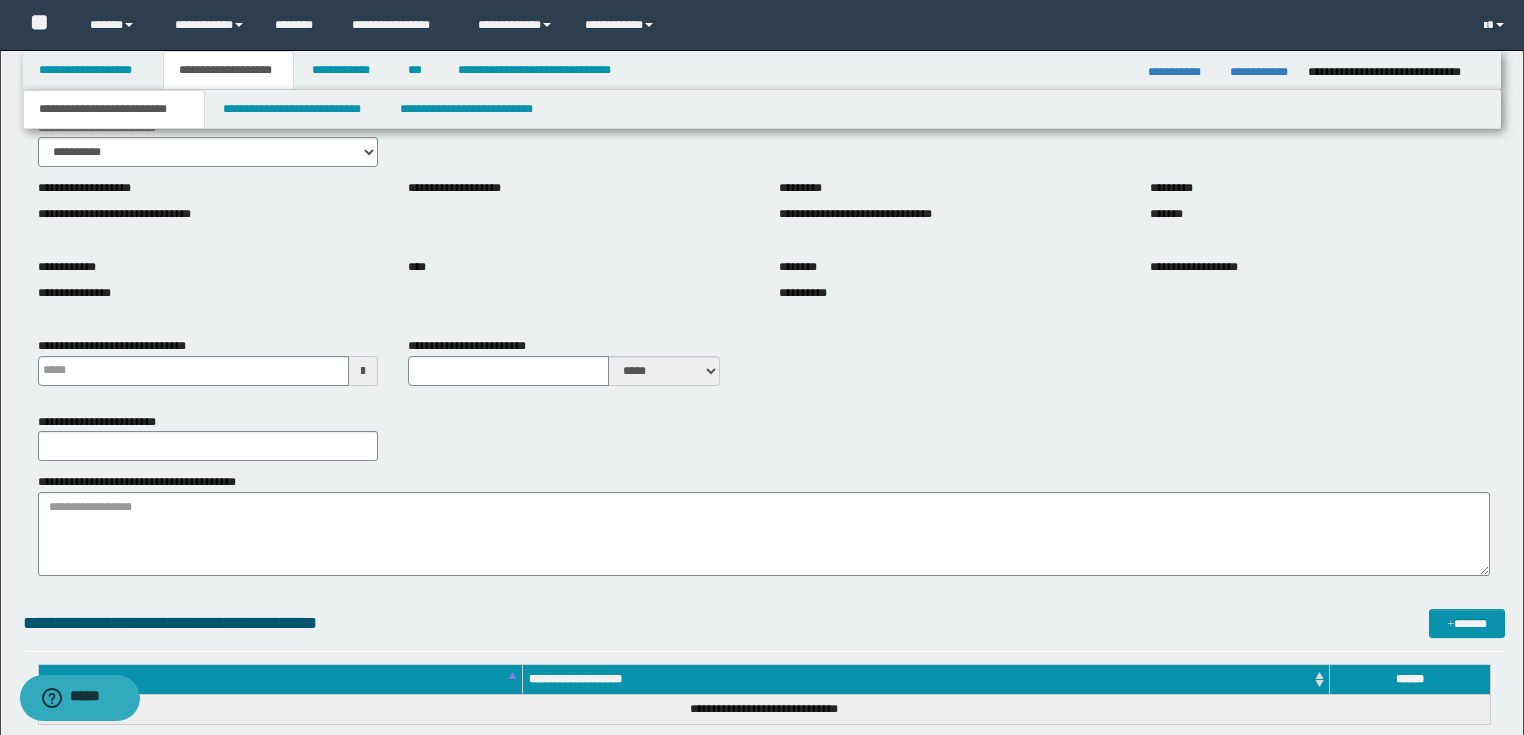 scroll, scrollTop: 320, scrollLeft: 0, axis: vertical 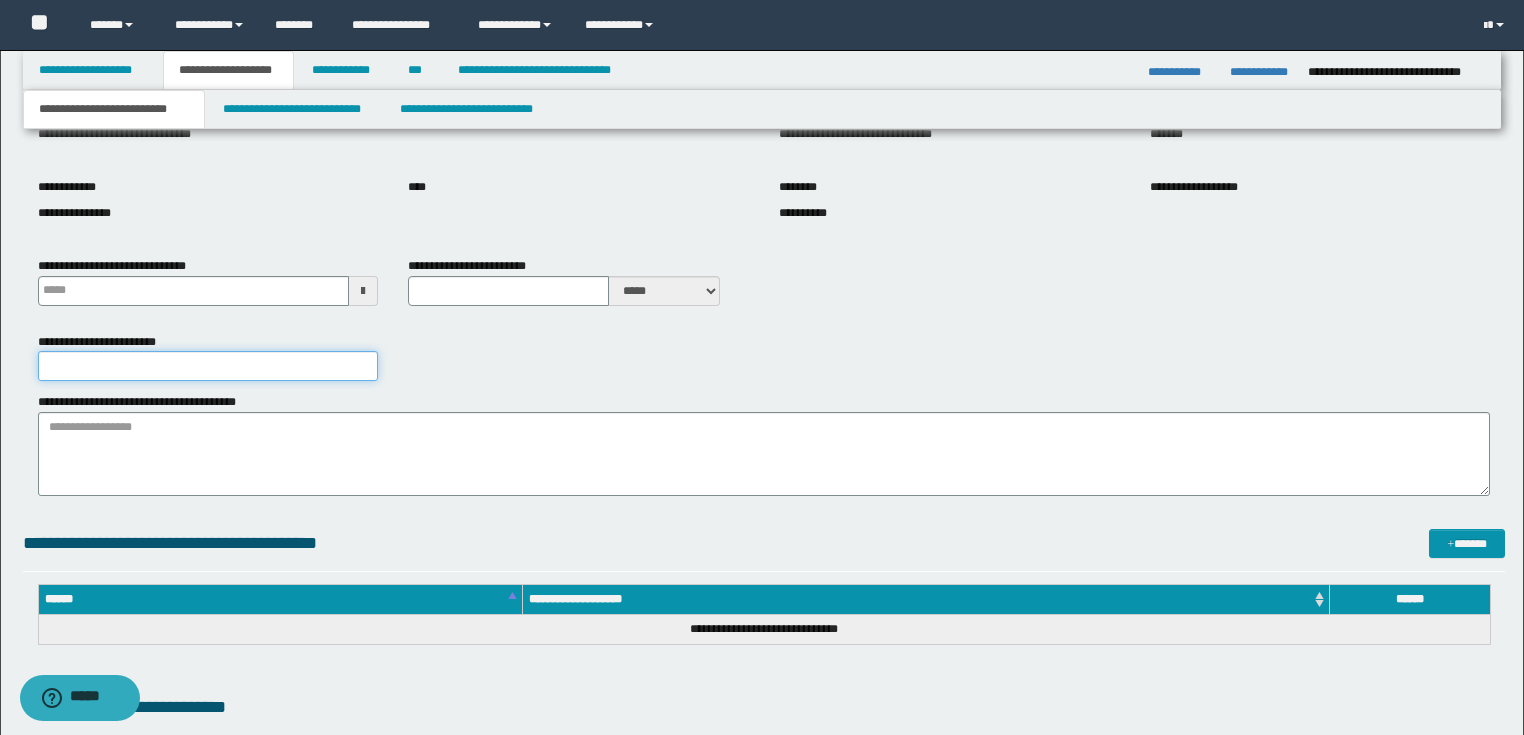 click on "**********" at bounding box center [208, 366] 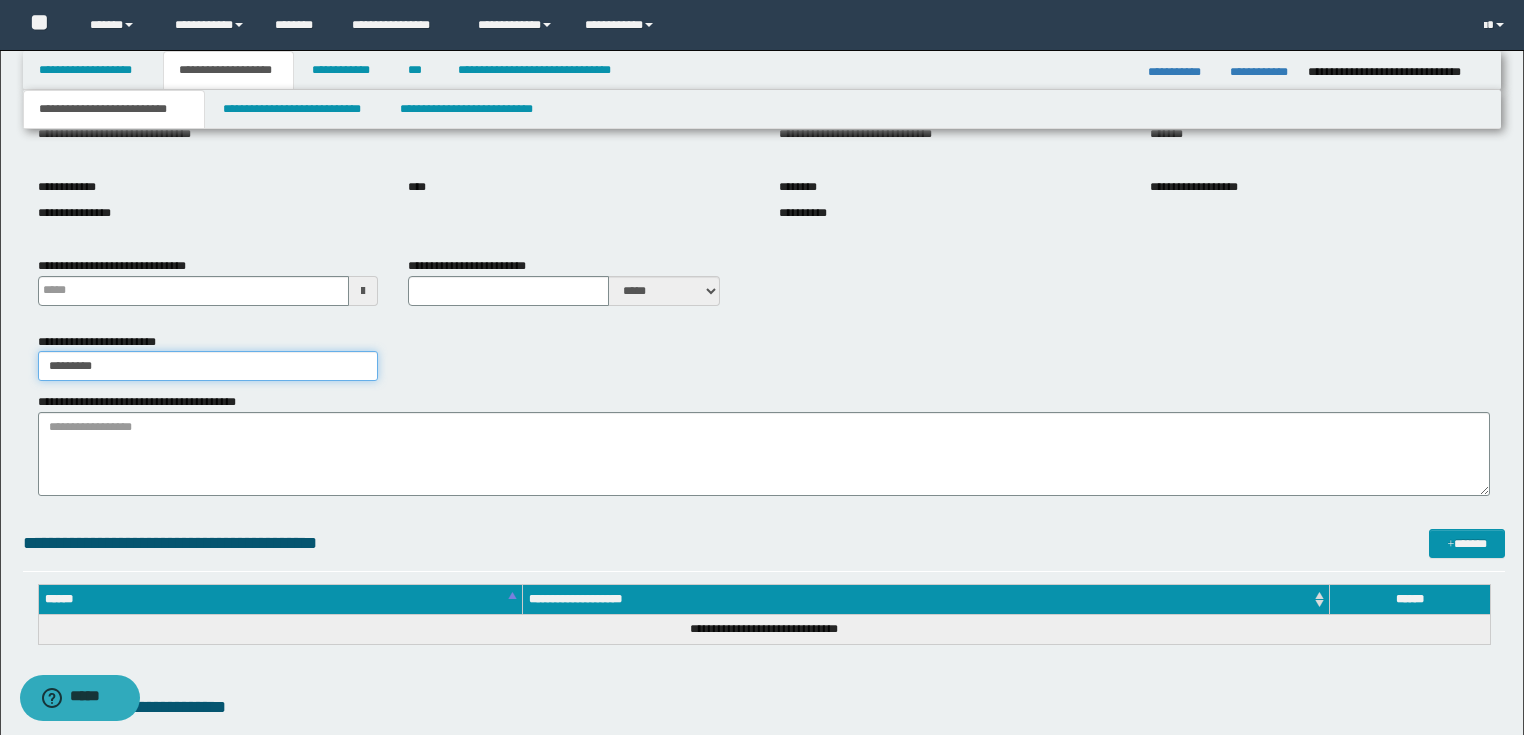 scroll, scrollTop: 0, scrollLeft: 0, axis: both 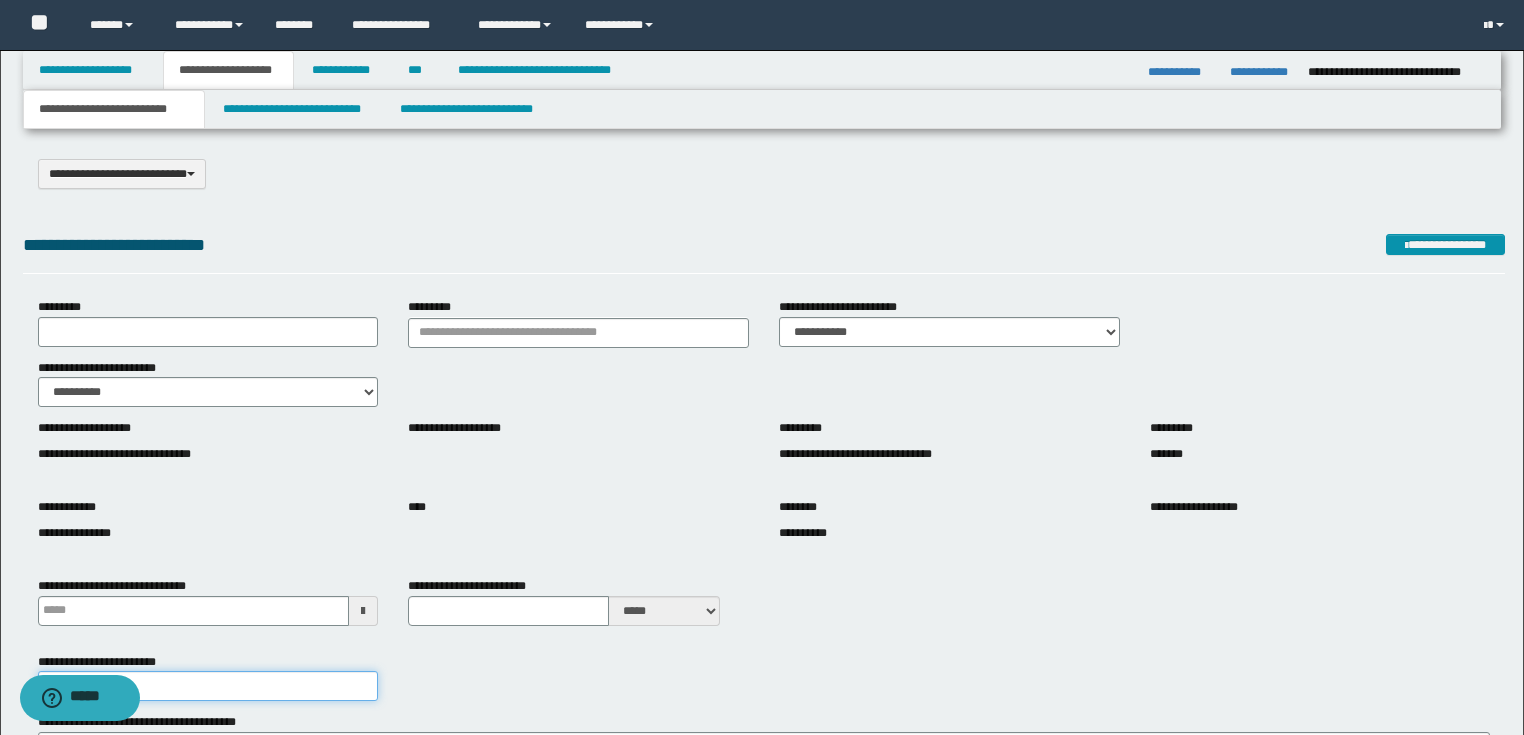 type on "*********" 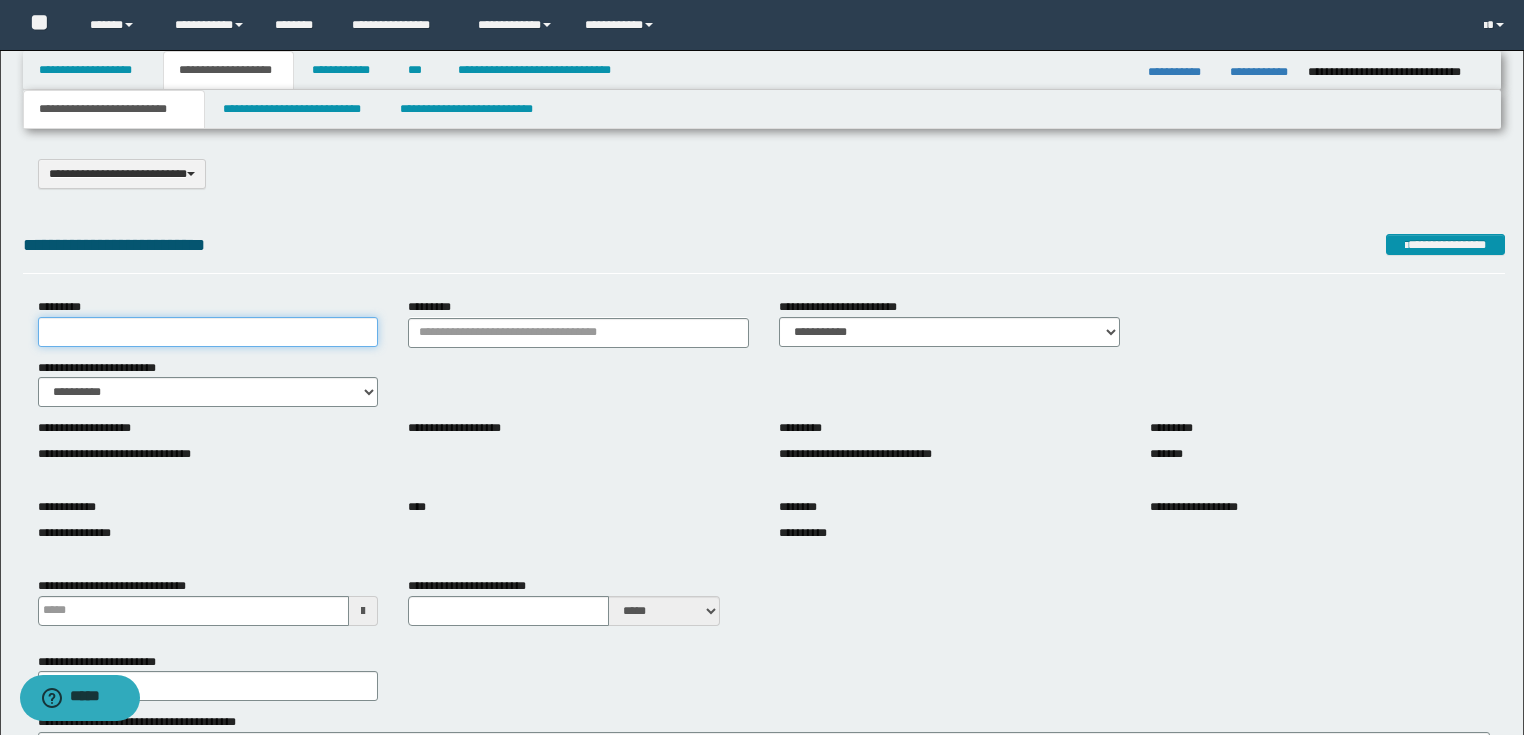 click on "*********" at bounding box center [208, 332] 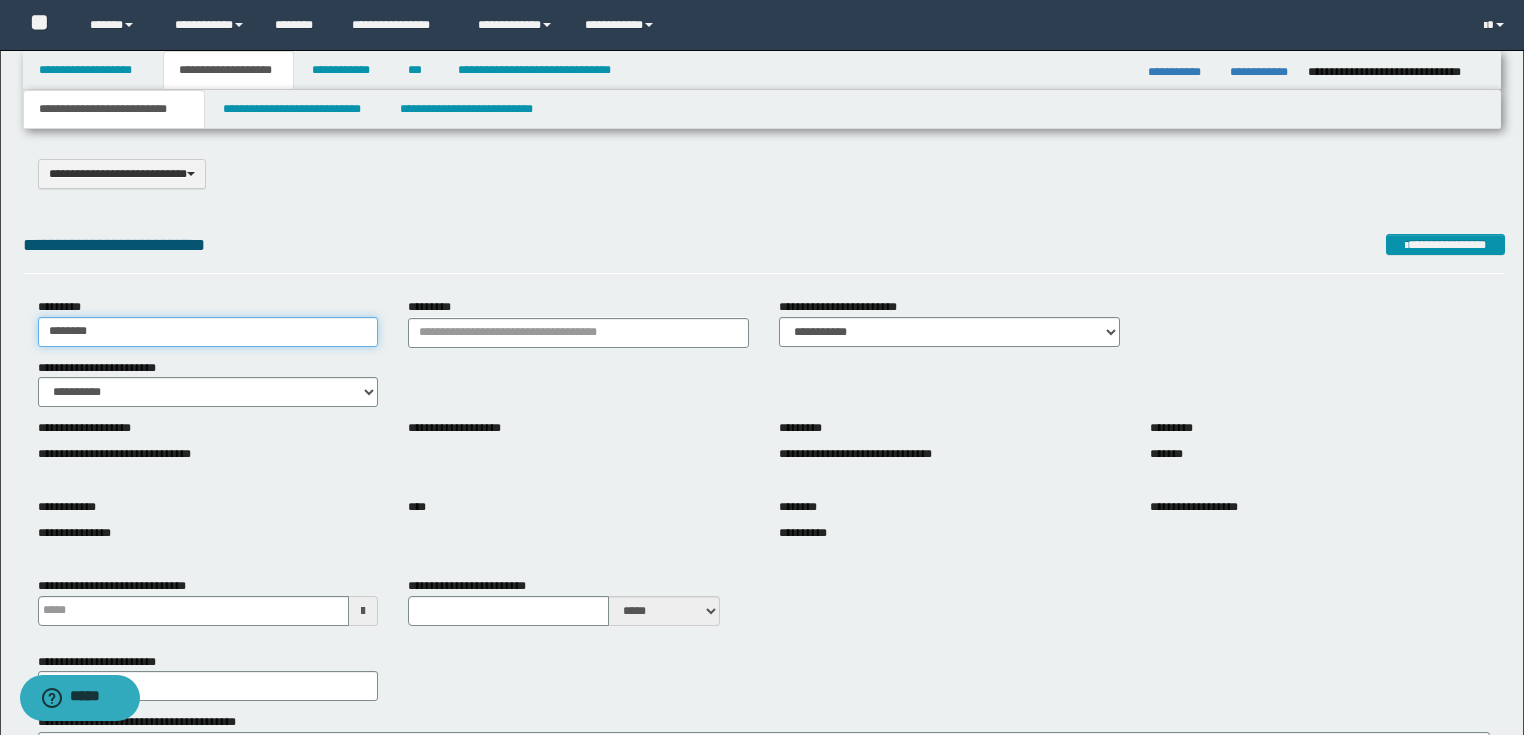 type on "*********" 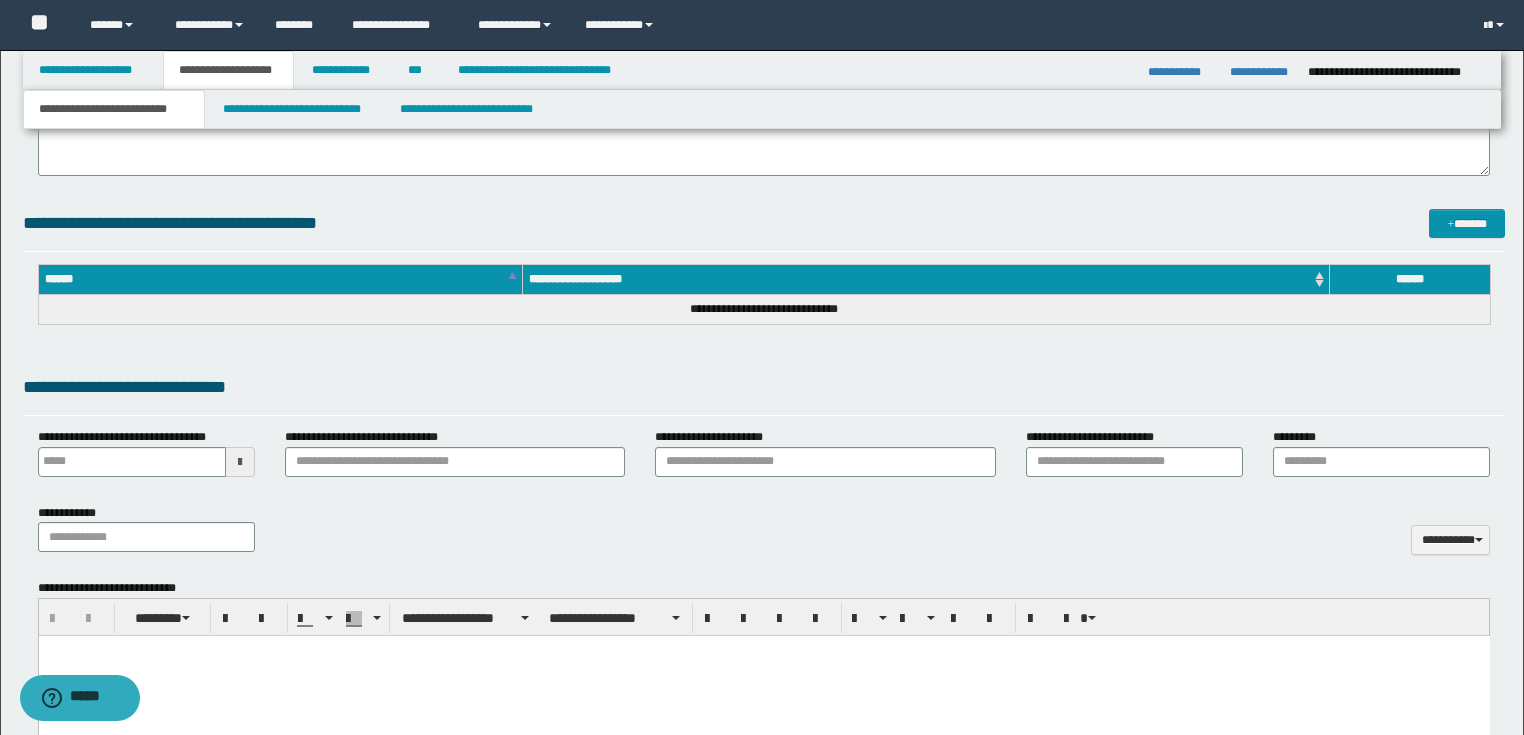 type 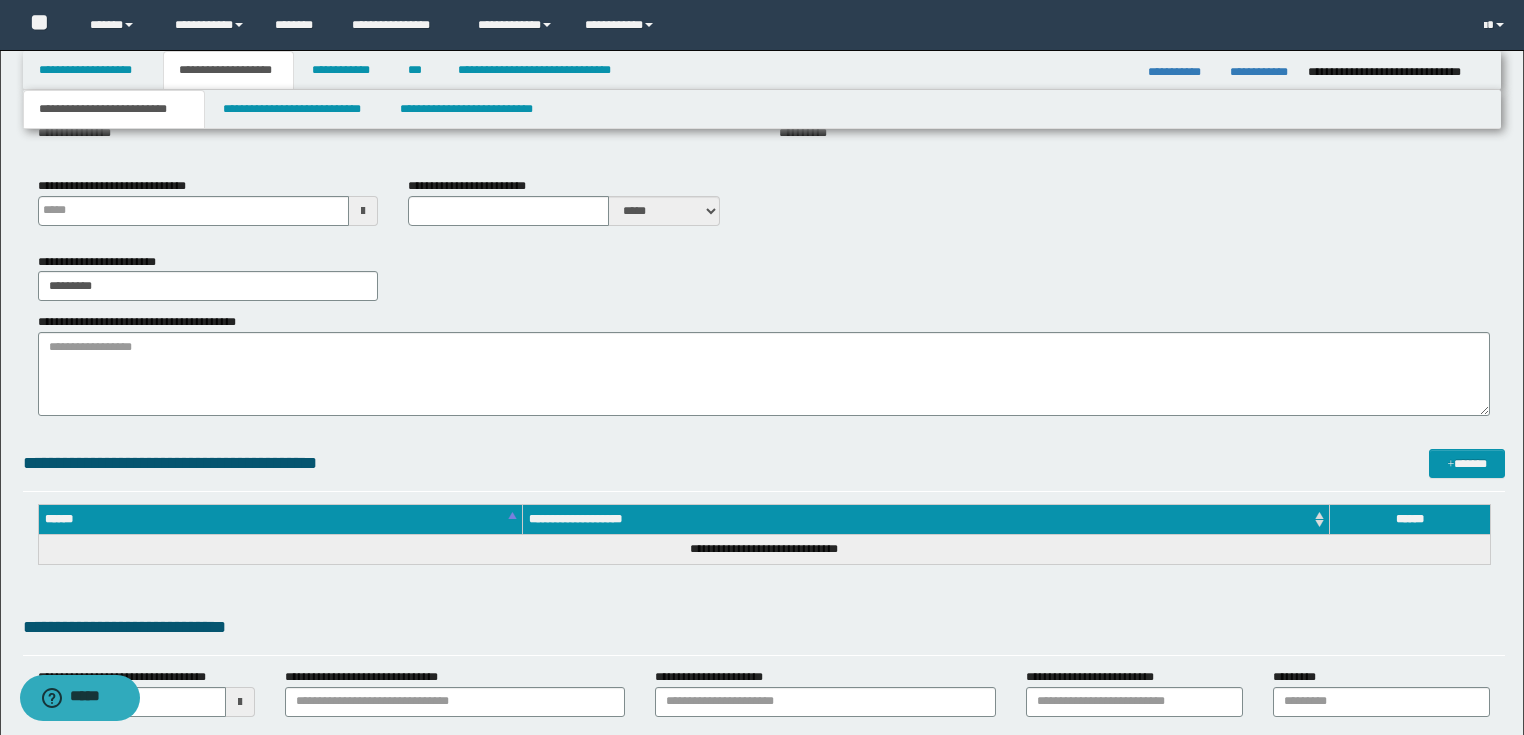 scroll, scrollTop: 320, scrollLeft: 0, axis: vertical 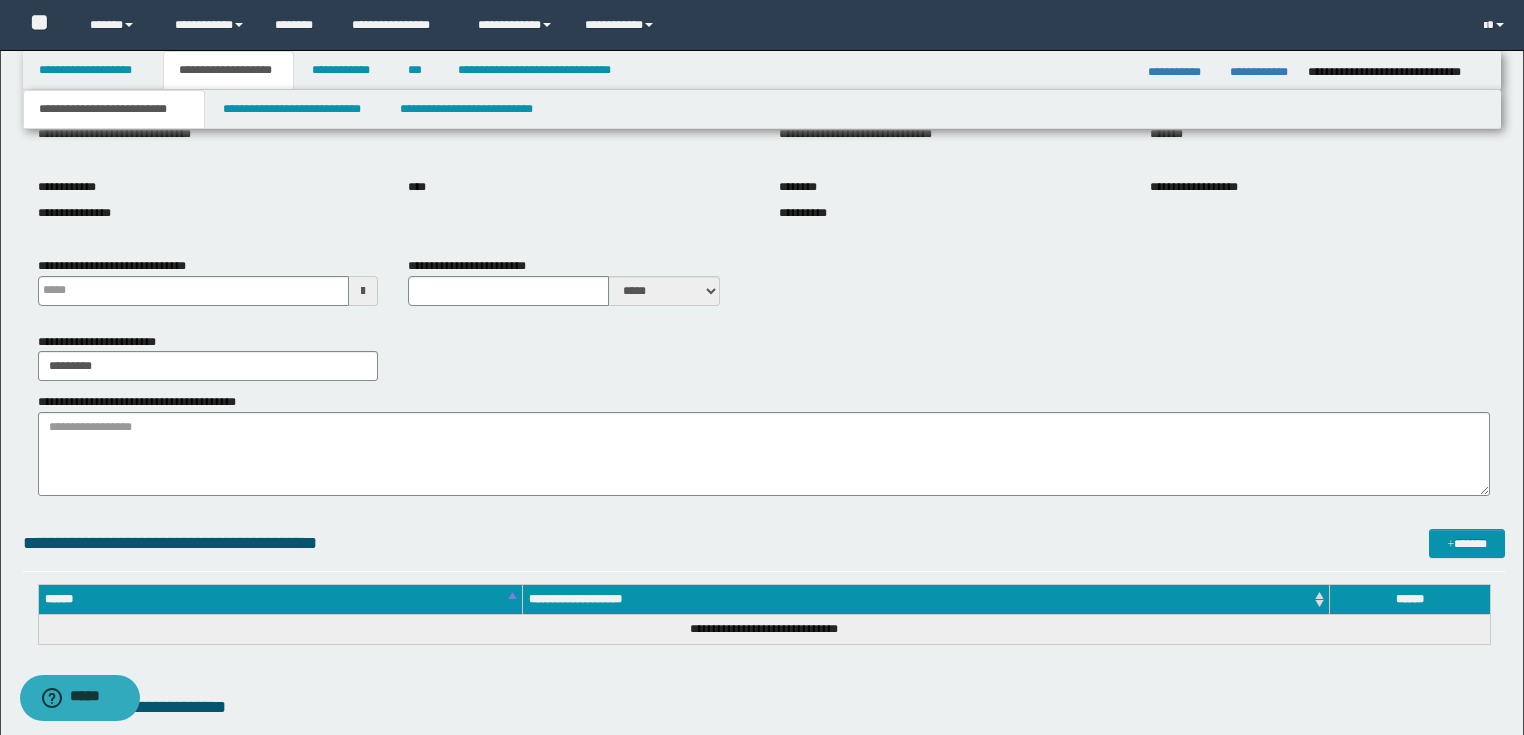type on "*********" 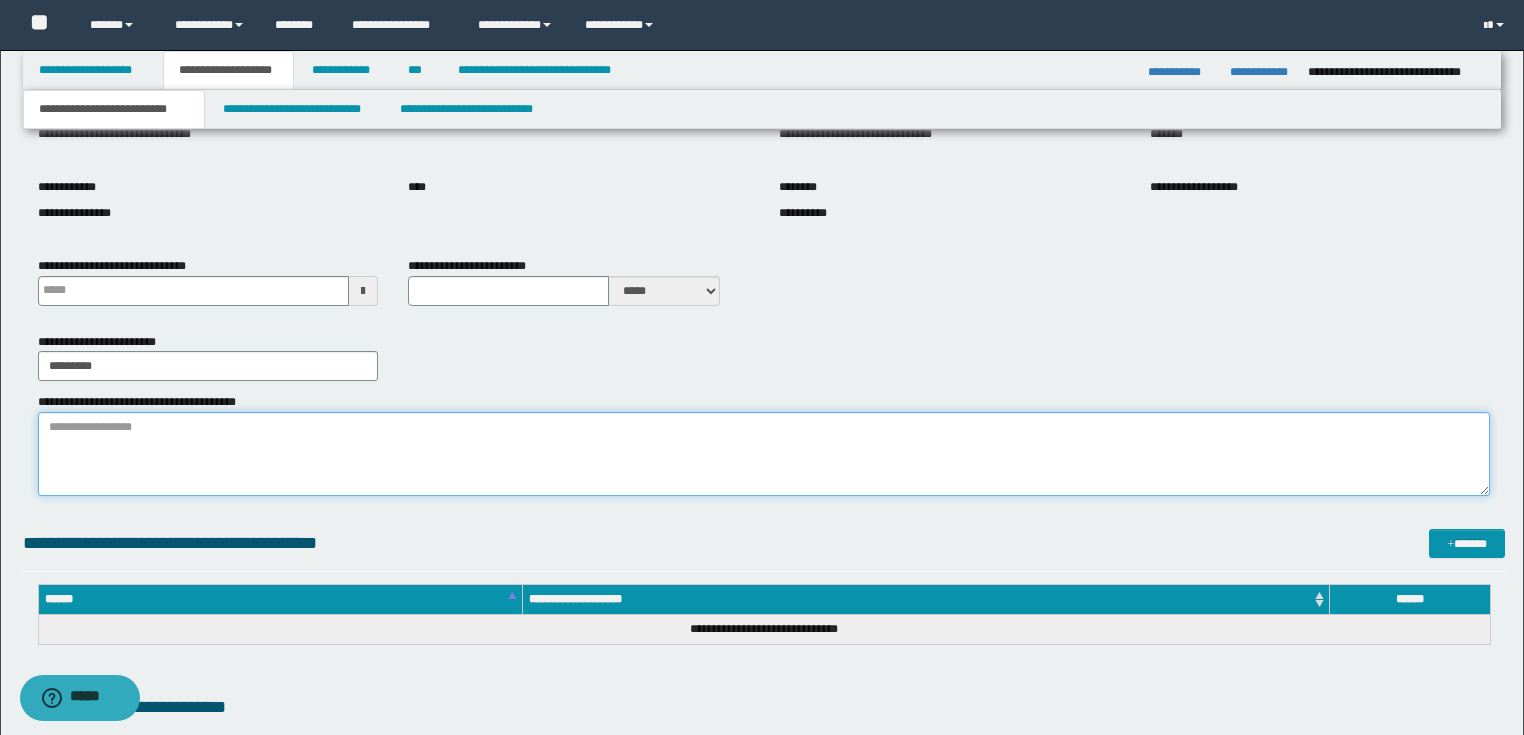 click on "**********" at bounding box center [764, 454] 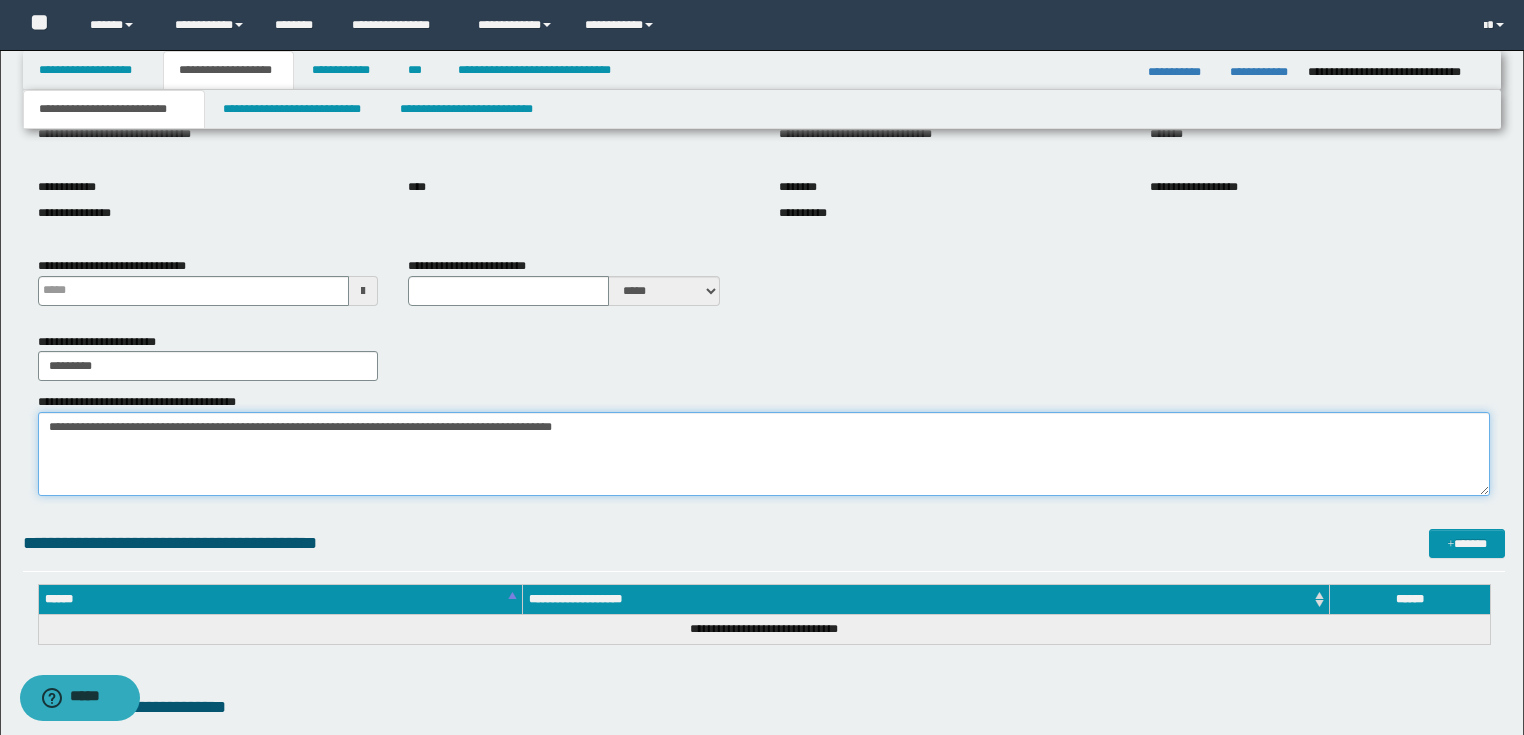 type on "**********" 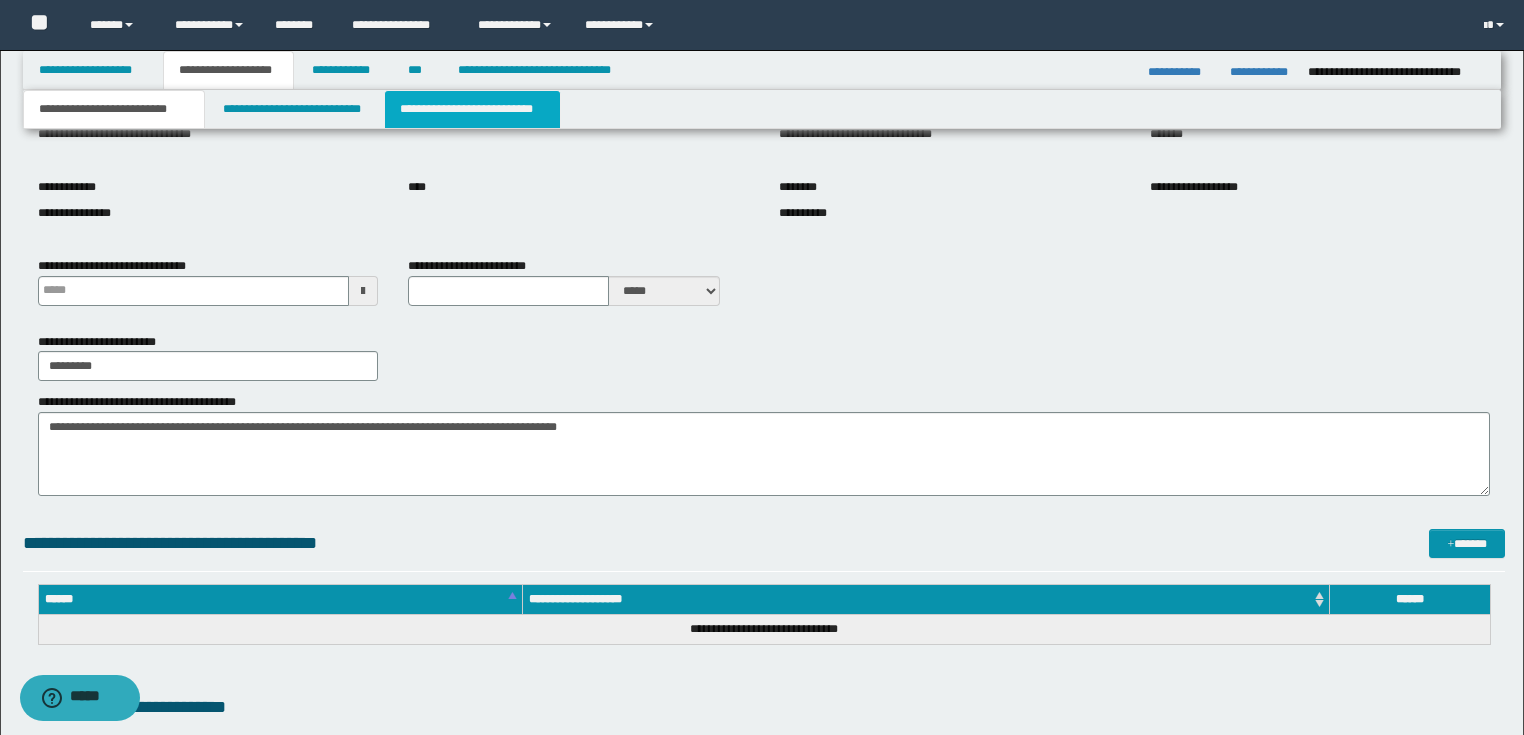 click on "**********" at bounding box center [472, 109] 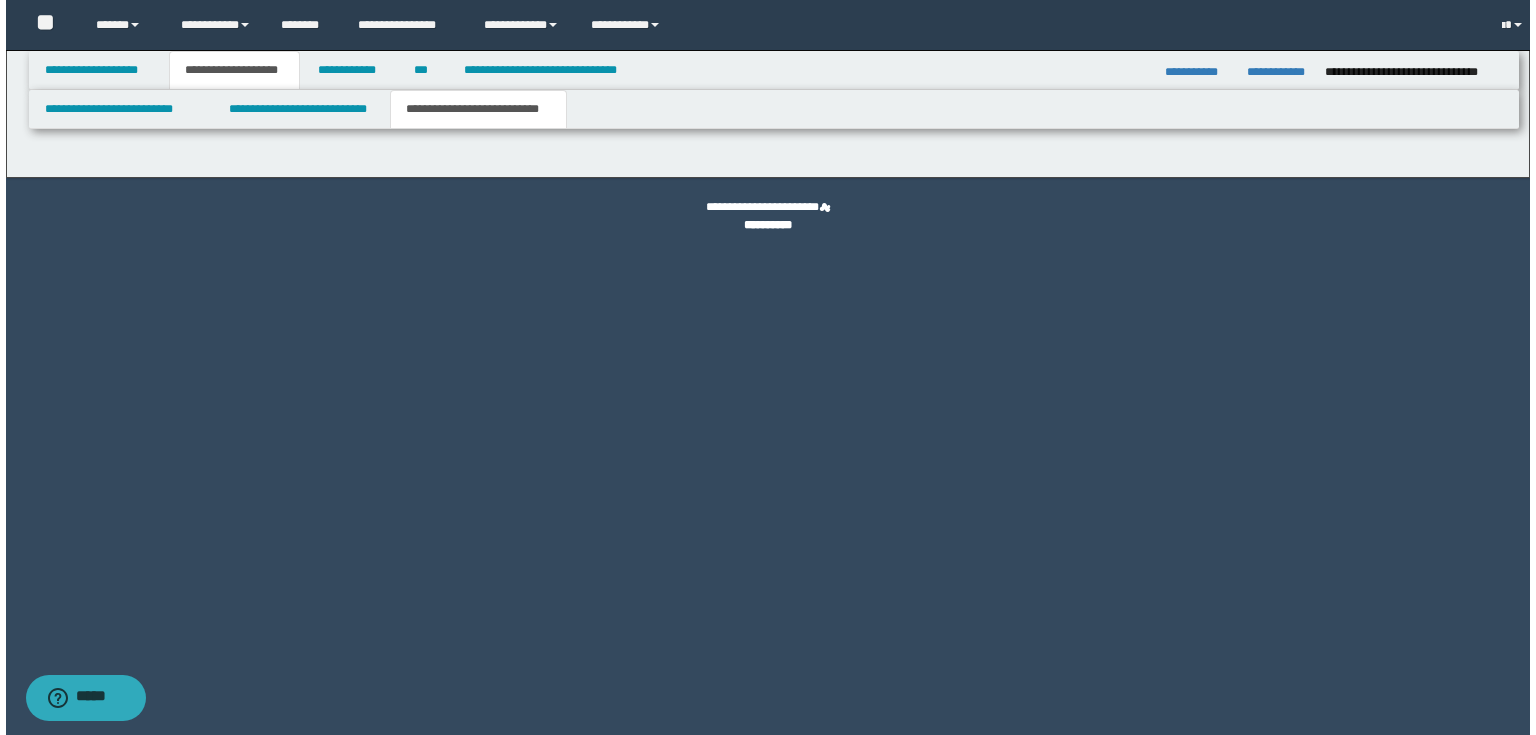 scroll, scrollTop: 0, scrollLeft: 0, axis: both 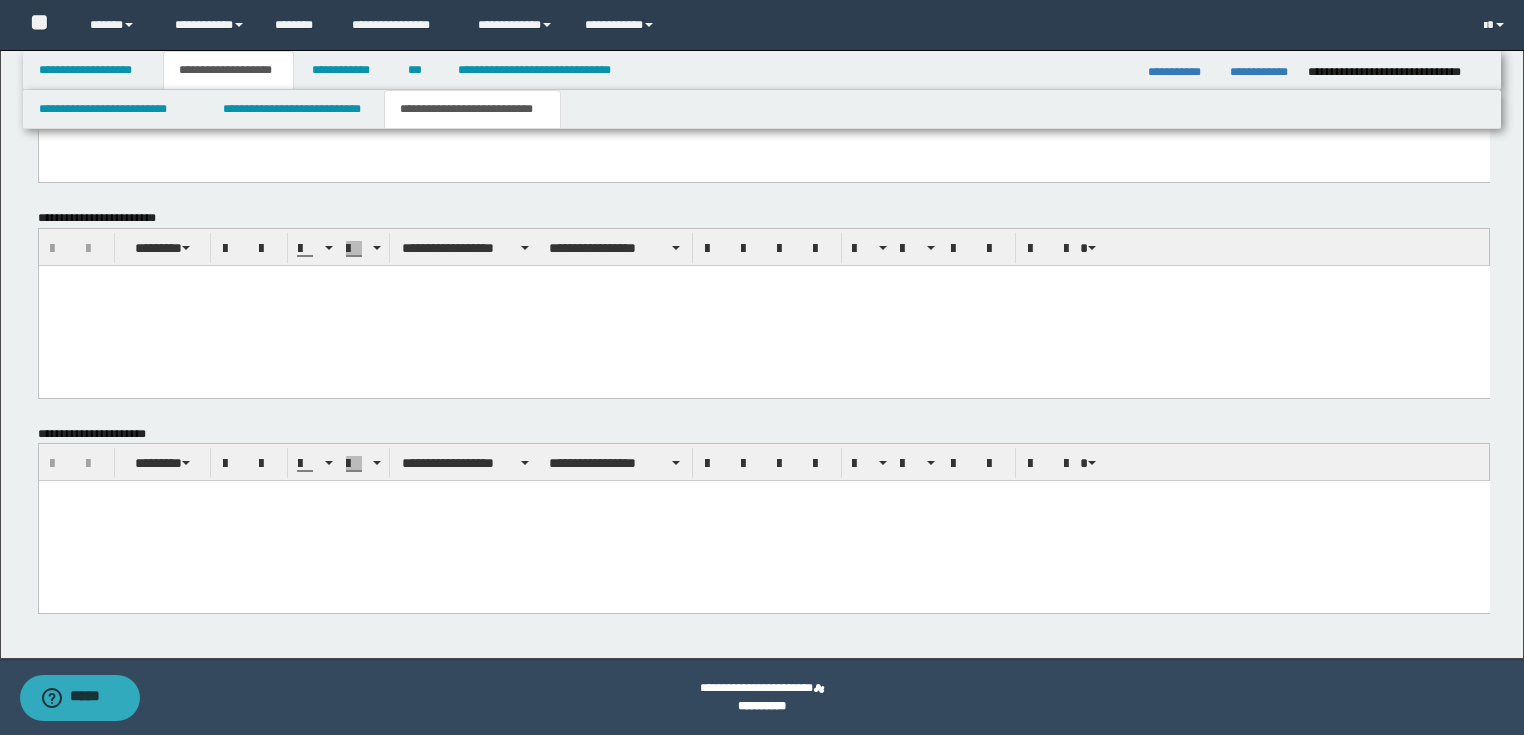 click at bounding box center (763, 305) 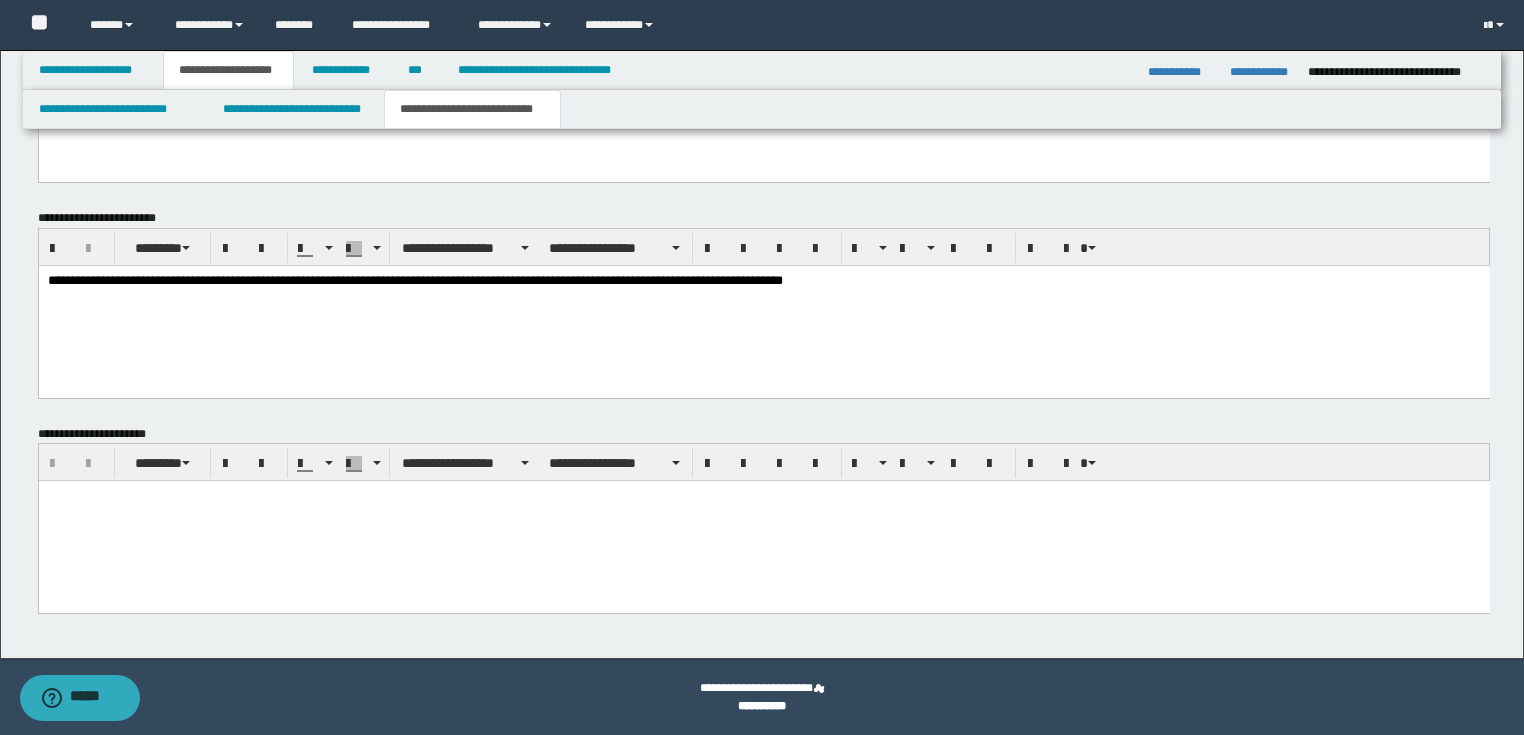 click on "**********" at bounding box center (763, 306) 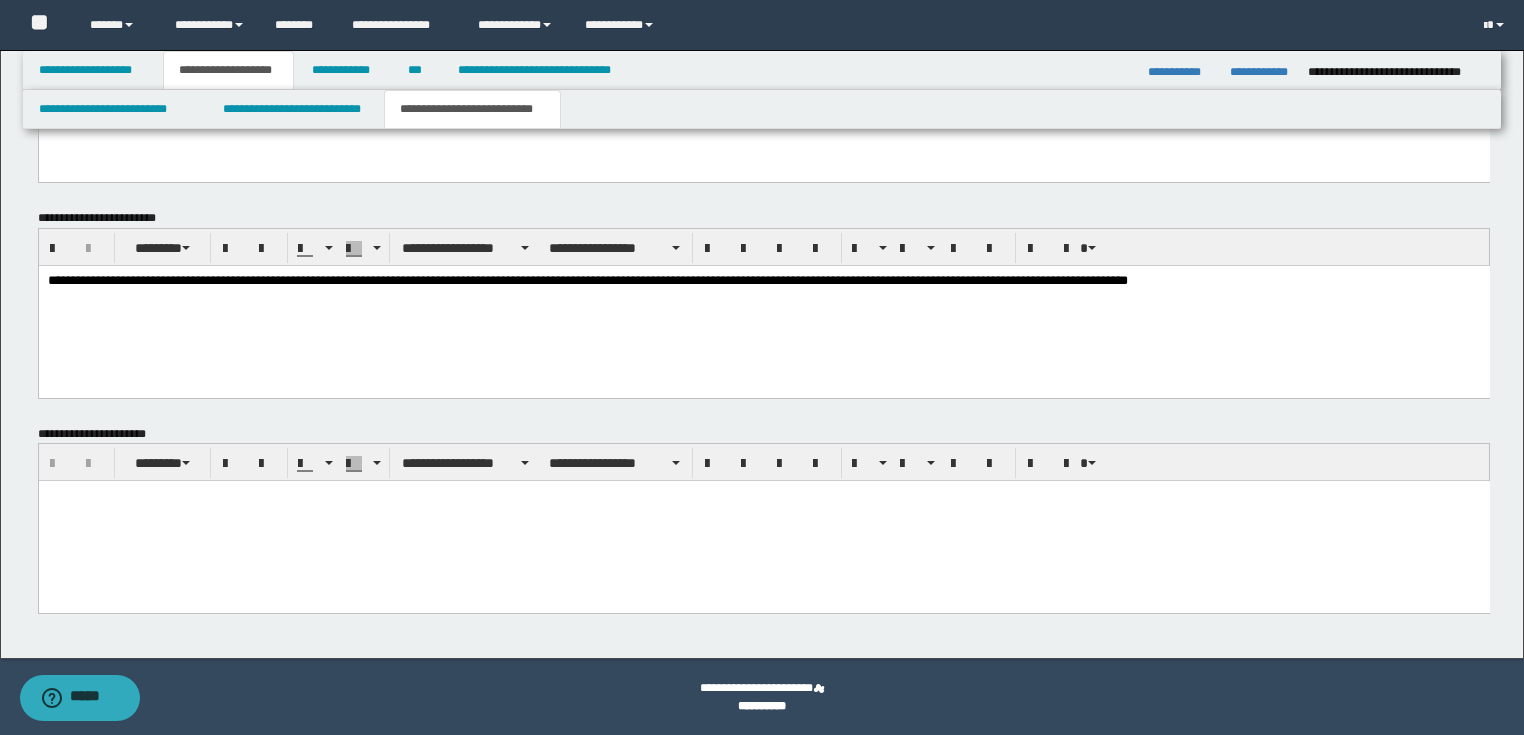 click on "**********" at bounding box center (763, 281) 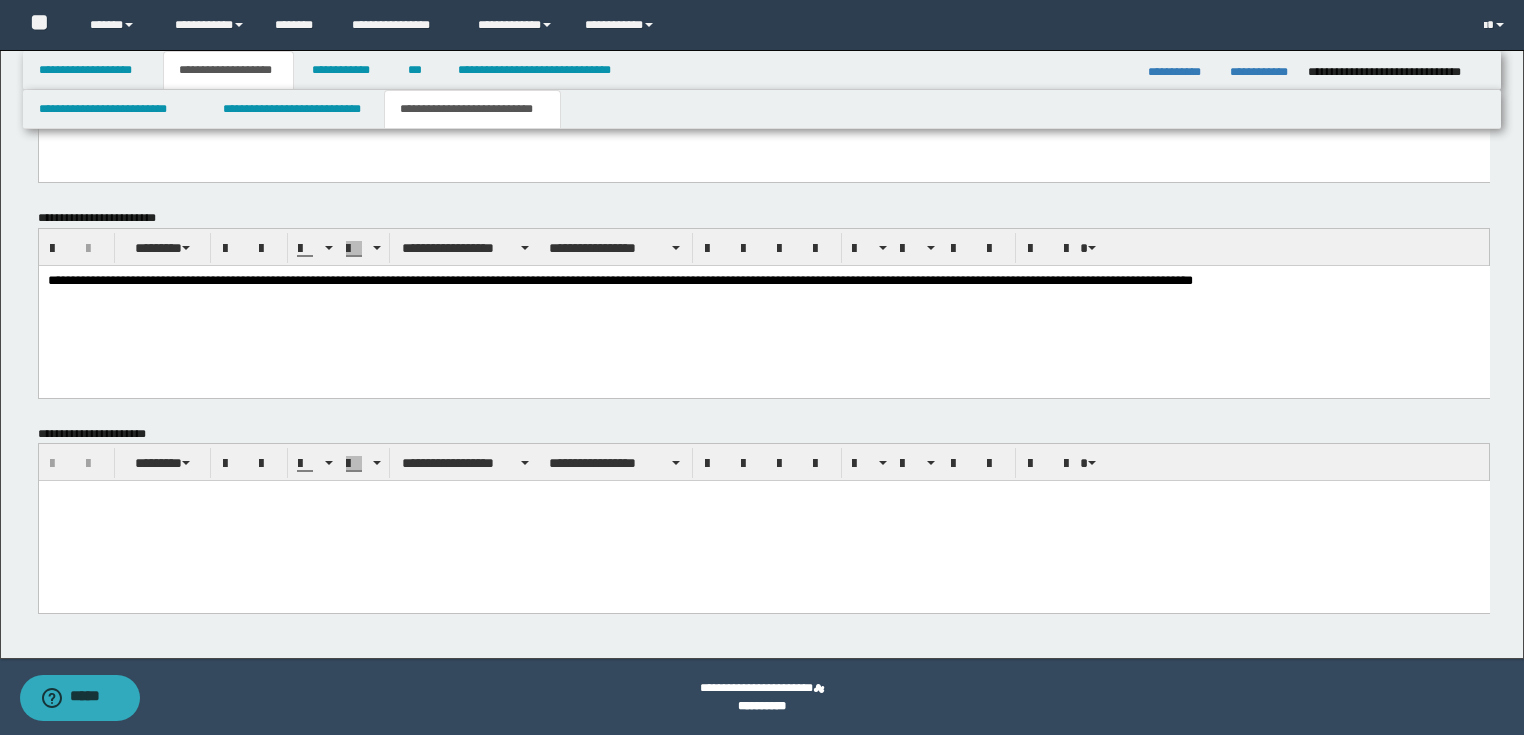 click on "**********" at bounding box center [763, 281] 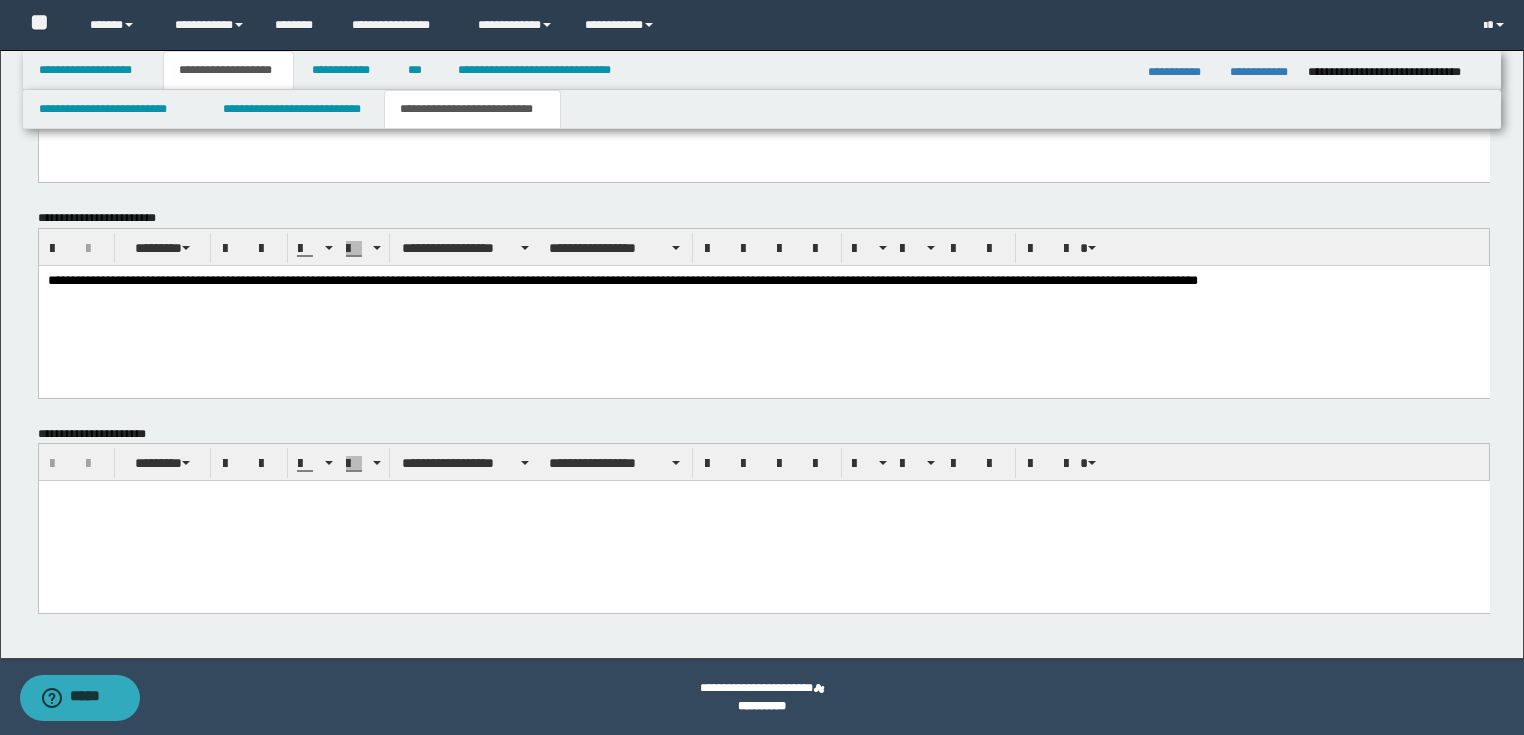click on "**********" at bounding box center (763, 281) 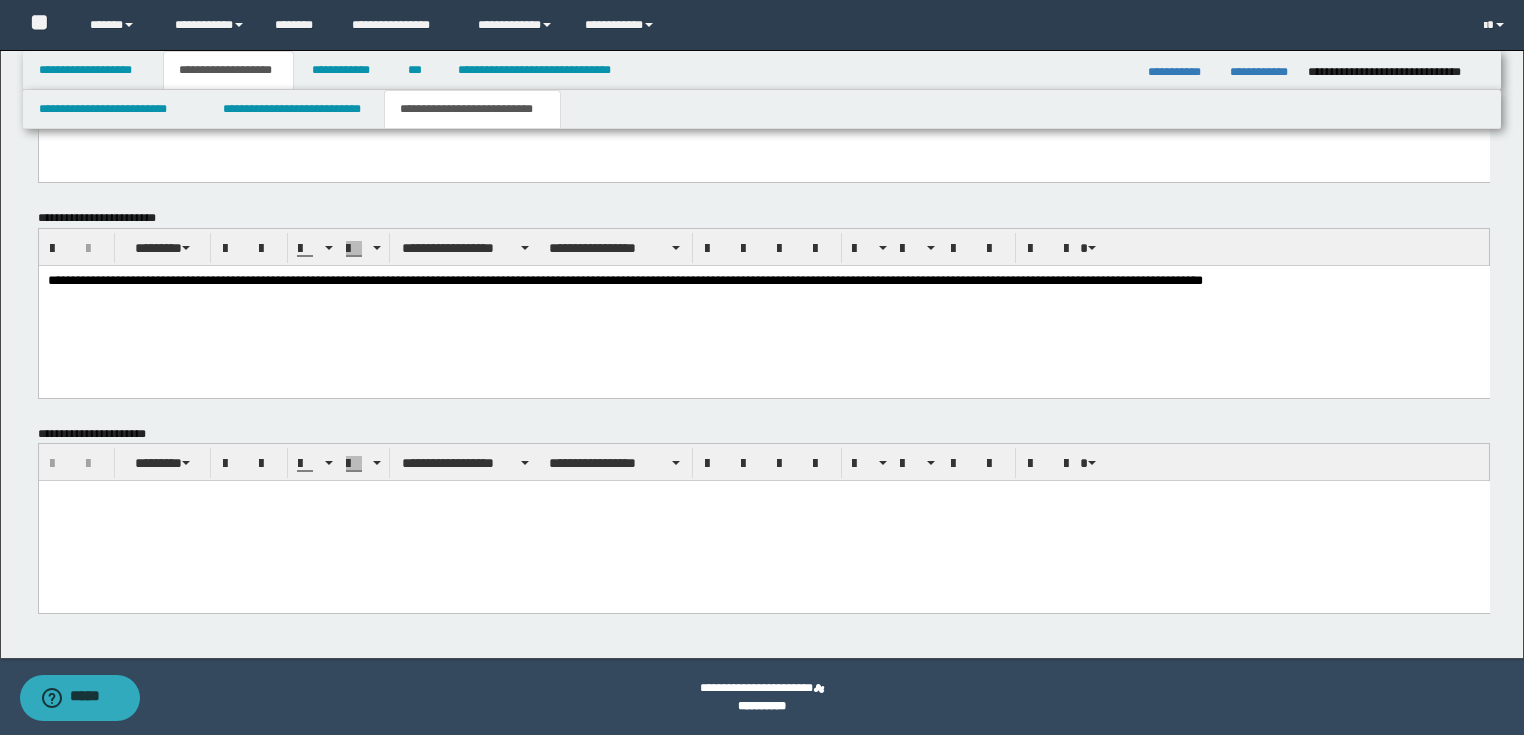 click on "**********" at bounding box center [763, 306] 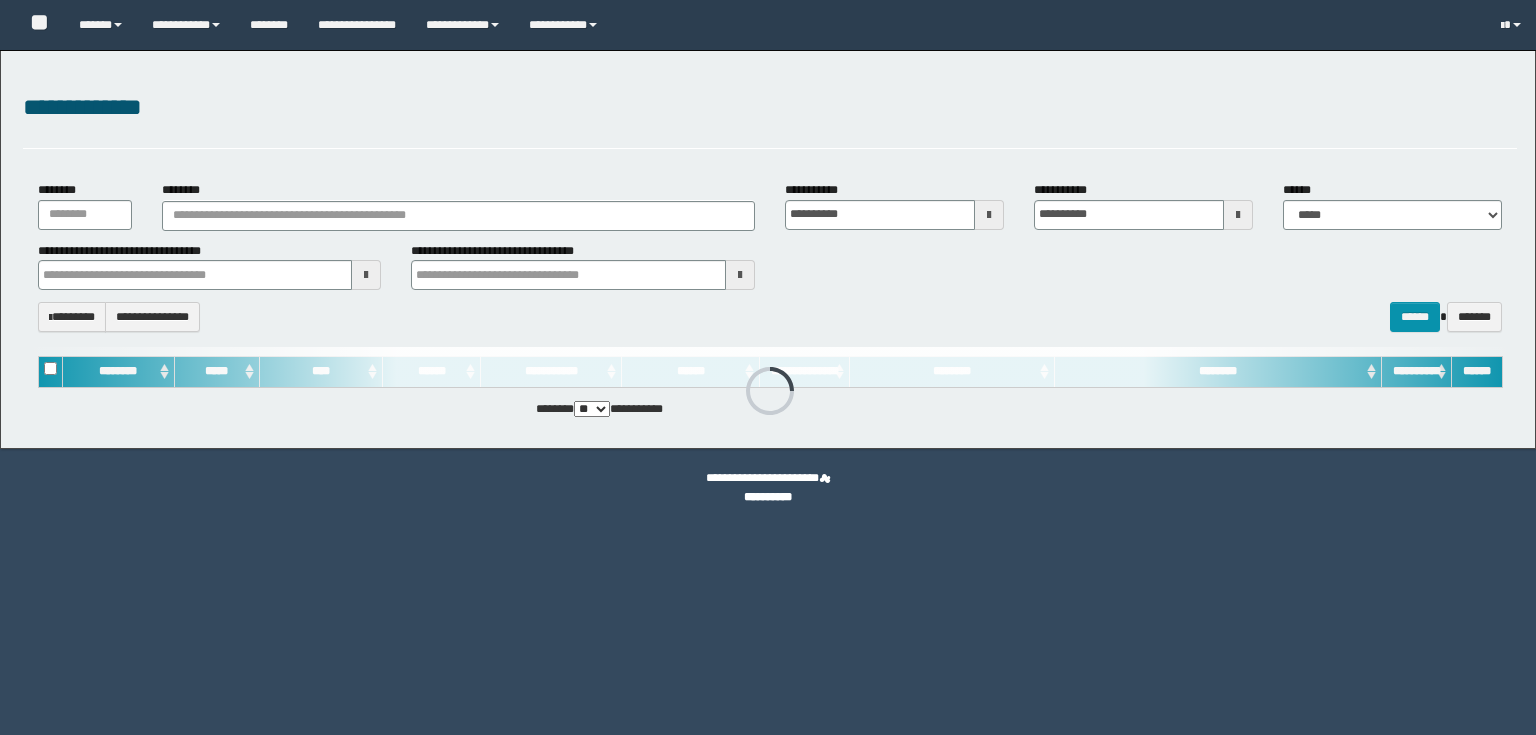 scroll, scrollTop: 0, scrollLeft: 0, axis: both 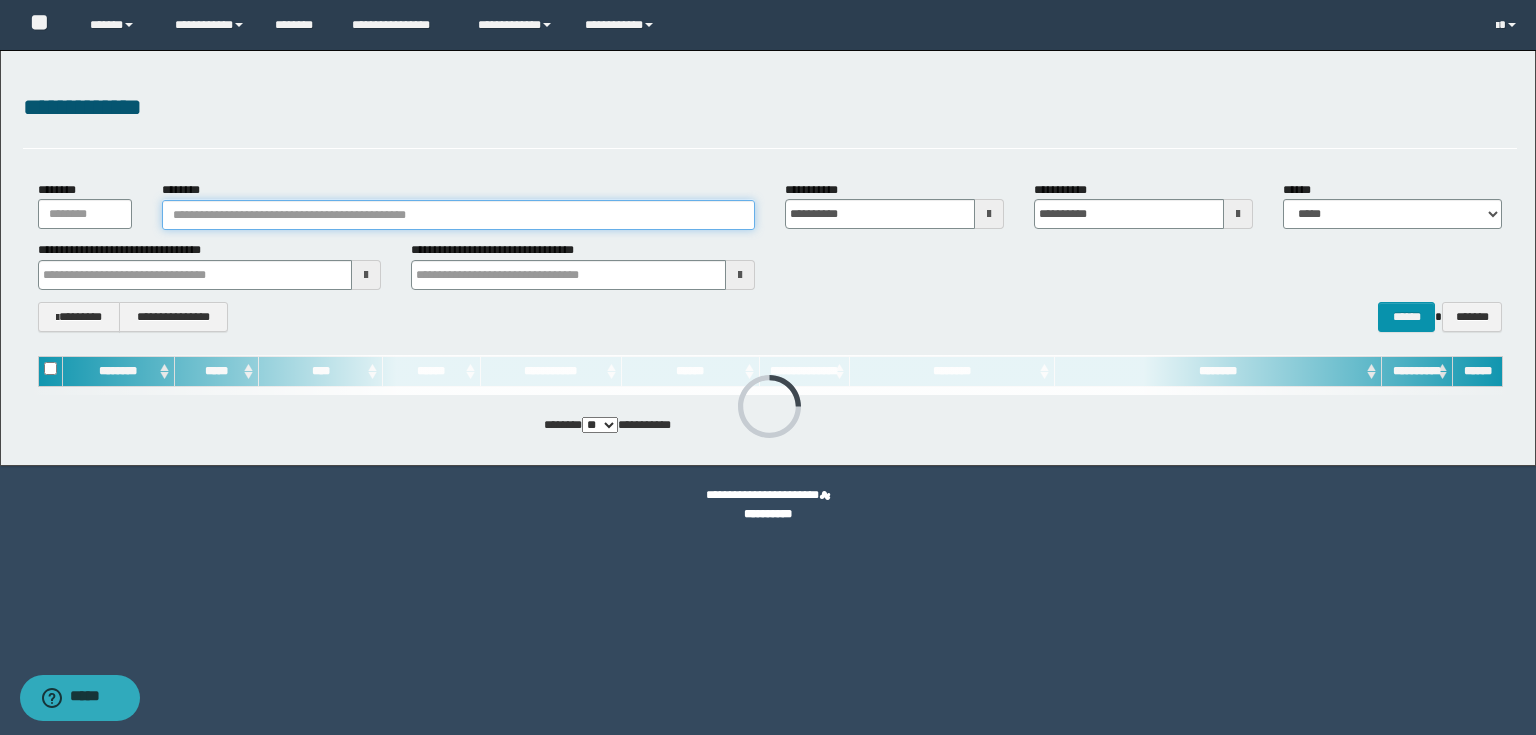 click on "********" at bounding box center (458, 215) 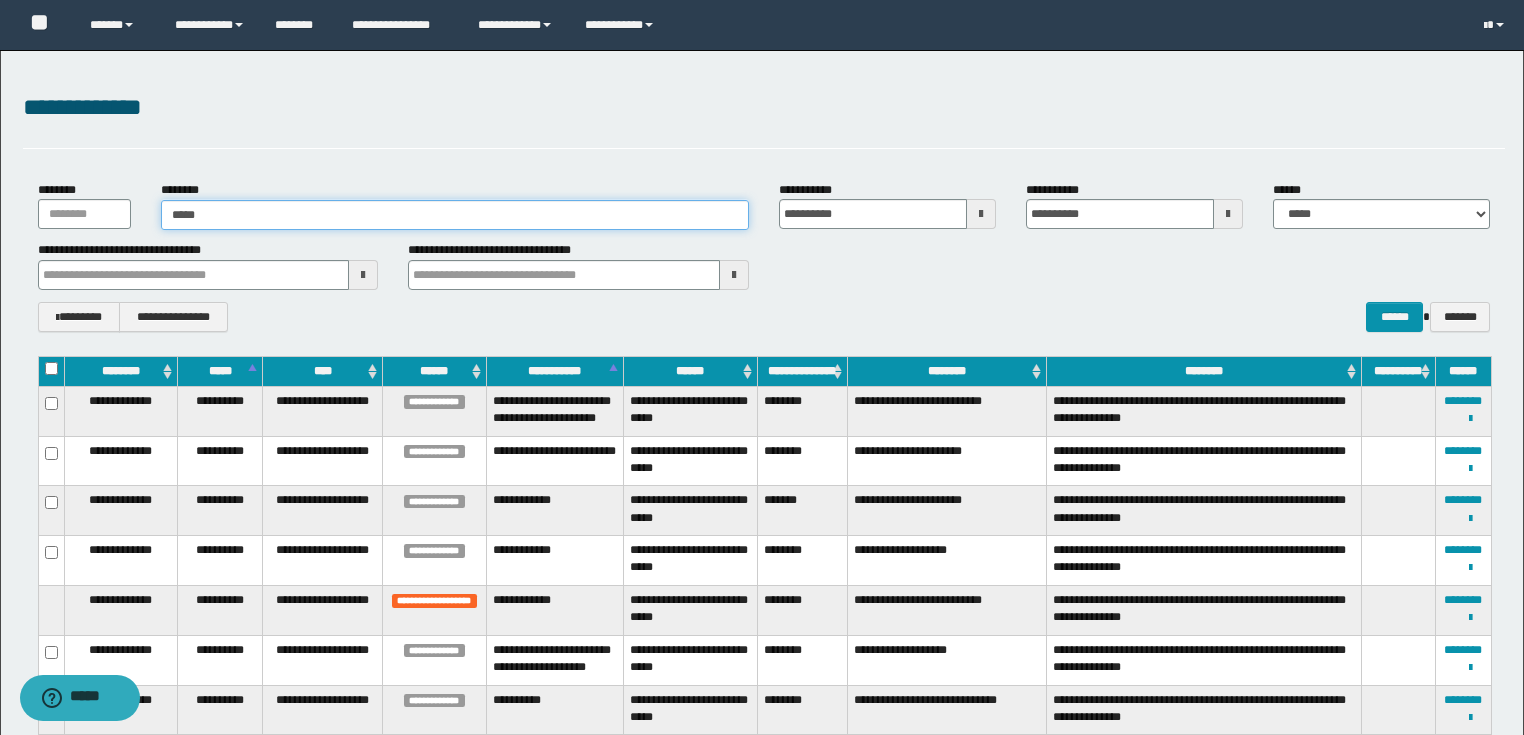 type on "******" 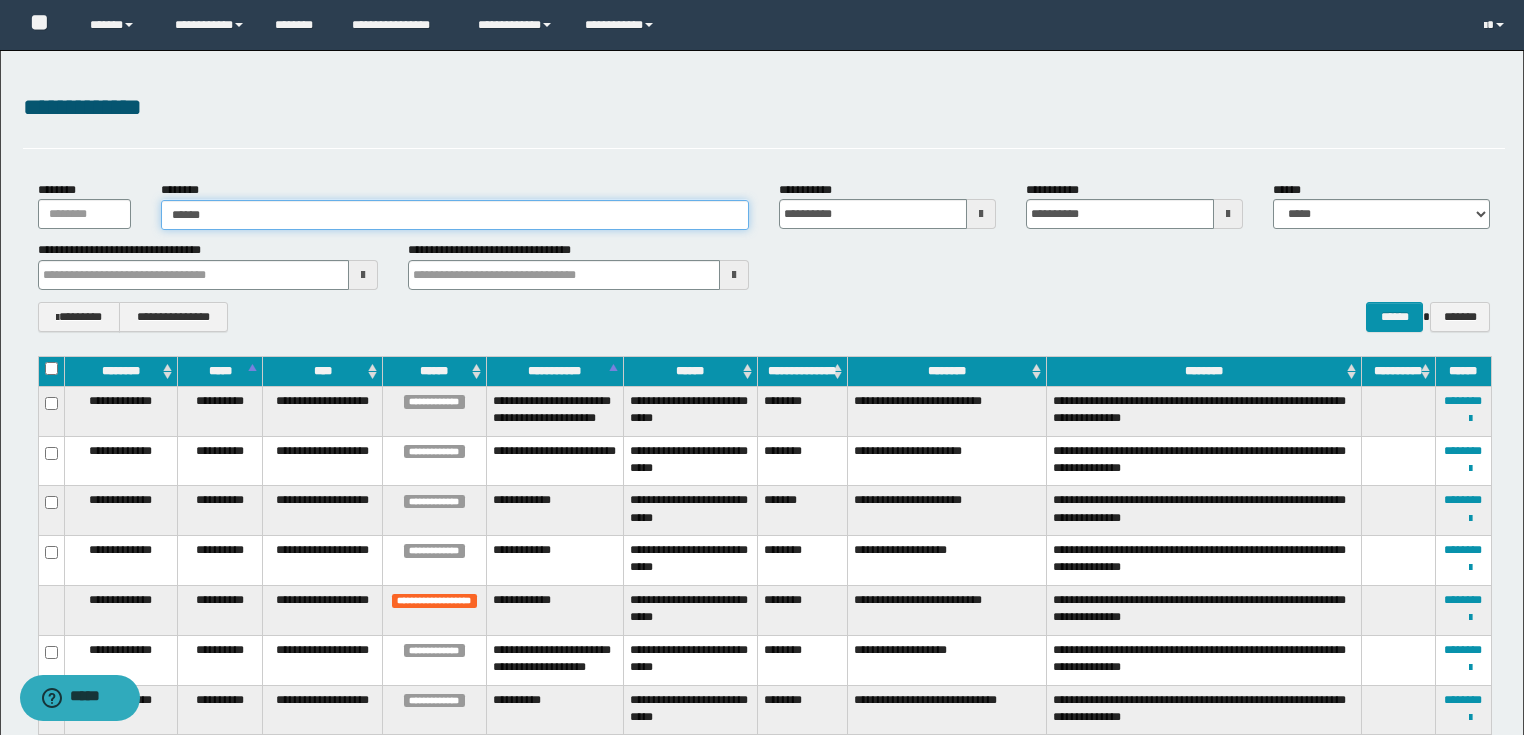 type on "******" 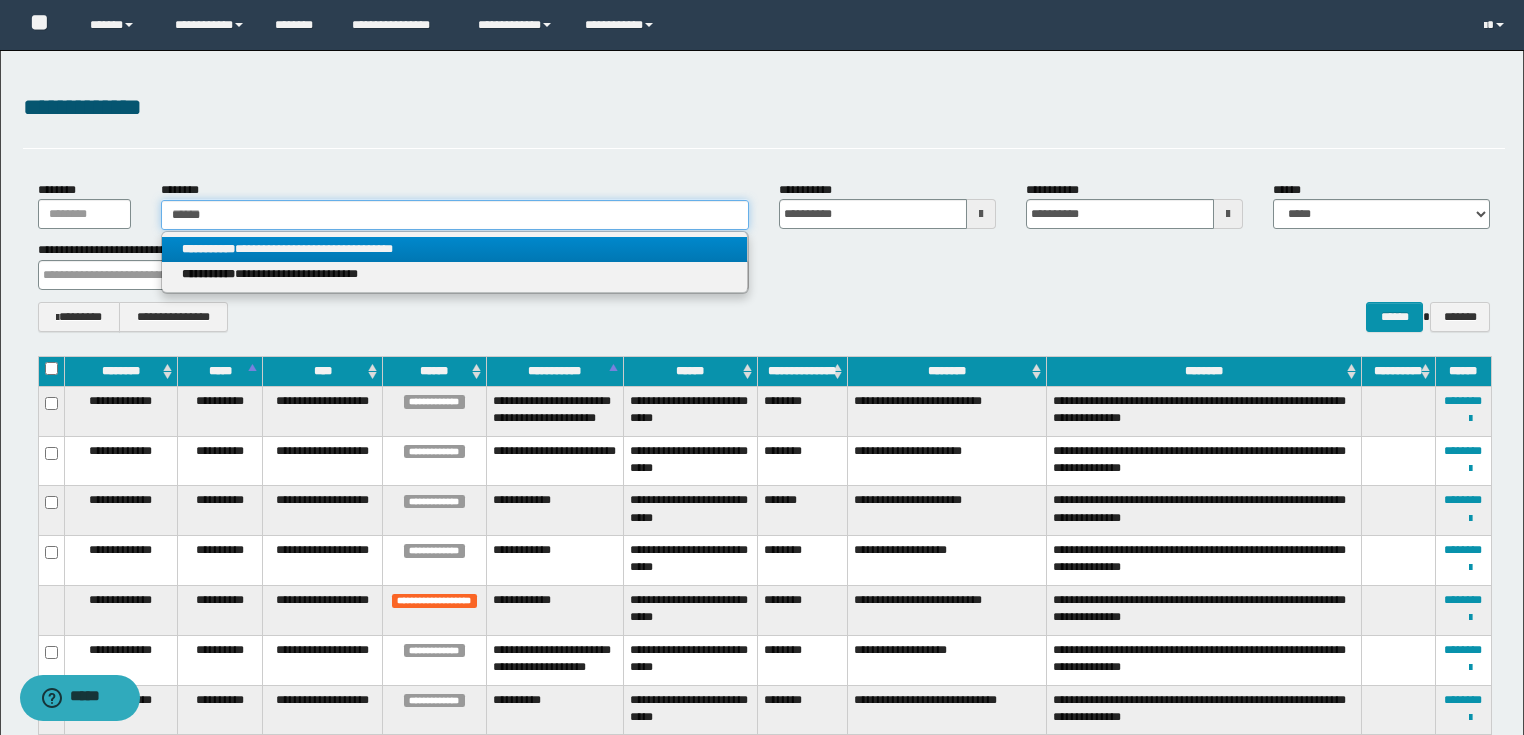 type on "******" 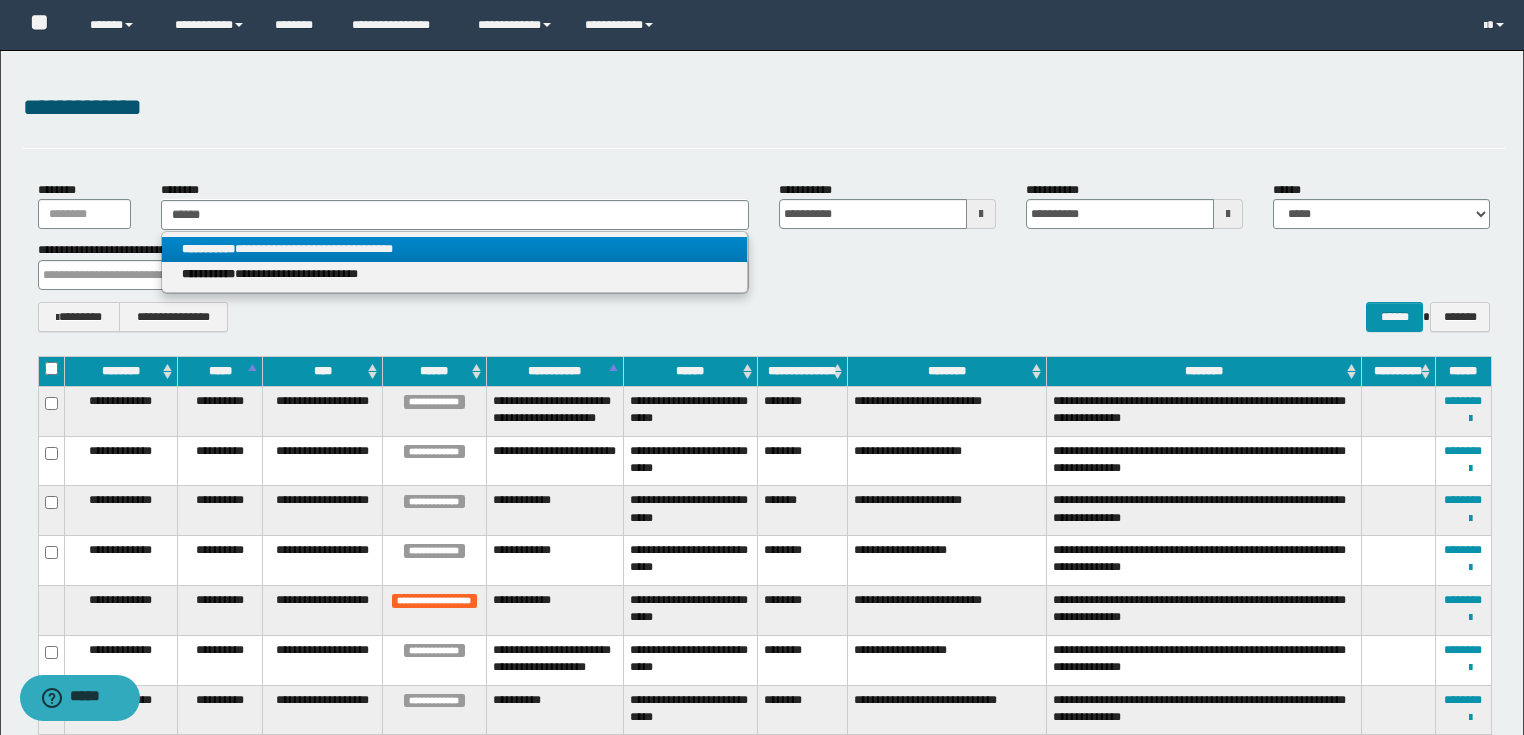 click on "**********" at bounding box center (454, 249) 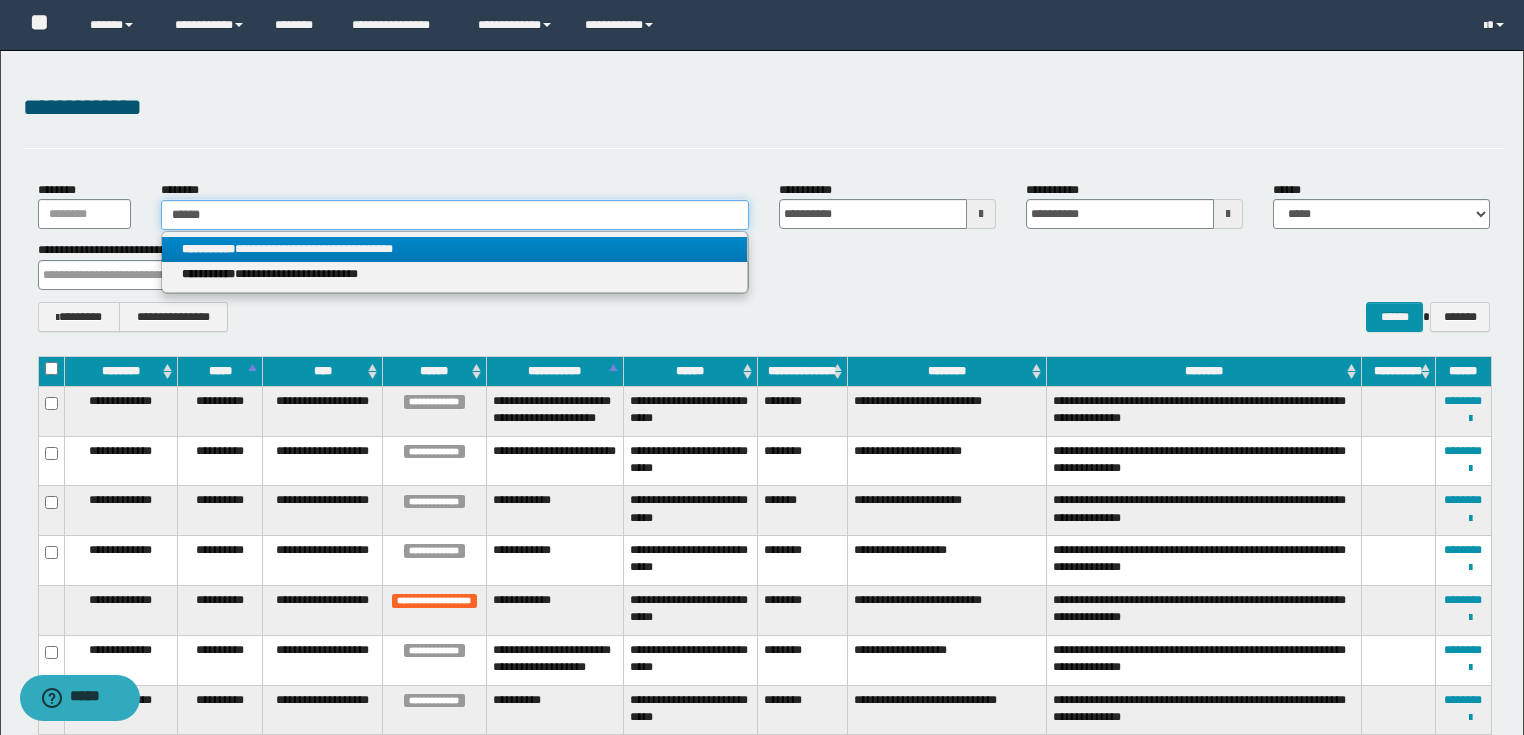 type 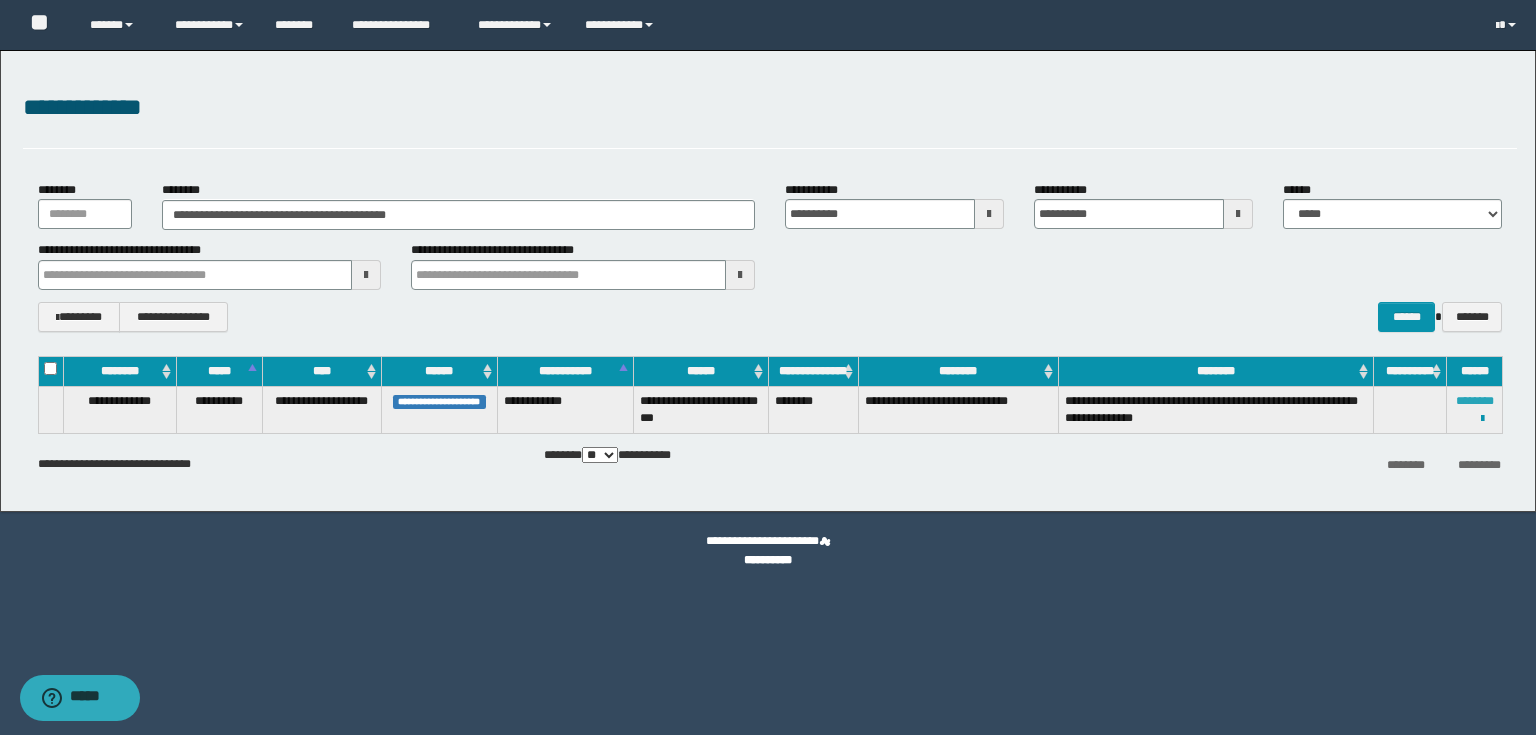 click on "********" at bounding box center (1475, 401) 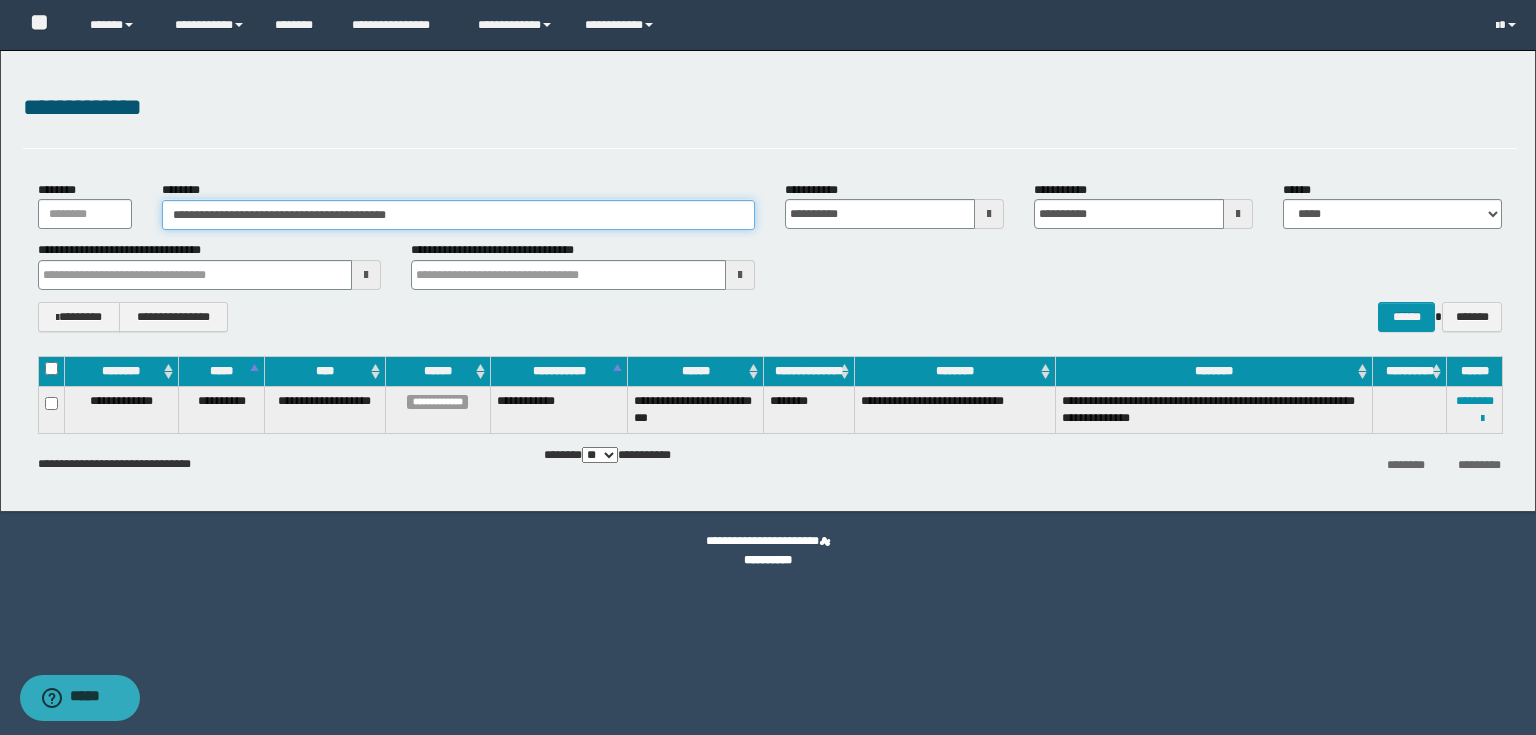 drag, startPoint x: 441, startPoint y: 212, endPoint x: 0, endPoint y: 219, distance: 441.05554 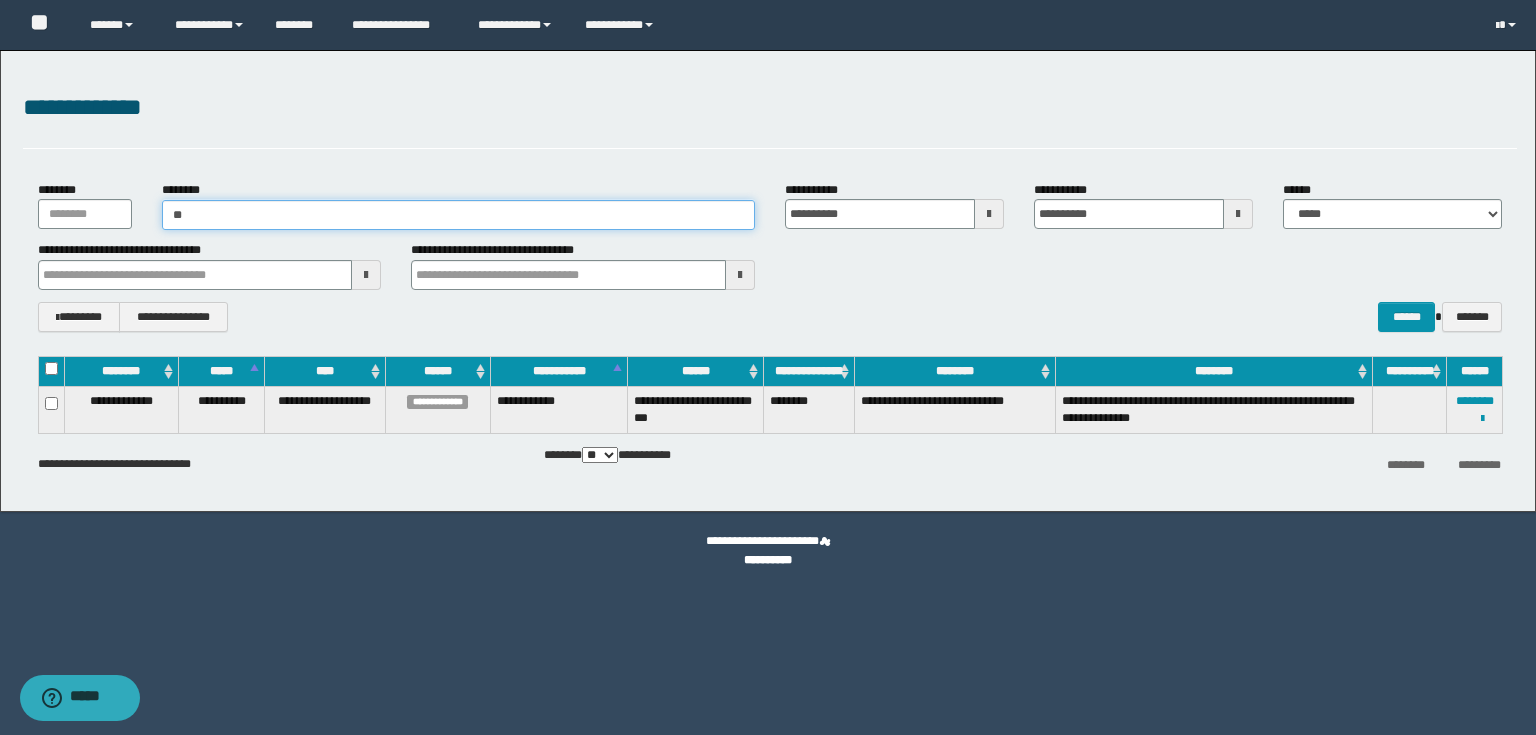 type on "*" 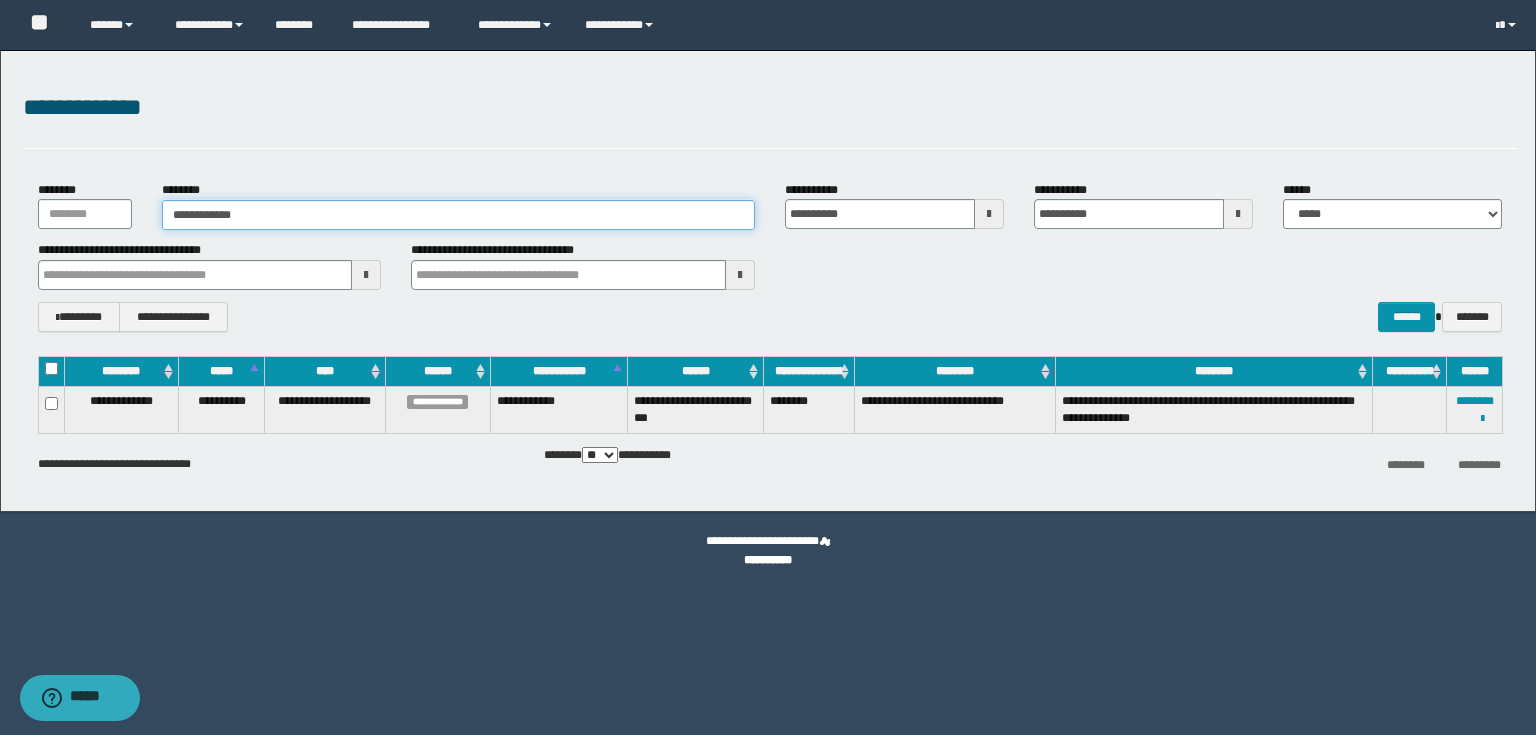 type on "**********" 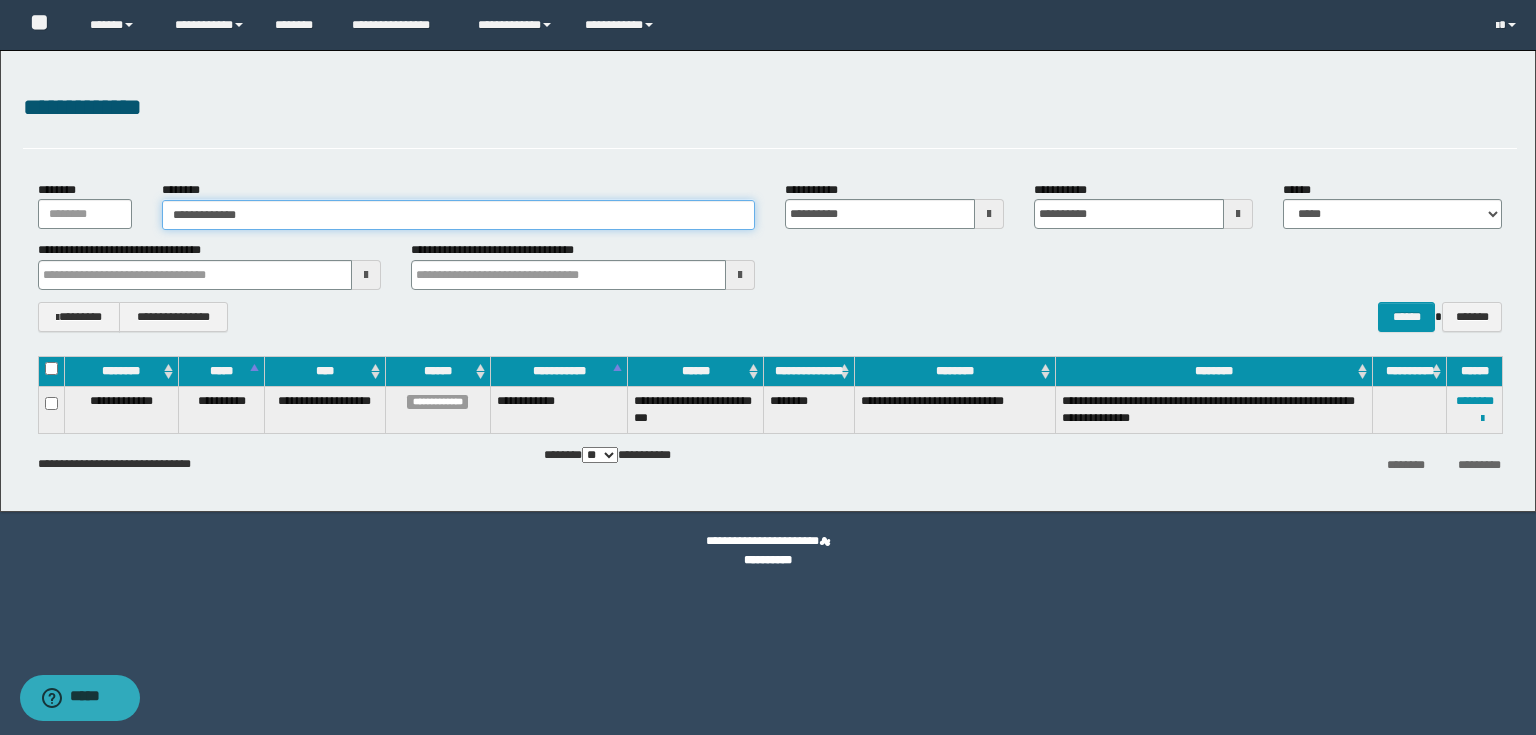 type on "**********" 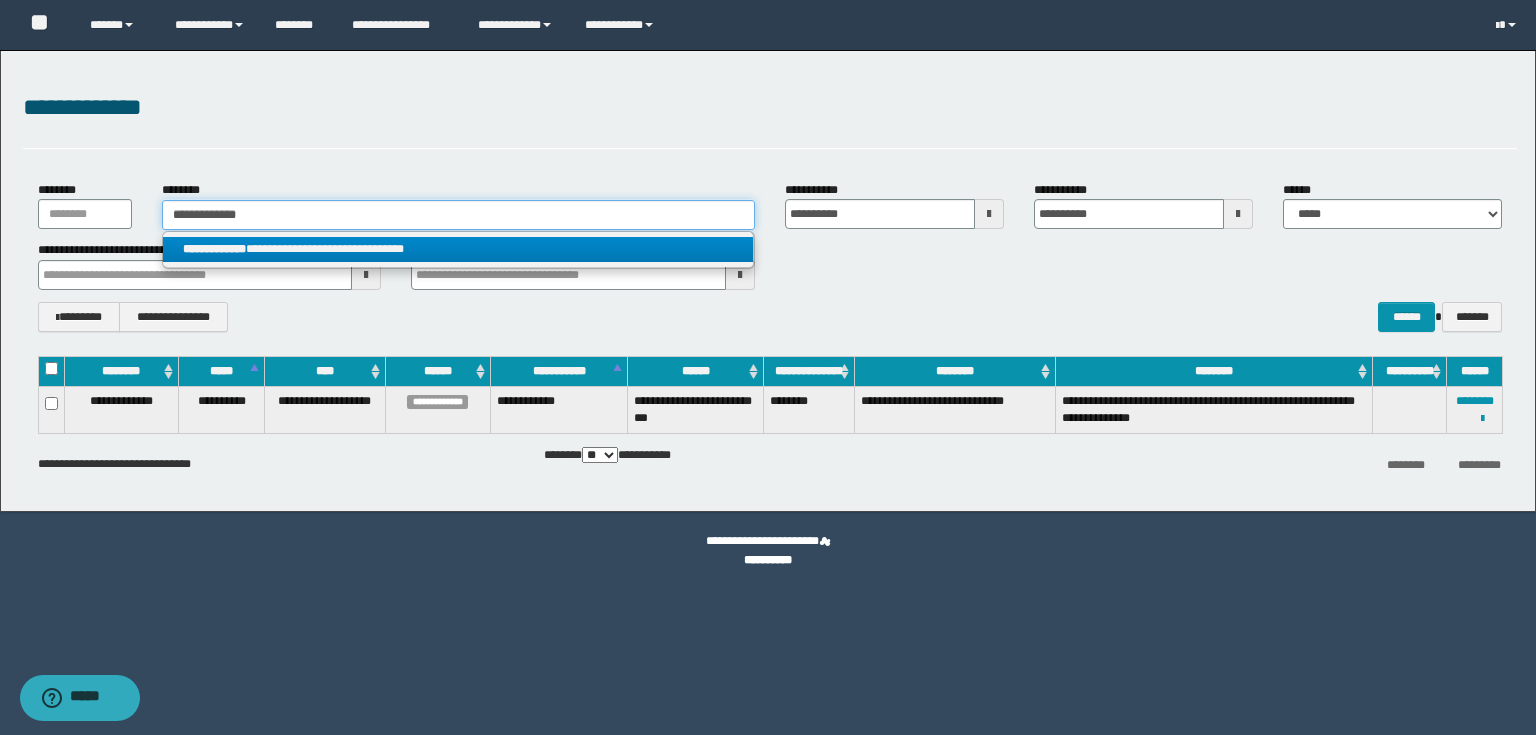 type on "**********" 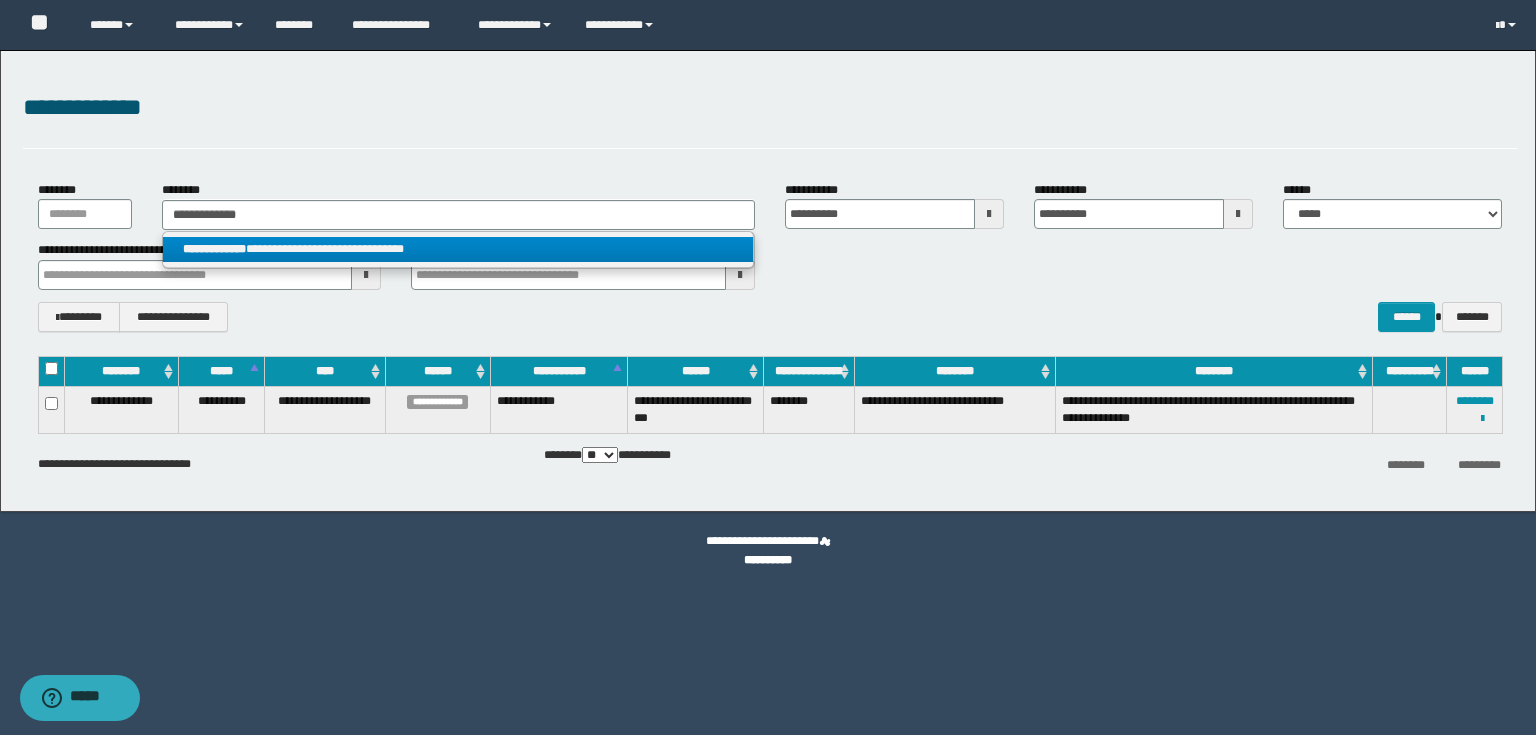 click on "**********" at bounding box center (458, 249) 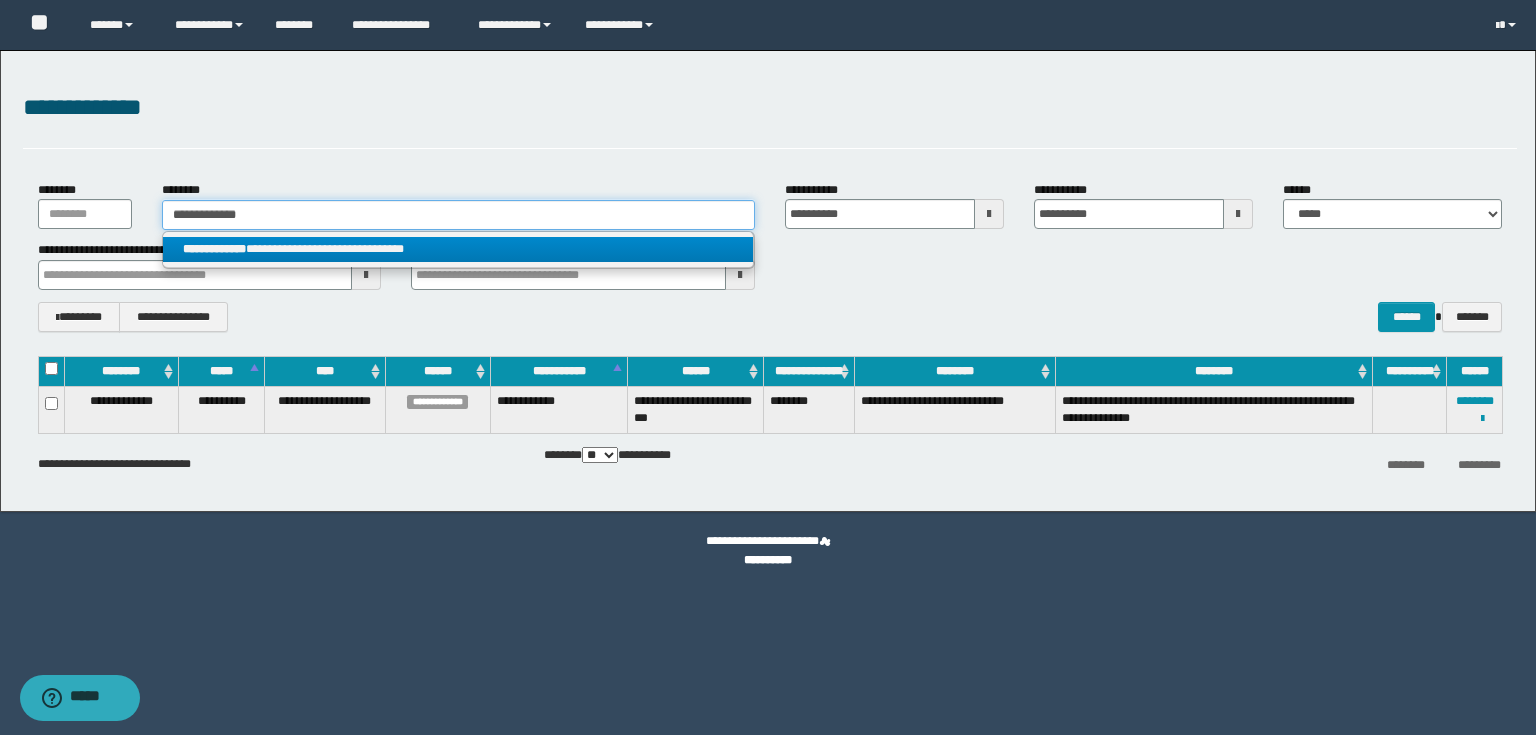 type 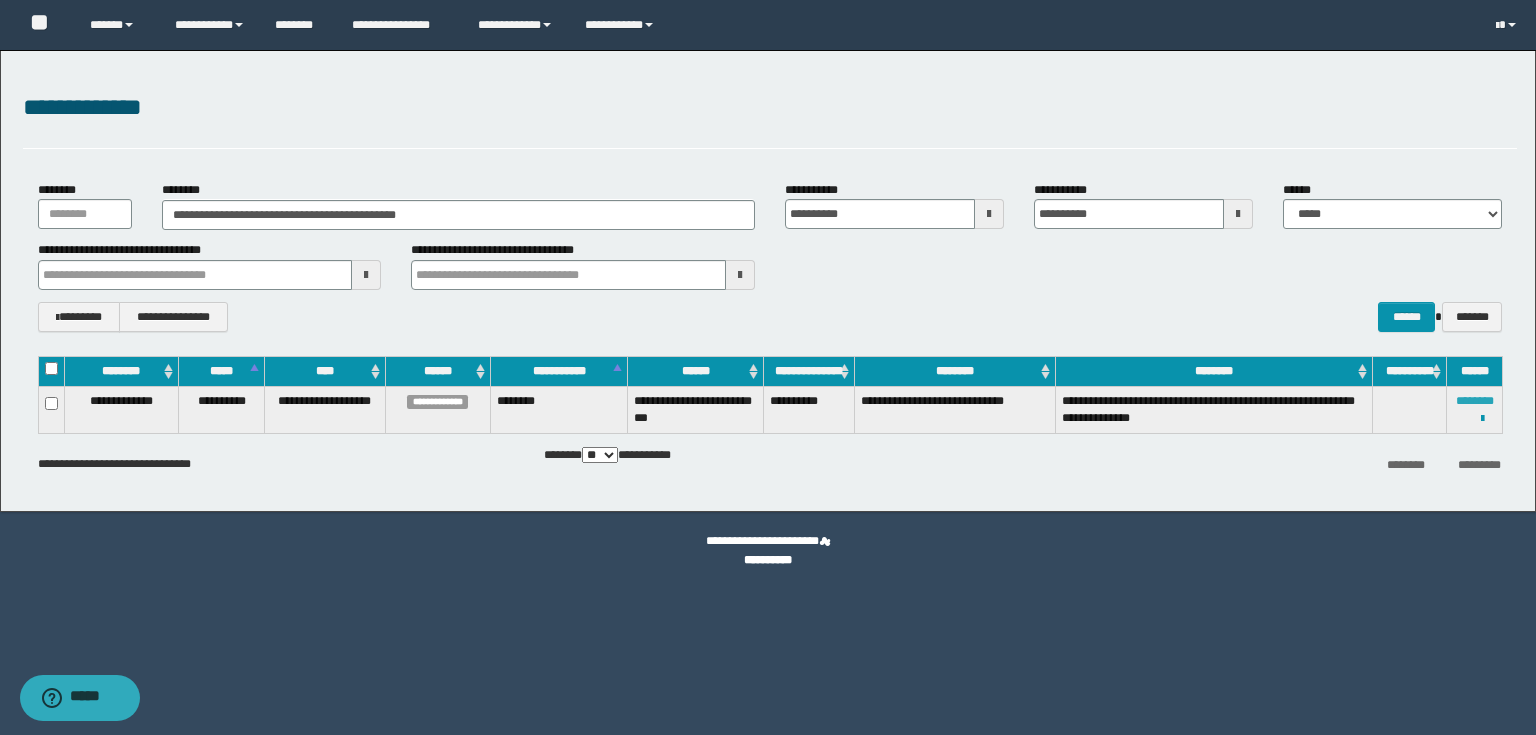 click on "********" at bounding box center (1475, 401) 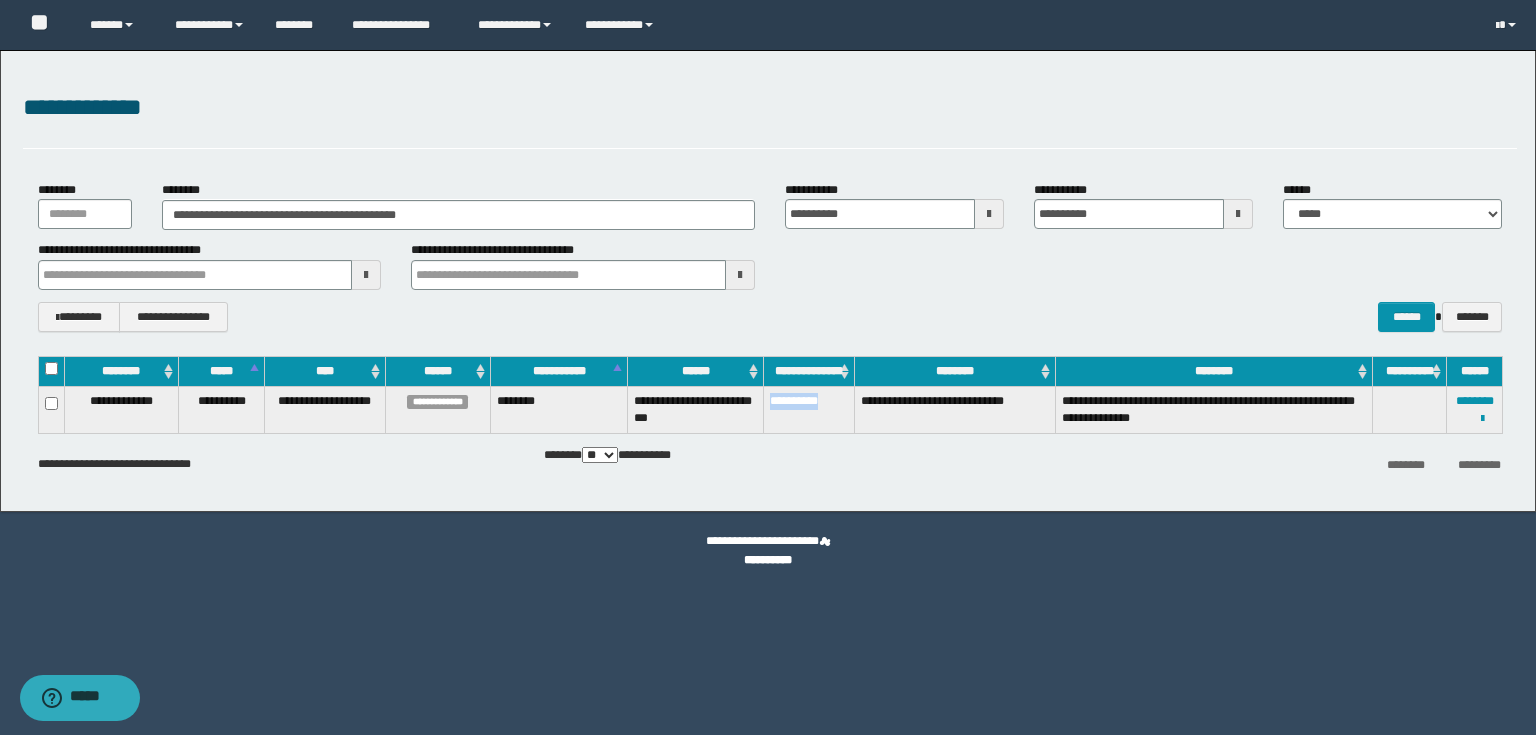 drag, startPoint x: 771, startPoint y: 397, endPoint x: 835, endPoint y: 396, distance: 64.00781 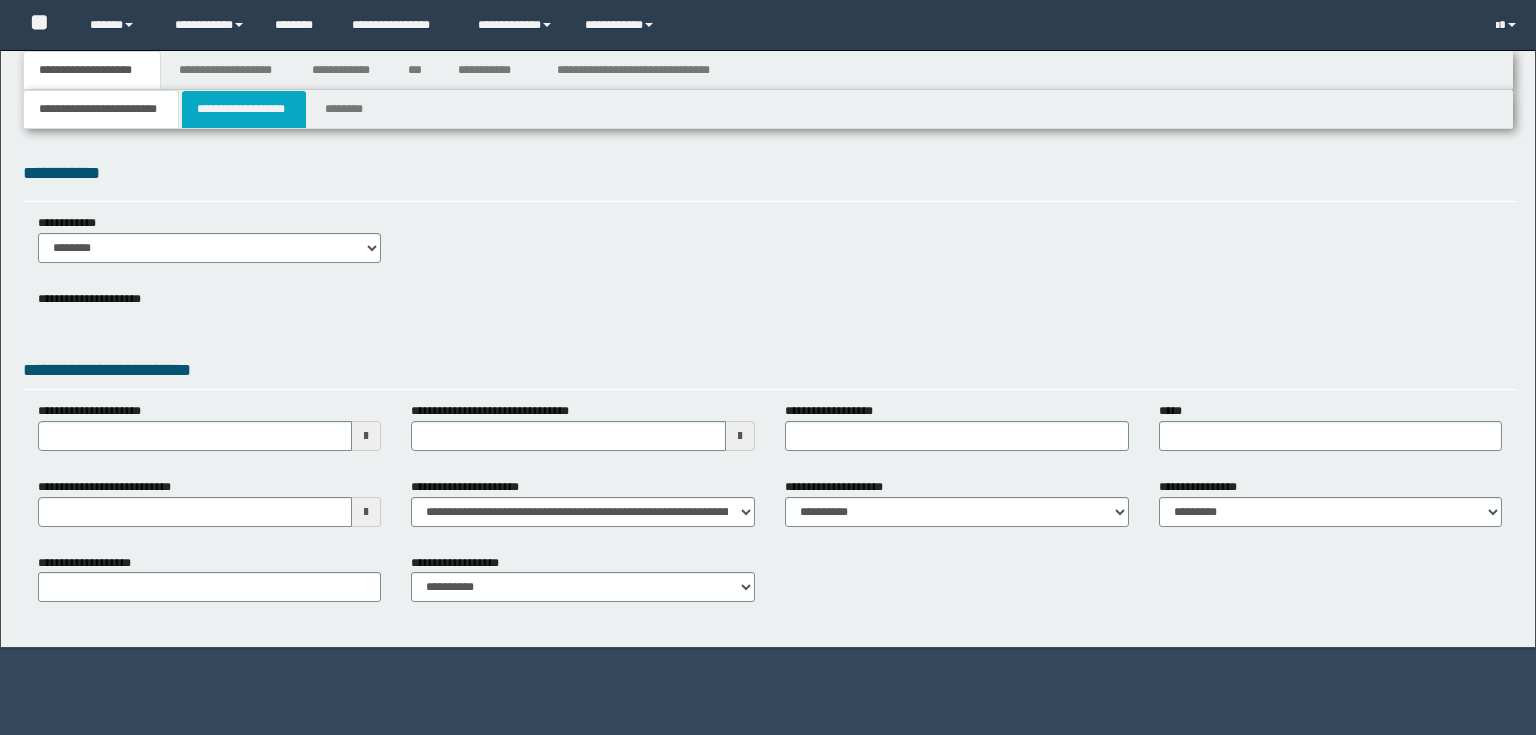 scroll, scrollTop: 0, scrollLeft: 0, axis: both 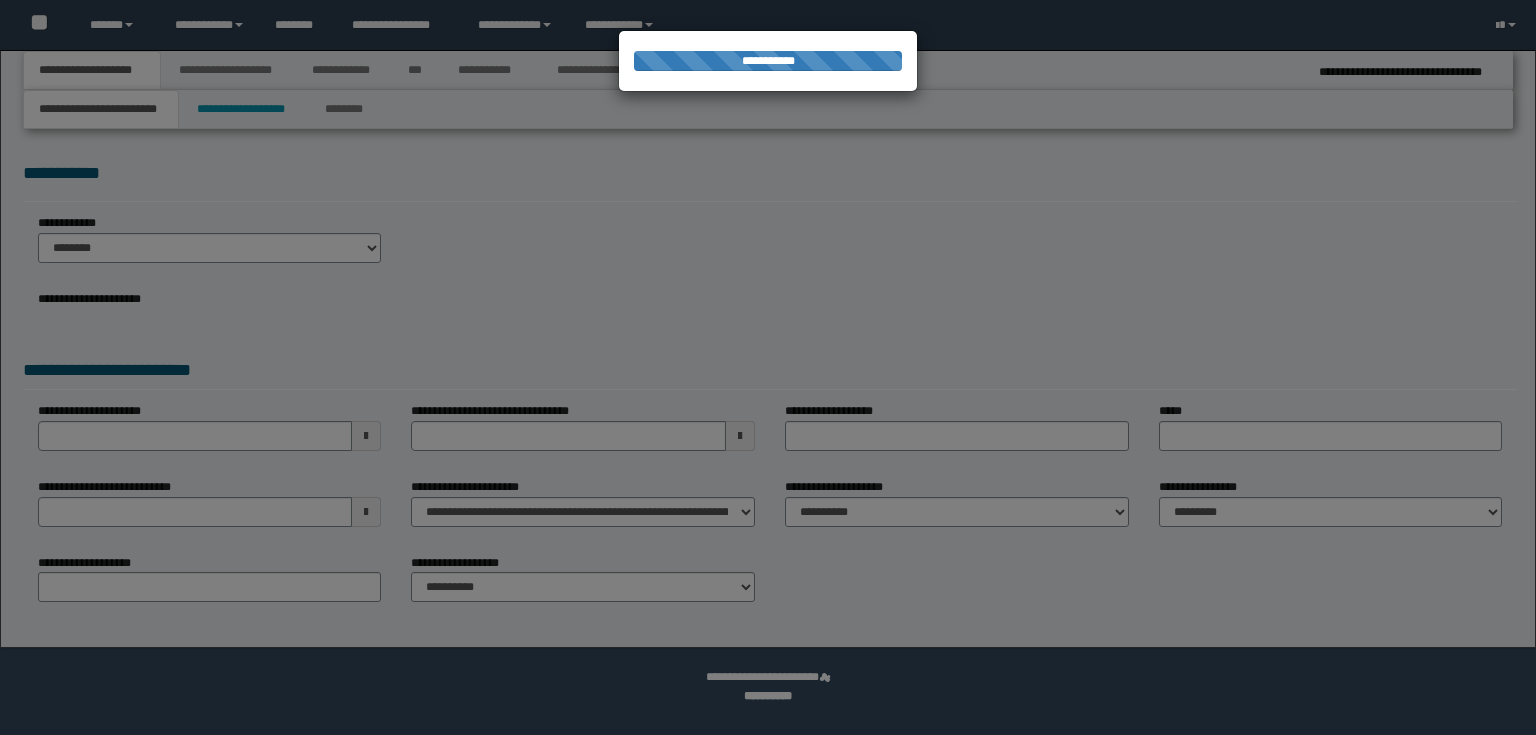 type on "**********" 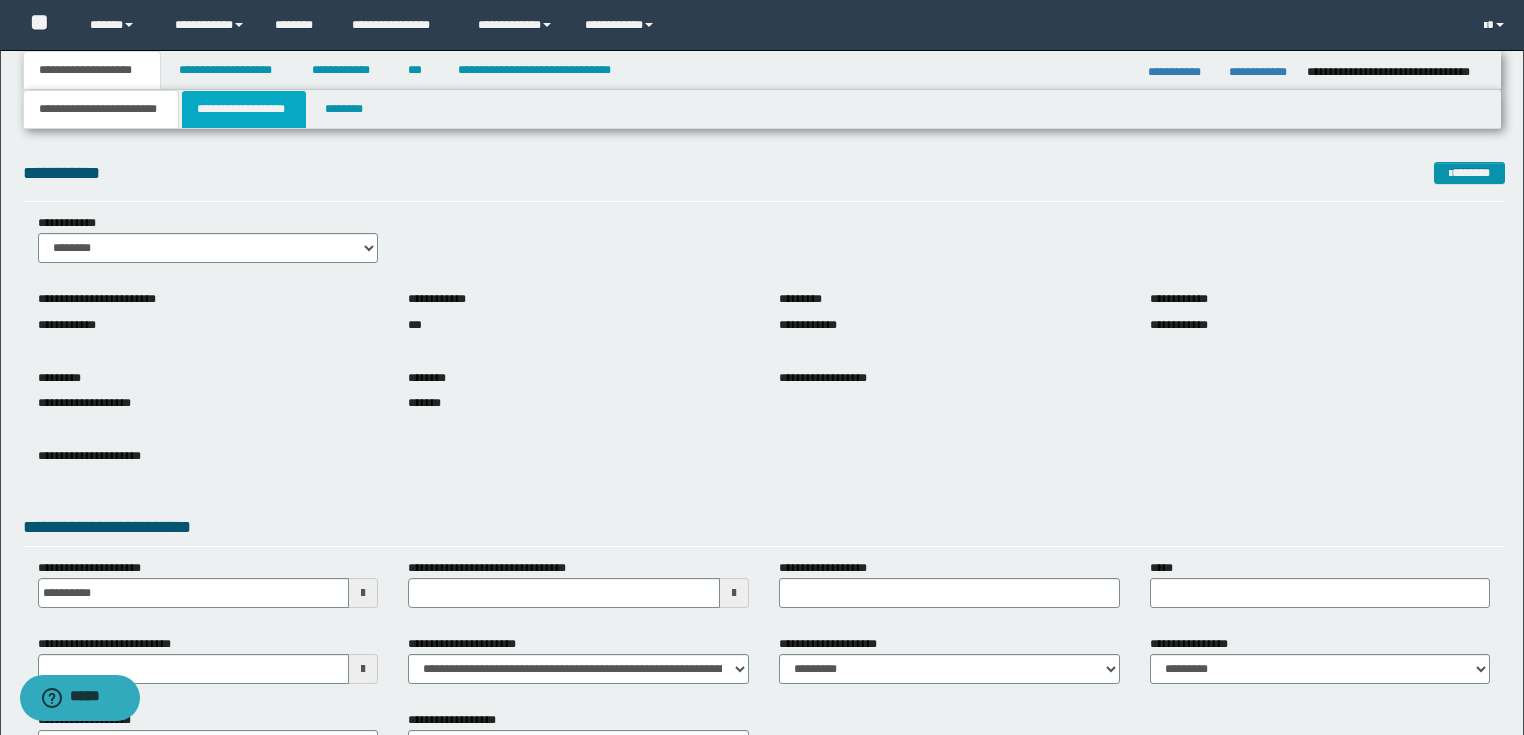click on "**********" at bounding box center (244, 109) 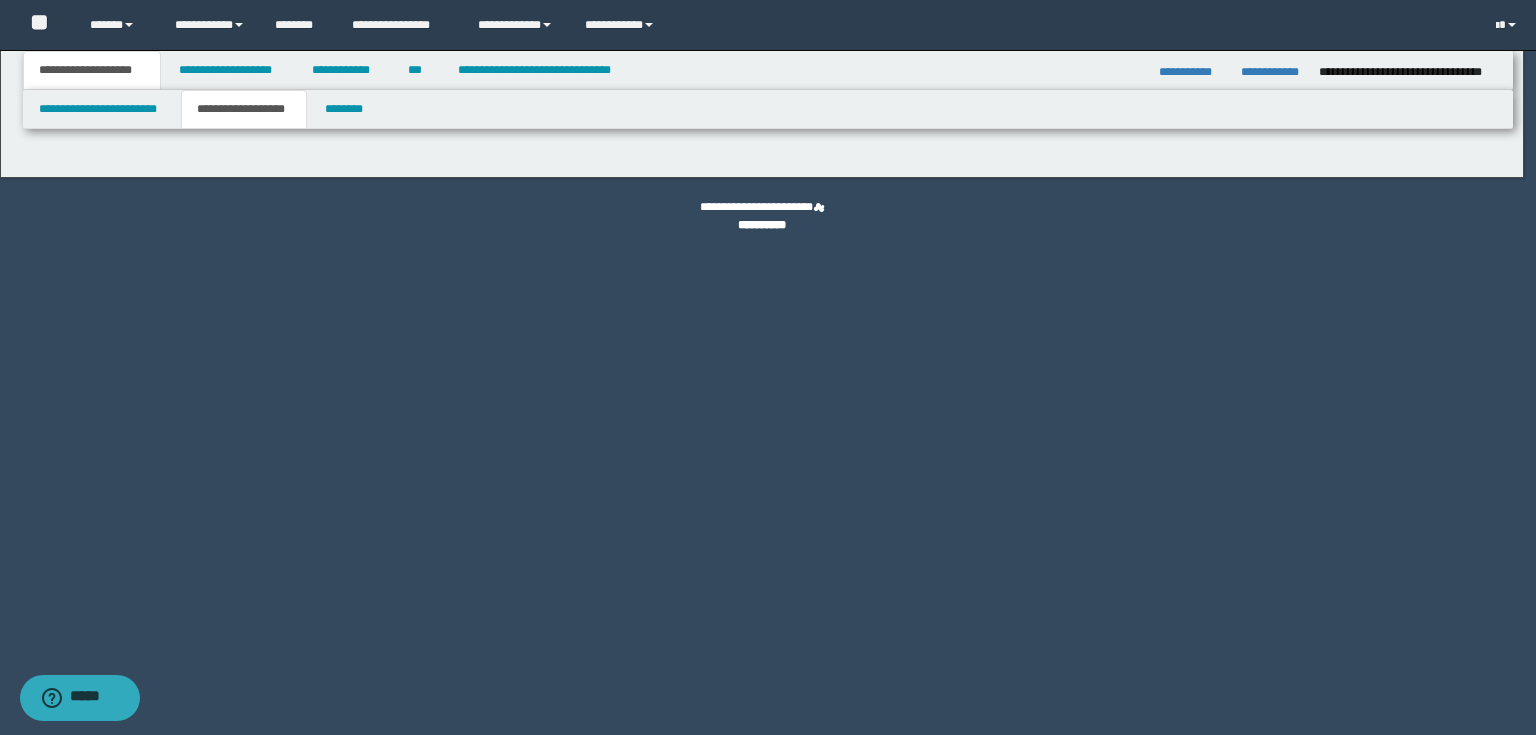 type on "********" 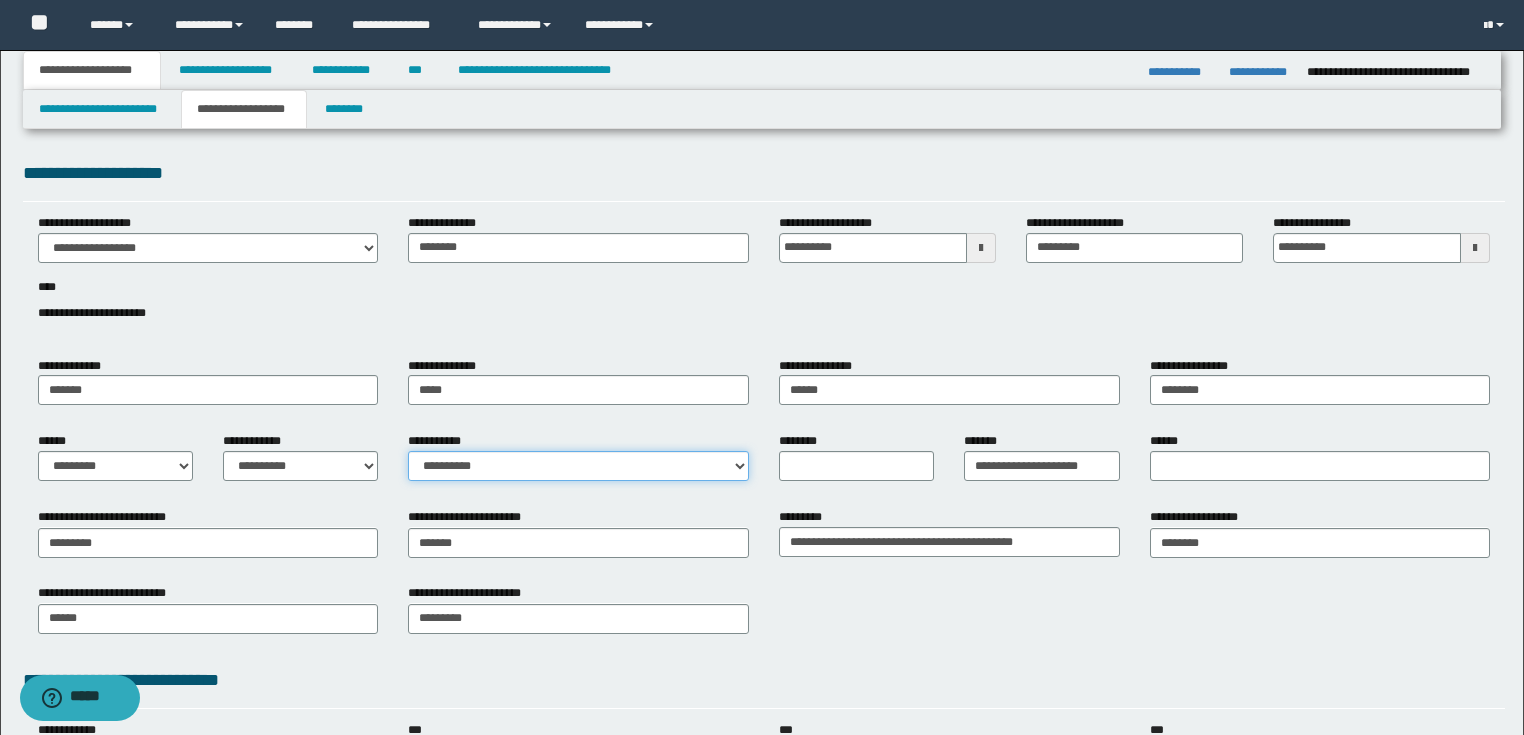 click on "**********" at bounding box center [578, 466] 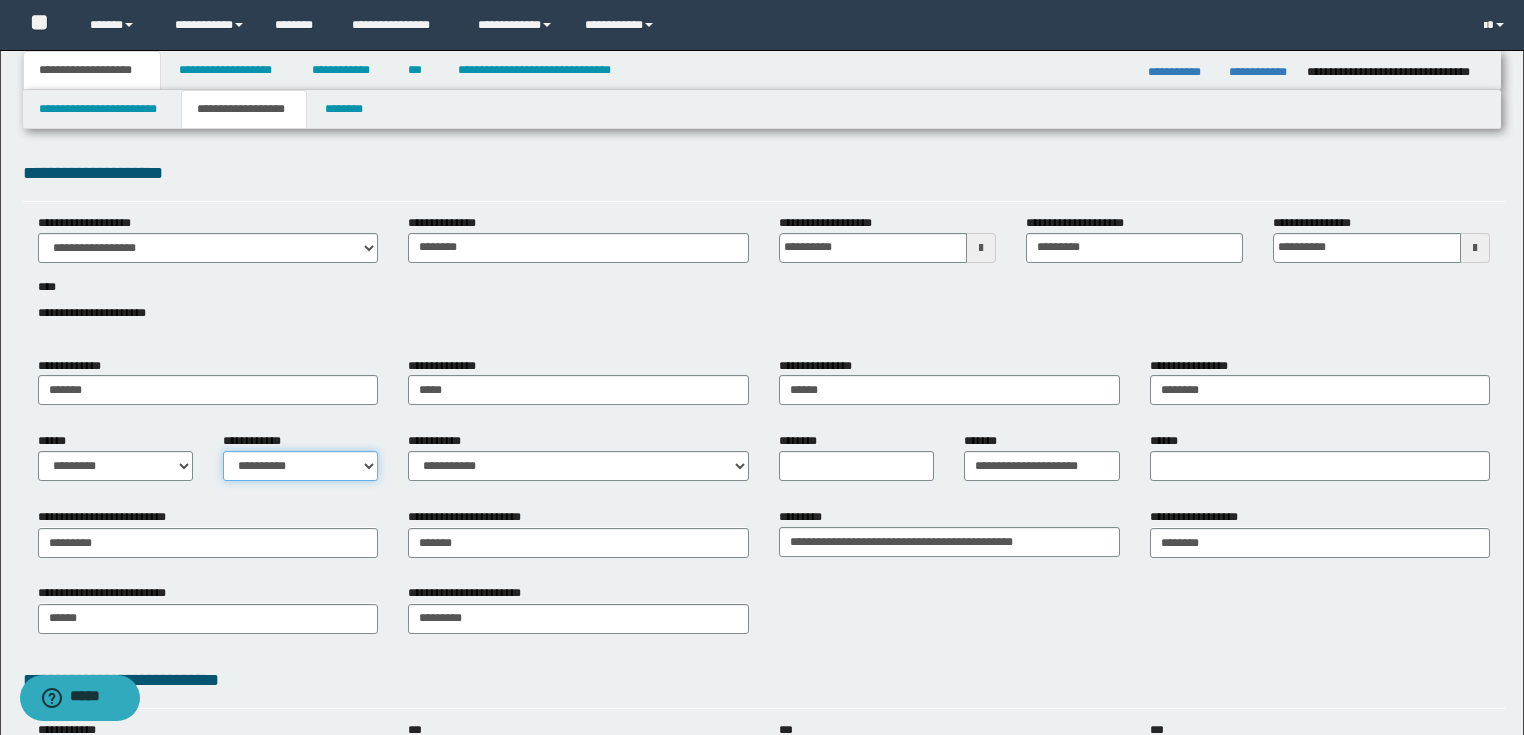 click on "**********" at bounding box center (300, 466) 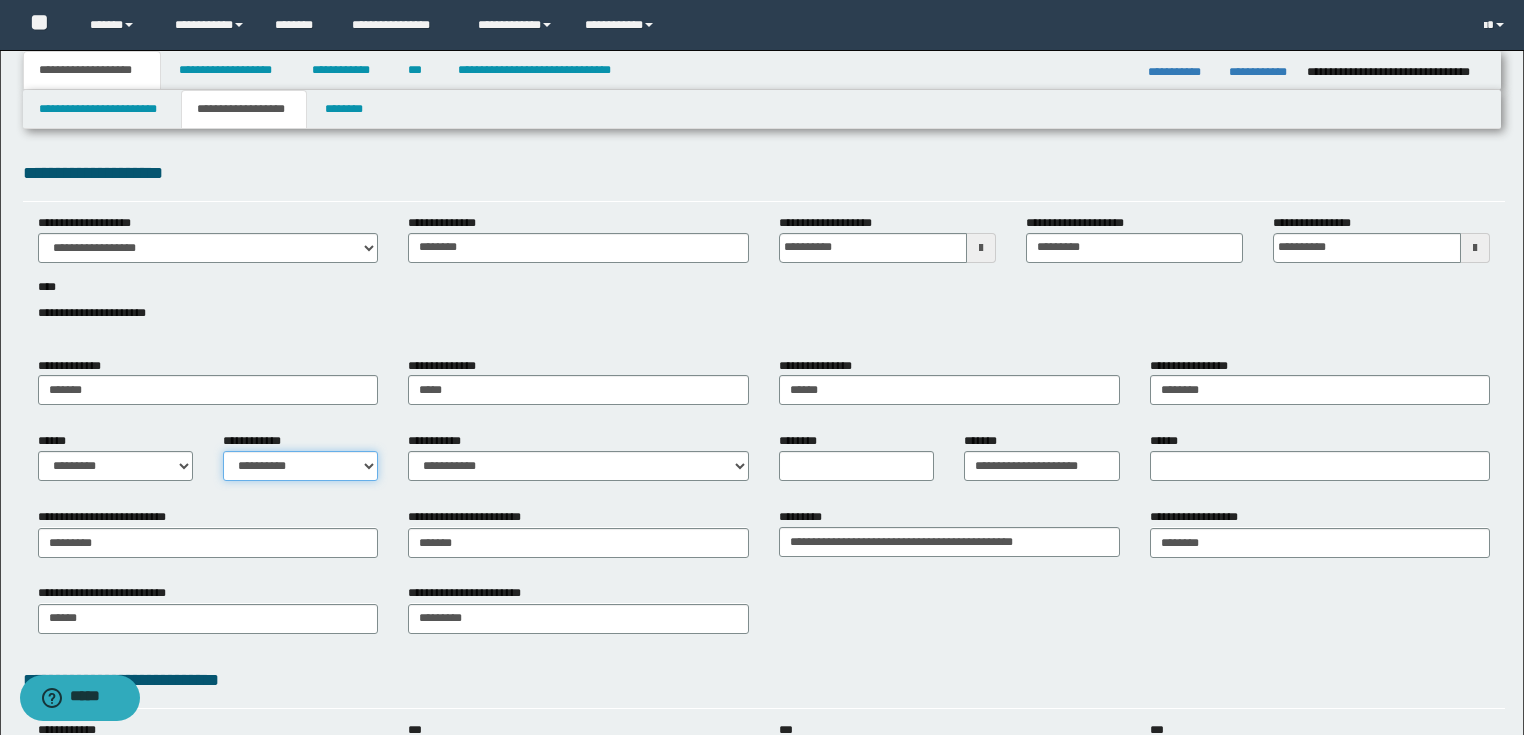 select on "*" 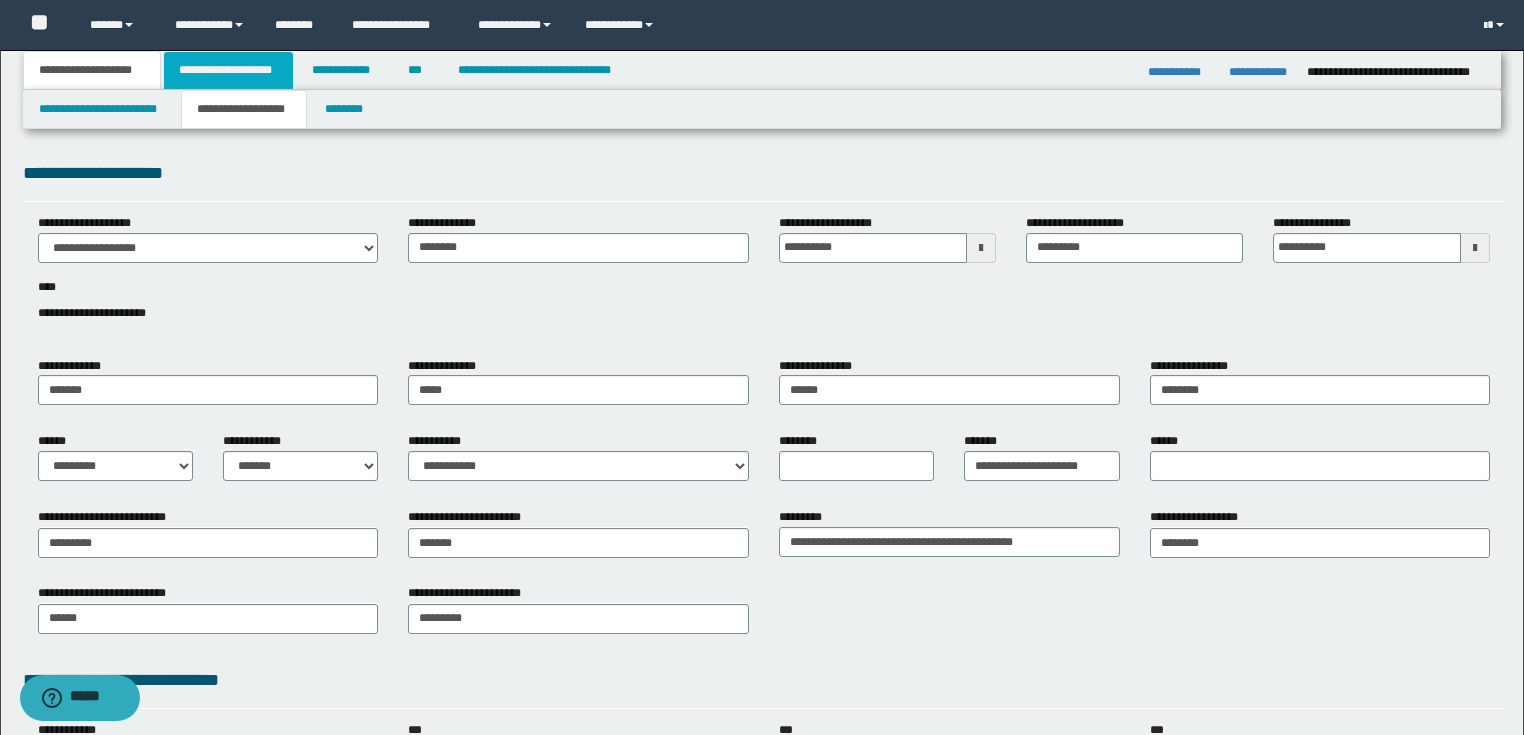 click on "**********" at bounding box center (228, 70) 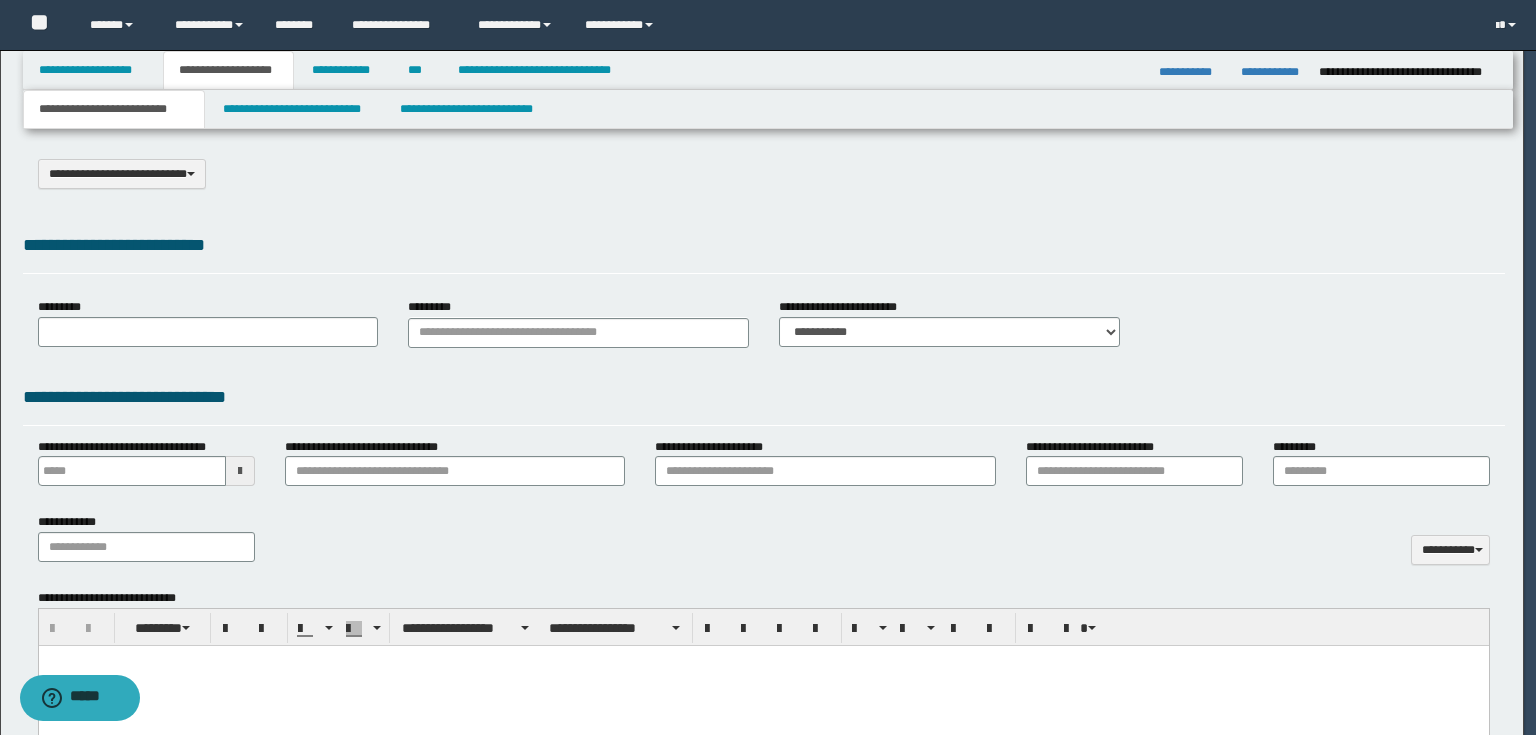 select on "*" 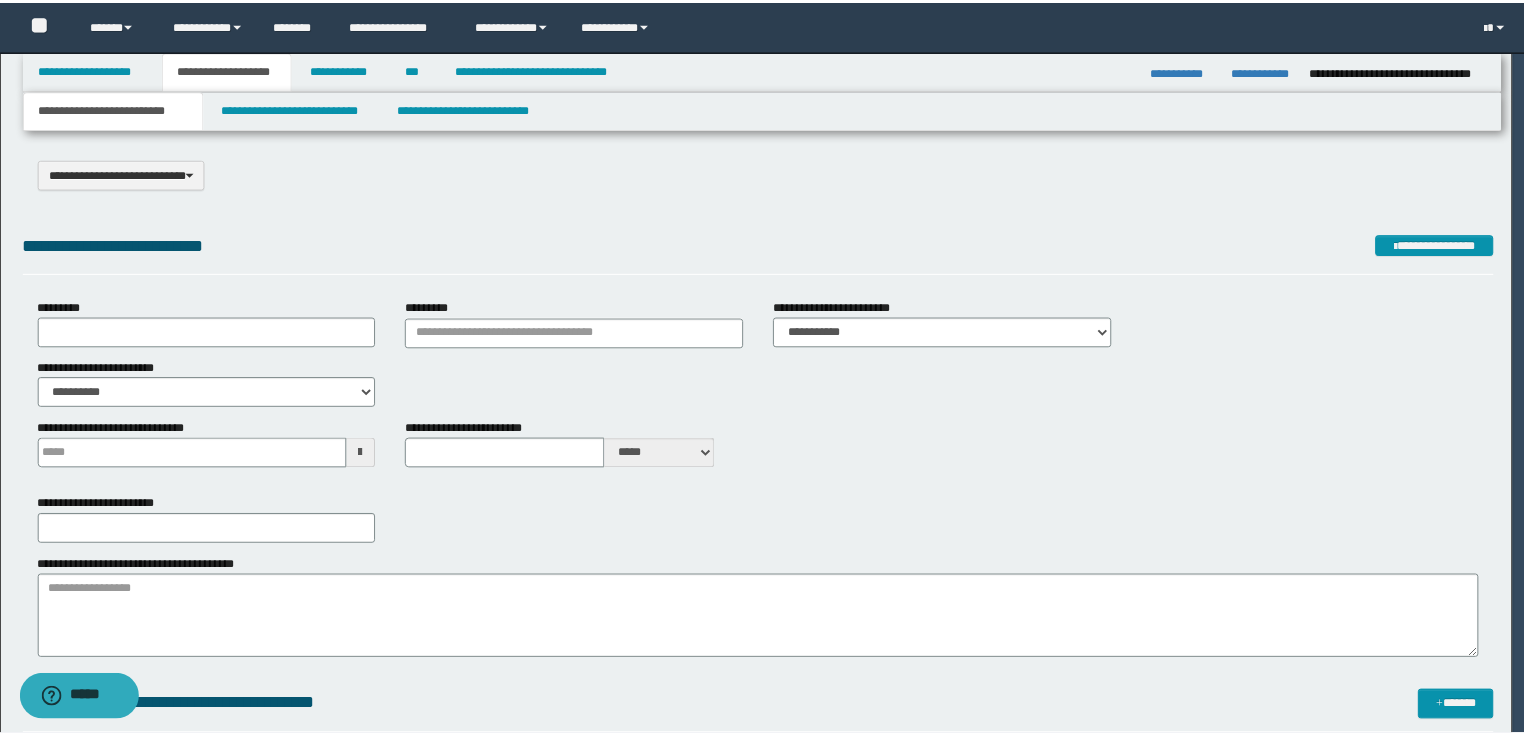 scroll, scrollTop: 0, scrollLeft: 0, axis: both 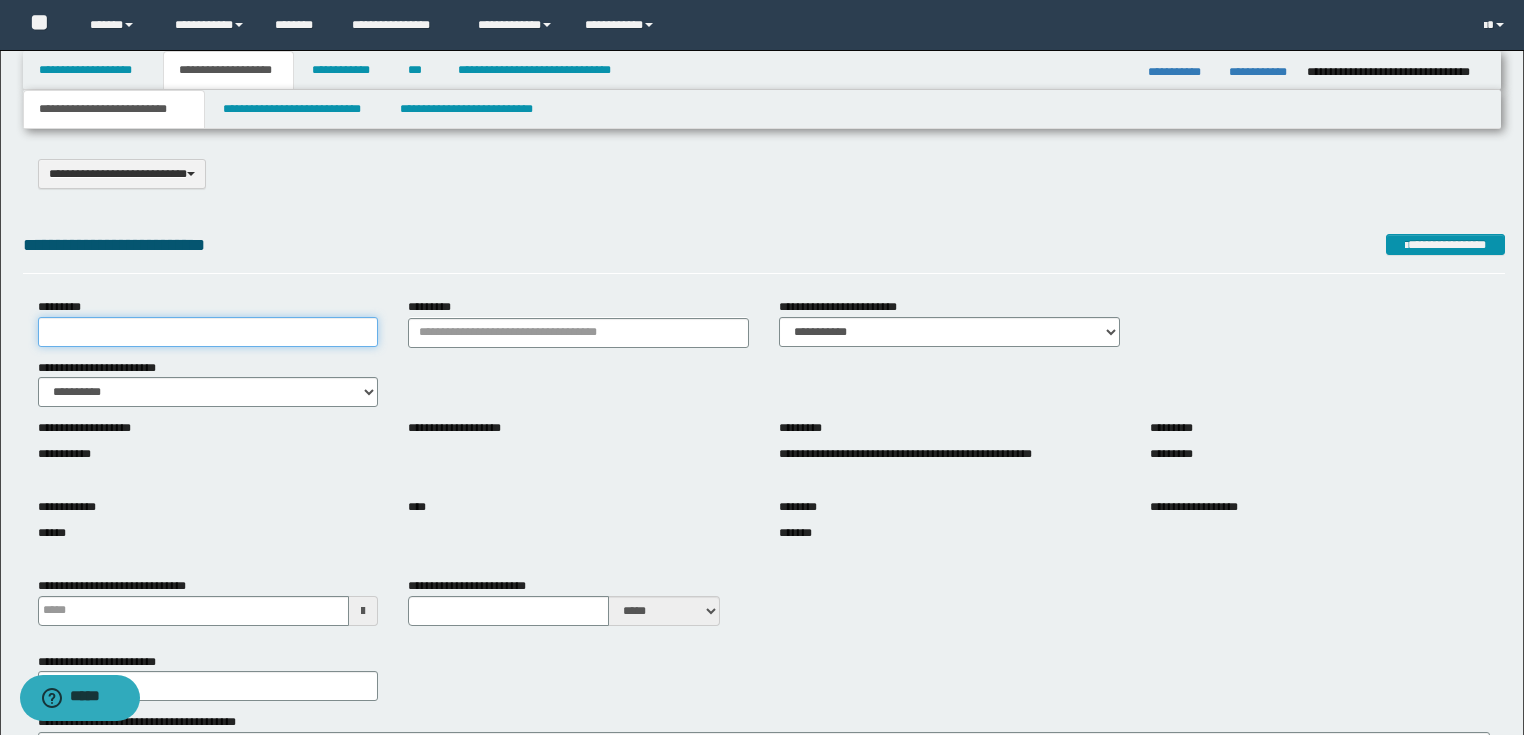 click on "*********" at bounding box center (208, 332) 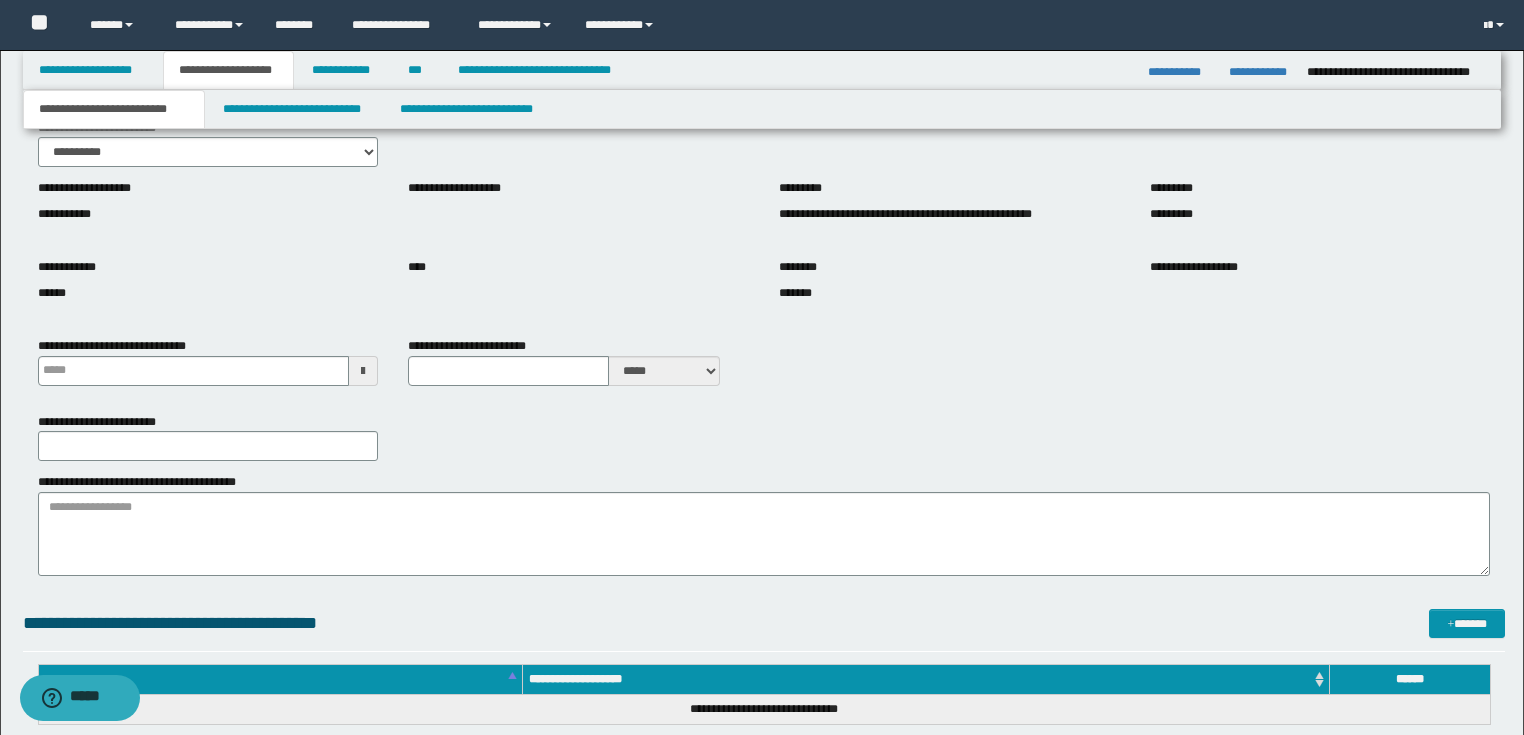 scroll, scrollTop: 400, scrollLeft: 0, axis: vertical 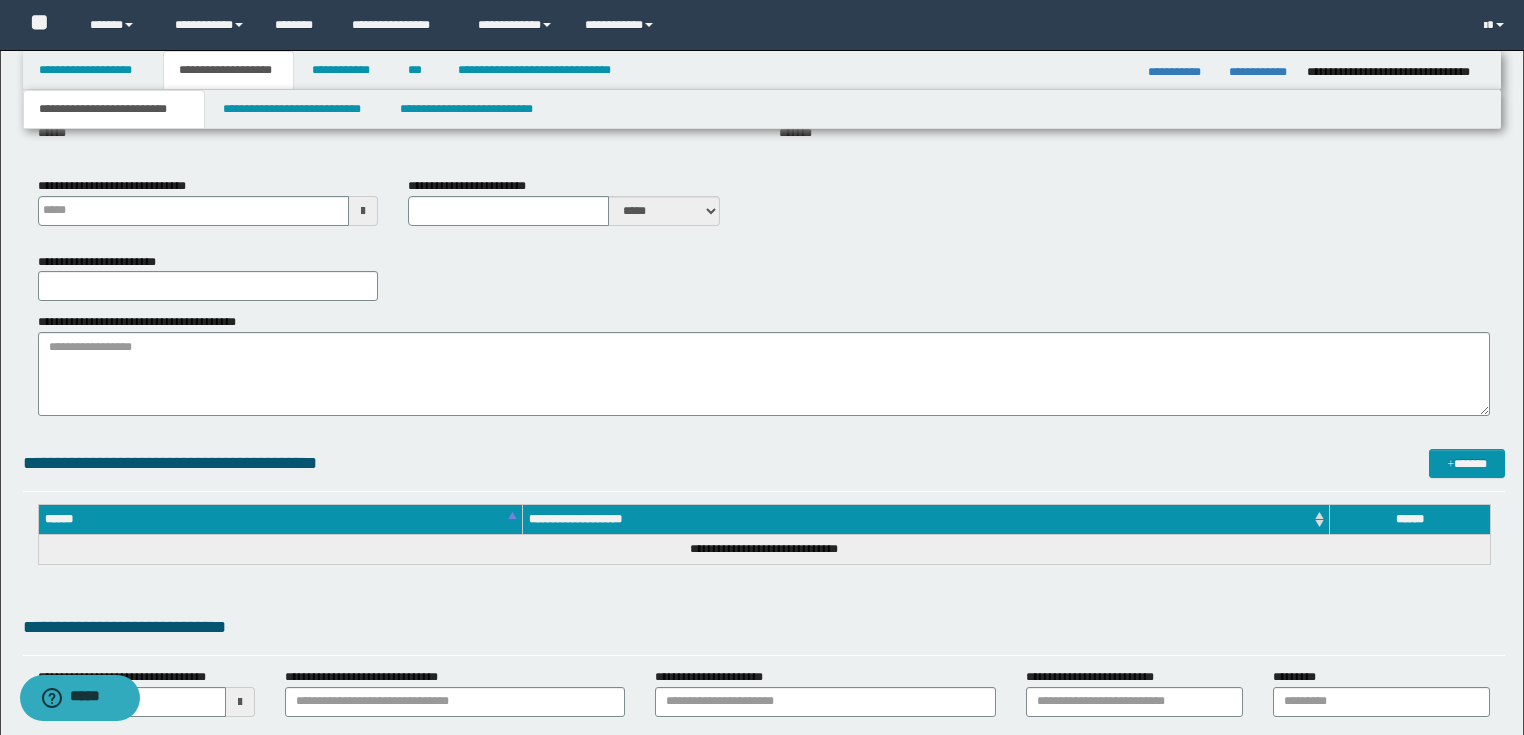 type on "**********" 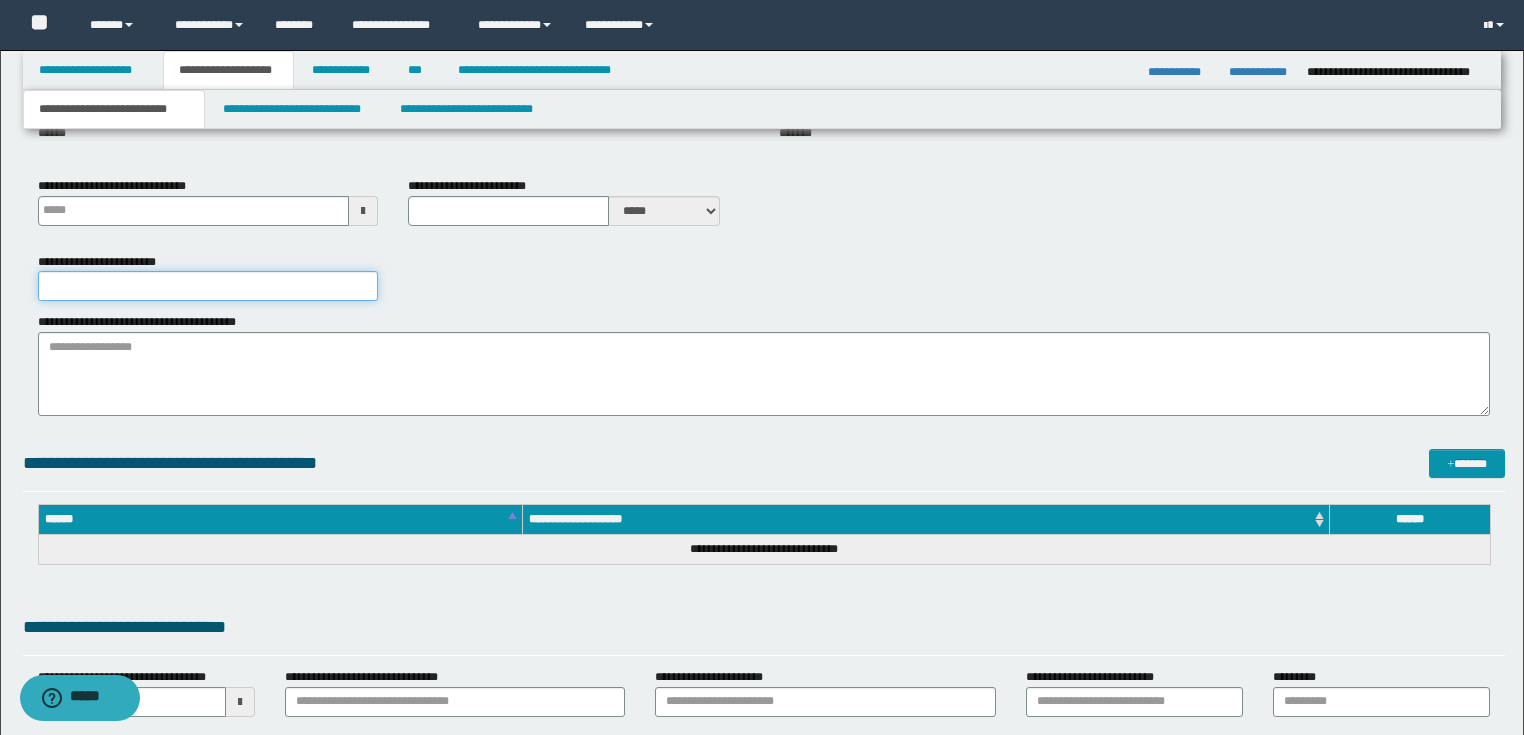 click on "**********" at bounding box center [208, 286] 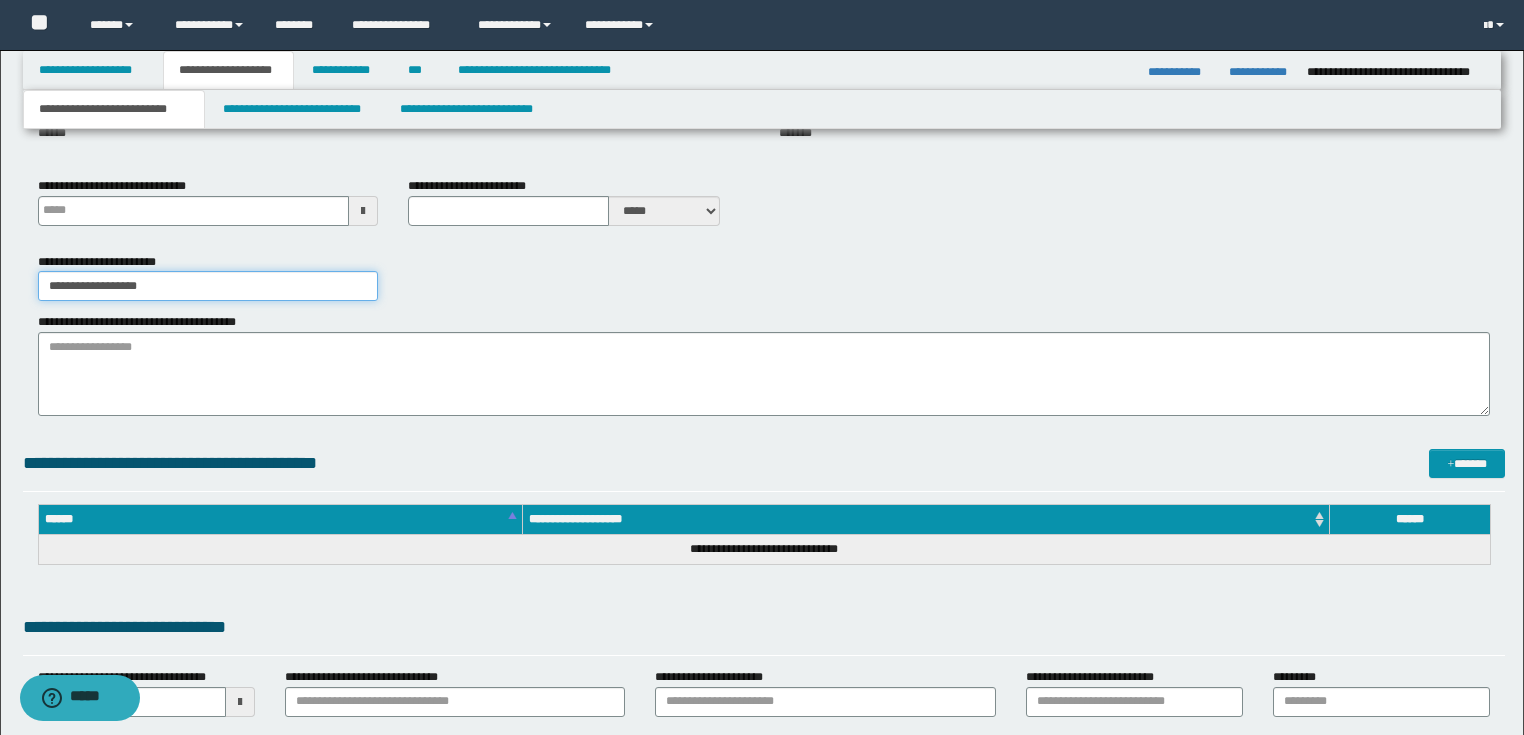 type on "**********" 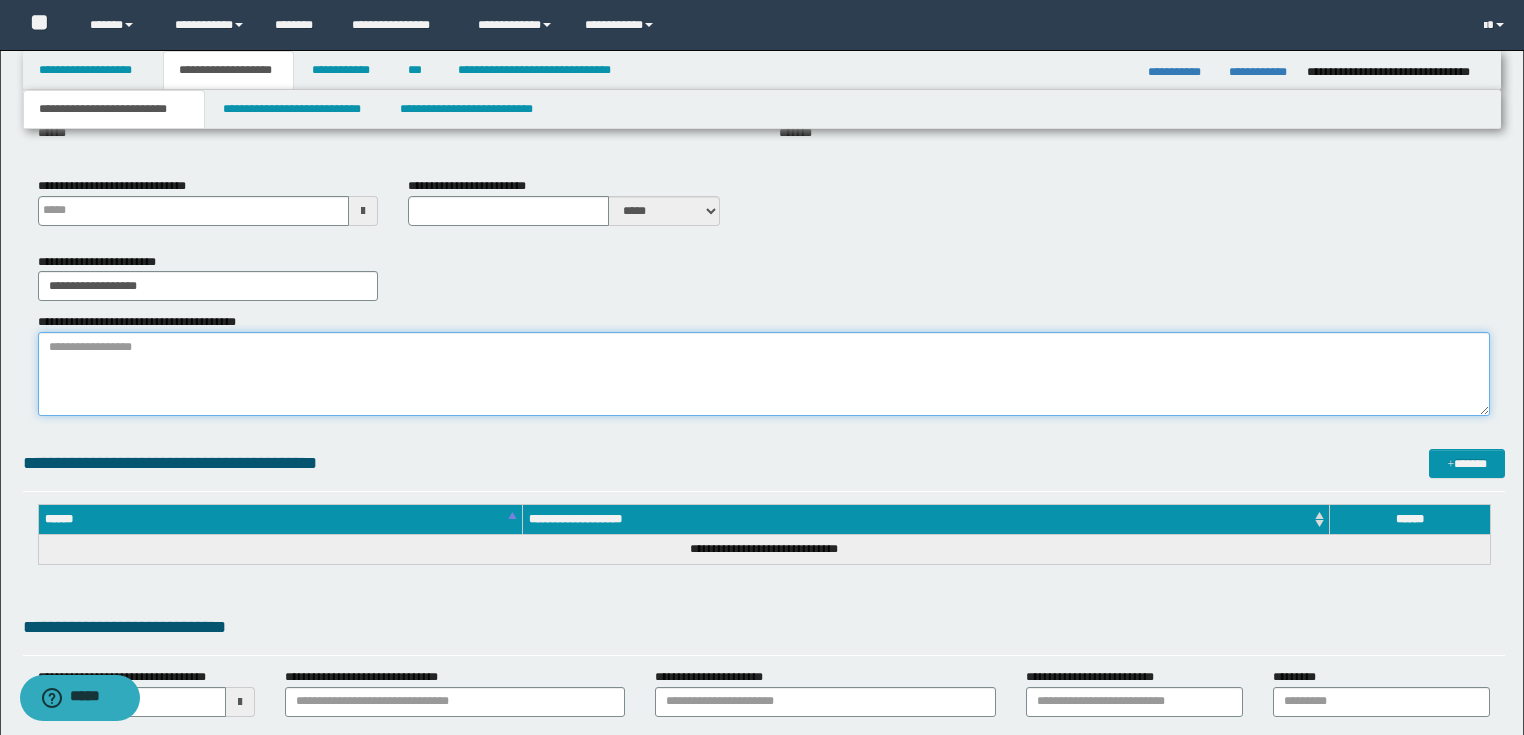 click on "**********" at bounding box center [764, 374] 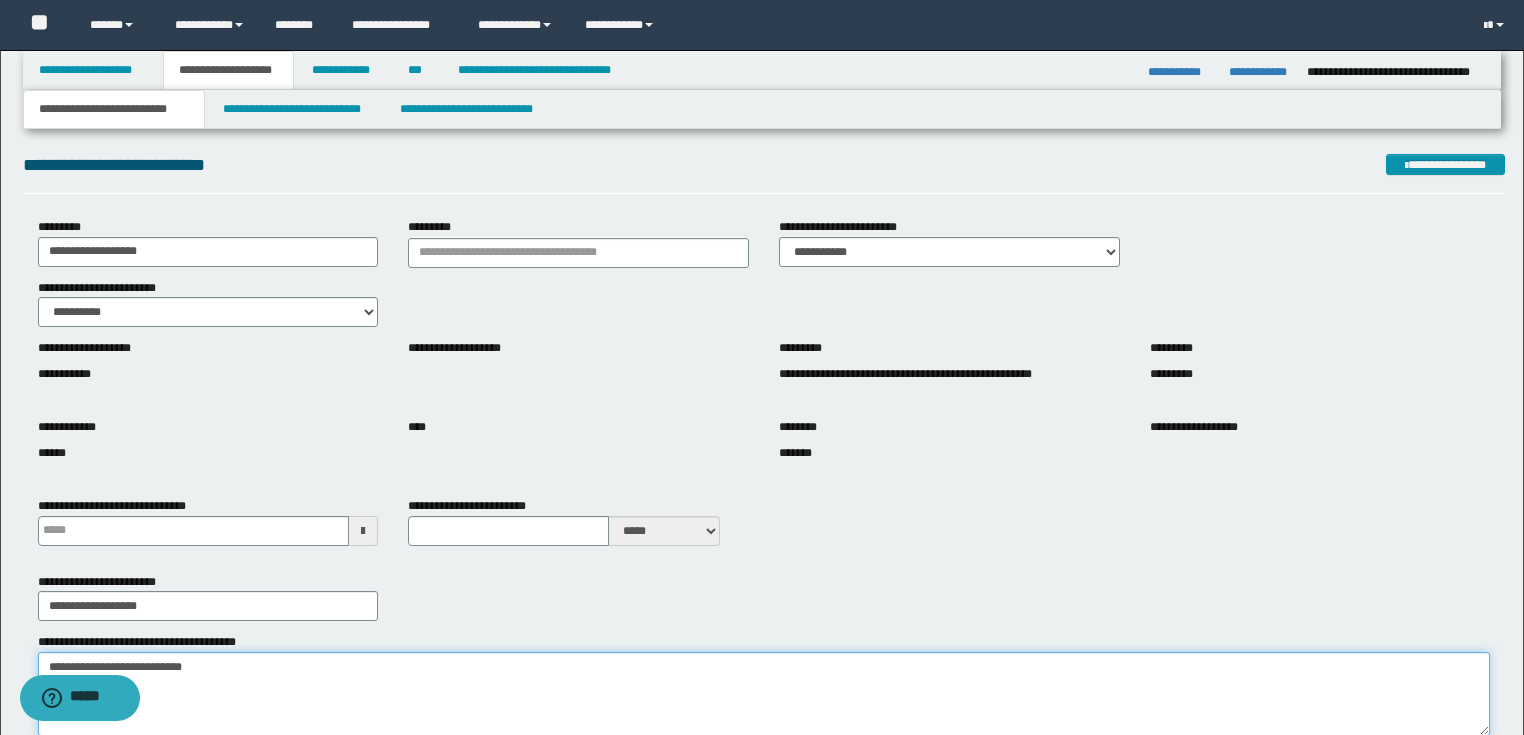 scroll, scrollTop: 400, scrollLeft: 0, axis: vertical 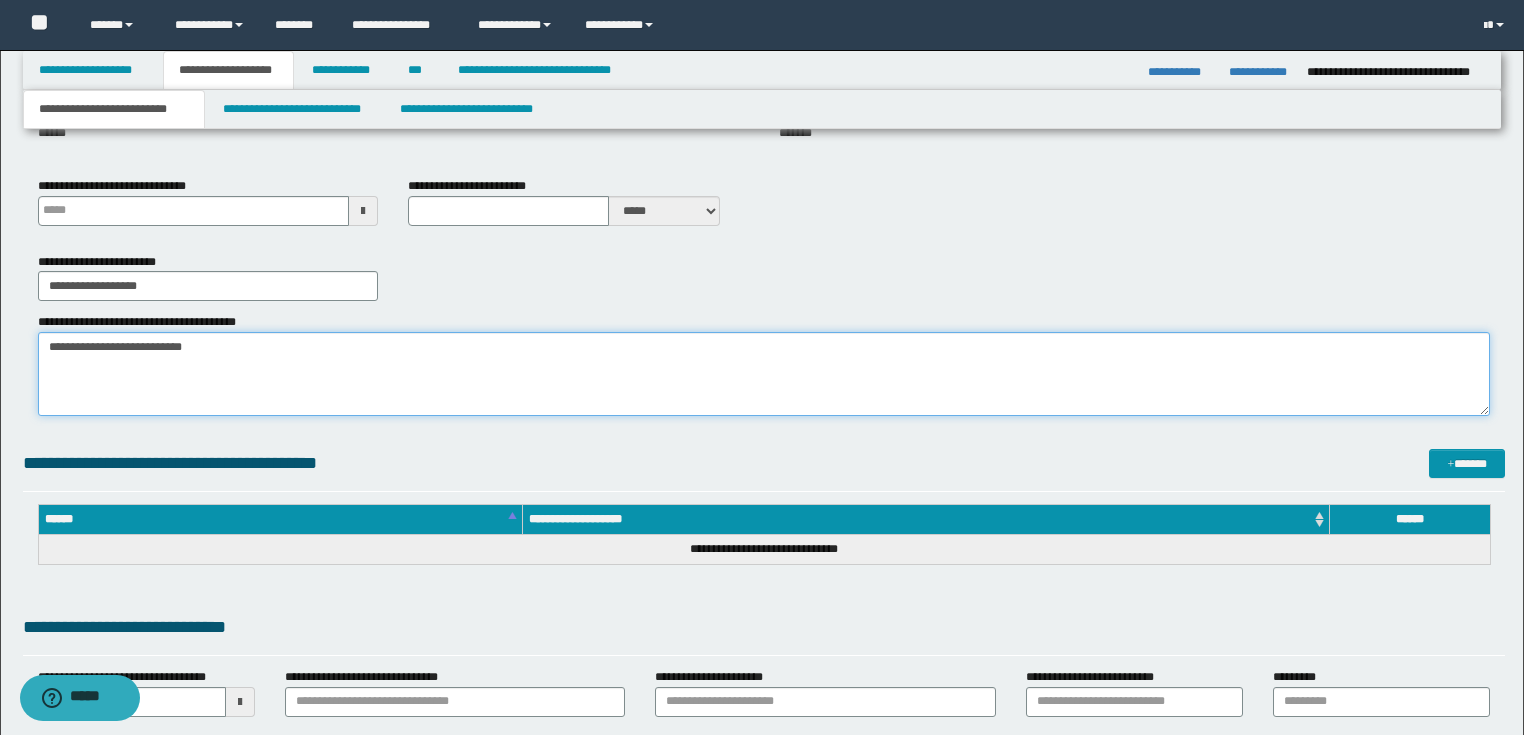click on "**********" at bounding box center [764, 374] 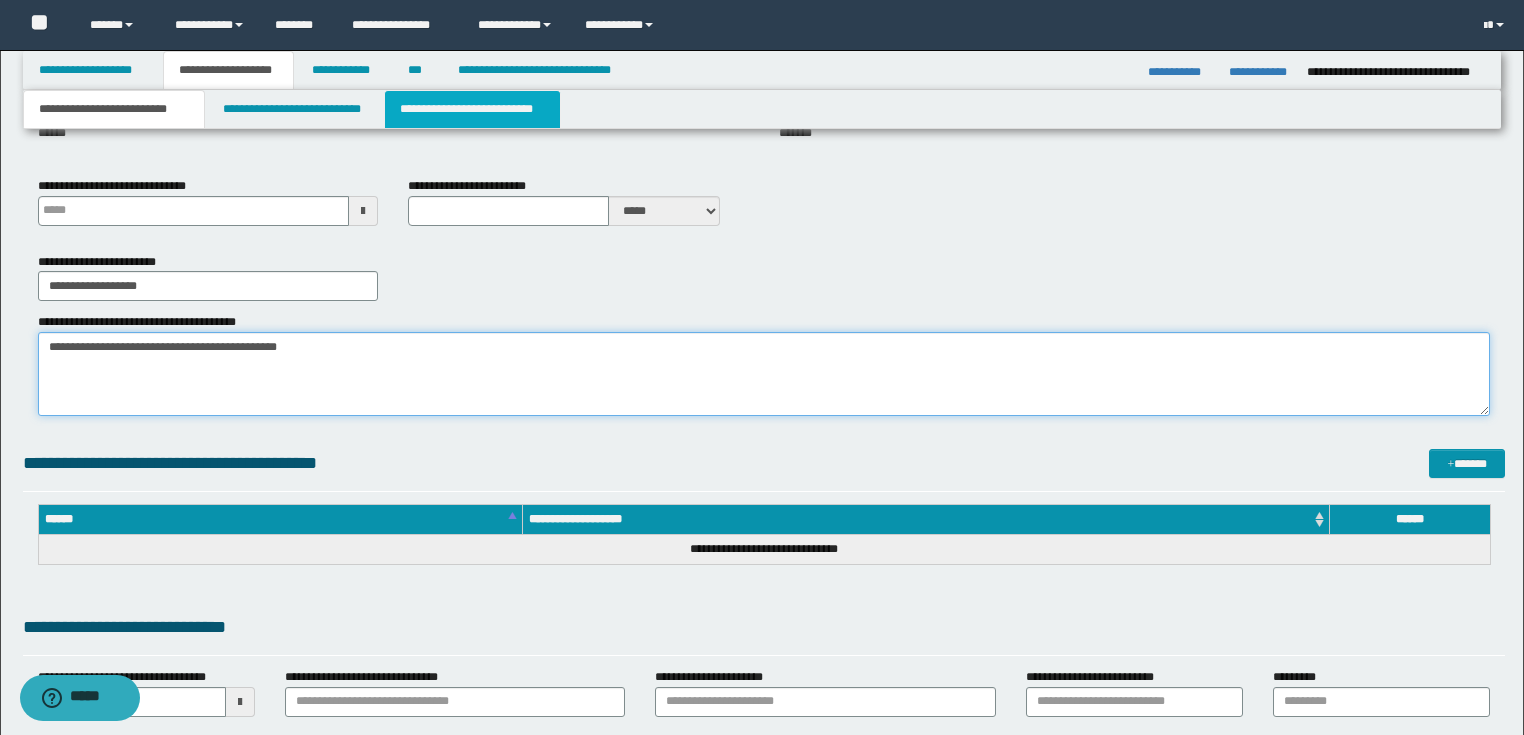 type on "**********" 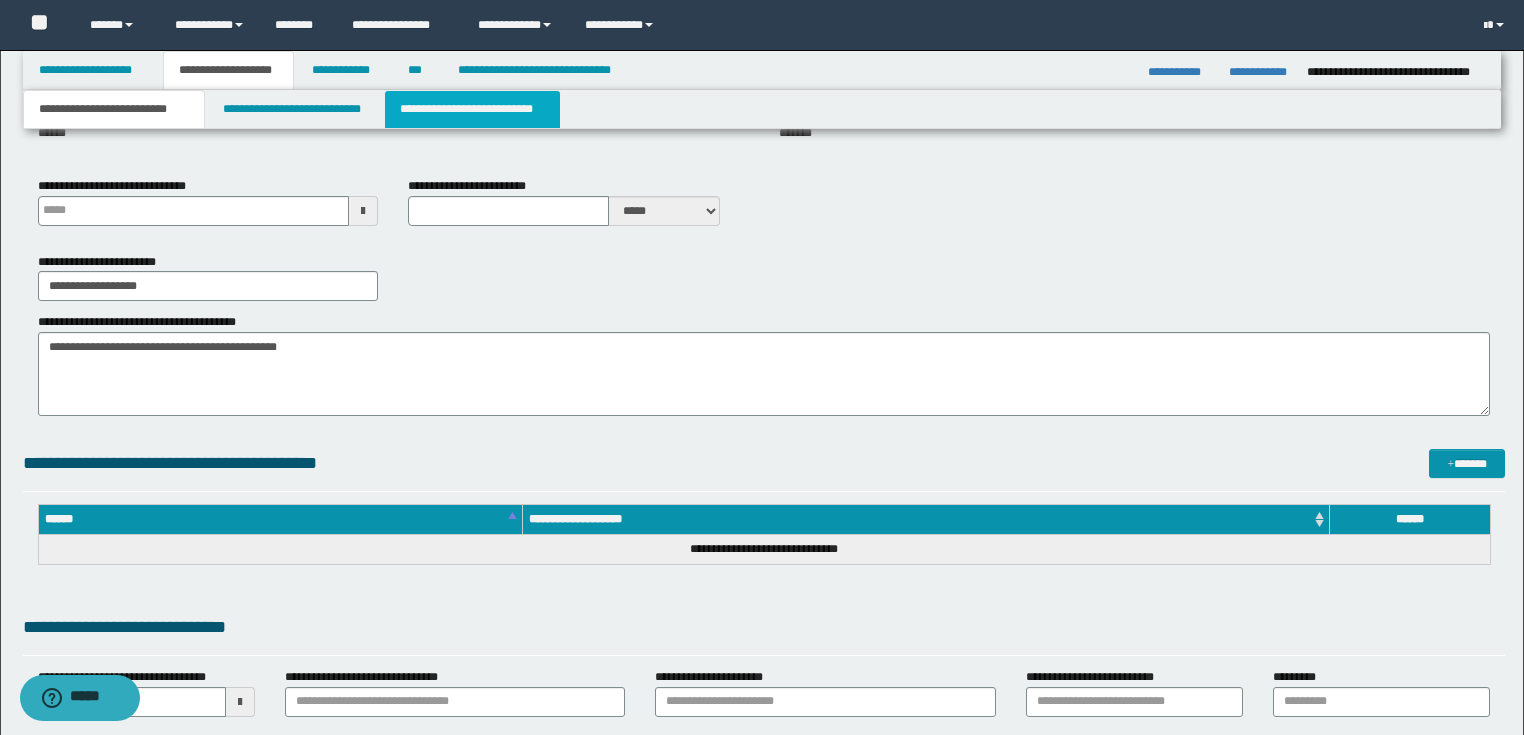 click on "**********" at bounding box center (472, 109) 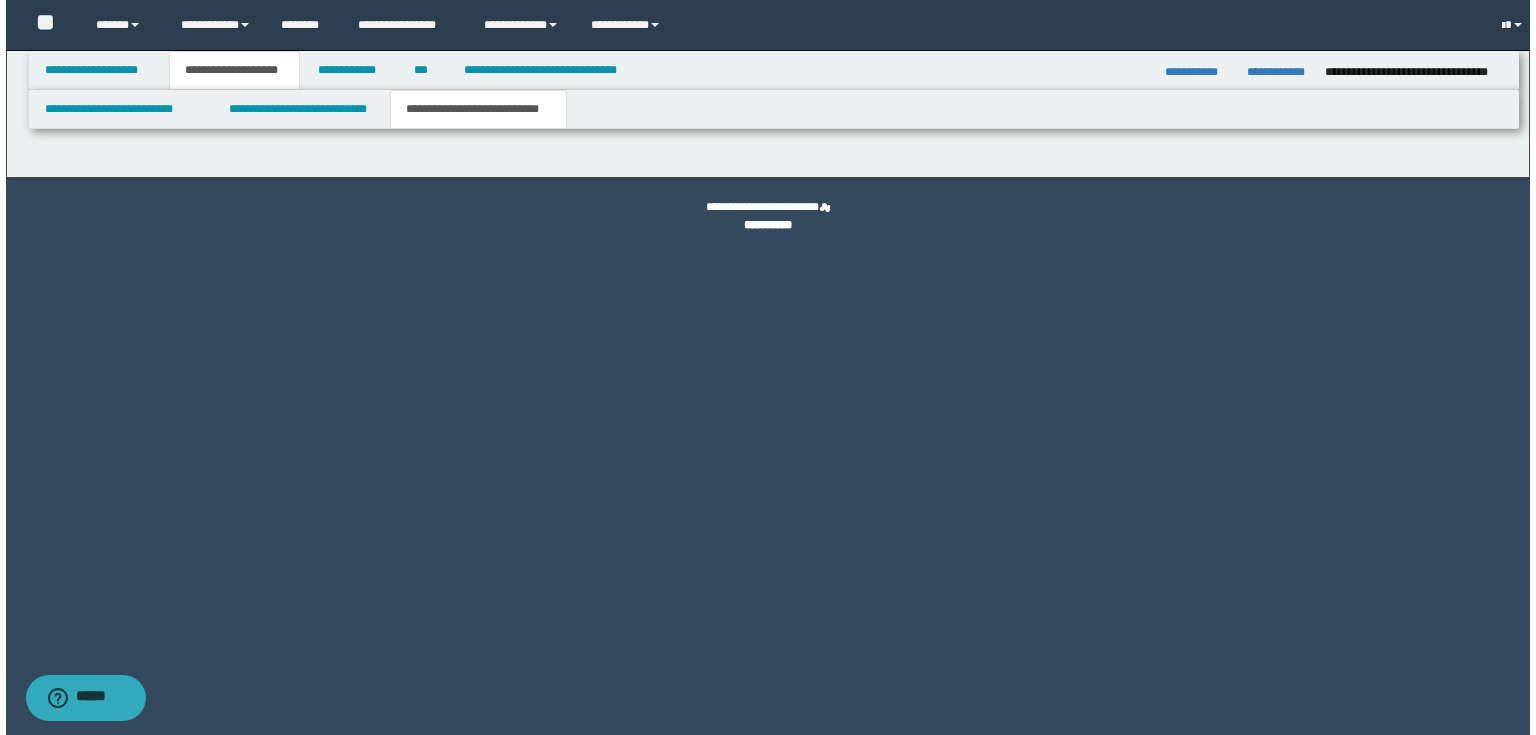 scroll, scrollTop: 0, scrollLeft: 0, axis: both 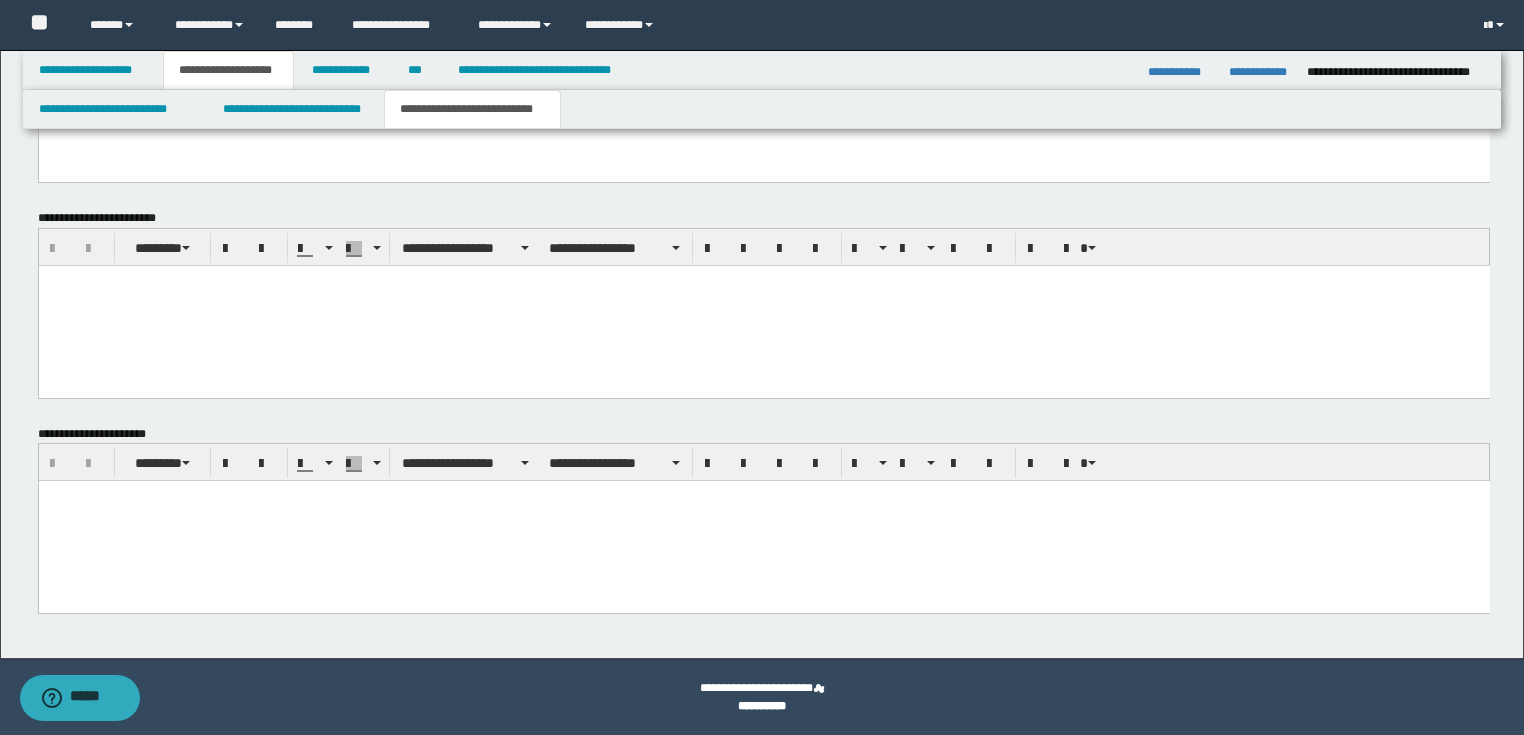 click at bounding box center (763, 305) 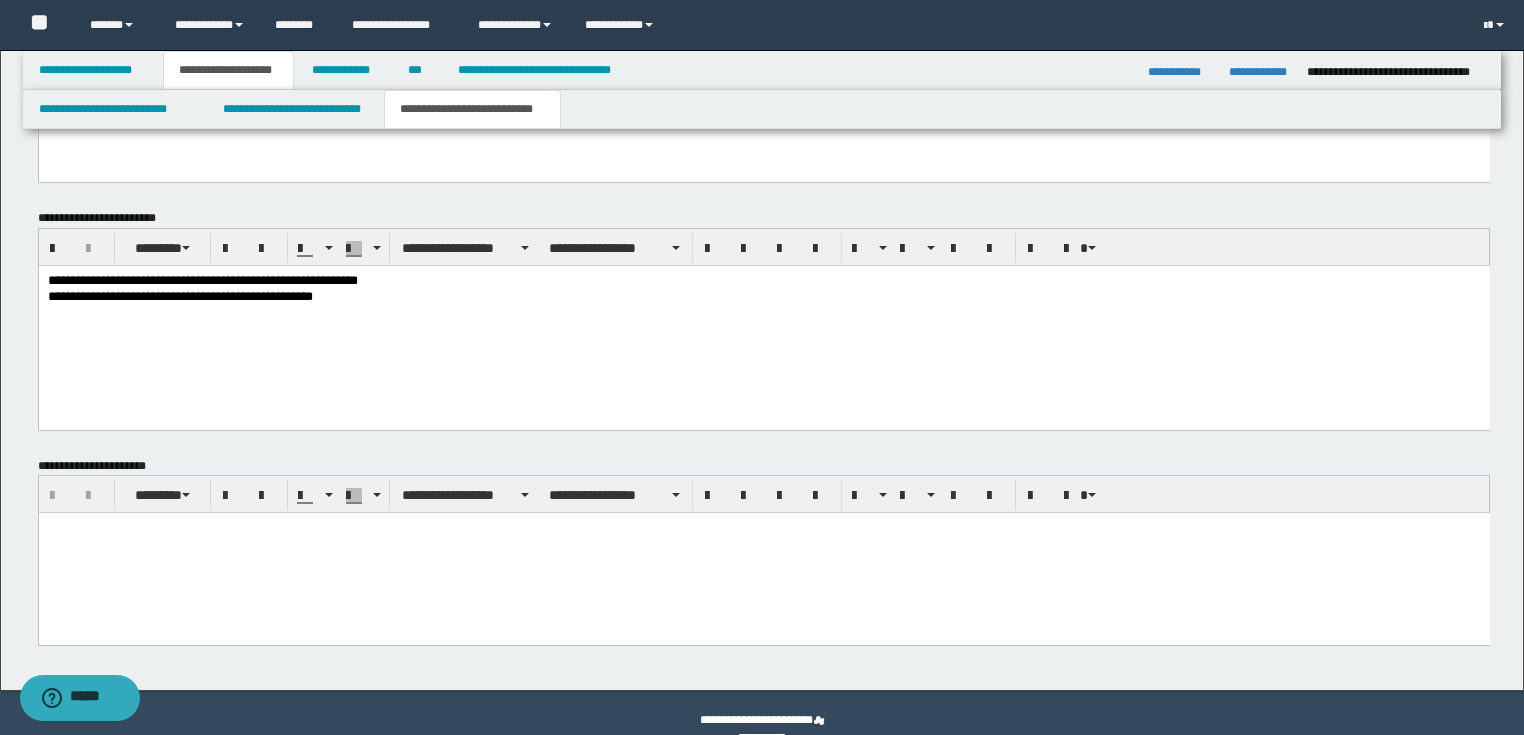 click on "**********" at bounding box center (763, 297) 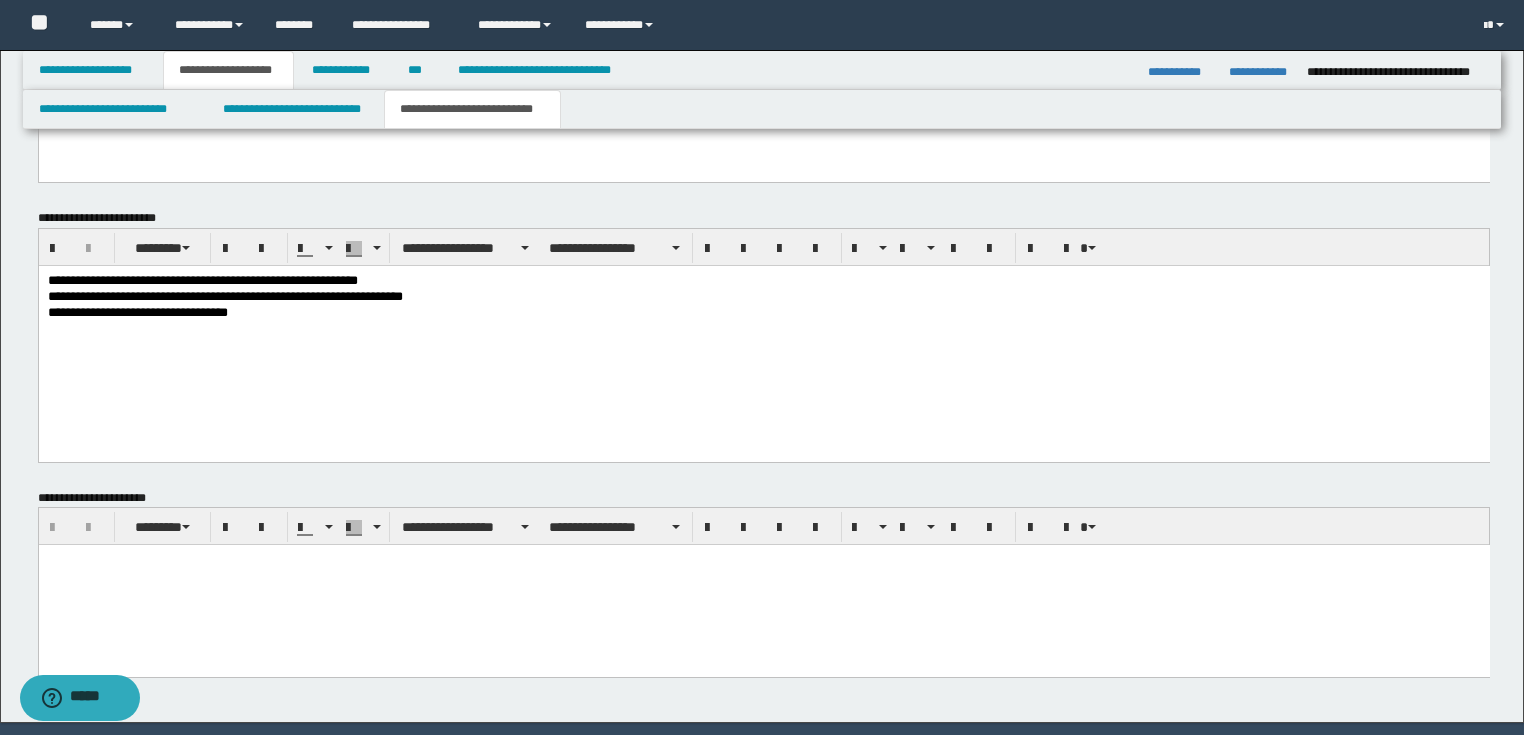 click on "**********" at bounding box center (763, 281) 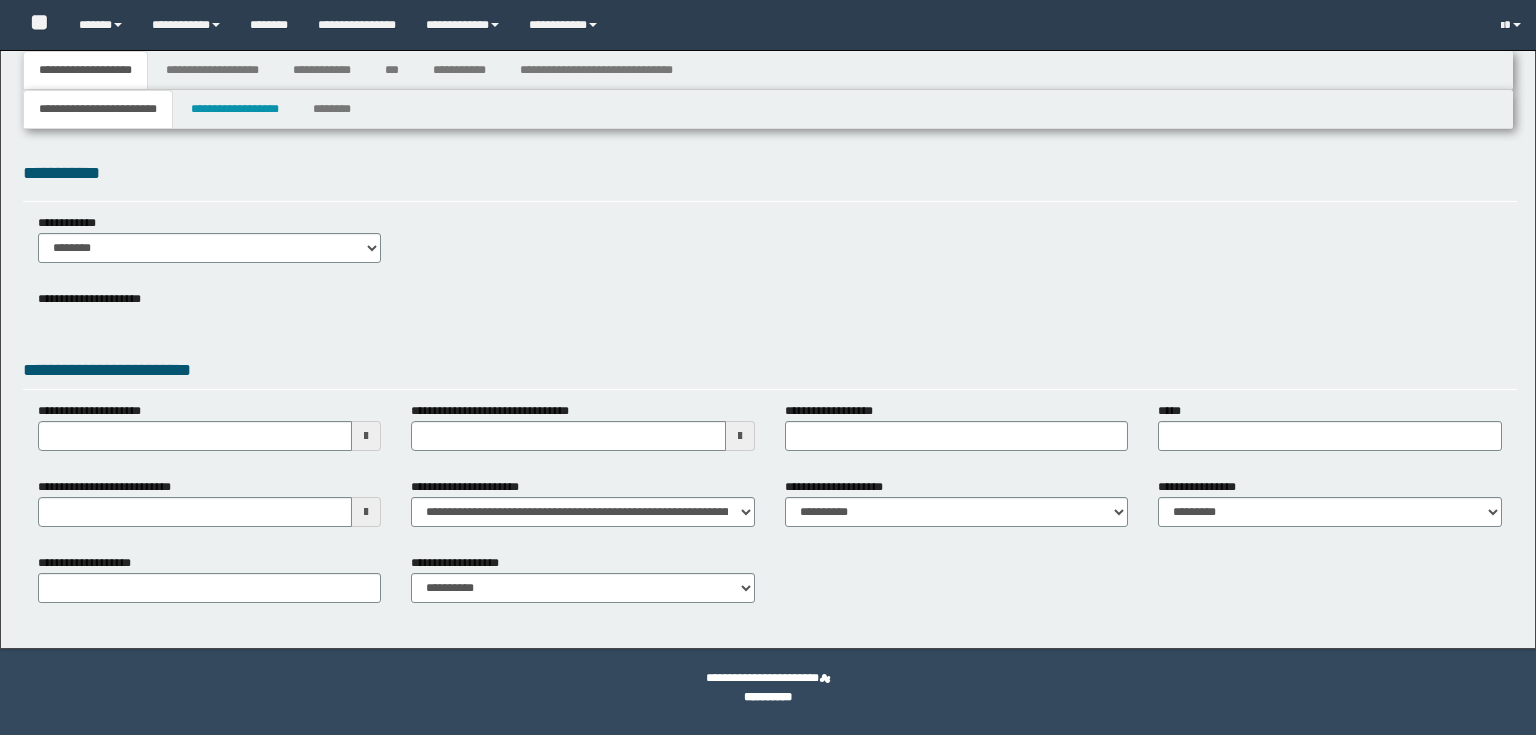 scroll, scrollTop: 0, scrollLeft: 0, axis: both 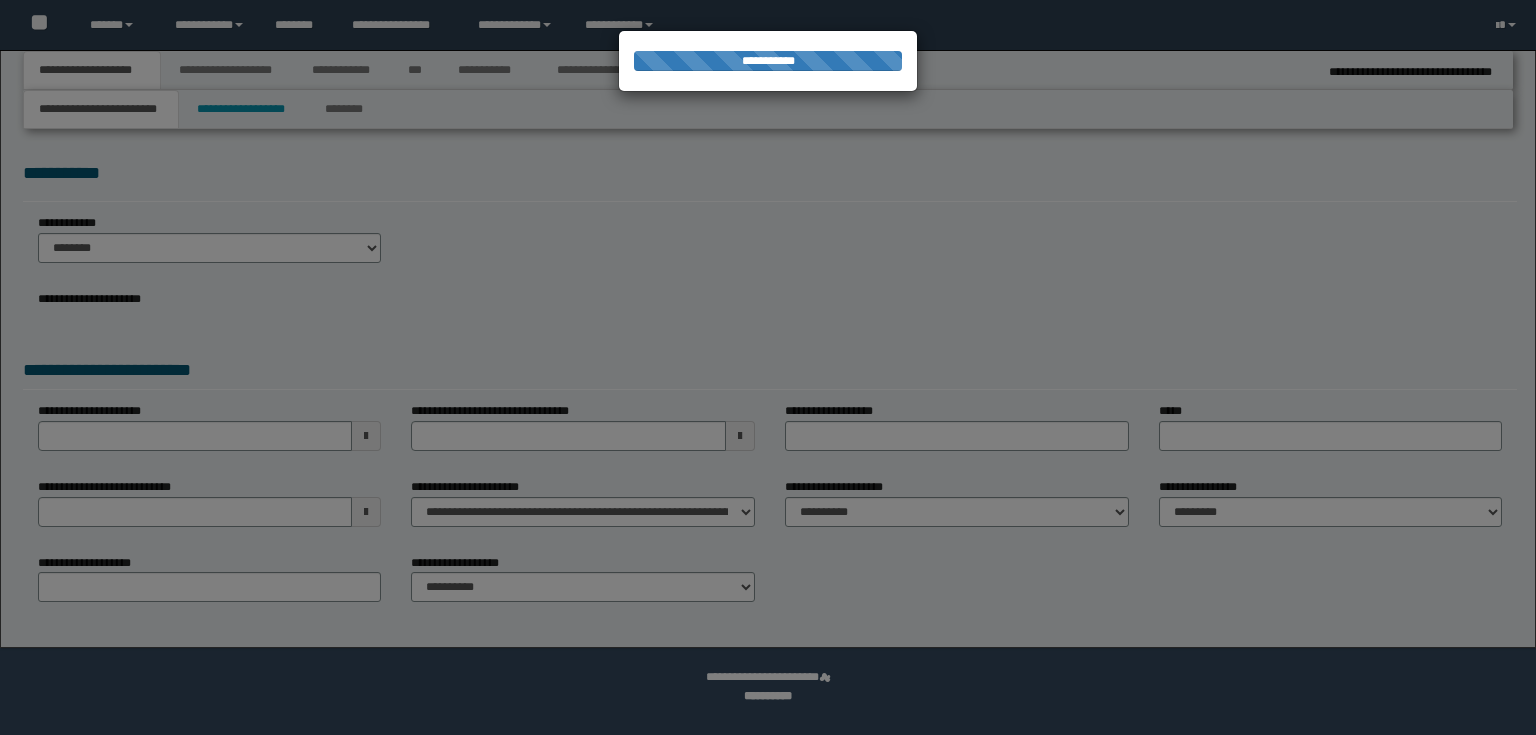 select on "*" 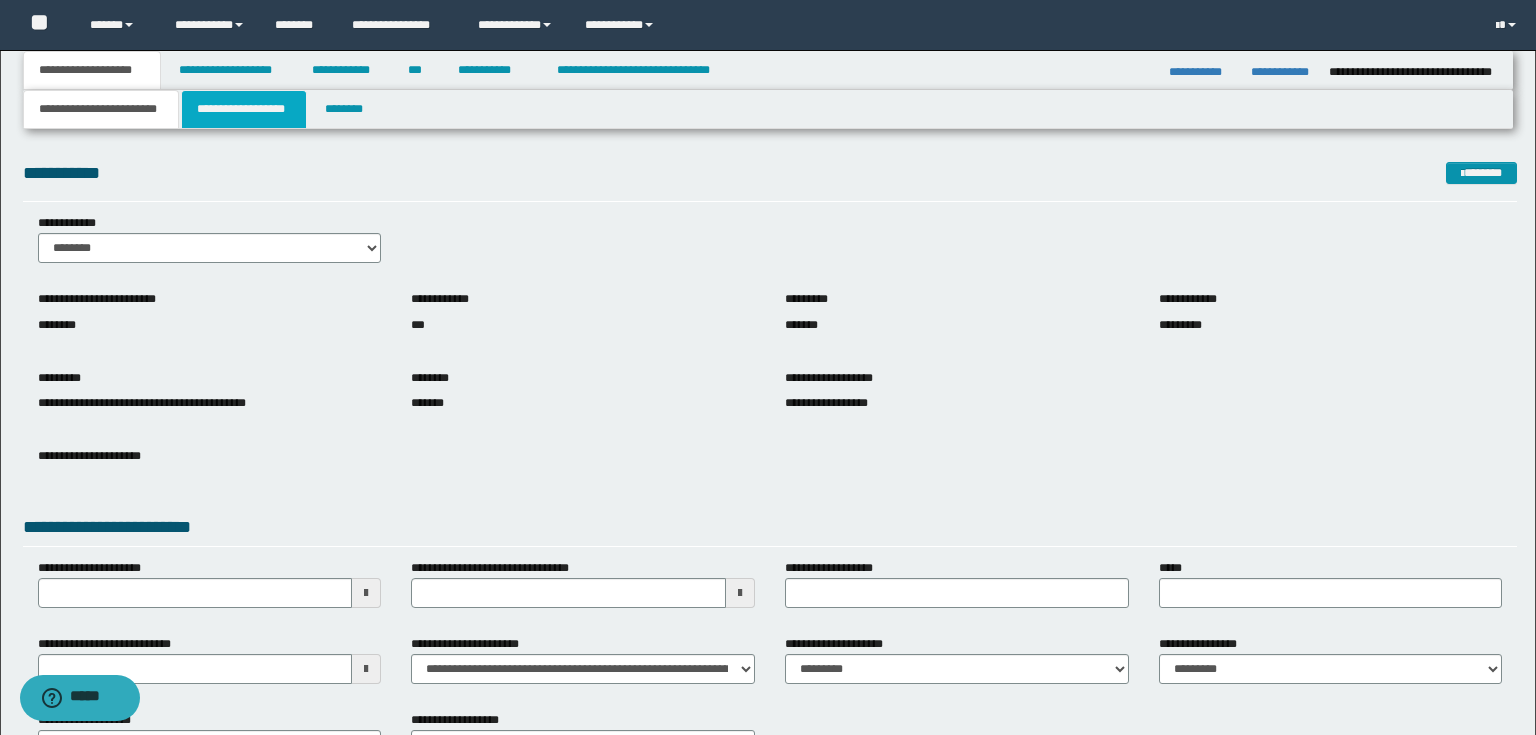 scroll, scrollTop: 0, scrollLeft: 0, axis: both 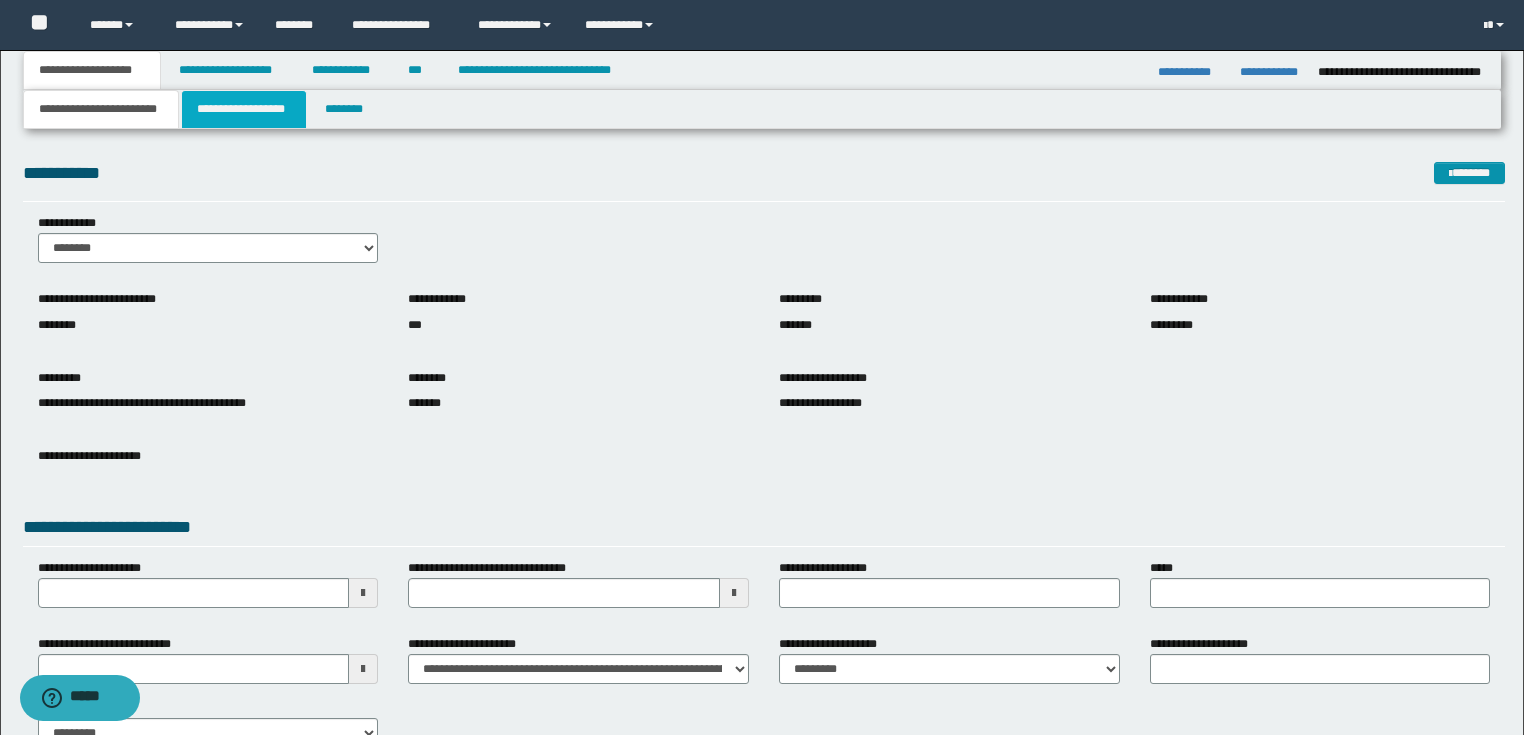 click on "**********" at bounding box center (244, 109) 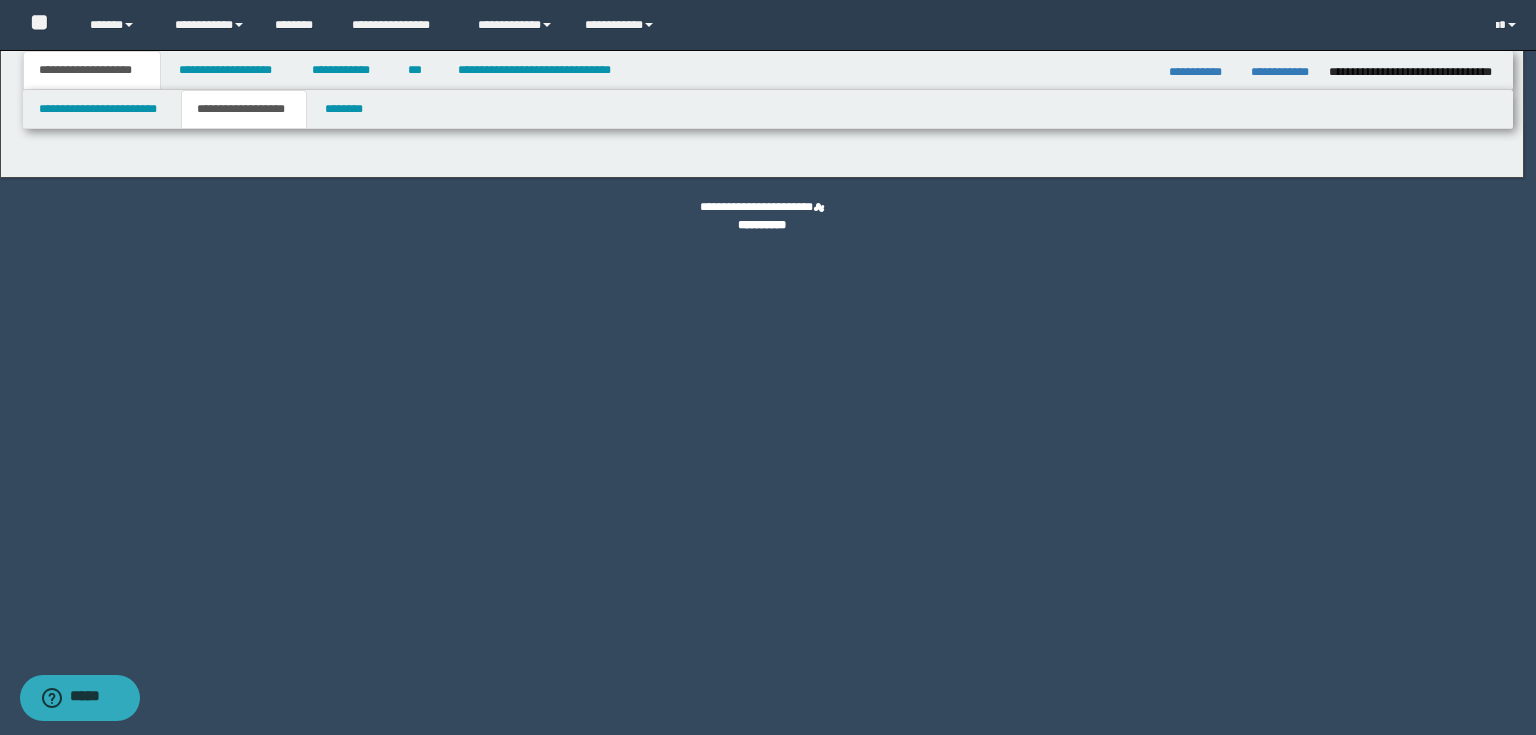 type on "**********" 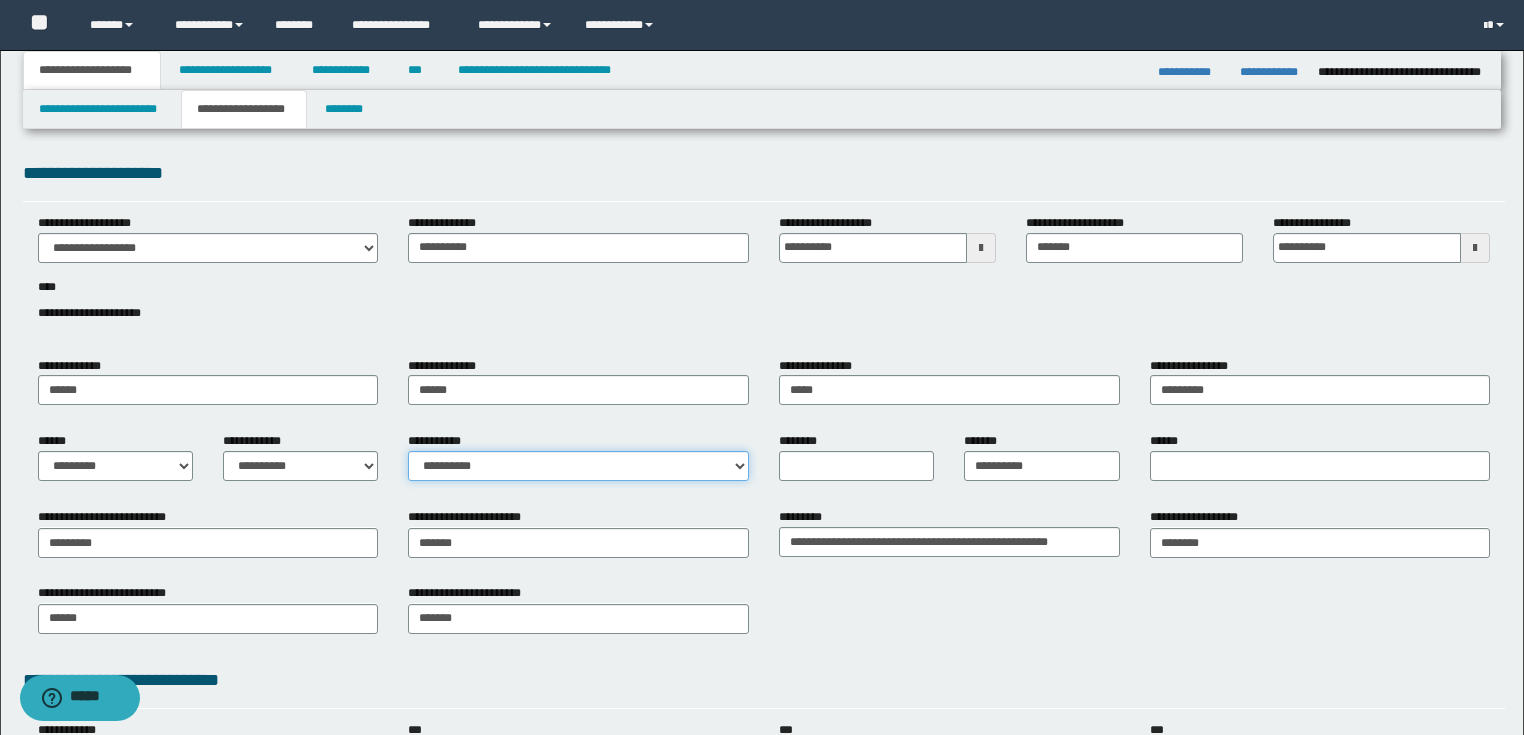 click on "**********" at bounding box center [578, 466] 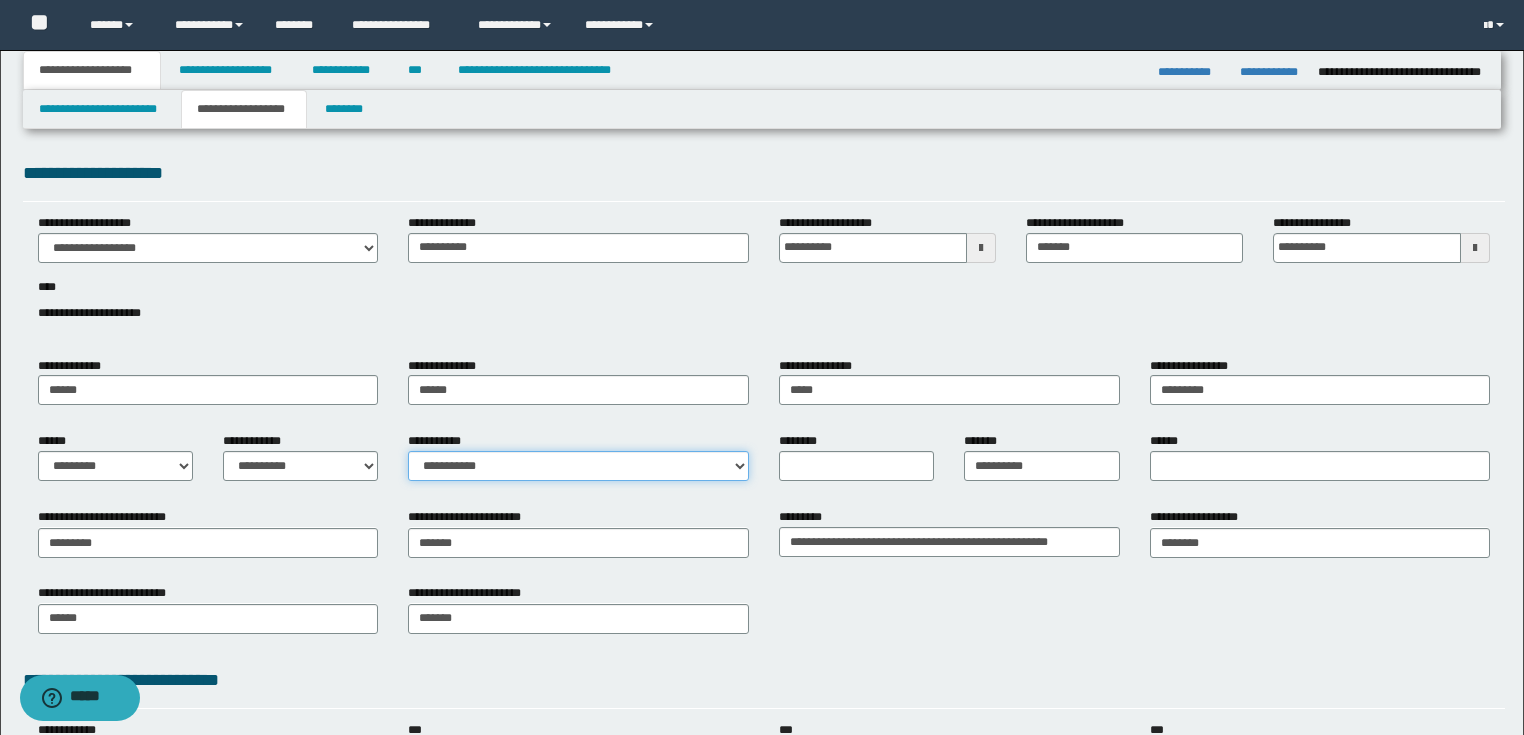 click on "**********" at bounding box center (578, 466) 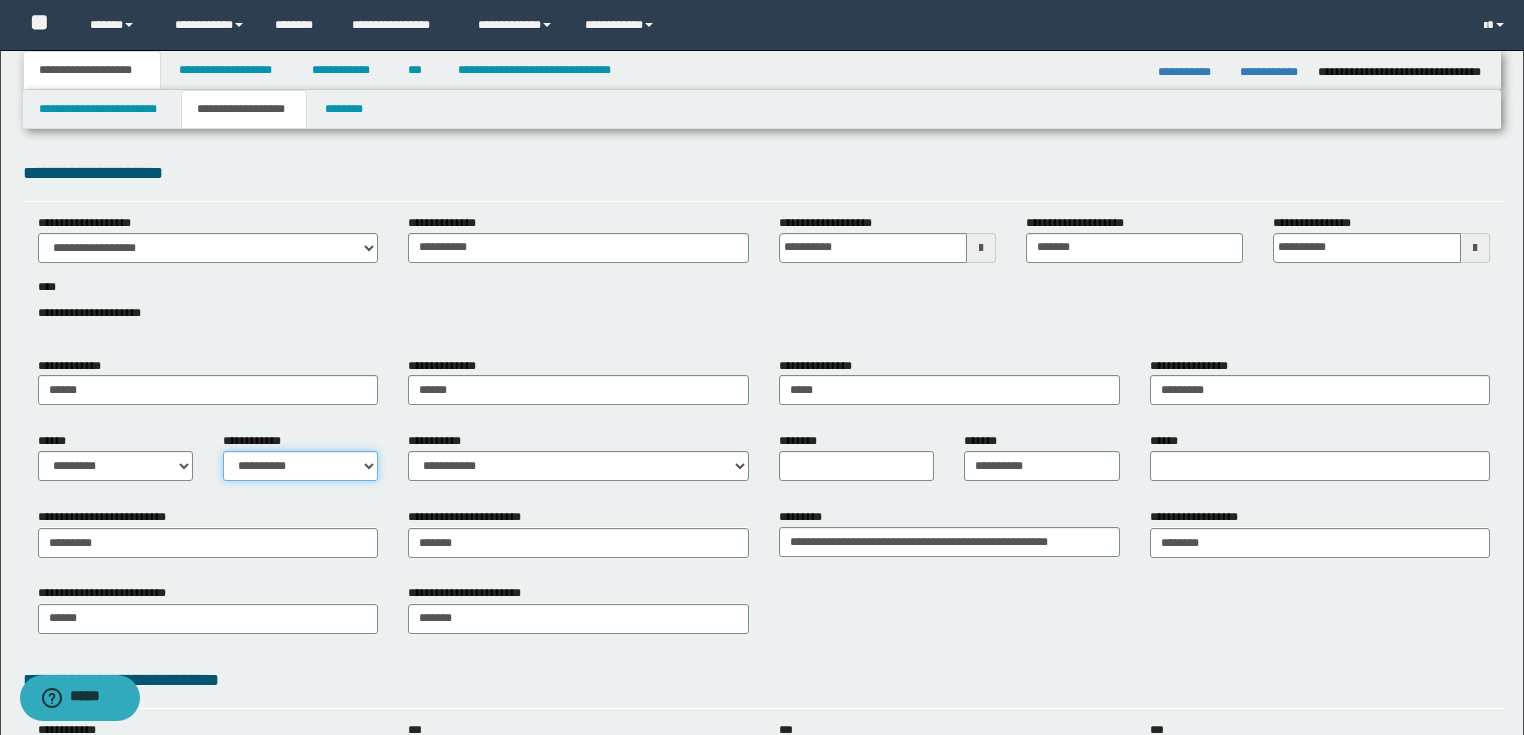 click on "**********" at bounding box center [300, 466] 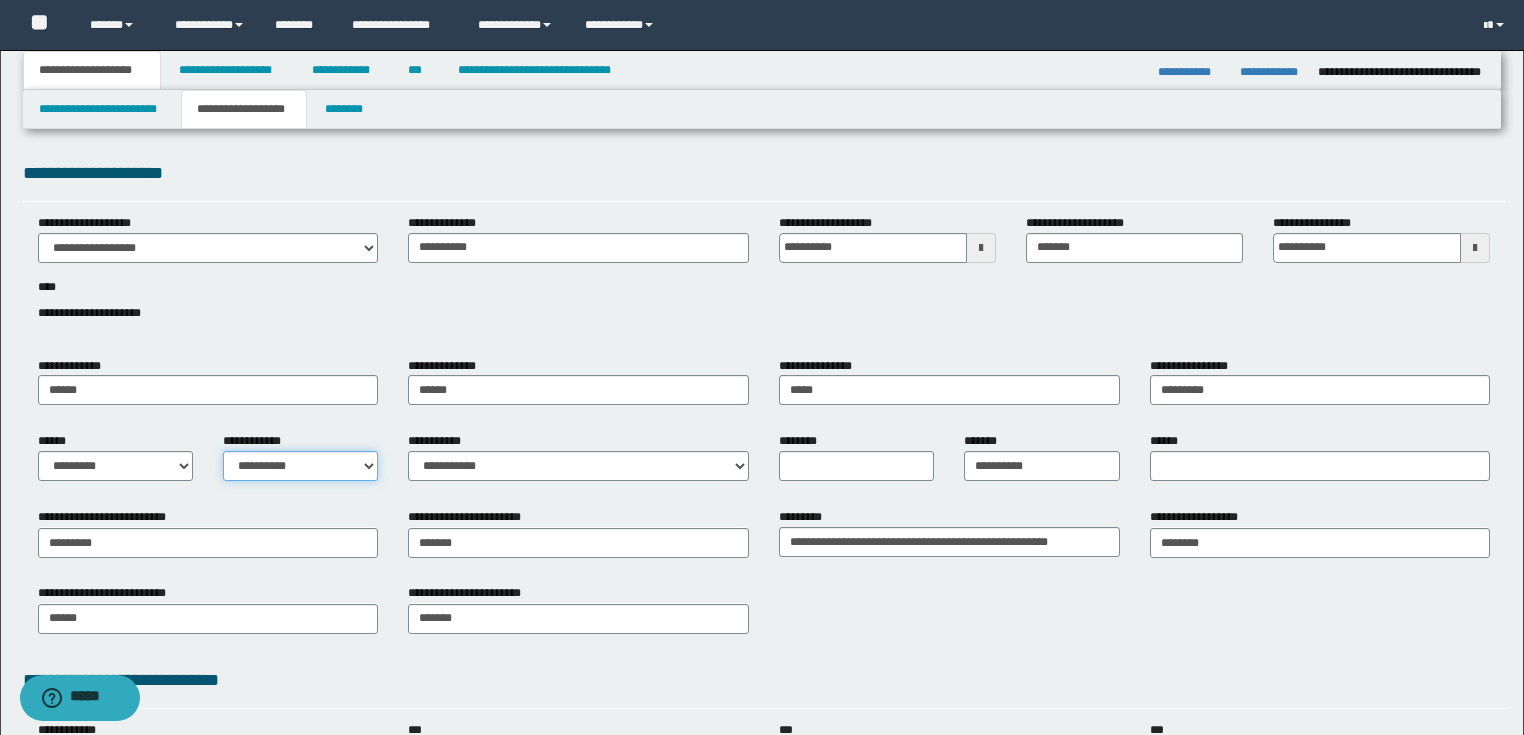 select on "*" 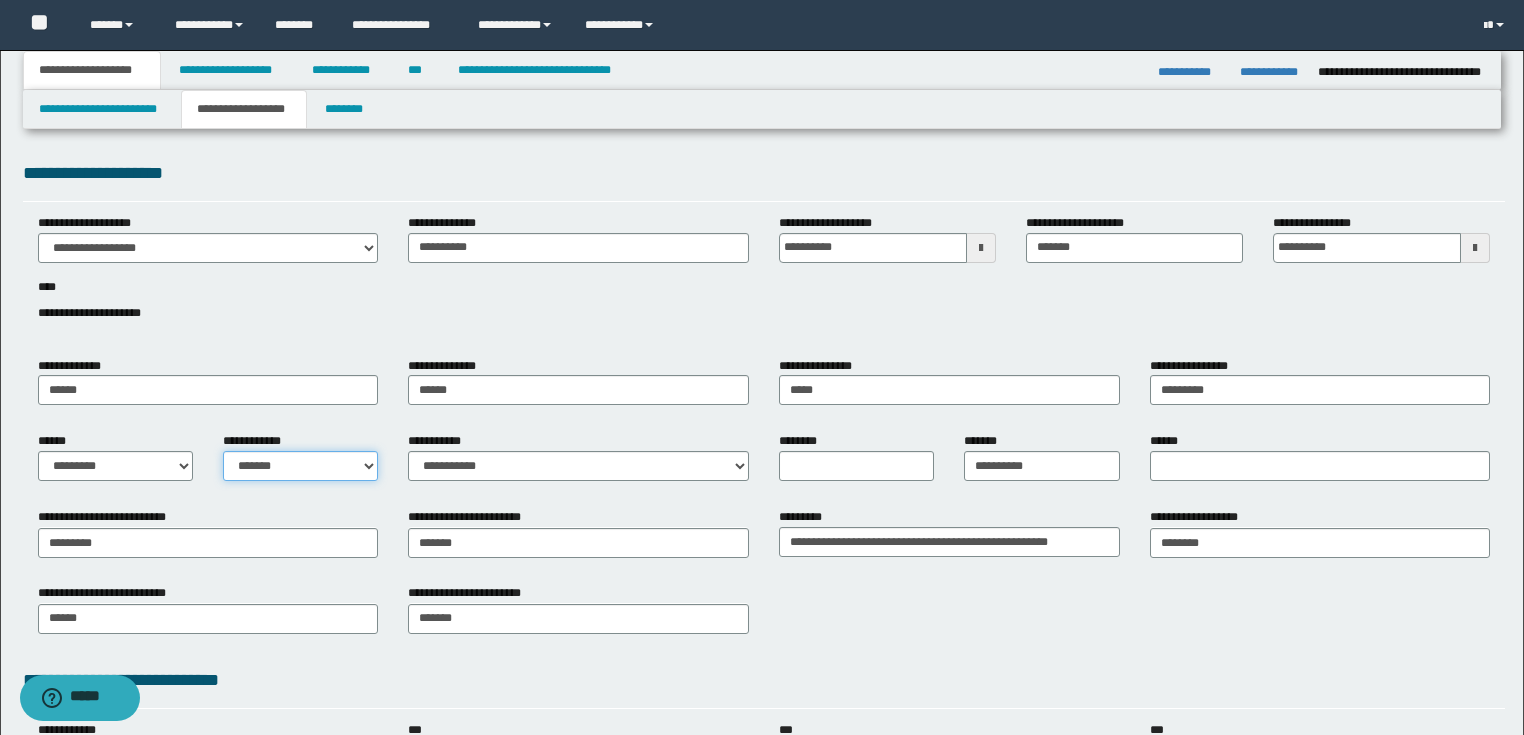 click on "**********" at bounding box center (300, 466) 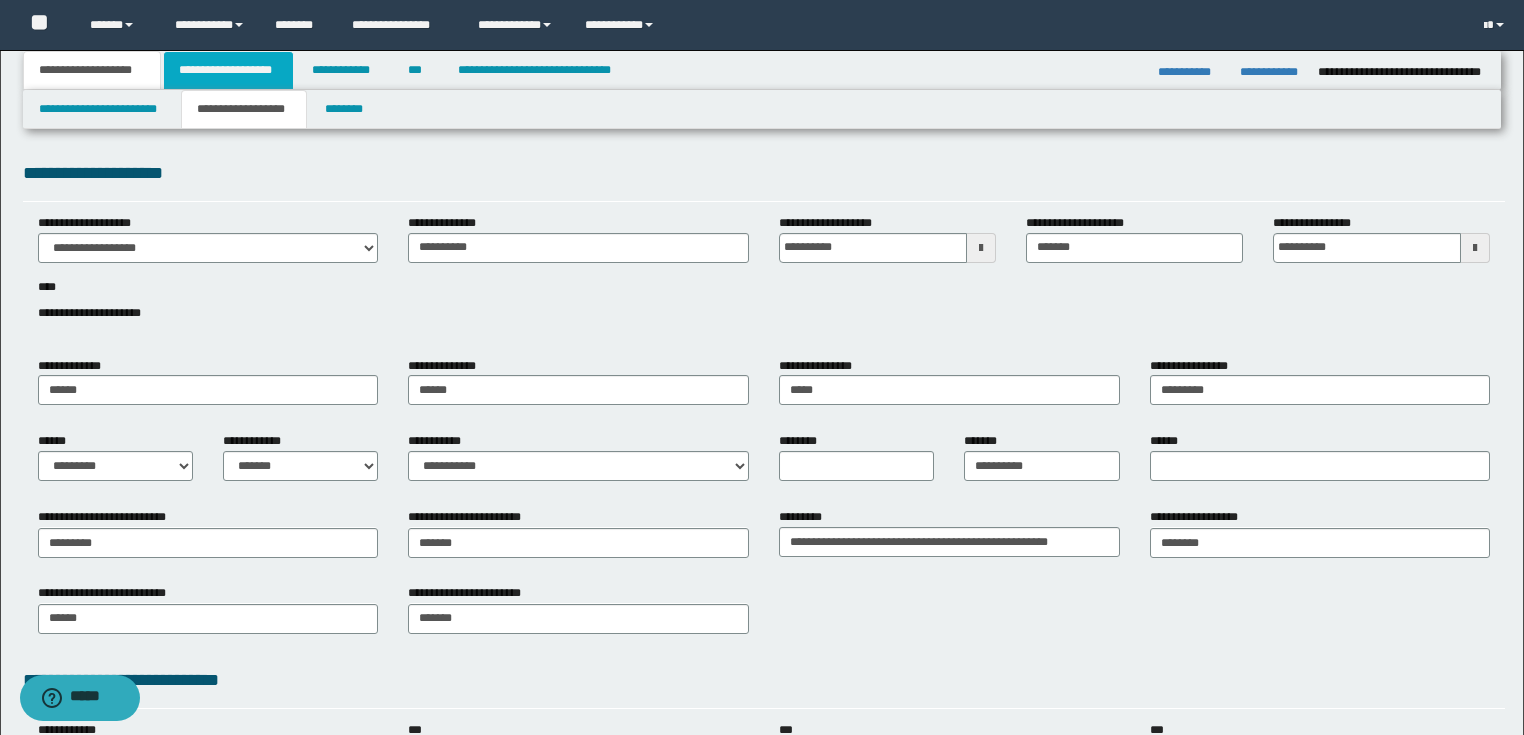 click on "**********" at bounding box center [228, 70] 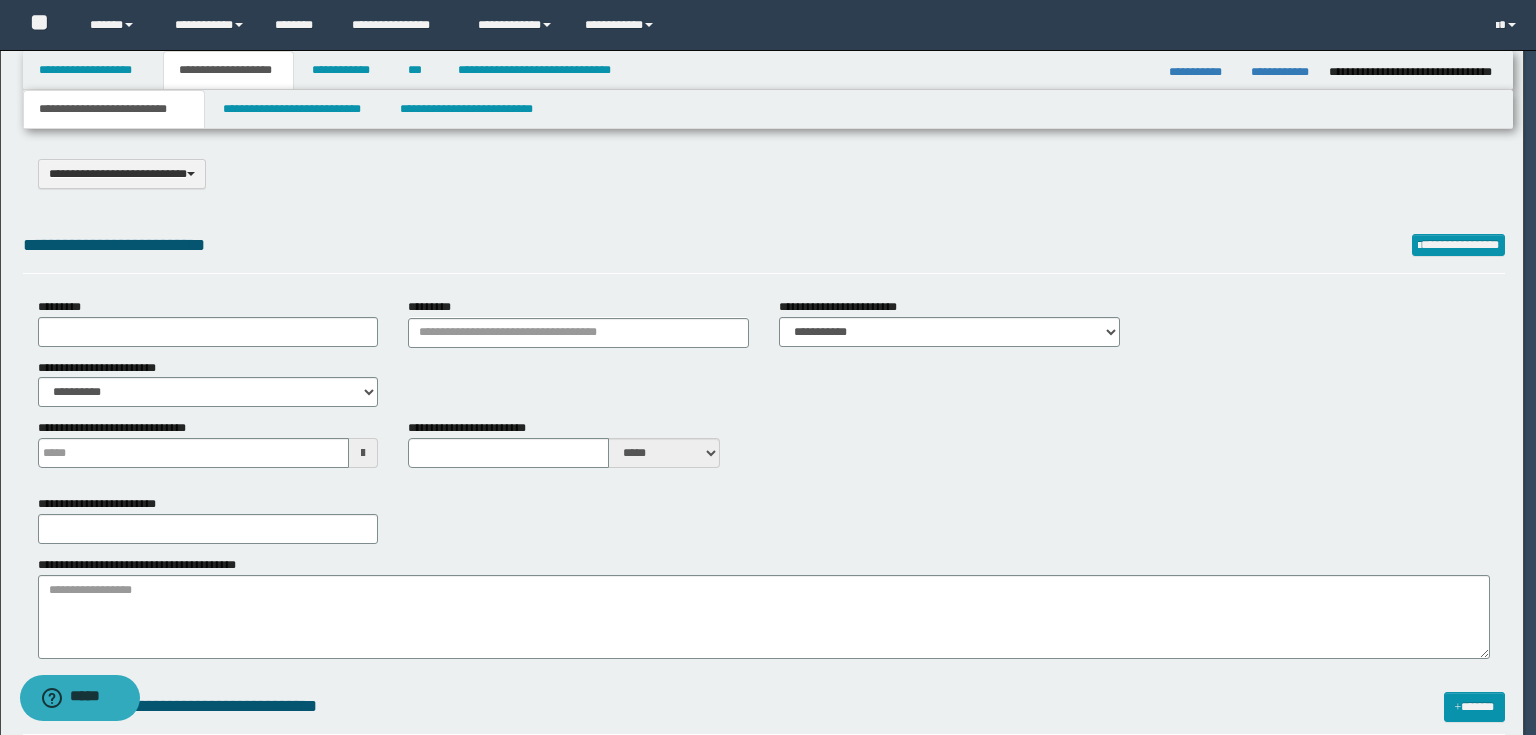 select on "*" 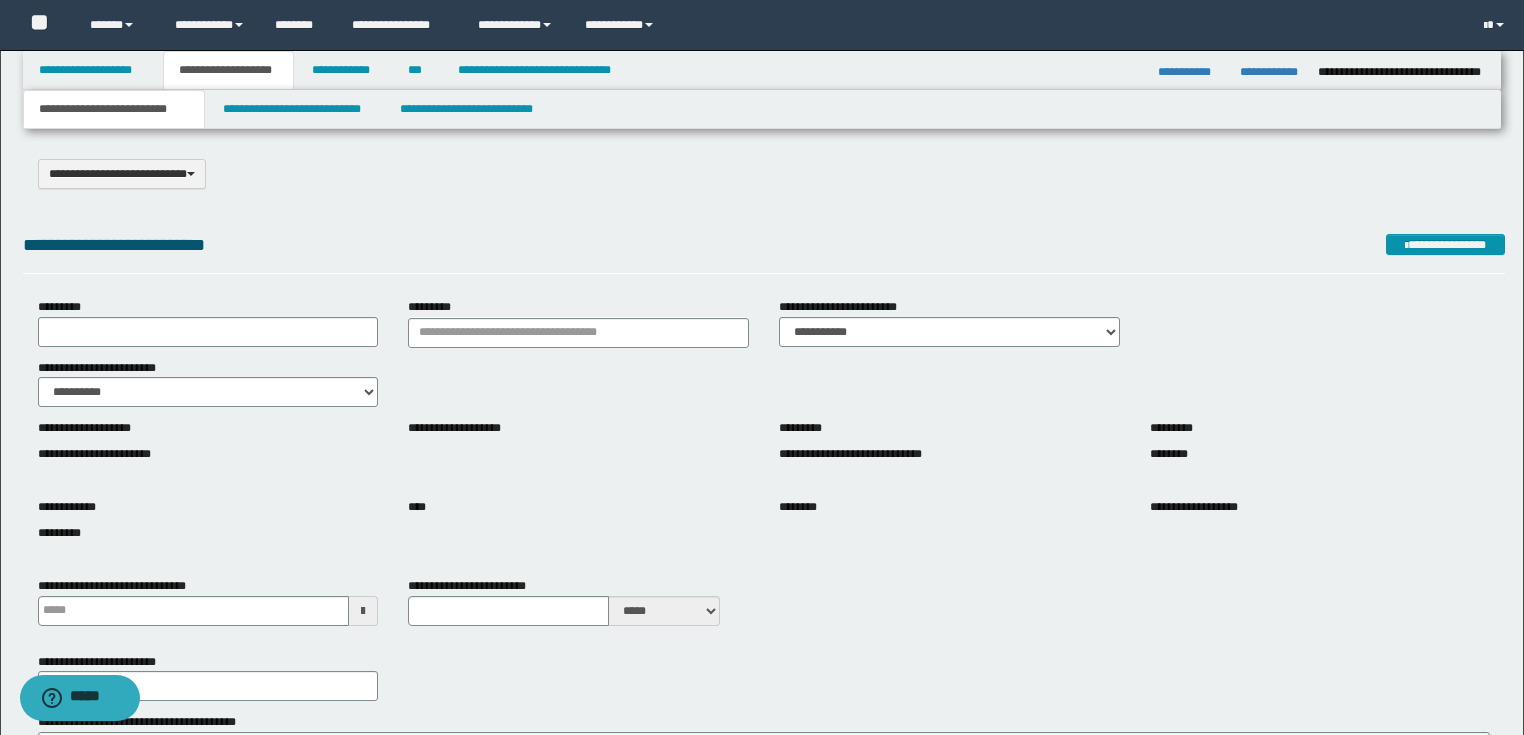 scroll, scrollTop: 240, scrollLeft: 0, axis: vertical 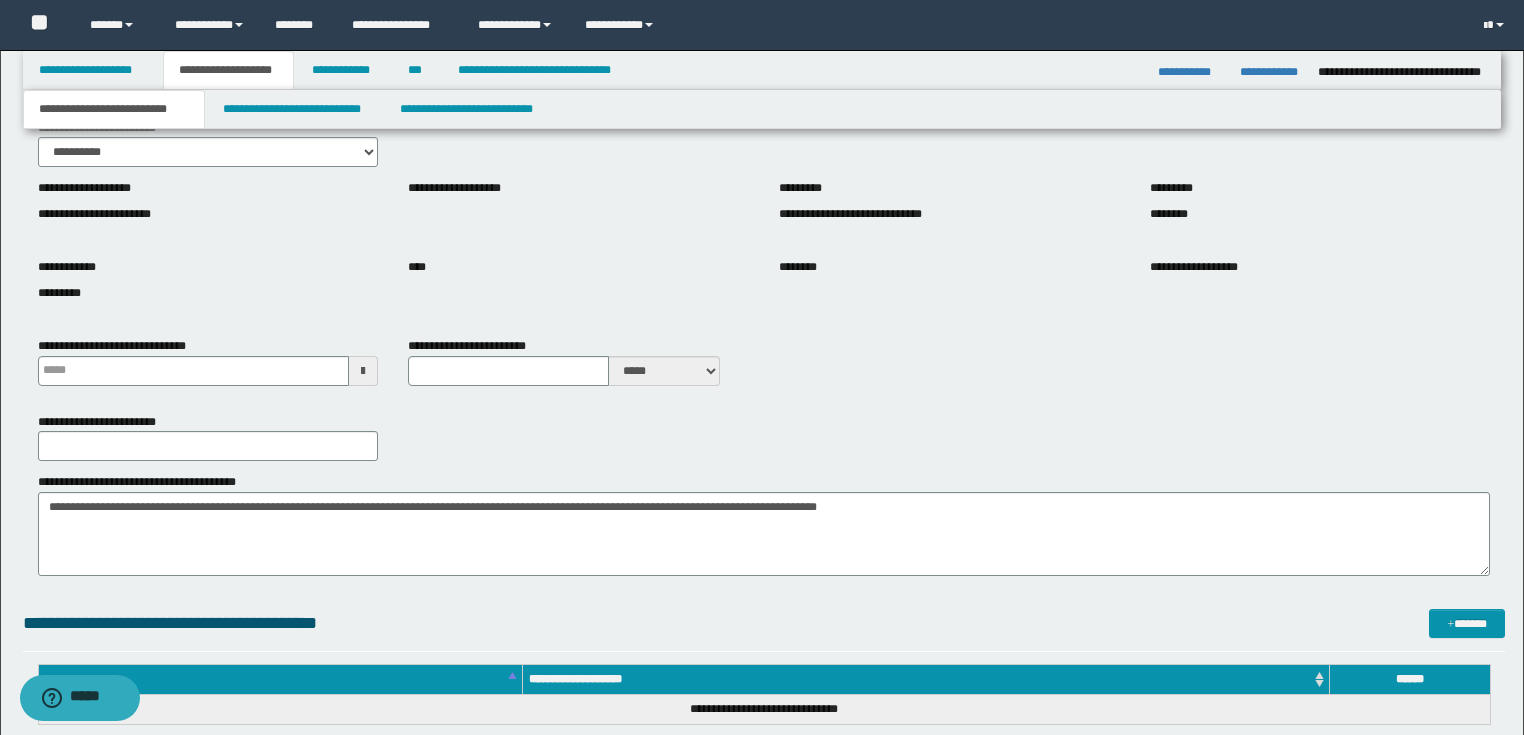 type 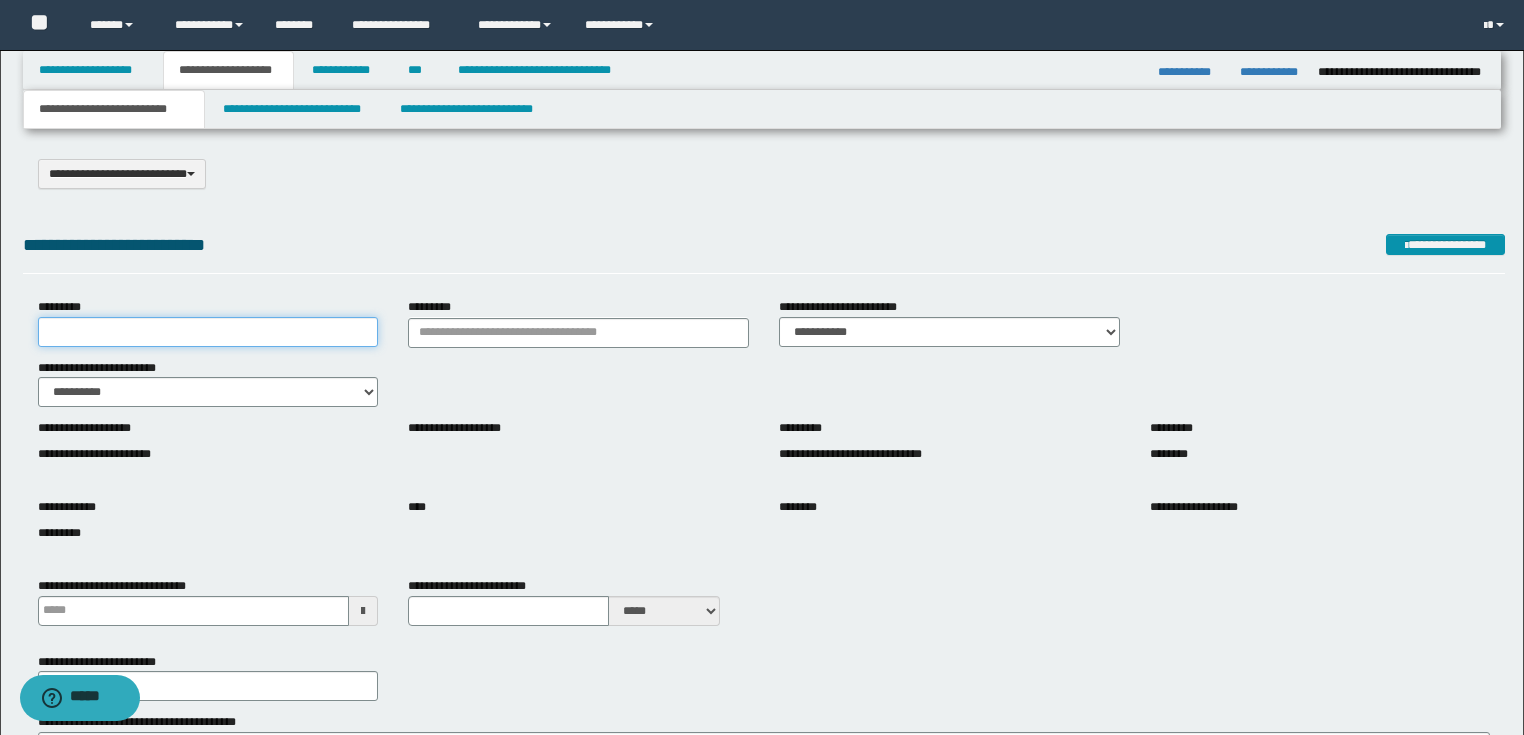 click on "*********" at bounding box center (208, 332) 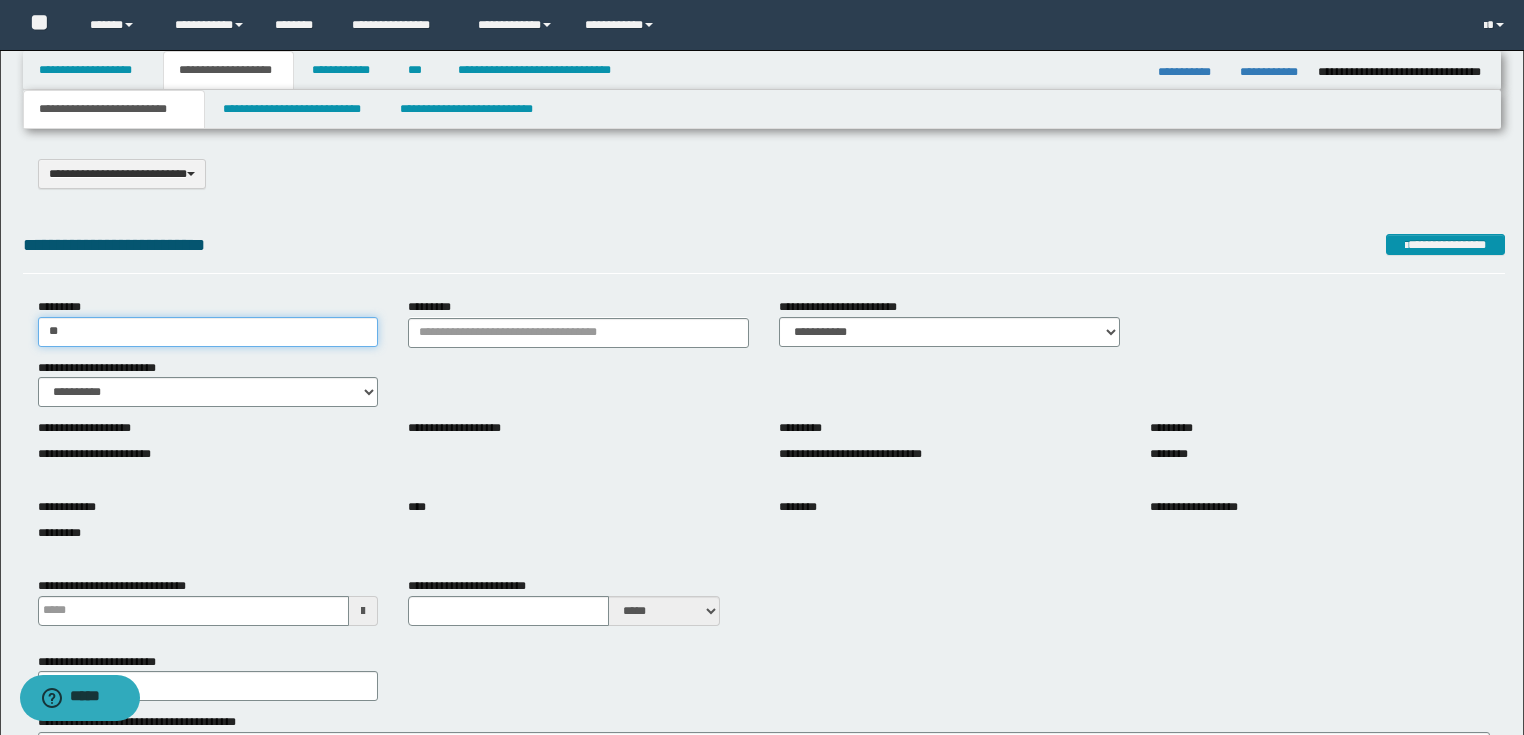 type on "*" 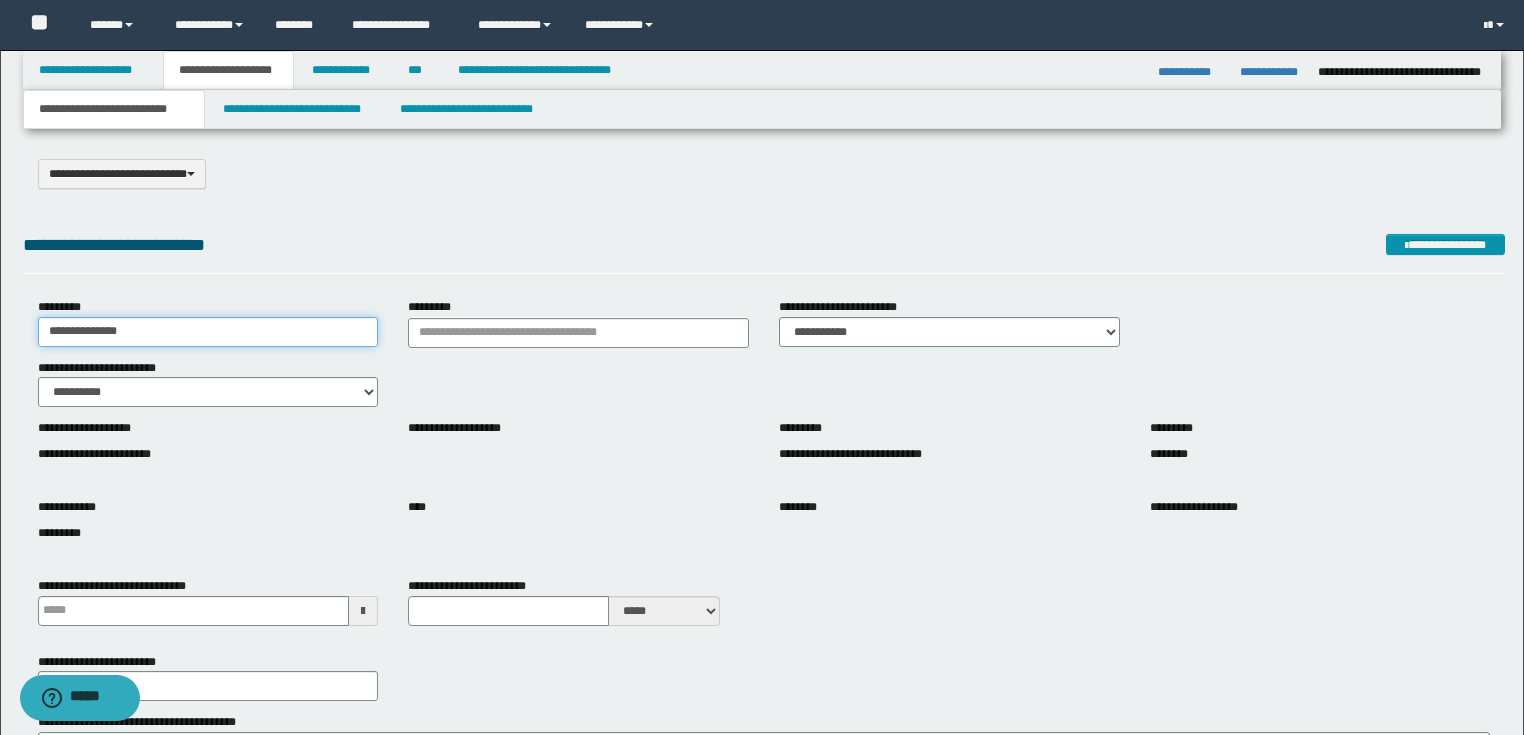 scroll, scrollTop: 240, scrollLeft: 0, axis: vertical 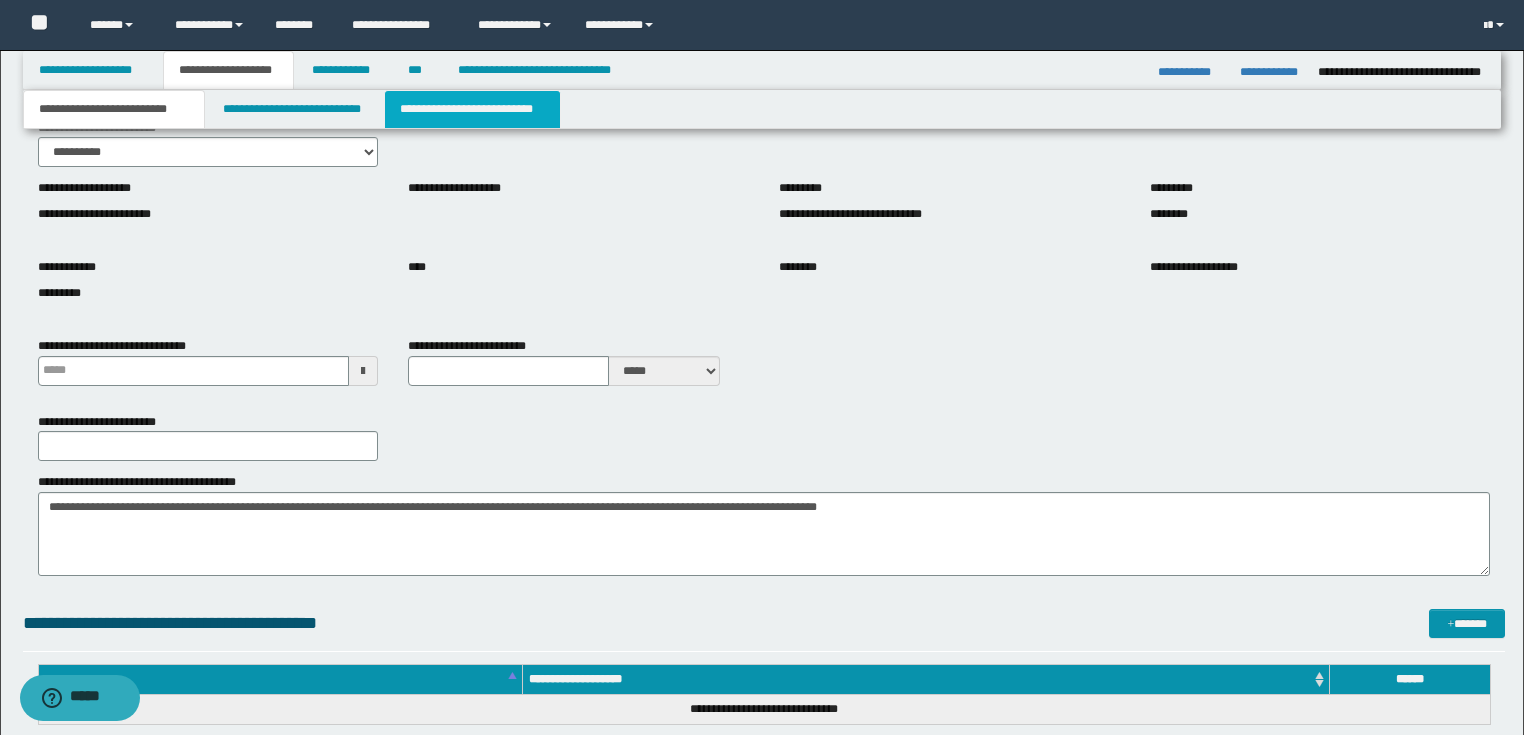 type on "**********" 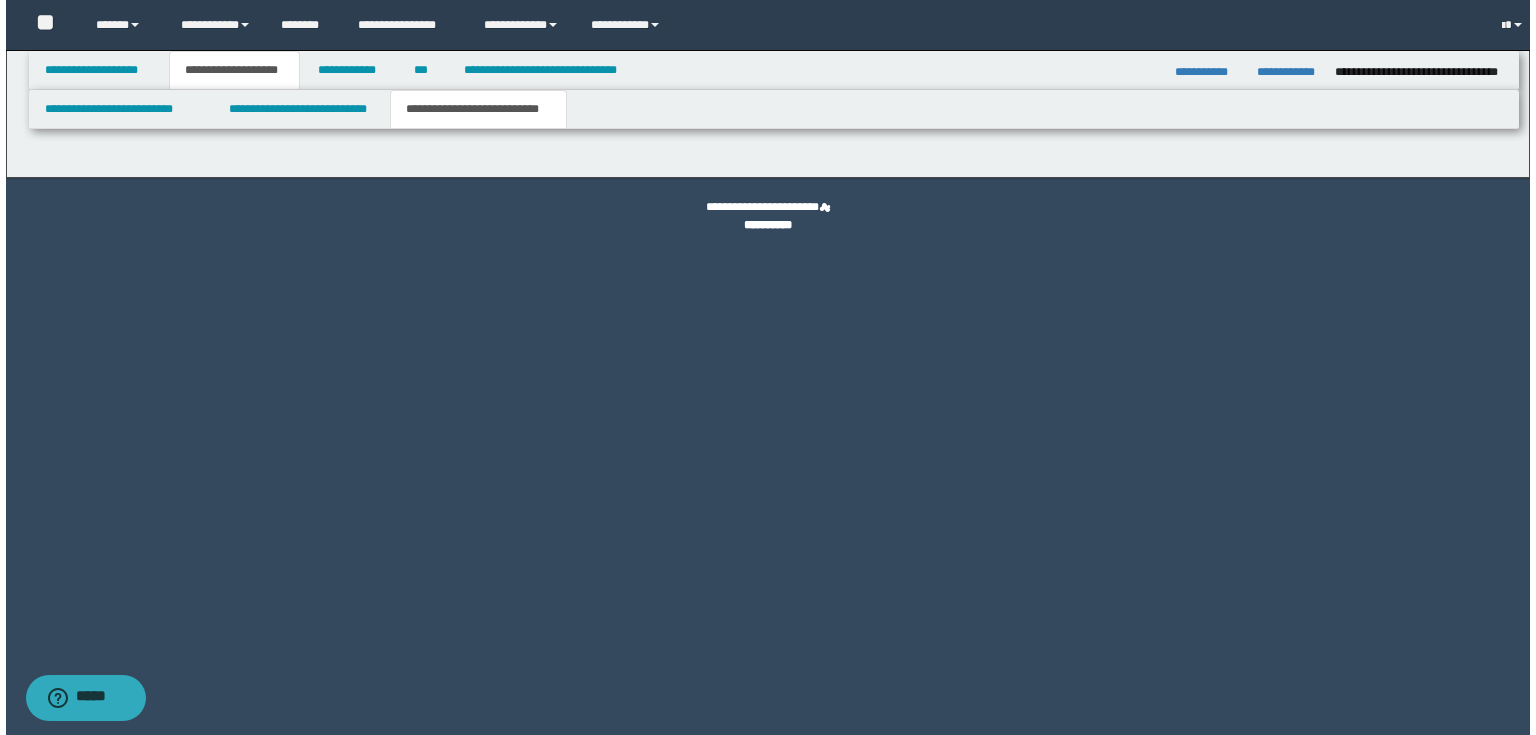 scroll, scrollTop: 0, scrollLeft: 0, axis: both 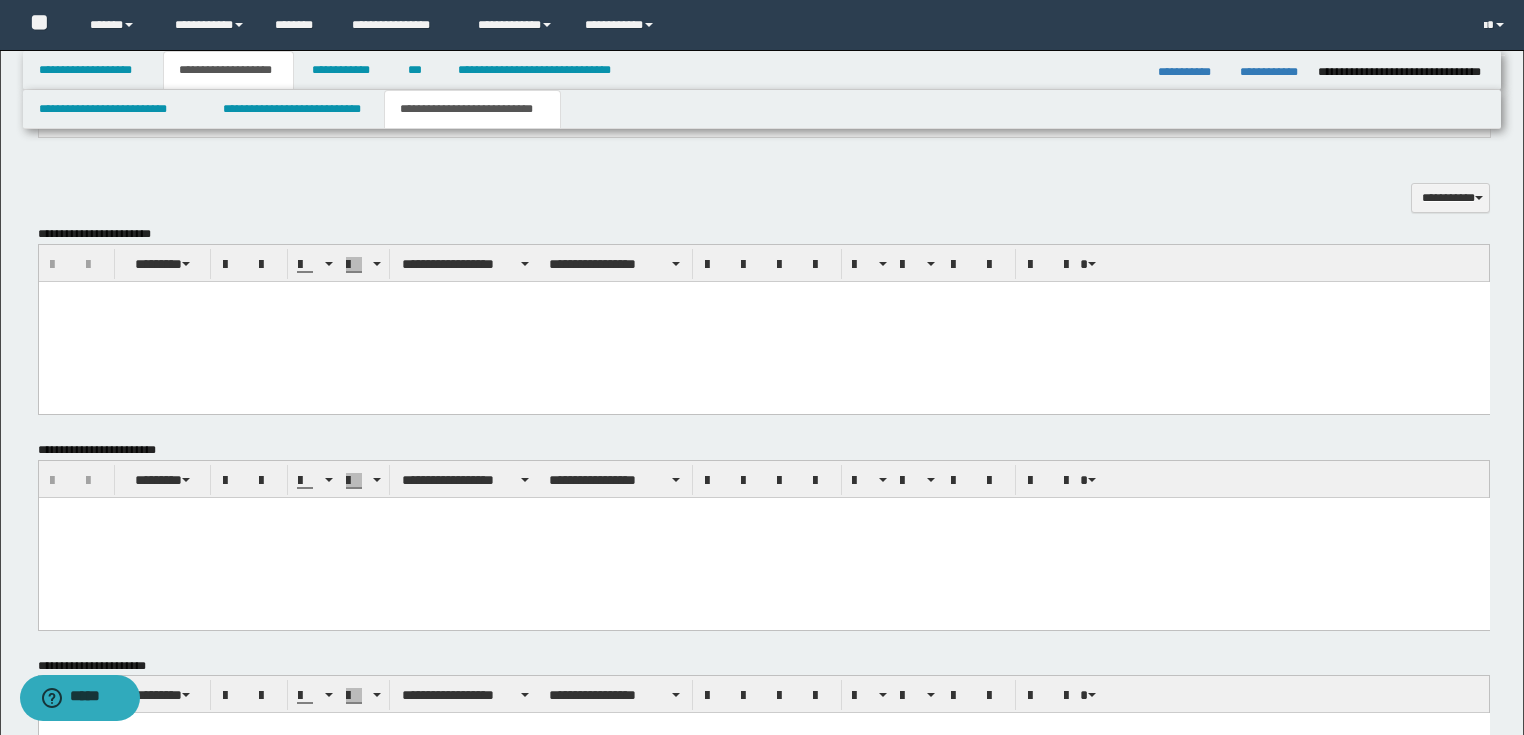 click at bounding box center (763, 512) 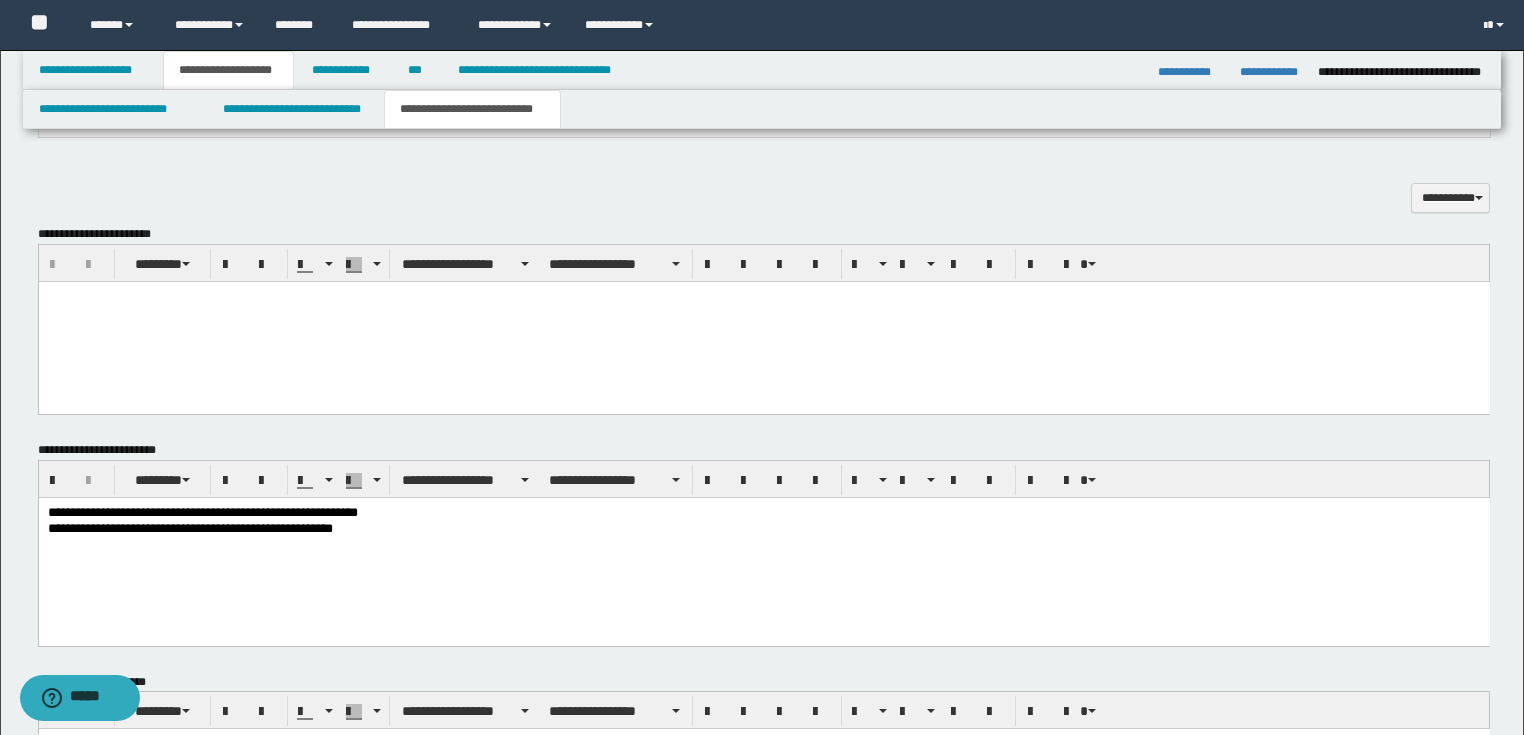 scroll, scrollTop: 160, scrollLeft: 0, axis: vertical 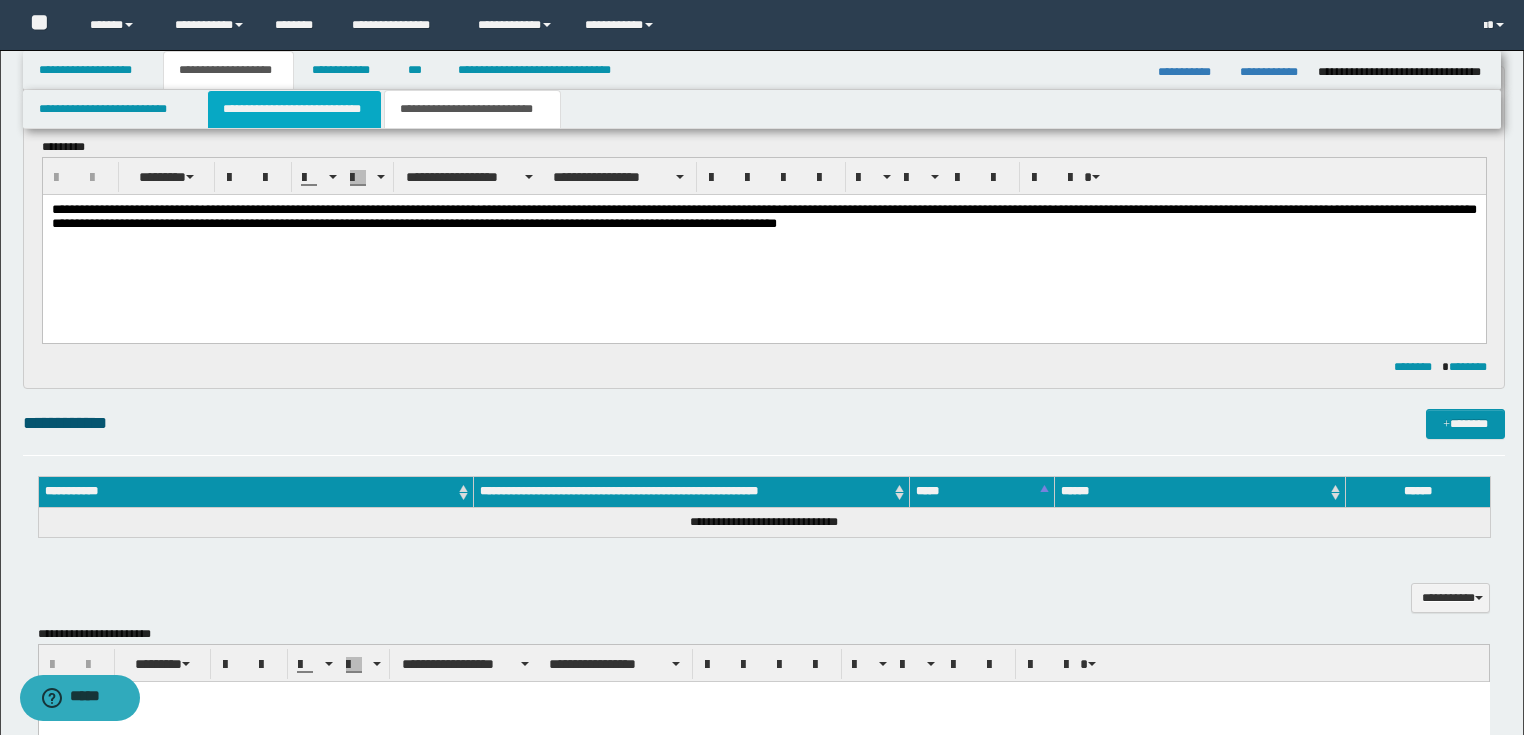 click on "**********" at bounding box center (294, 109) 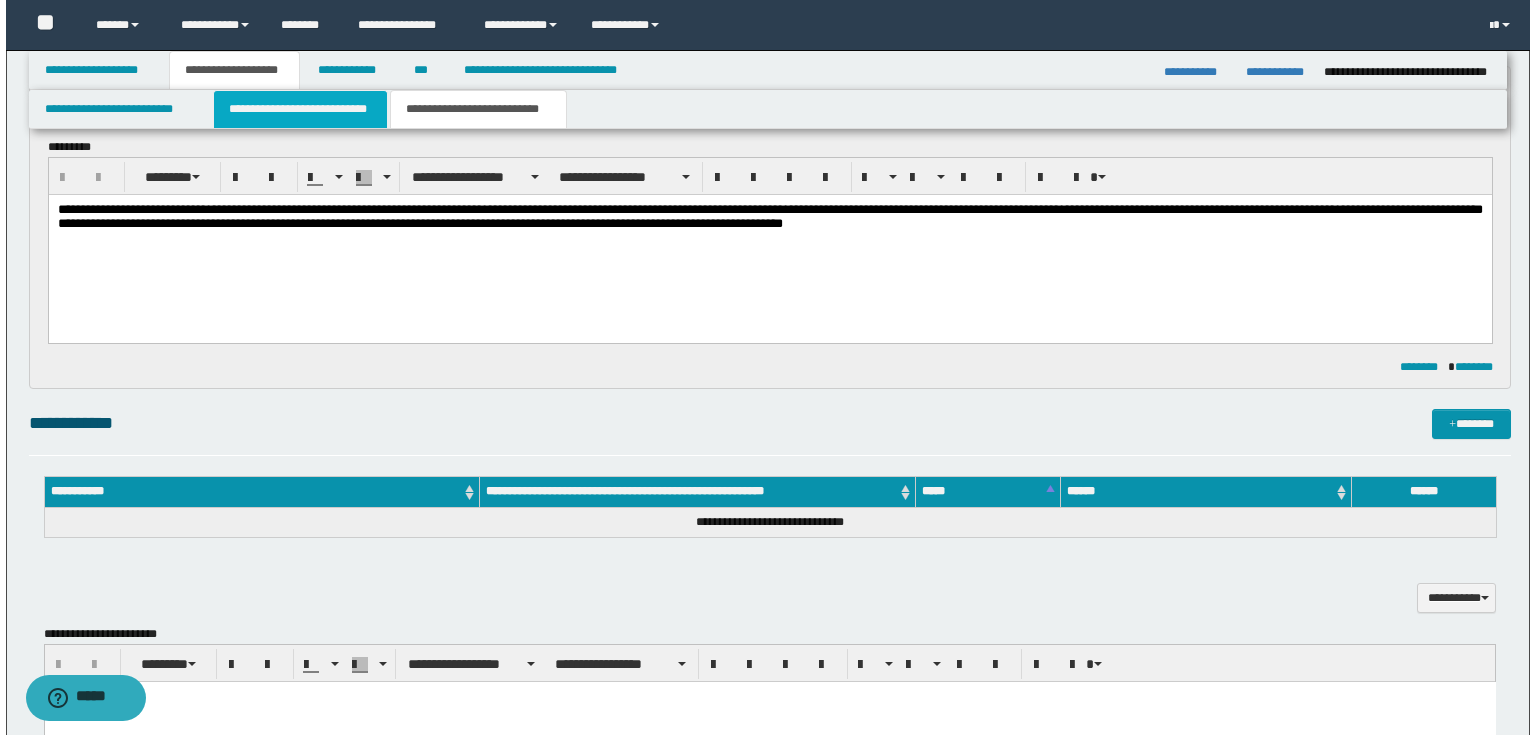 scroll, scrollTop: 0, scrollLeft: 0, axis: both 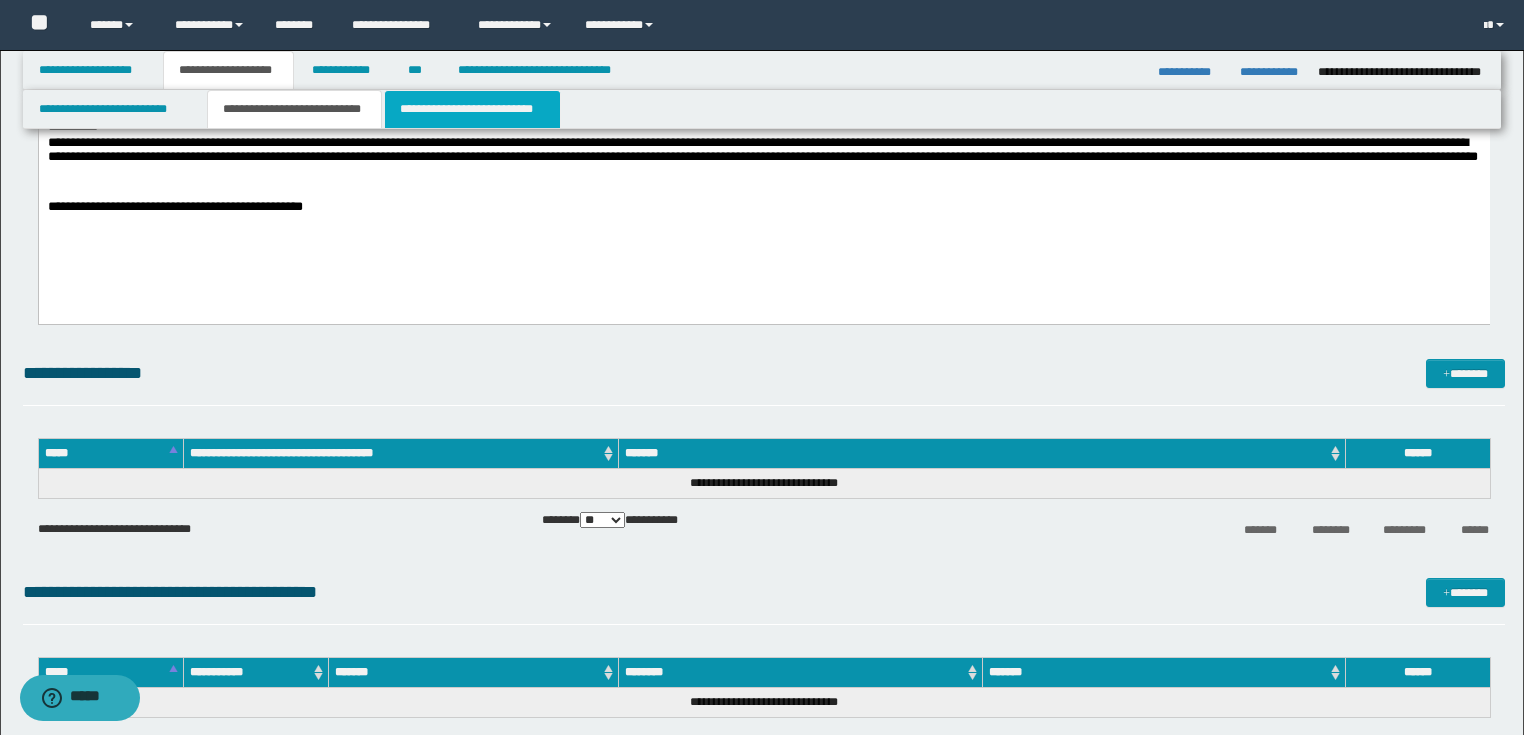 click on "**********" at bounding box center (472, 109) 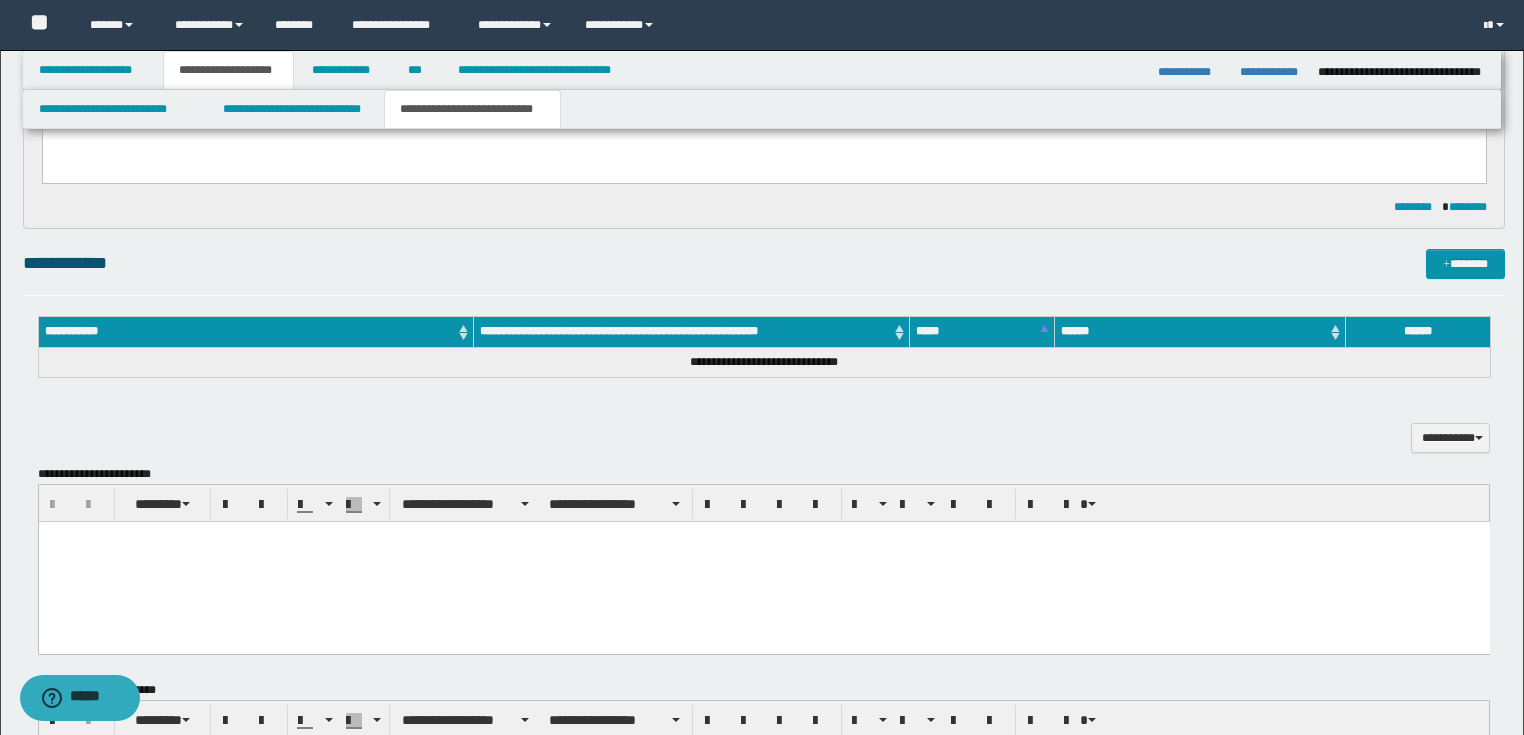 scroll, scrollTop: 480, scrollLeft: 0, axis: vertical 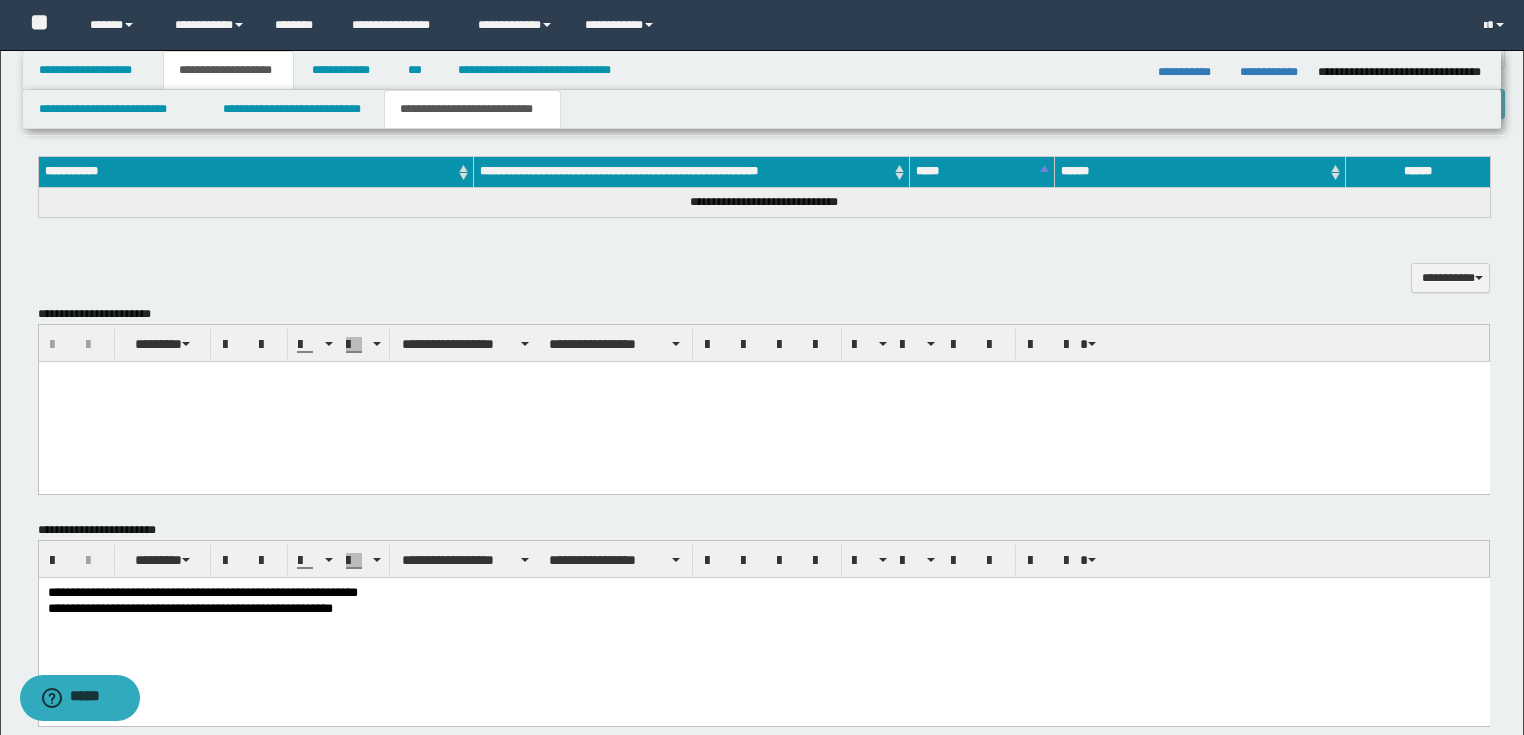 click on "**********" at bounding box center [763, 609] 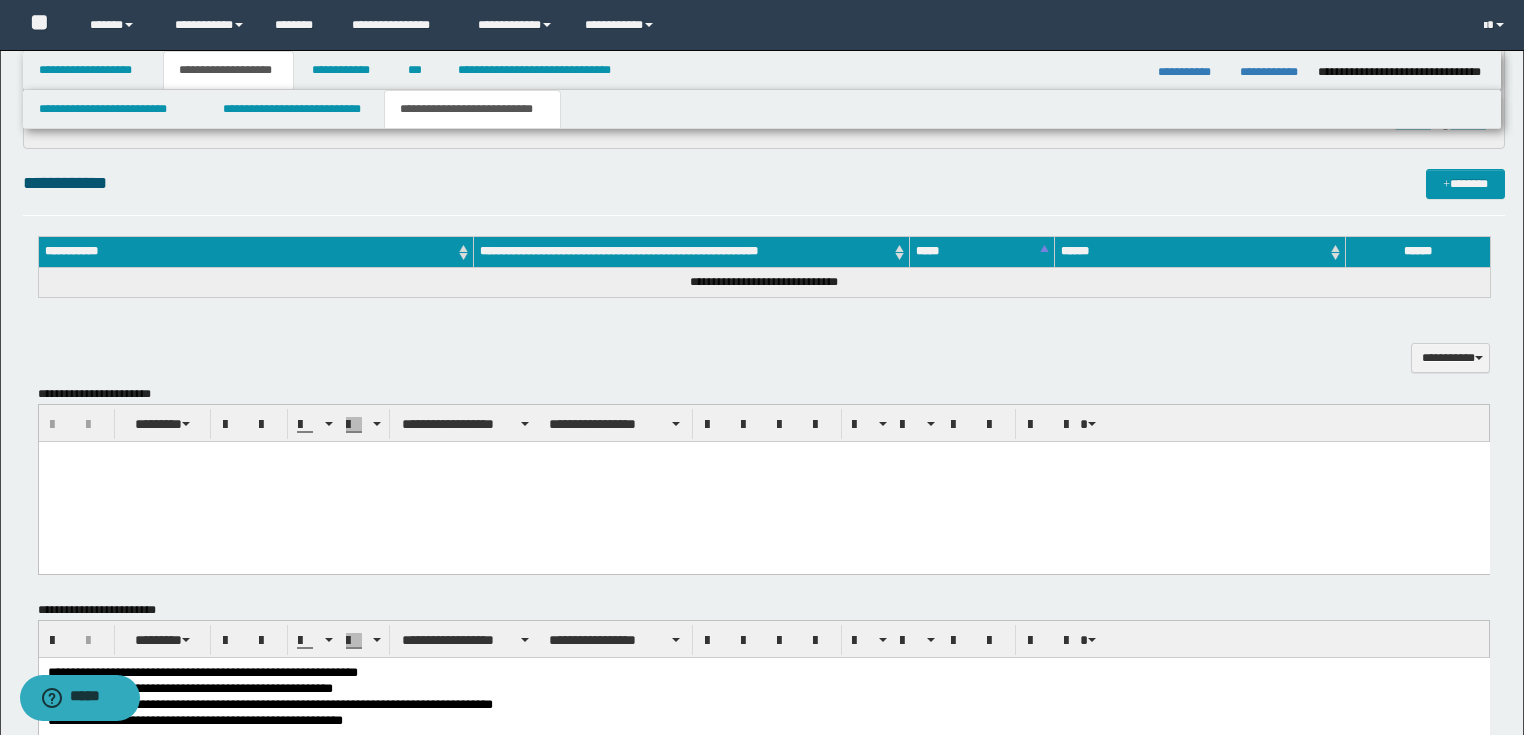 scroll, scrollTop: 792, scrollLeft: 0, axis: vertical 